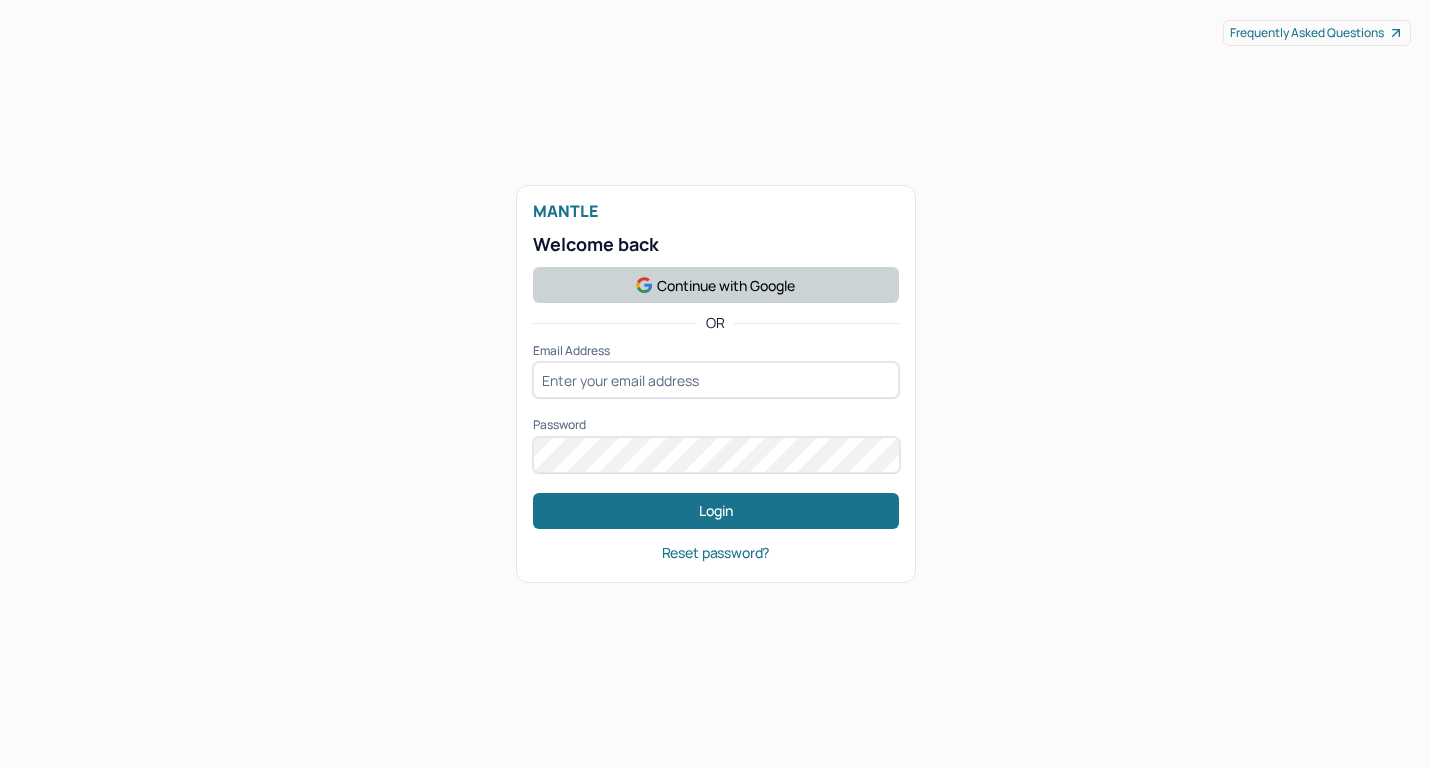 scroll, scrollTop: 0, scrollLeft: 0, axis: both 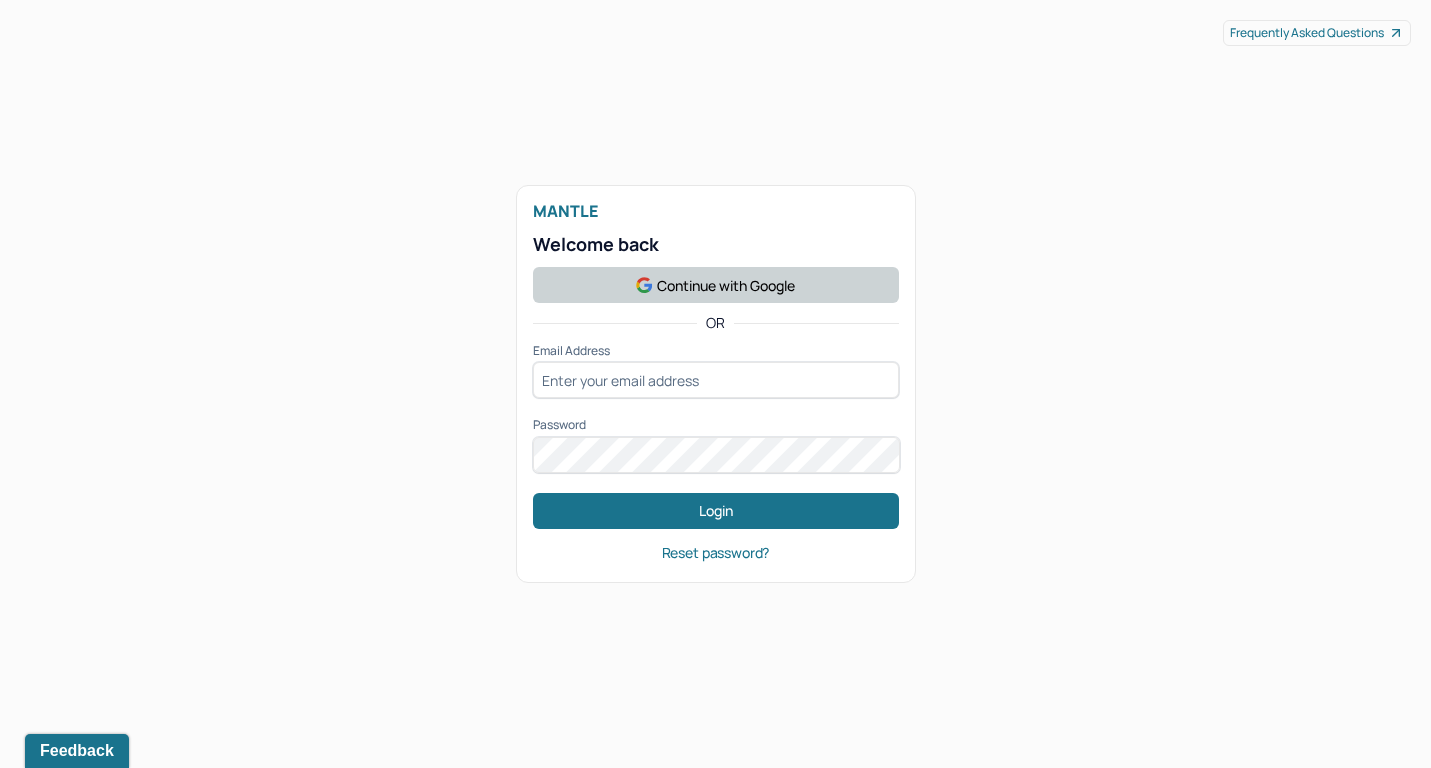 click on "Continue with Google" at bounding box center [716, 285] 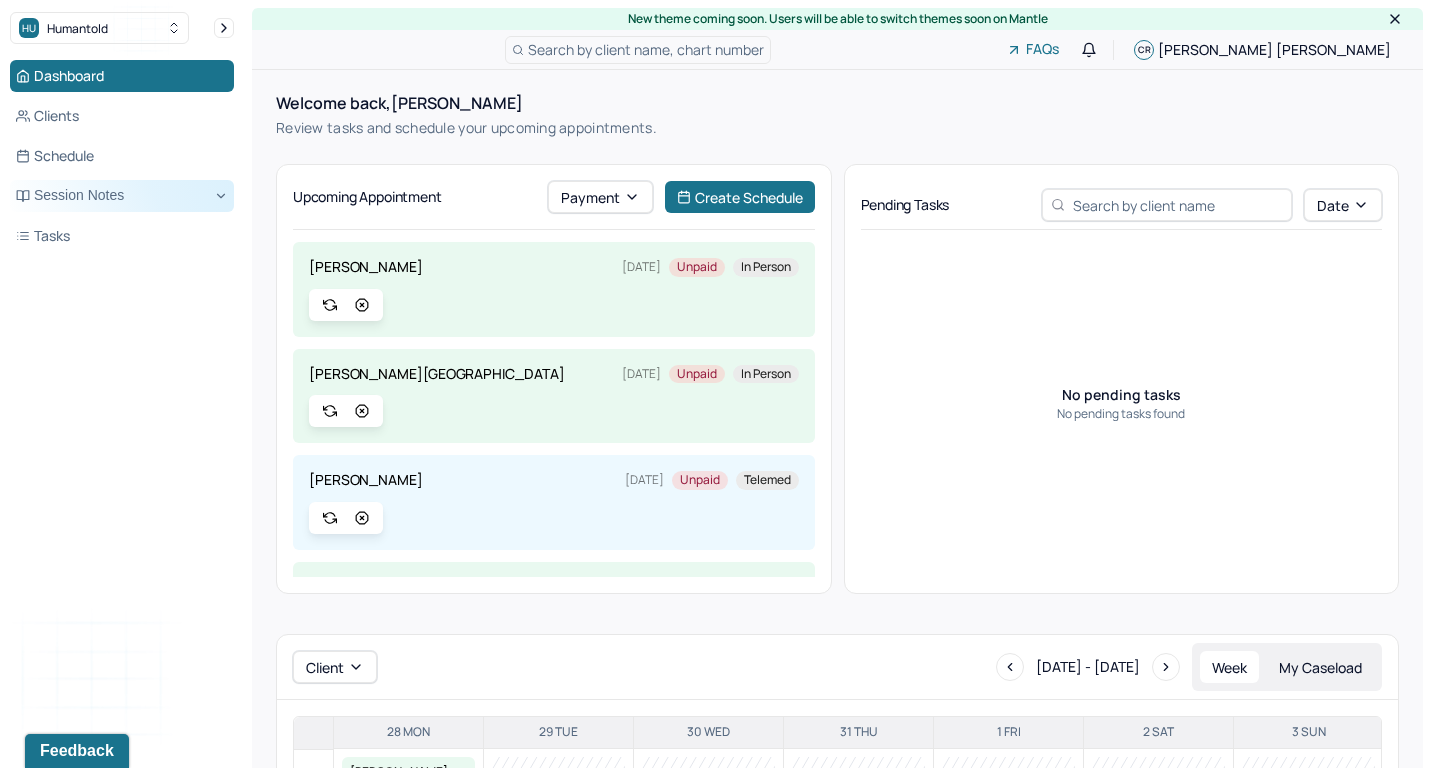 click on "Session Notes" at bounding box center [122, 196] 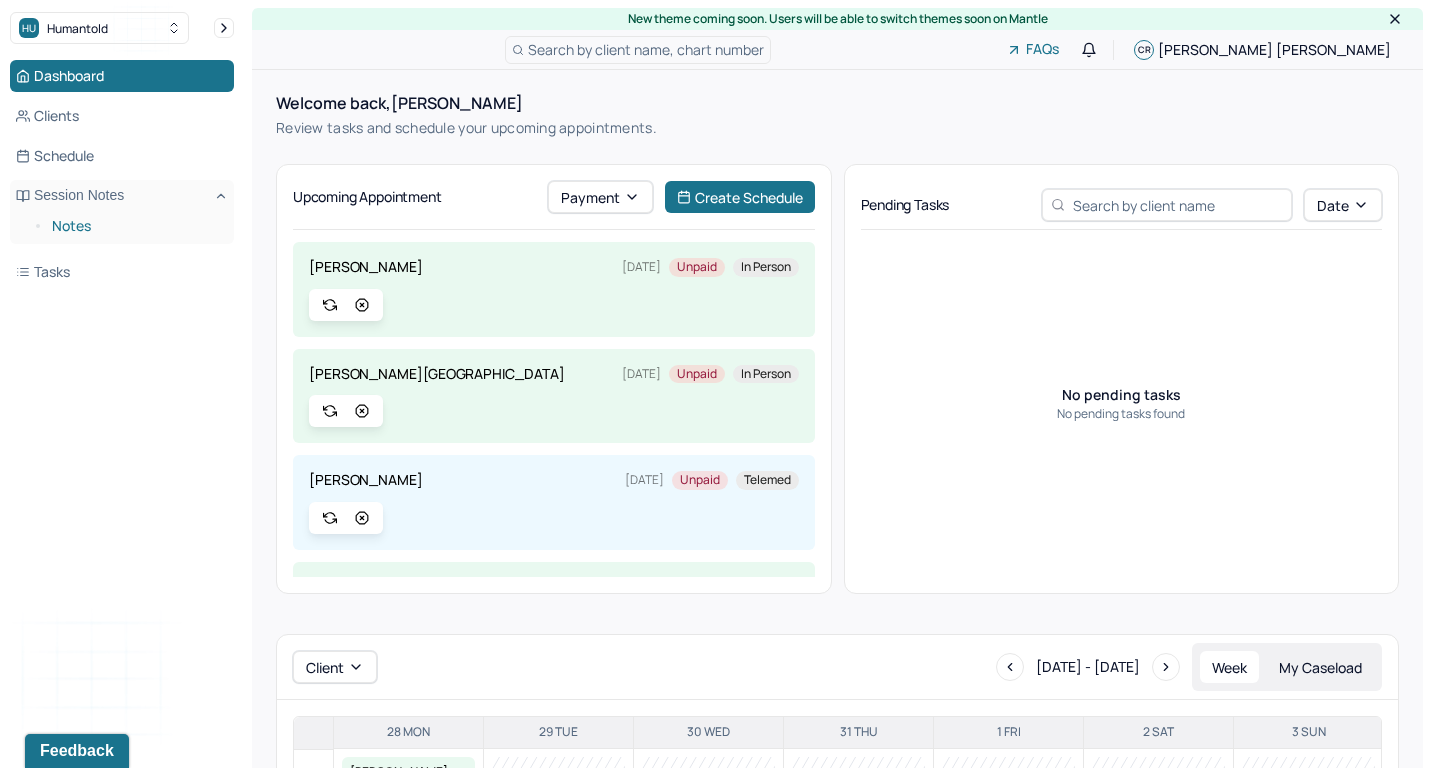 click on "Notes" at bounding box center [135, 226] 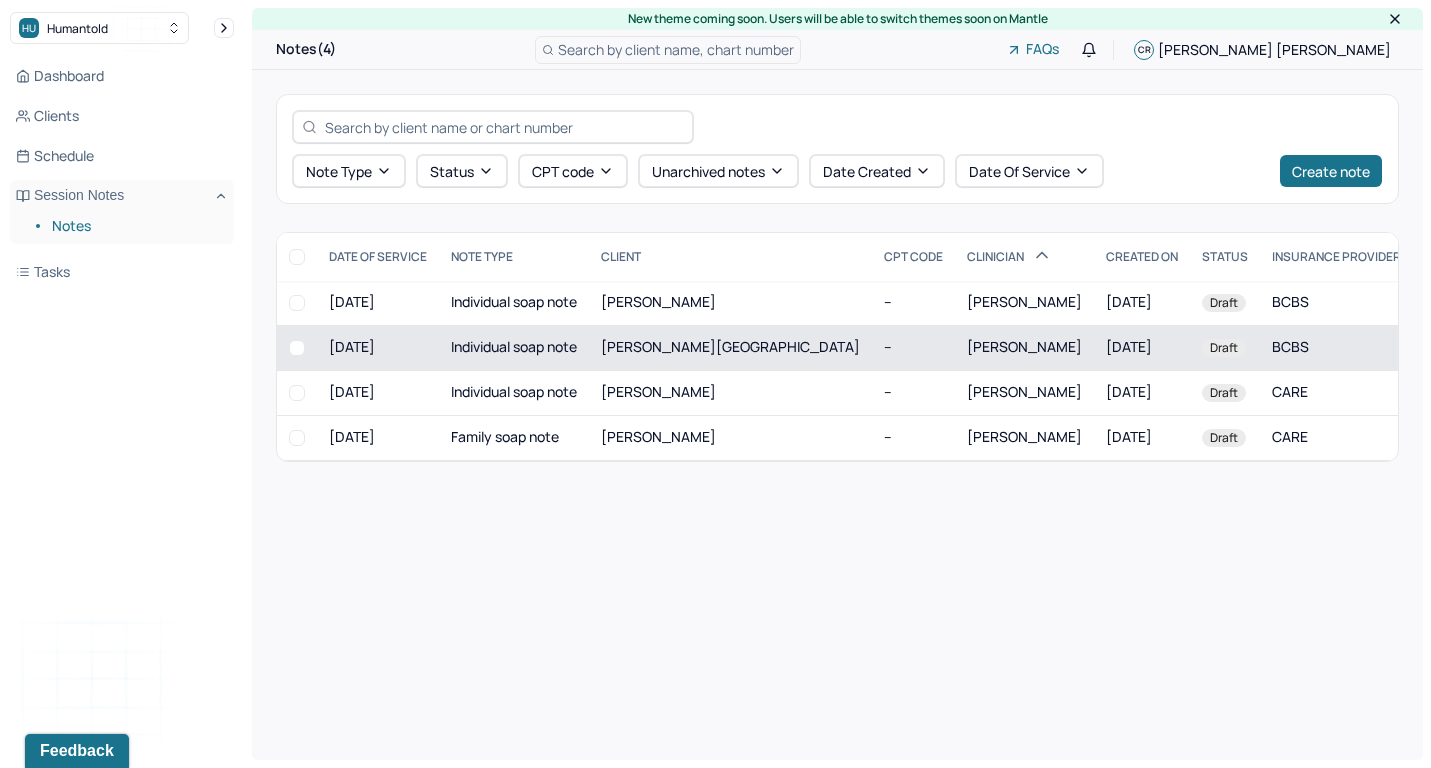 click on "[PERSON_NAME][GEOGRAPHIC_DATA]" at bounding box center [730, 347] 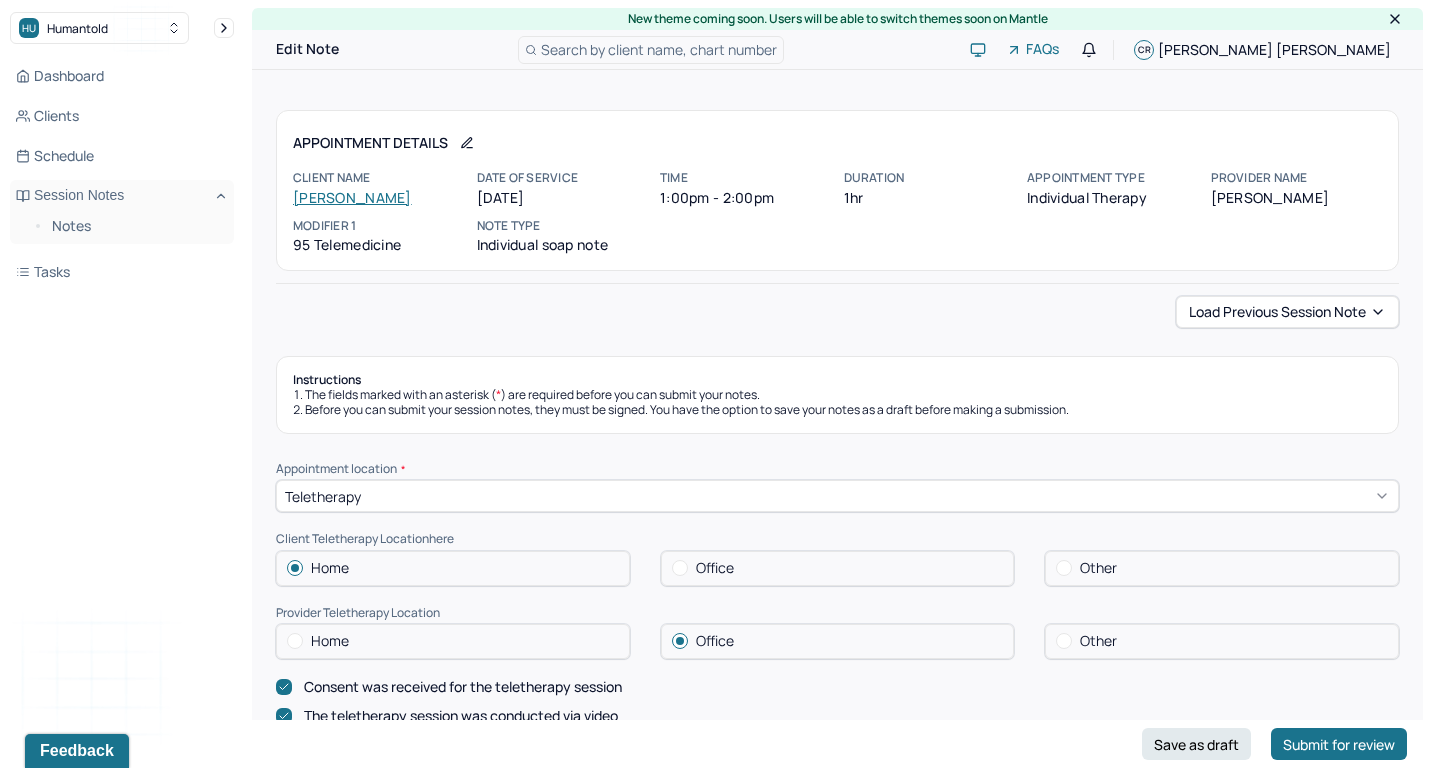 click on "HU Humantold Dashboard Clients Schedule Session Notes Notes Tasks CR [PERSON_NAME] provider Logout" at bounding box center (122, 384) 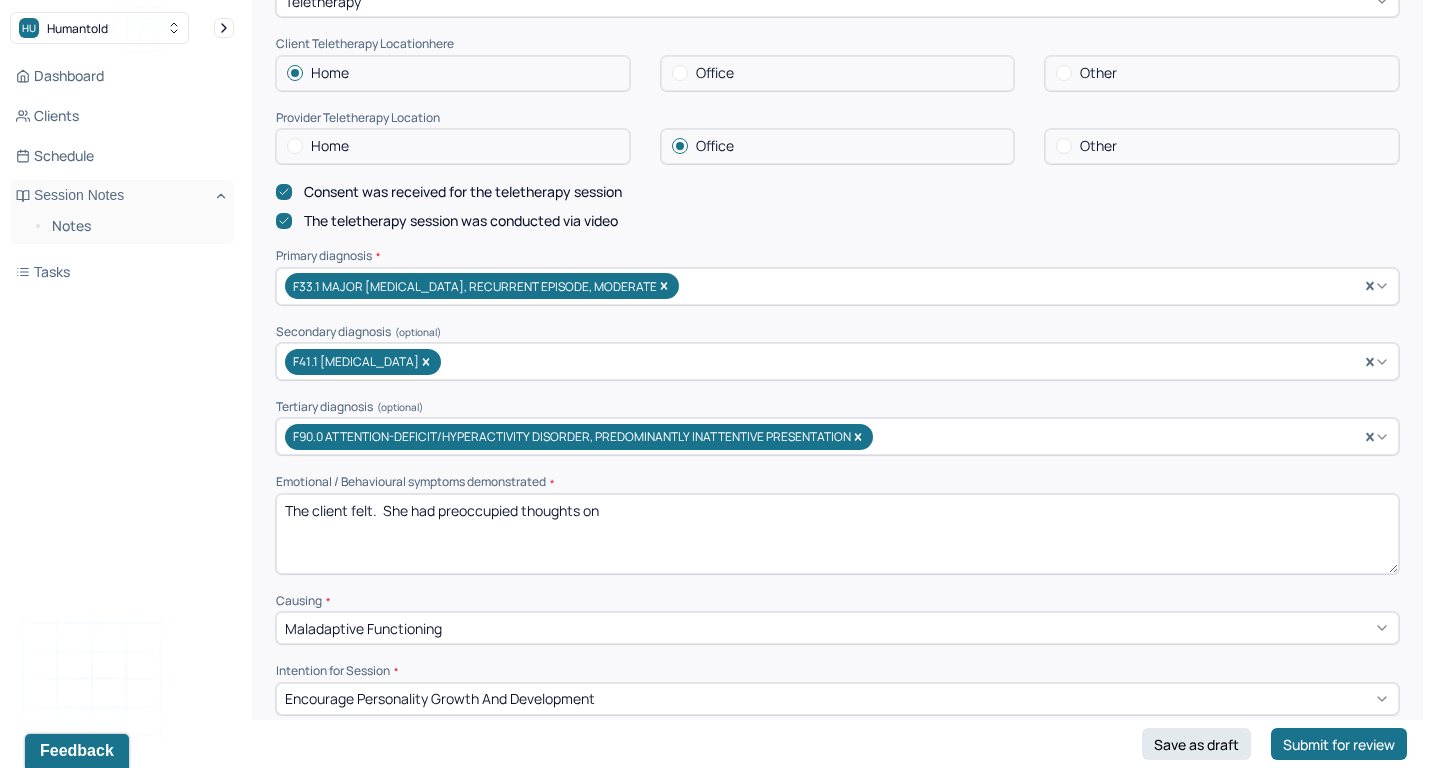 scroll, scrollTop: 496, scrollLeft: 0, axis: vertical 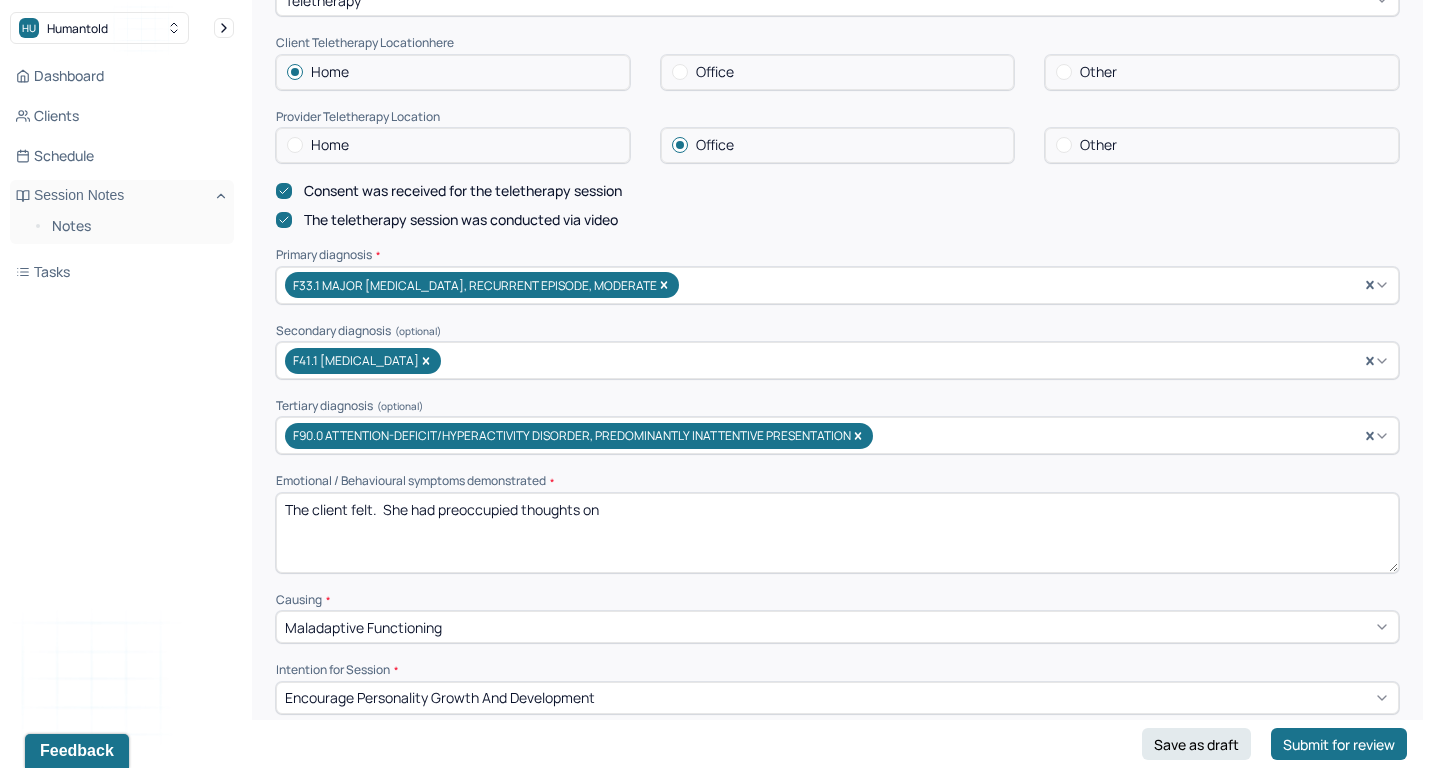 click on "The client felt.  She had preoccupied thoughts on" at bounding box center (837, 533) 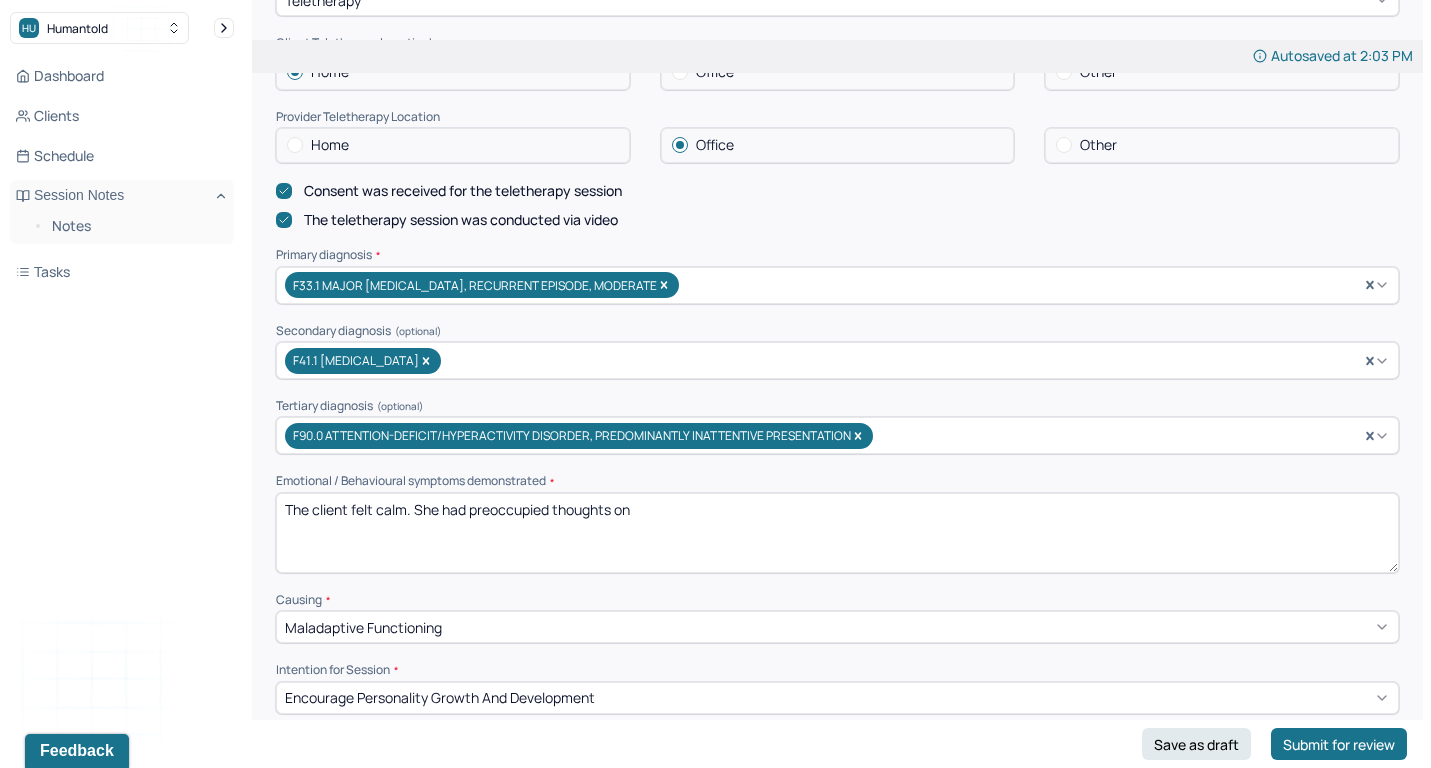click on "The client felt calm.  She had preoccupied thoughts on" at bounding box center (837, 533) 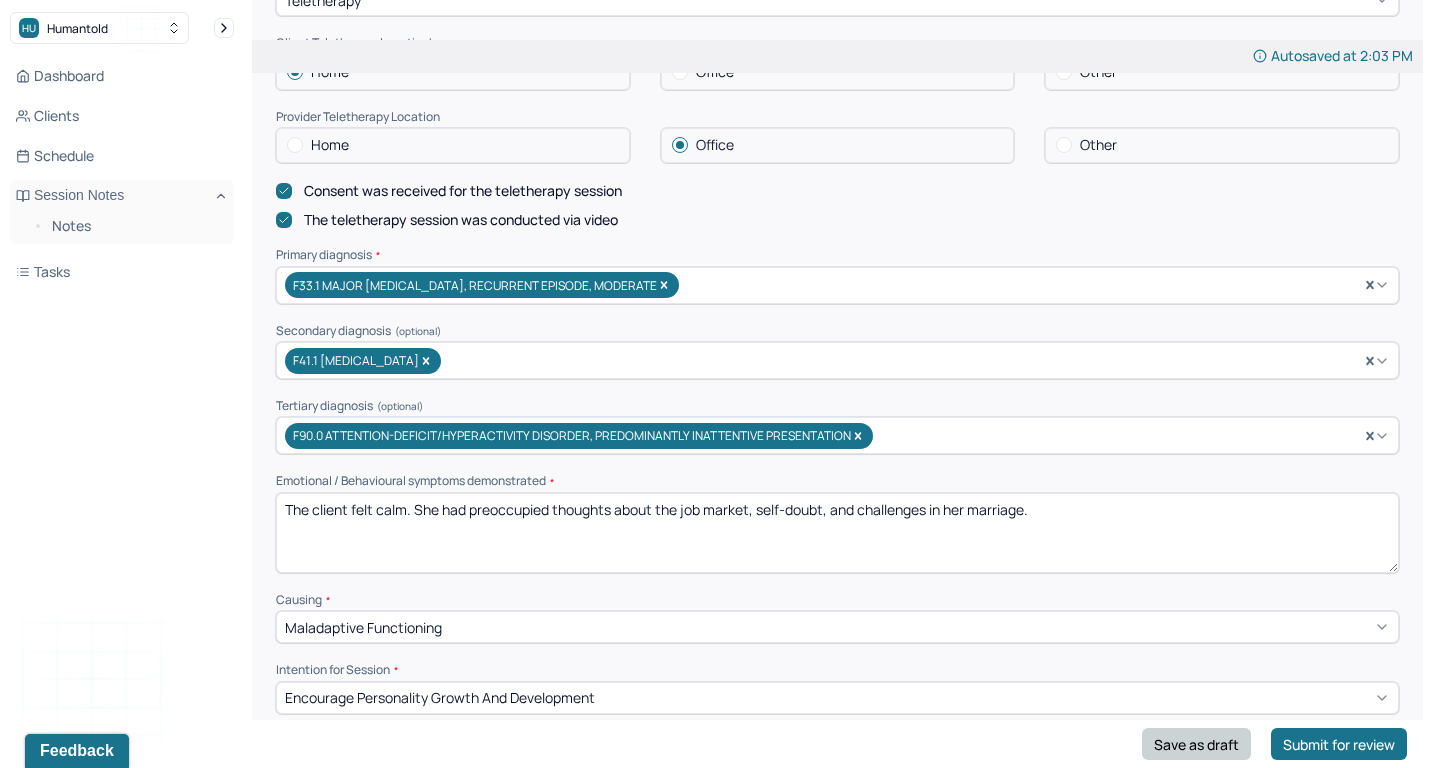 type on "The client felt calm. She had preoccupied thoughts about the job market, self-doubt, and challenges in her marriage." 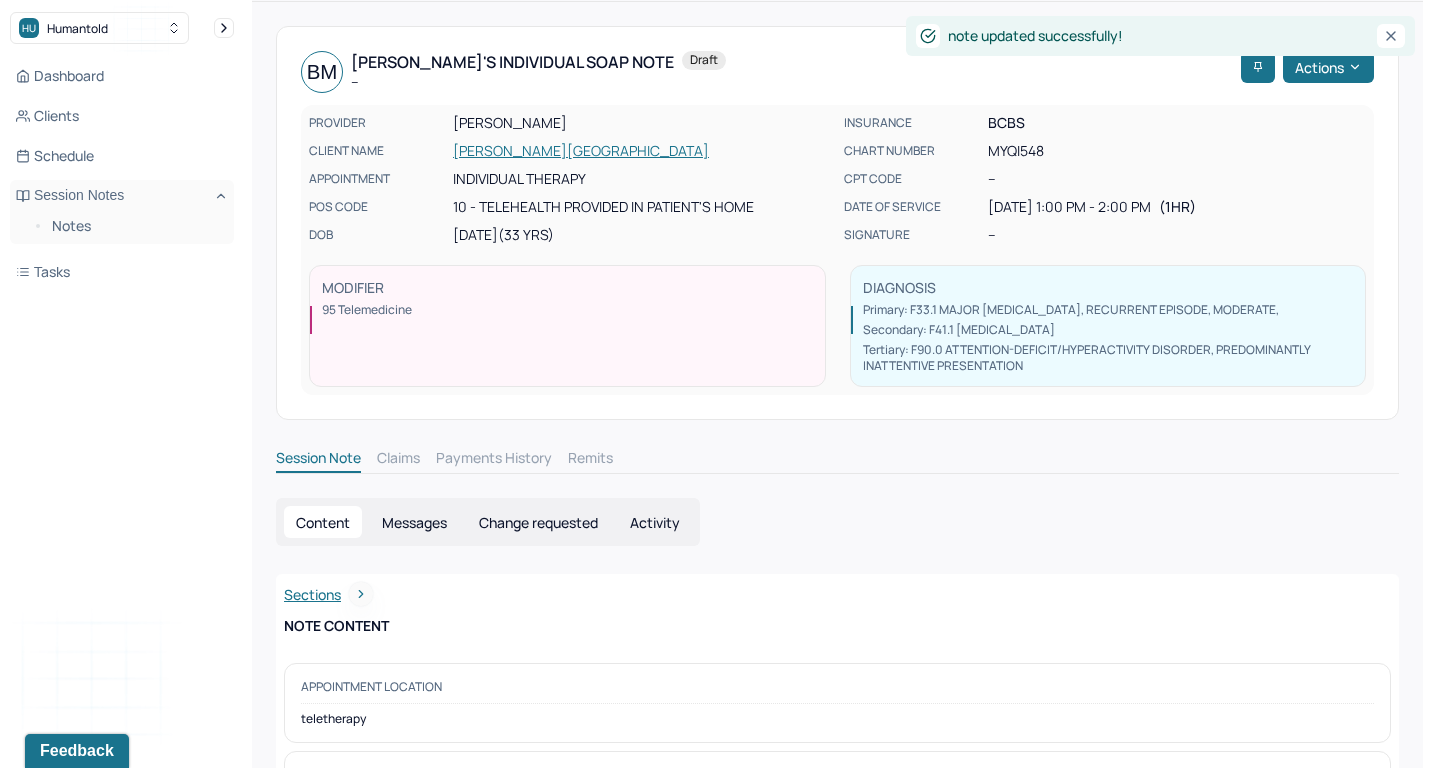 scroll, scrollTop: 23, scrollLeft: 0, axis: vertical 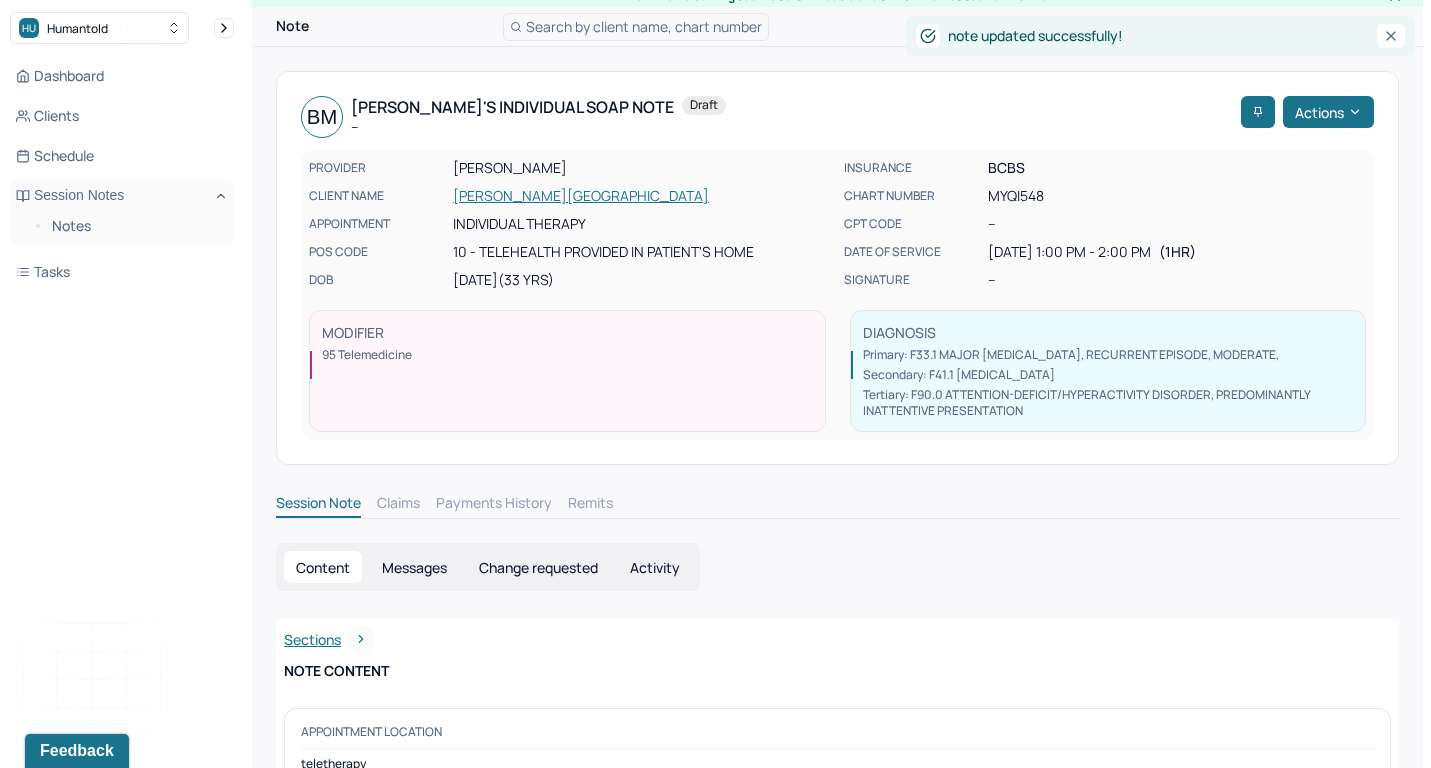 click on "[PERSON_NAME][GEOGRAPHIC_DATA]" at bounding box center [642, 196] 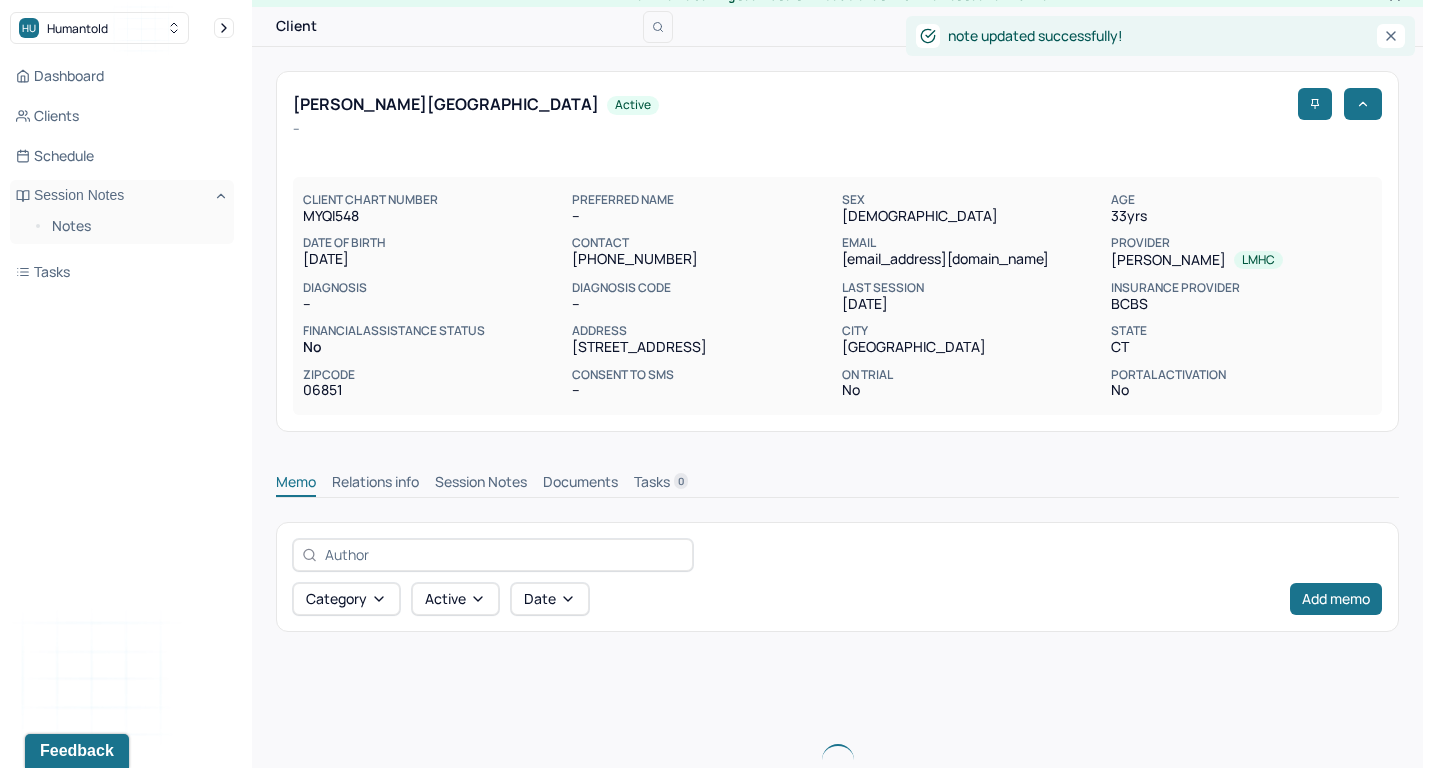 scroll, scrollTop: 0, scrollLeft: 0, axis: both 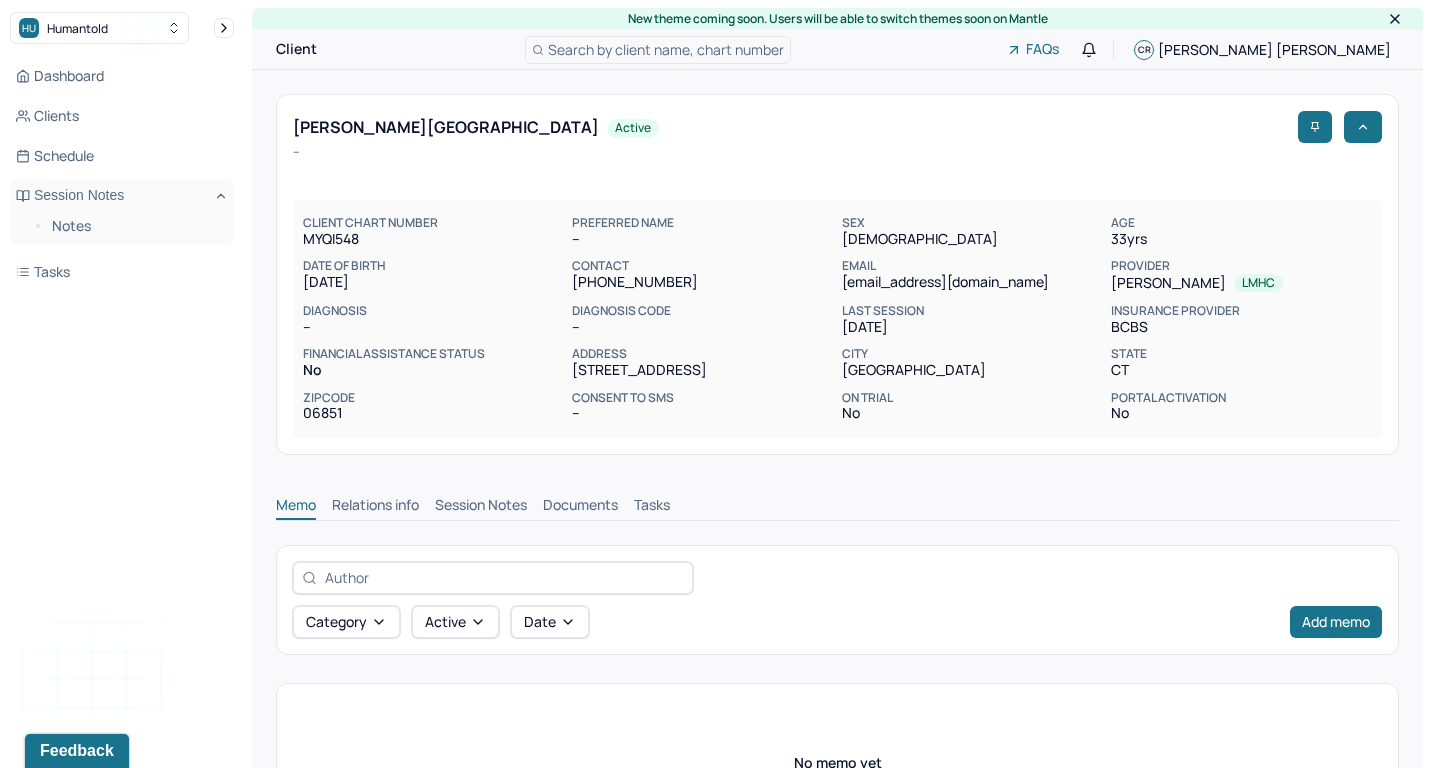 click on "Session Notes" at bounding box center [481, 507] 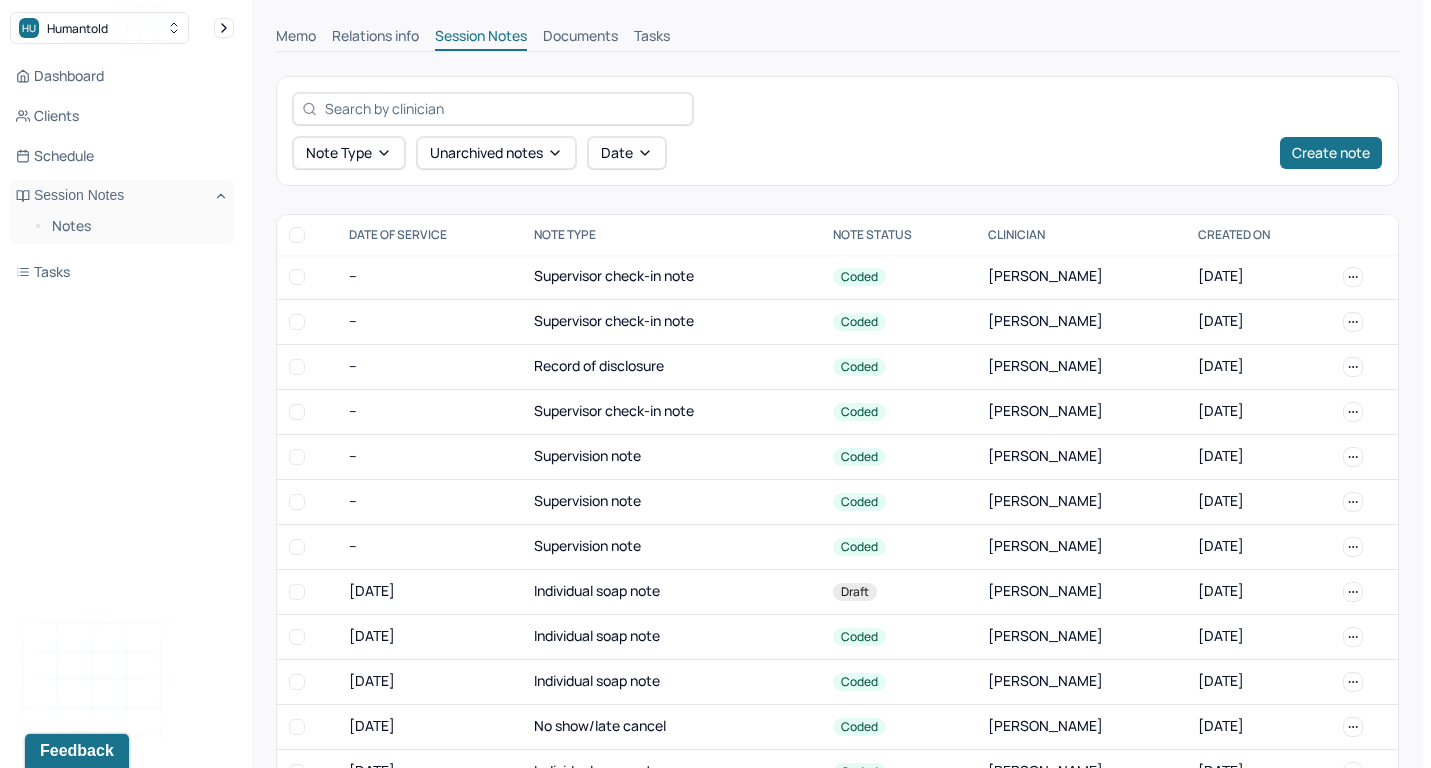 scroll, scrollTop: 508, scrollLeft: 0, axis: vertical 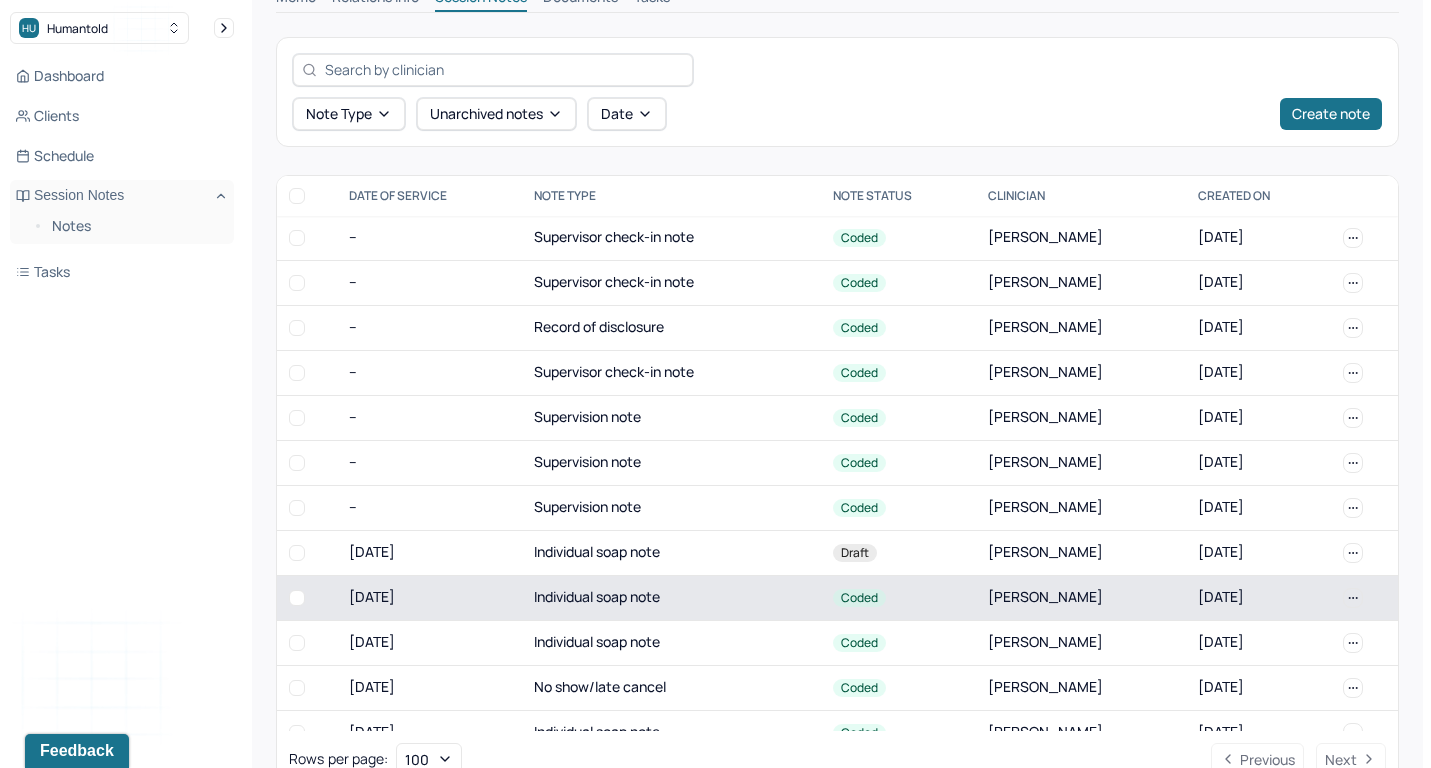 click on "Individual soap note" at bounding box center (671, 597) 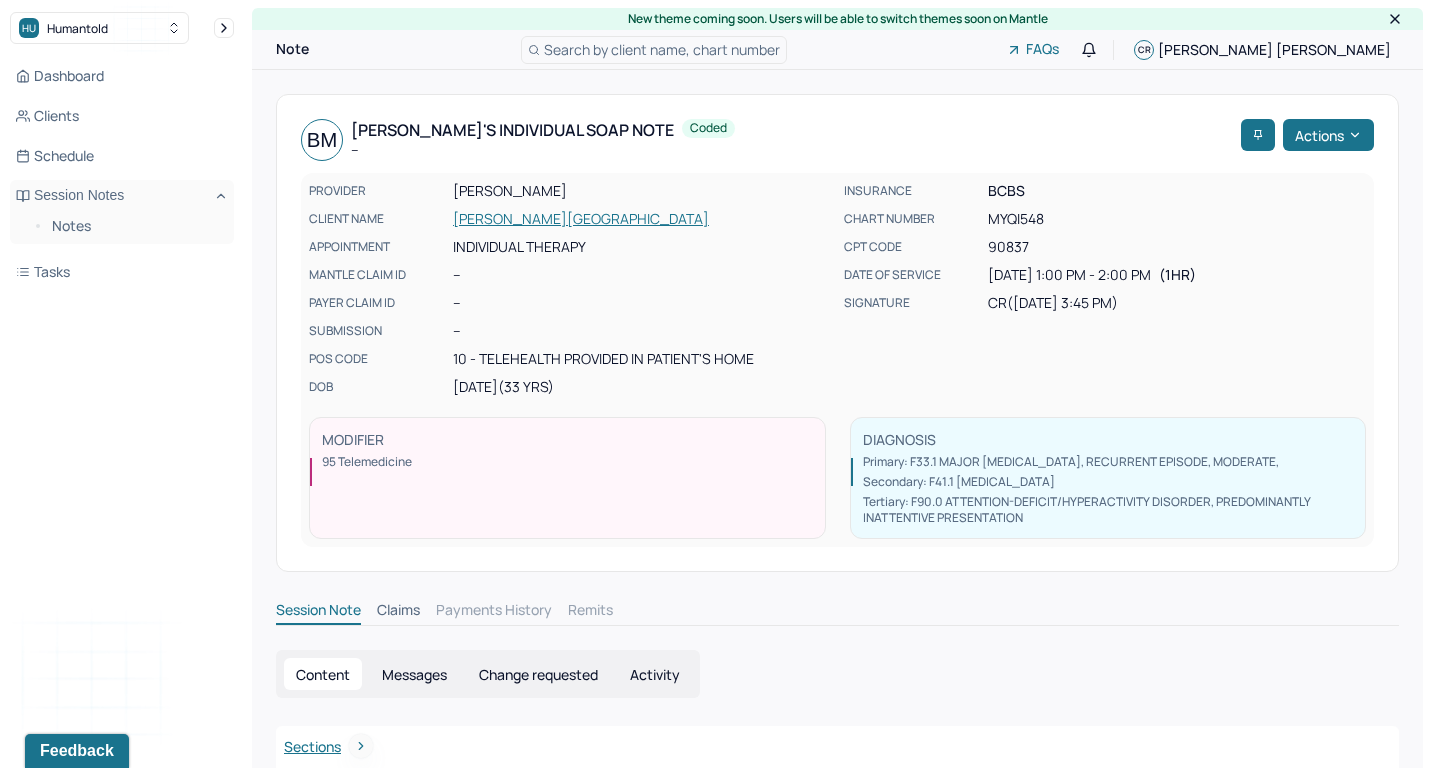scroll, scrollTop: 0, scrollLeft: 0, axis: both 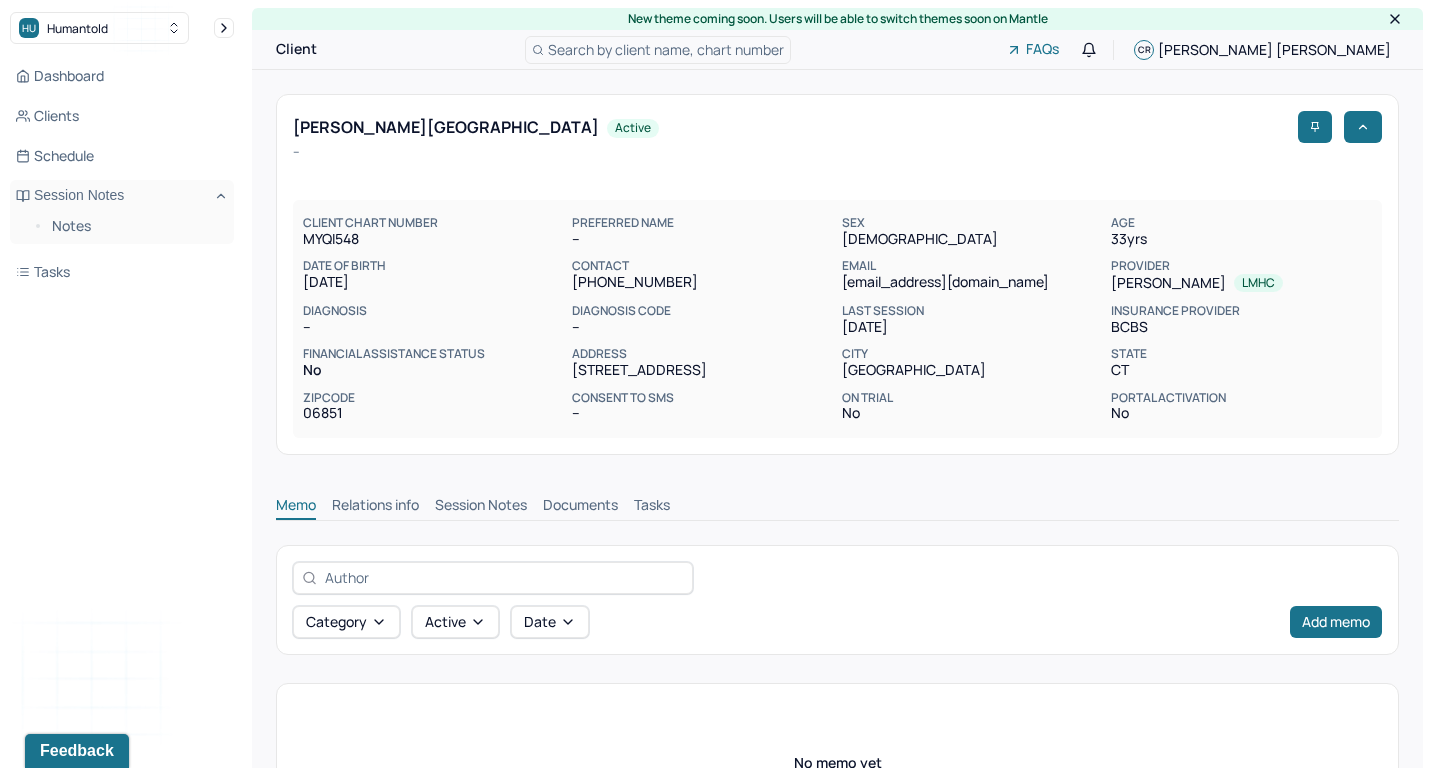 click on "Session Notes" at bounding box center (481, 507) 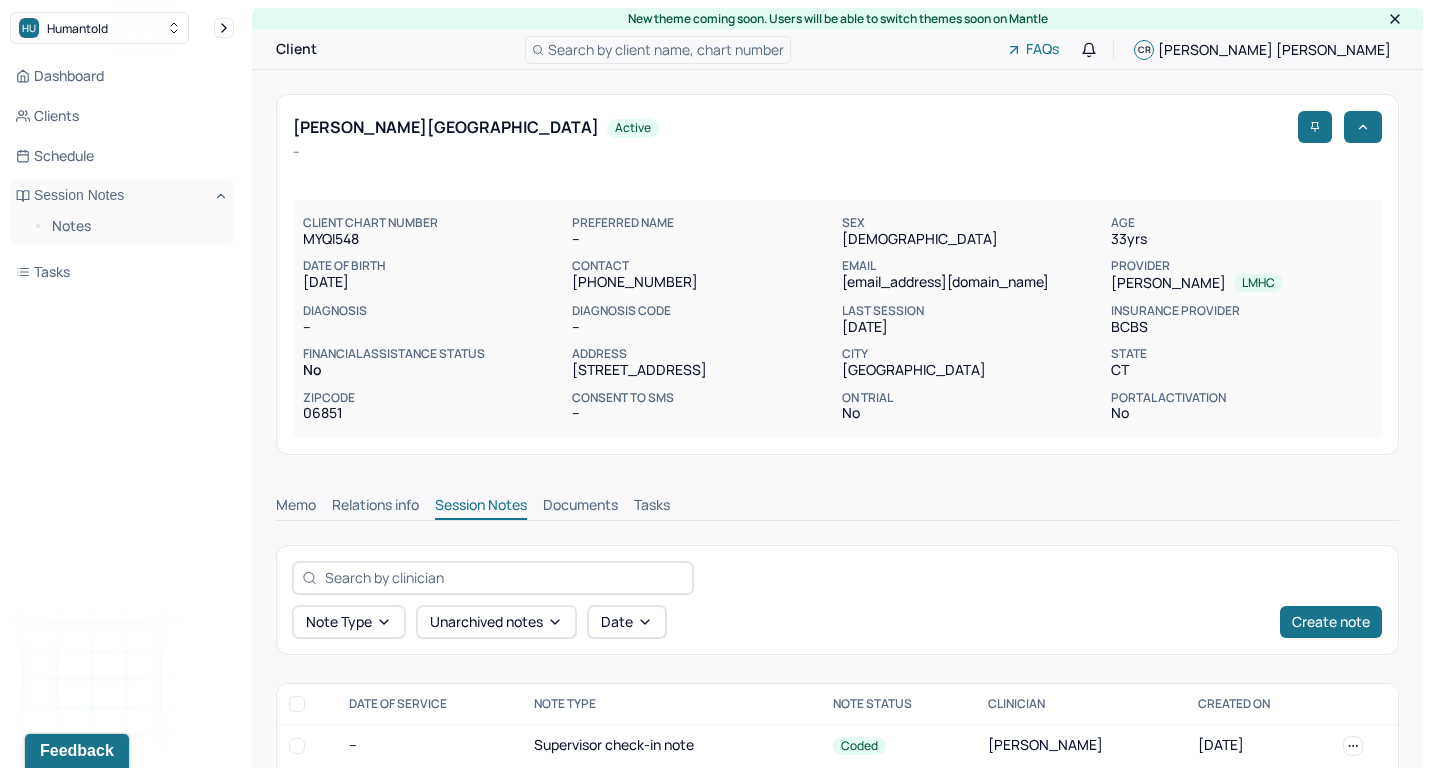 scroll, scrollTop: 457, scrollLeft: 0, axis: vertical 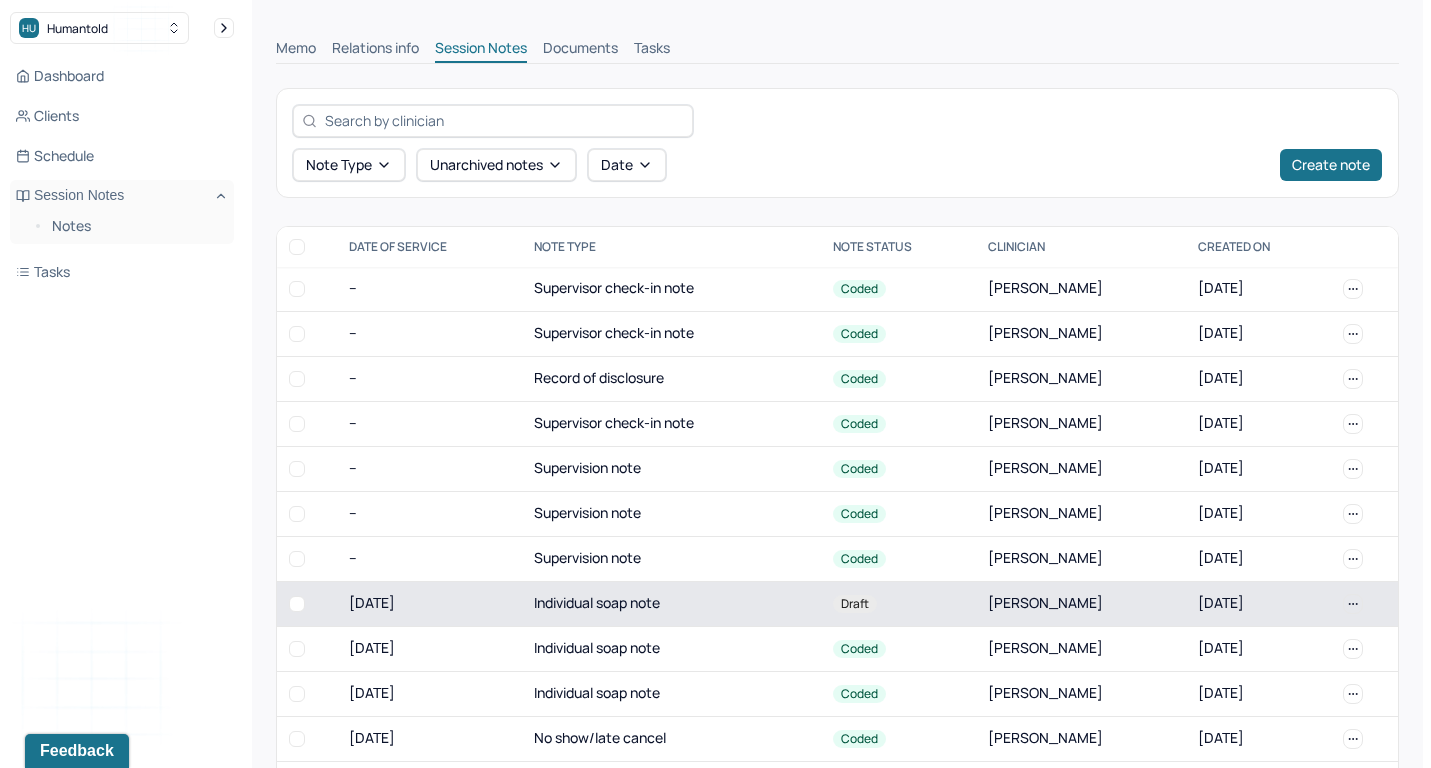 click on "Individual soap note" at bounding box center (671, 603) 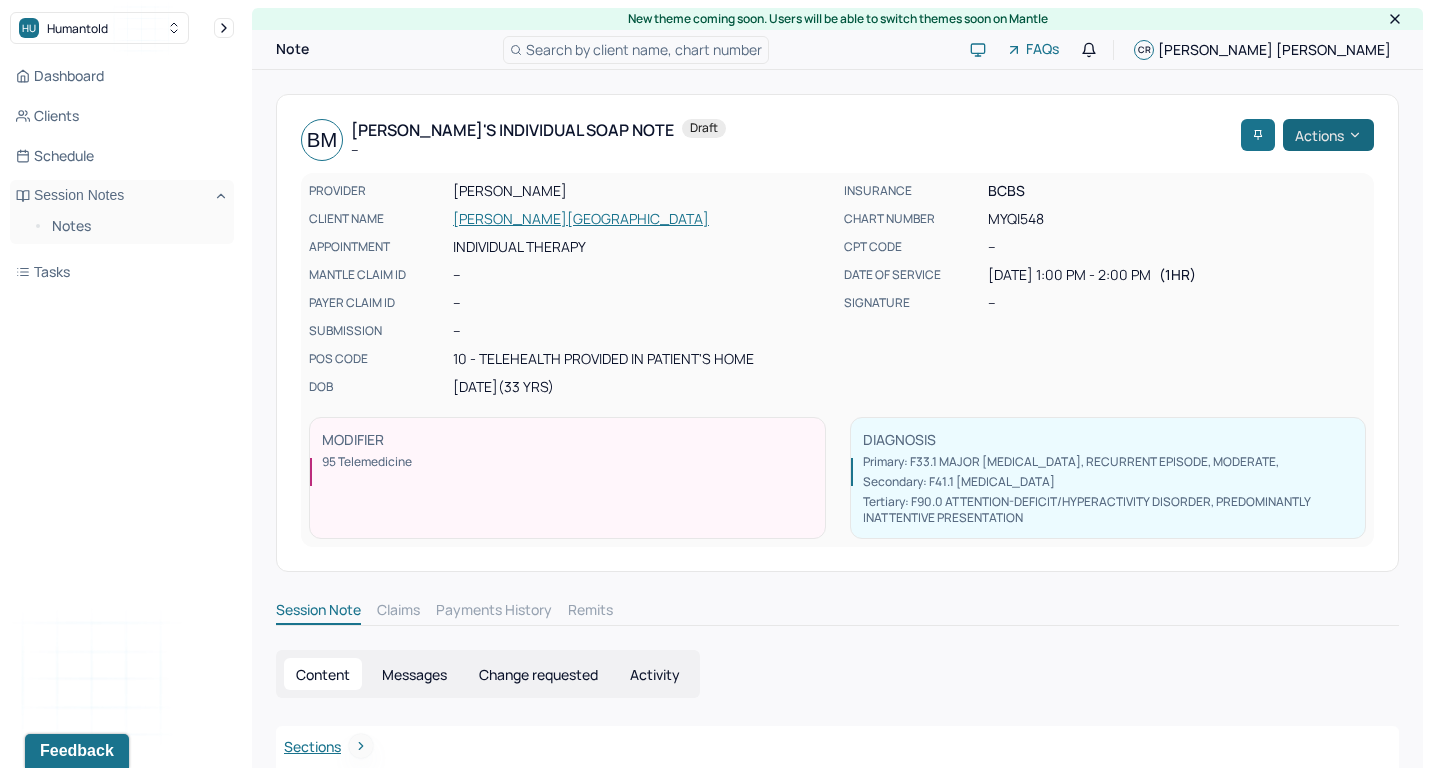 scroll, scrollTop: 0, scrollLeft: 0, axis: both 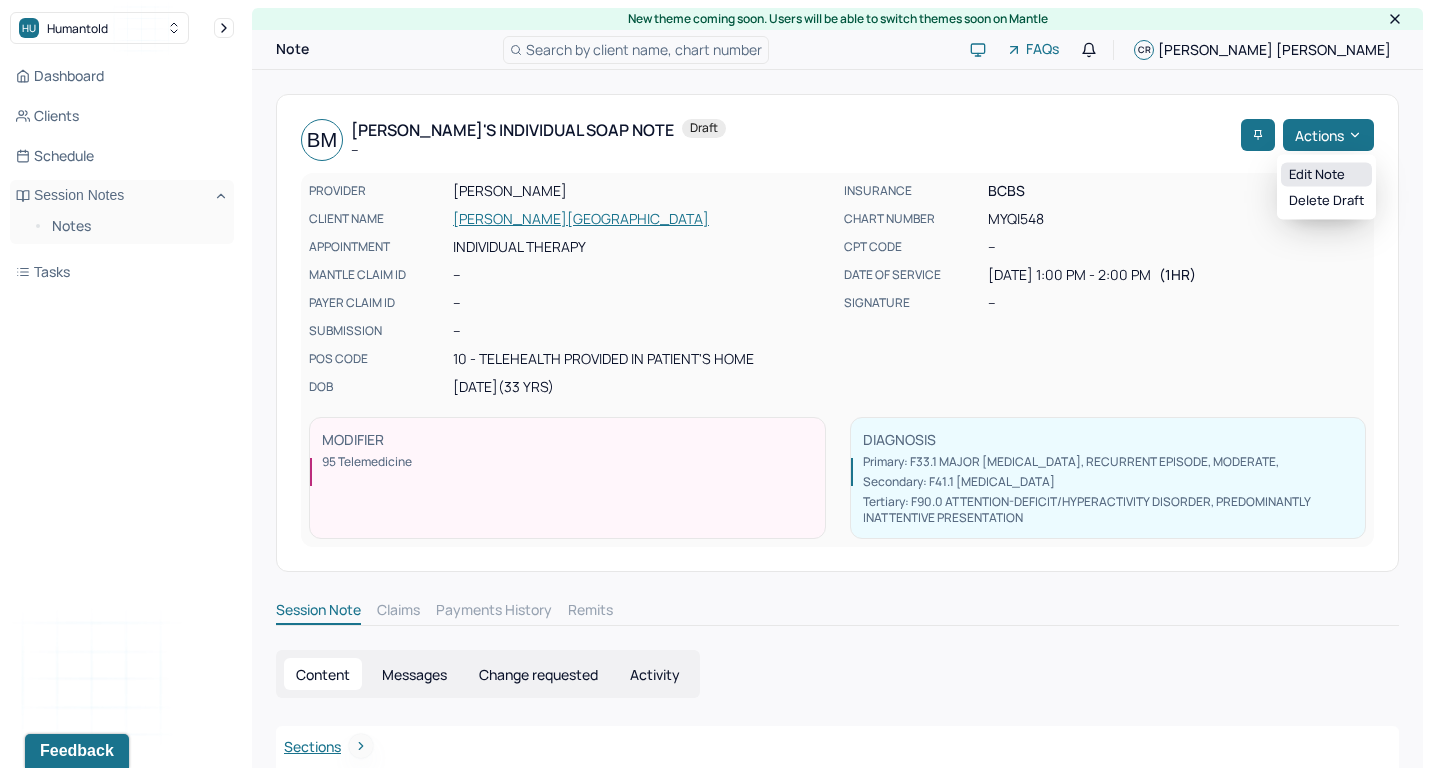 click on "Edit note" at bounding box center [1326, 175] 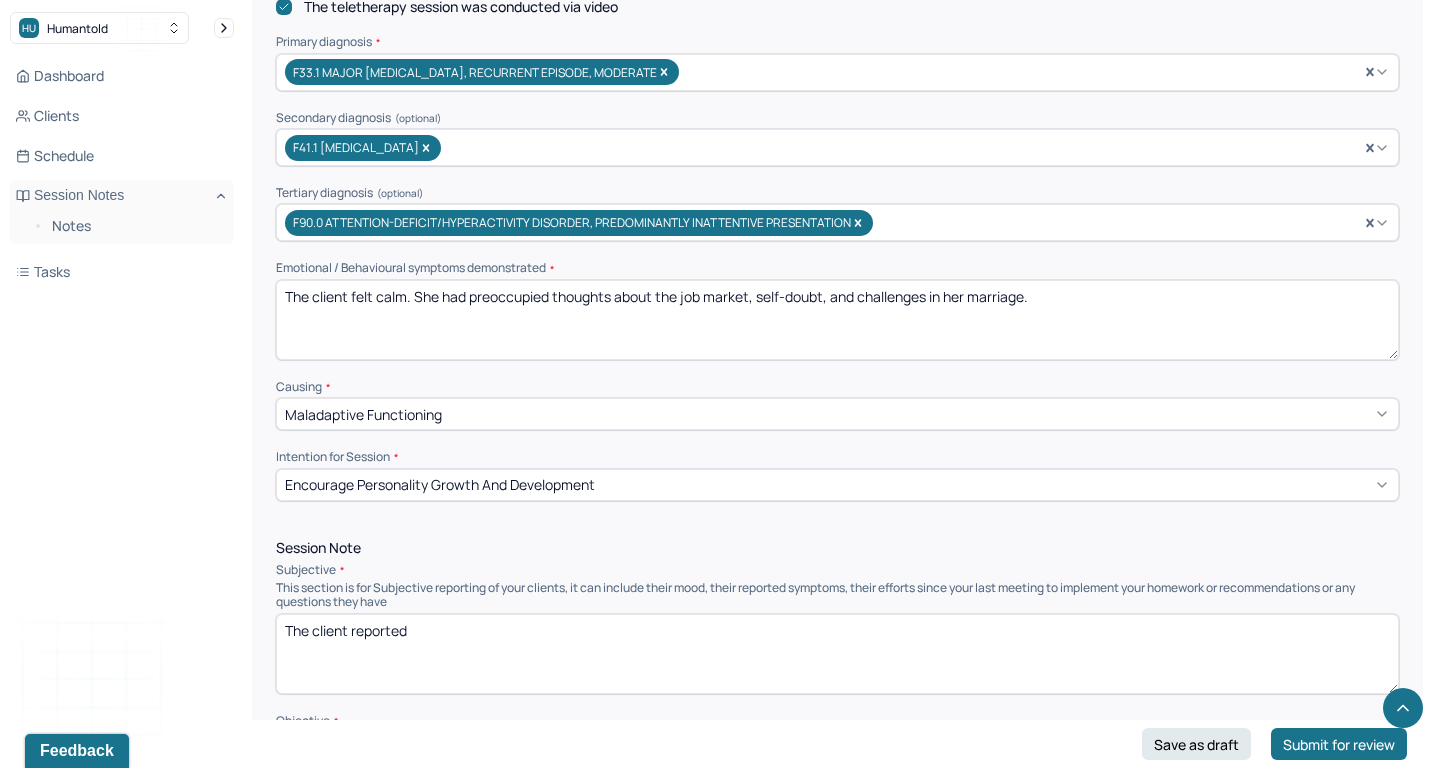 scroll, scrollTop: 760, scrollLeft: 0, axis: vertical 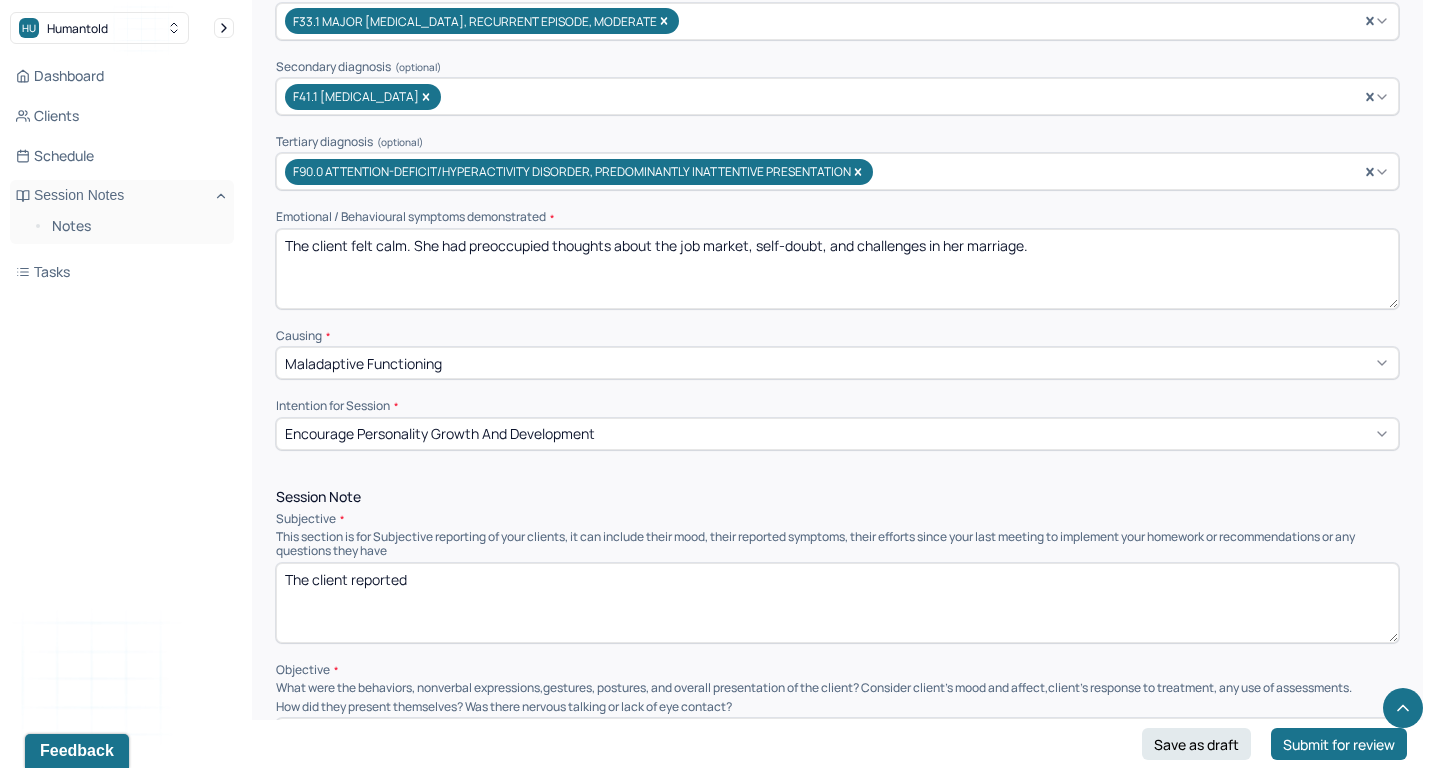click on "The client reported" at bounding box center [837, 603] 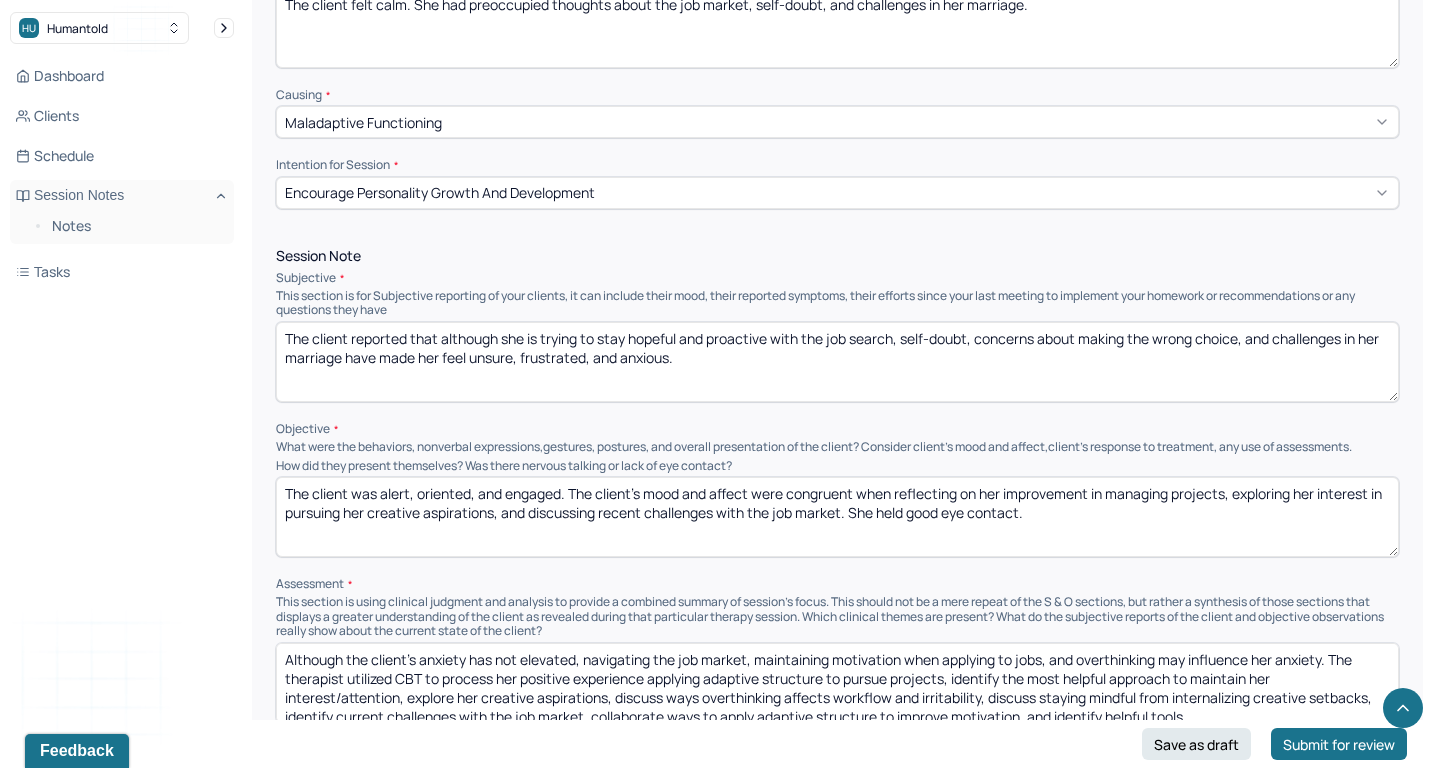 scroll, scrollTop: 1079, scrollLeft: 0, axis: vertical 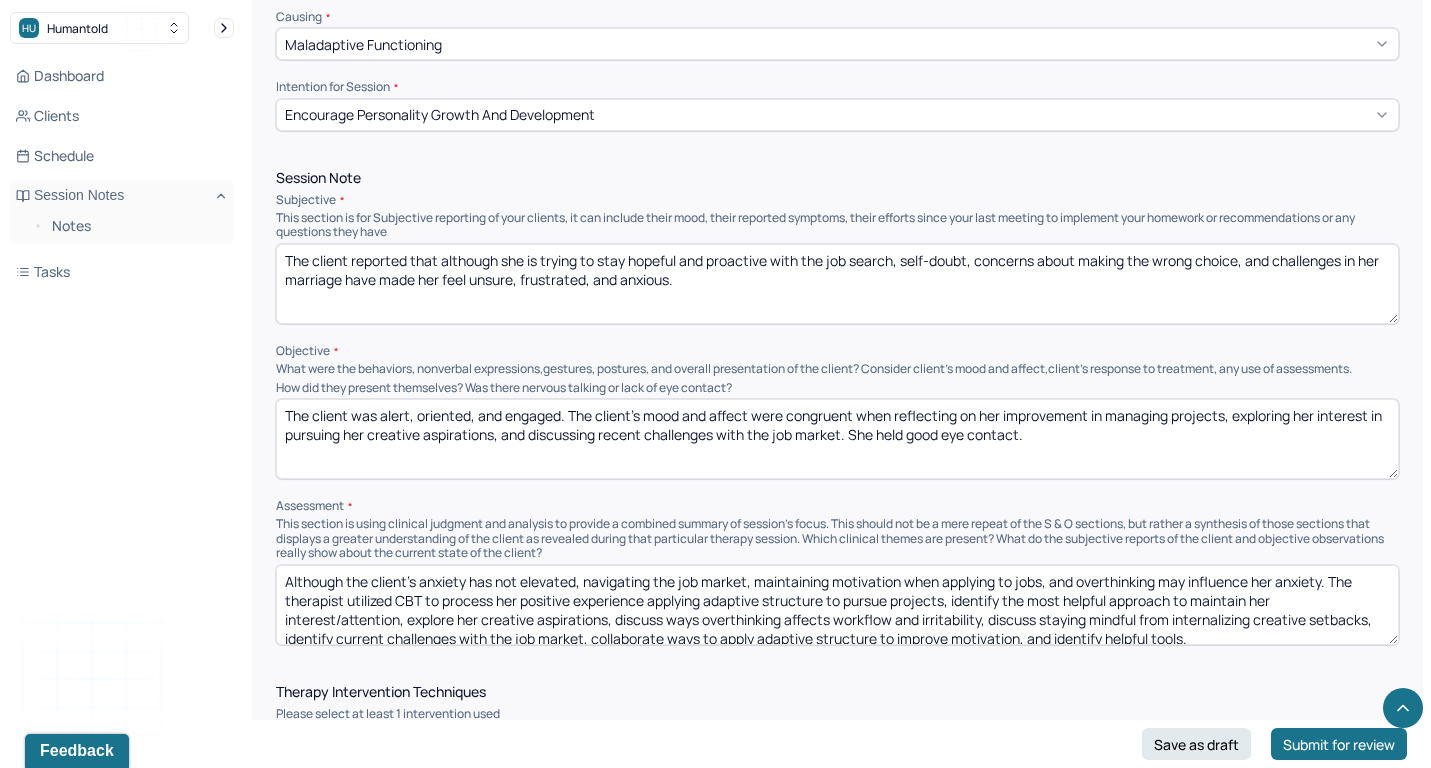 type on "The client reported that although she is trying to stay hopeful and proactive with the job search, self-doubt, concerns about making the wrong choice, and challenges in her marriage have made her feel unsure, frustrated, and anxious." 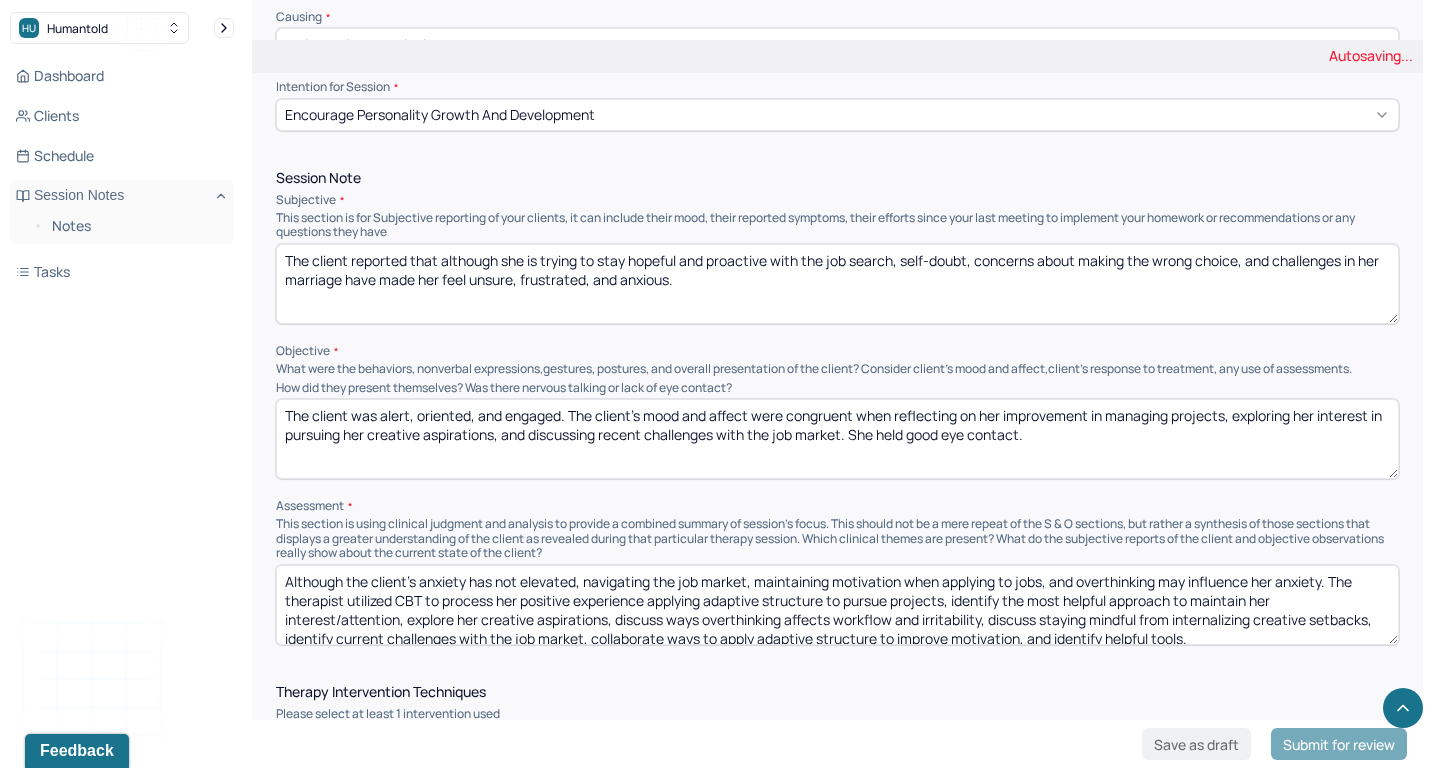 click on "The client was alert, oriented, and engaged. The client’s mood and affect were congruent when reflecting on her improvement in managing projects, exploring her interest in pursuing her creative aspirations, and discussing recent challenges with the job market. She held good eye contact." at bounding box center (837, 439) 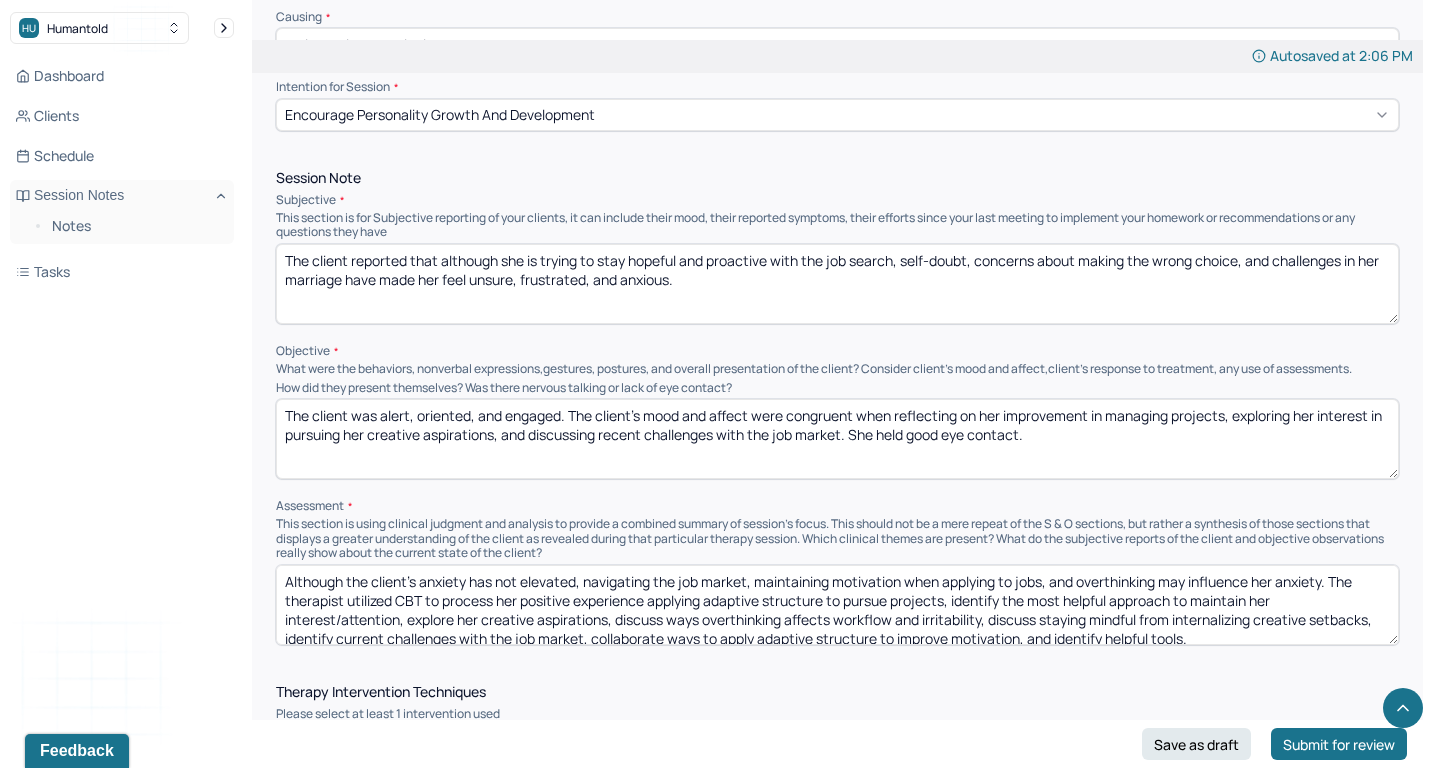 paste on "experience navigating the job market, addressing her self-doubt, and processing marital challenges. Due to technical issues, she had her video off" 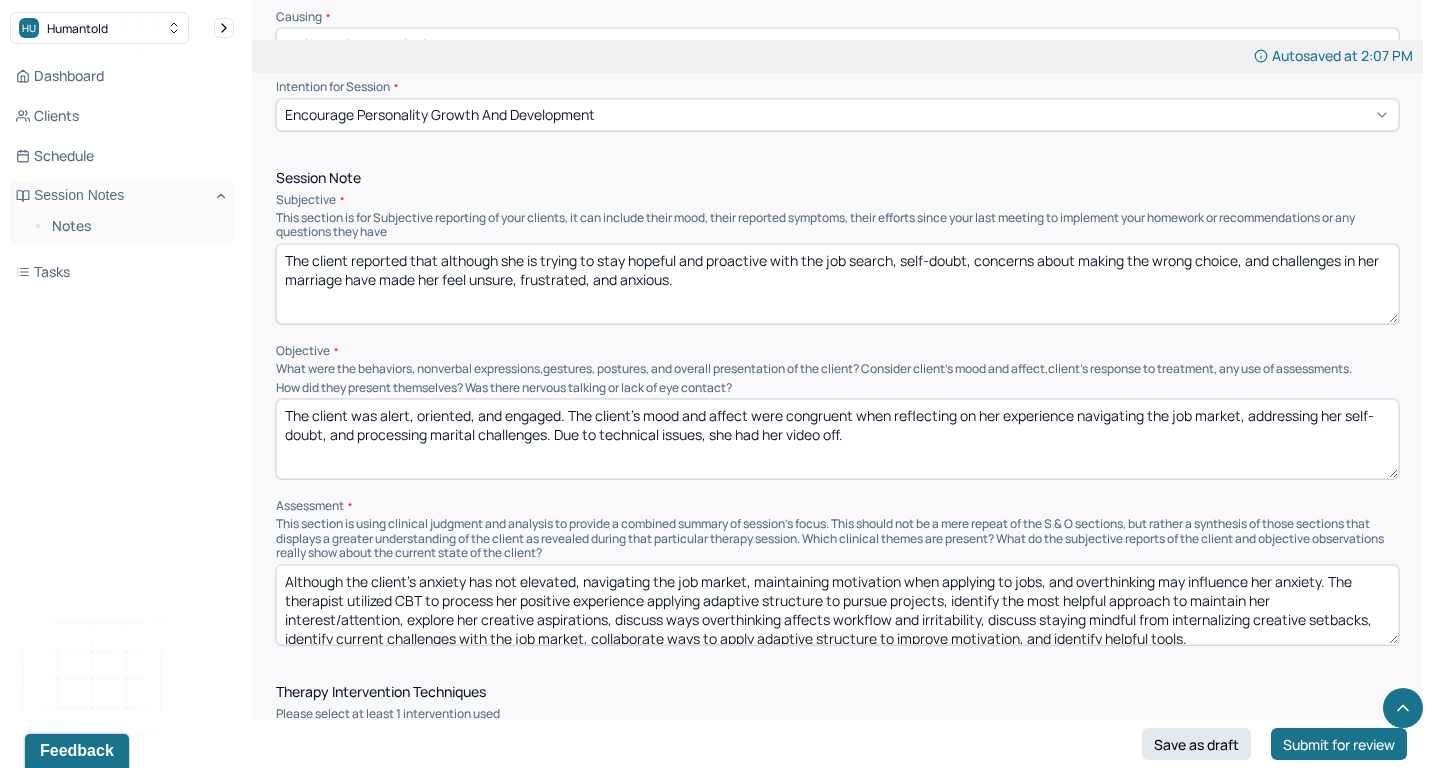 type on "The client was alert, oriented, and engaged. The client’s mood and affect were congruent when reflecting on her experience navigating the job market, addressing her self-doubt, and processing marital challenges. Due to technical issues, she had her video off." 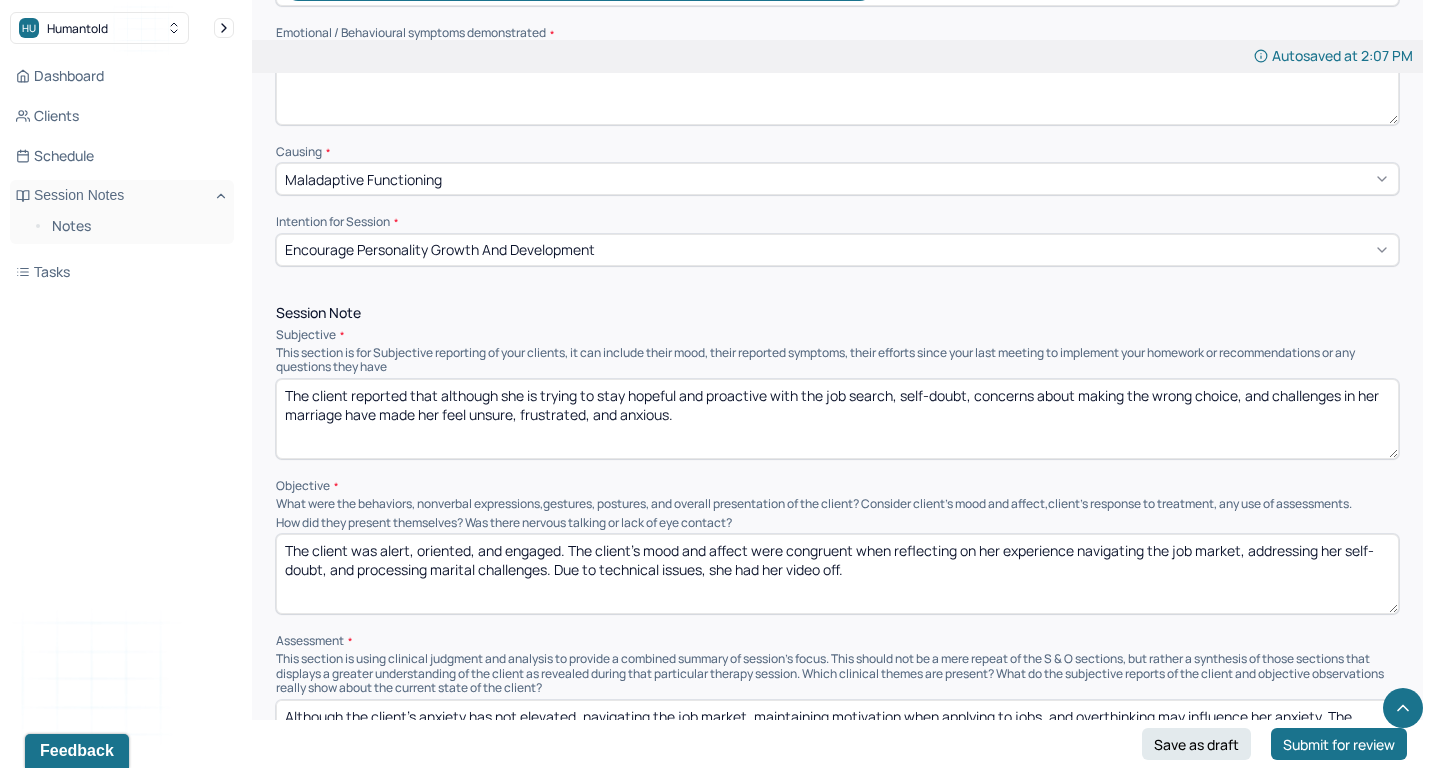 scroll, scrollTop: 1059, scrollLeft: 0, axis: vertical 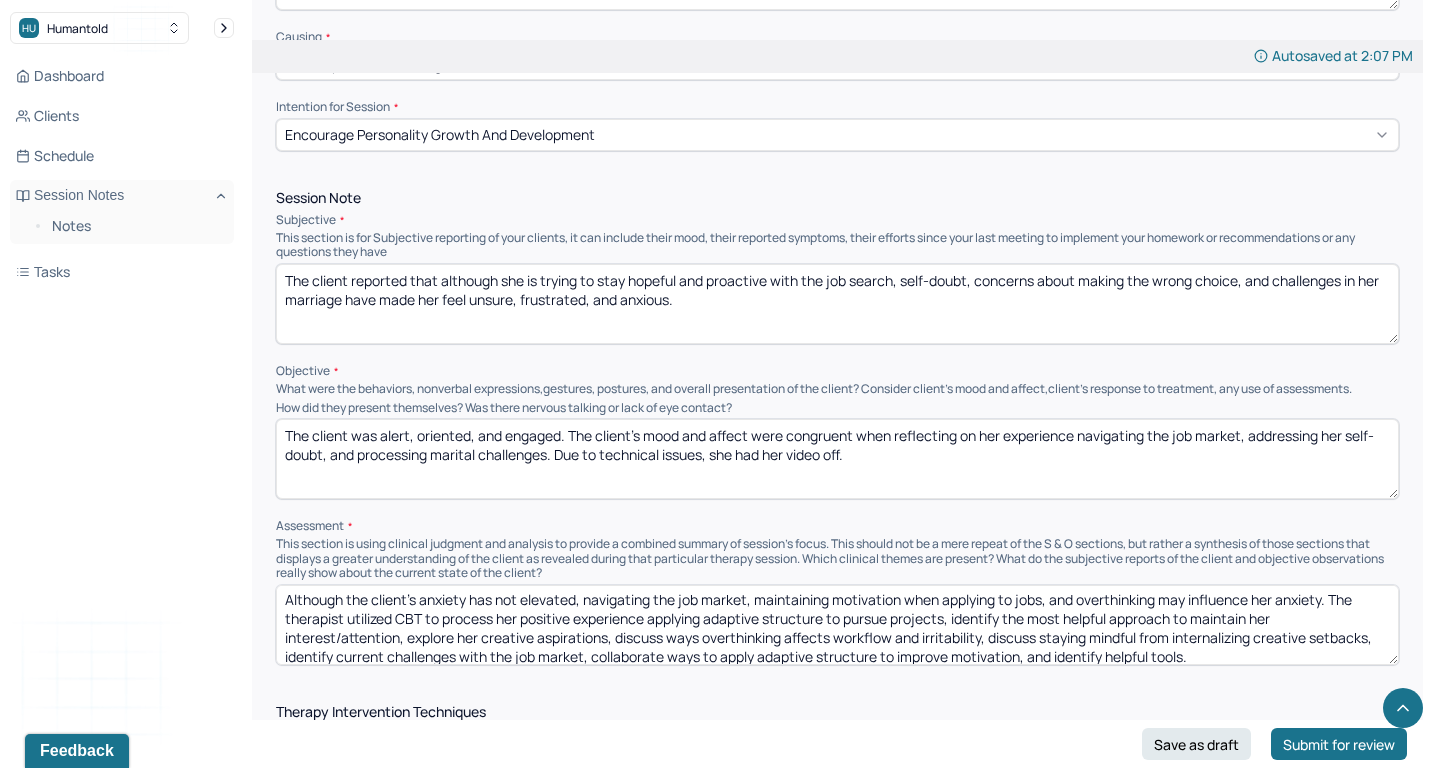 paste on "been intense, self-doubt, decision-making anxiety, navigating the job market, overthinking, hx of internalizing others' emotions, and marital challenges may influence her anxiety. The therapist utilized CBT to explore her experience with the job market, identify her main concerns, collaborate on ways/tools to improve her approach, explore her fear of making the wrong choice, process mixed feelings on current marital challenges, address her hx of internalizing others' emotions, explore ways poor marital communcation infleunce current self-doubt, and collaborate on way to address her concerns to build an adaptive changes in the marital dynamic." 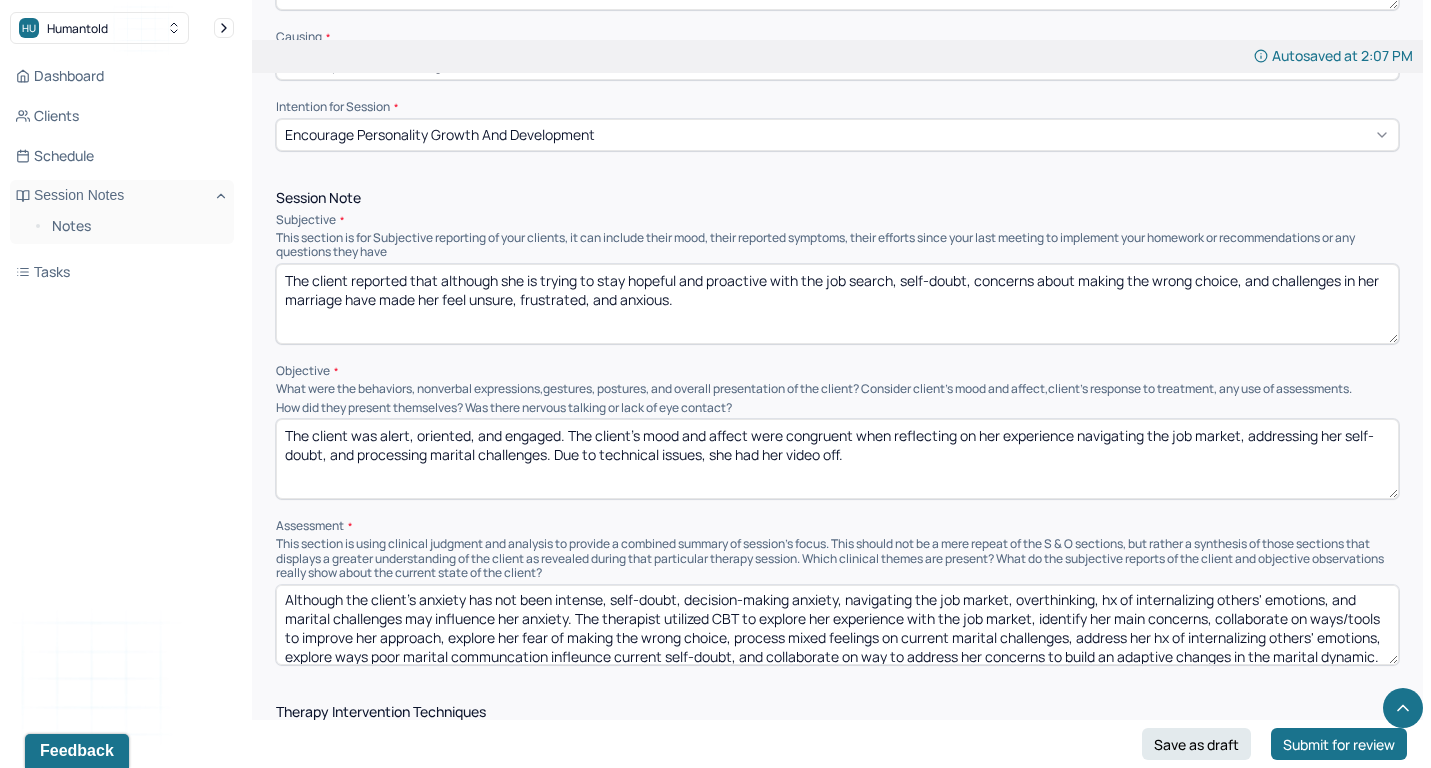 scroll, scrollTop: 4, scrollLeft: 0, axis: vertical 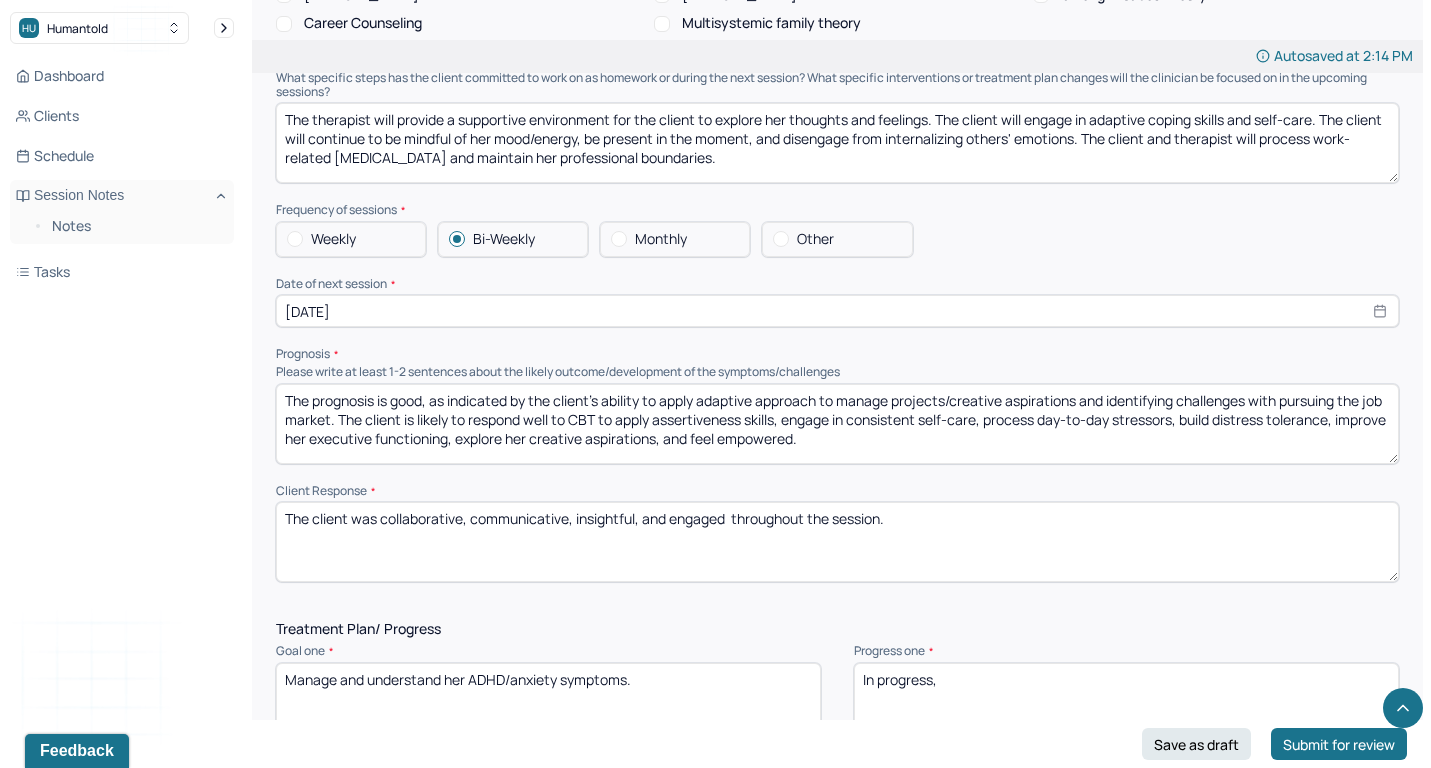 type on "Although the client's anxiety has not been intense, self-doubt, decision-making anxiety, navigating the job market, overthinking, hx of internalizing others' emotions, and marital challenges may influence her anxiety. The therapist utilized CBT to explore her experience with the job market, identify her main concerns, collaborate on ways/tools to improve her approach, explore her fear of making the wrong choice, process mixed feelings on current marital challenges, address her hx of internalizing others' emotions, explore ways poor marital communcation infleunce current self-doubt, and collaborate on way to address her concerns to build an adaptive changes in the marital dynamic." 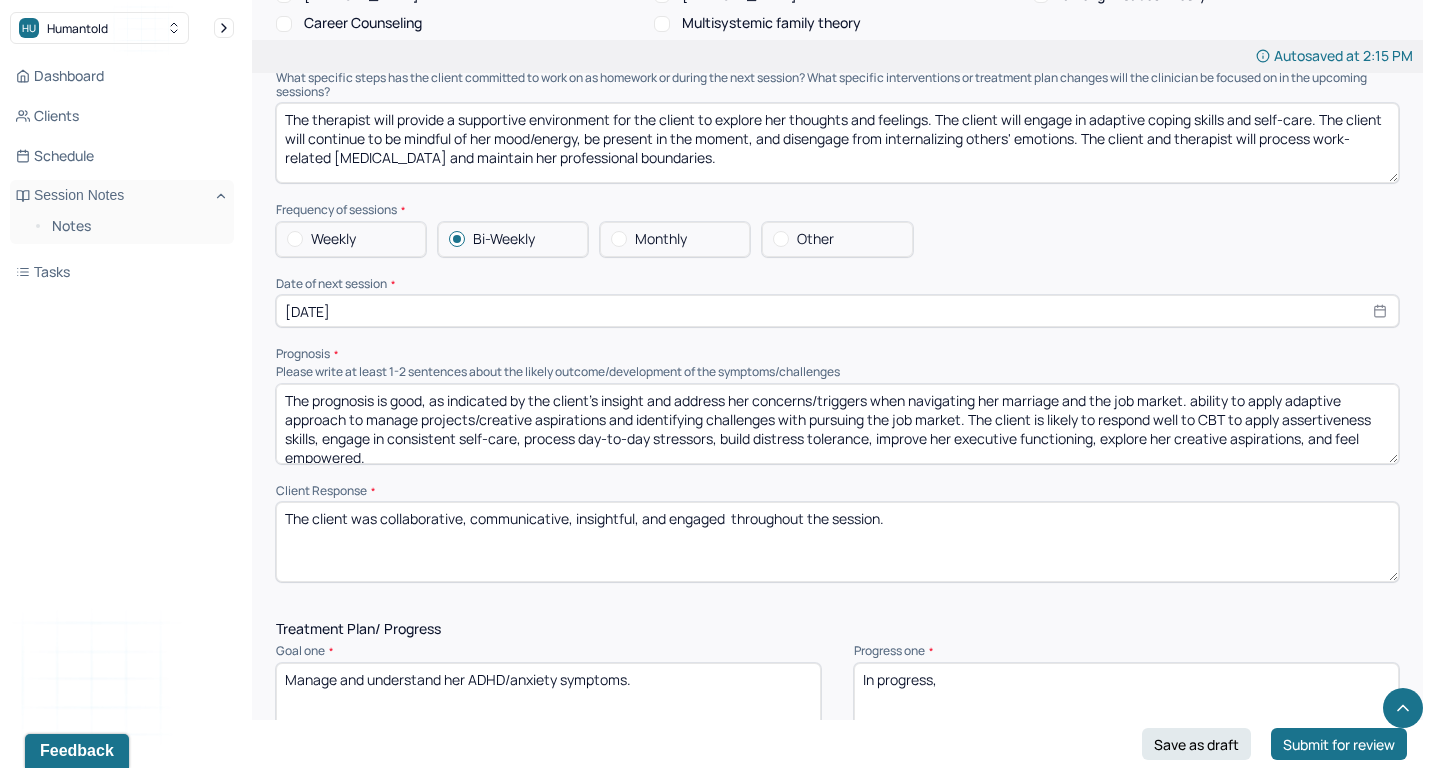drag, startPoint x: 1196, startPoint y: 366, endPoint x: 976, endPoint y: 385, distance: 220.81892 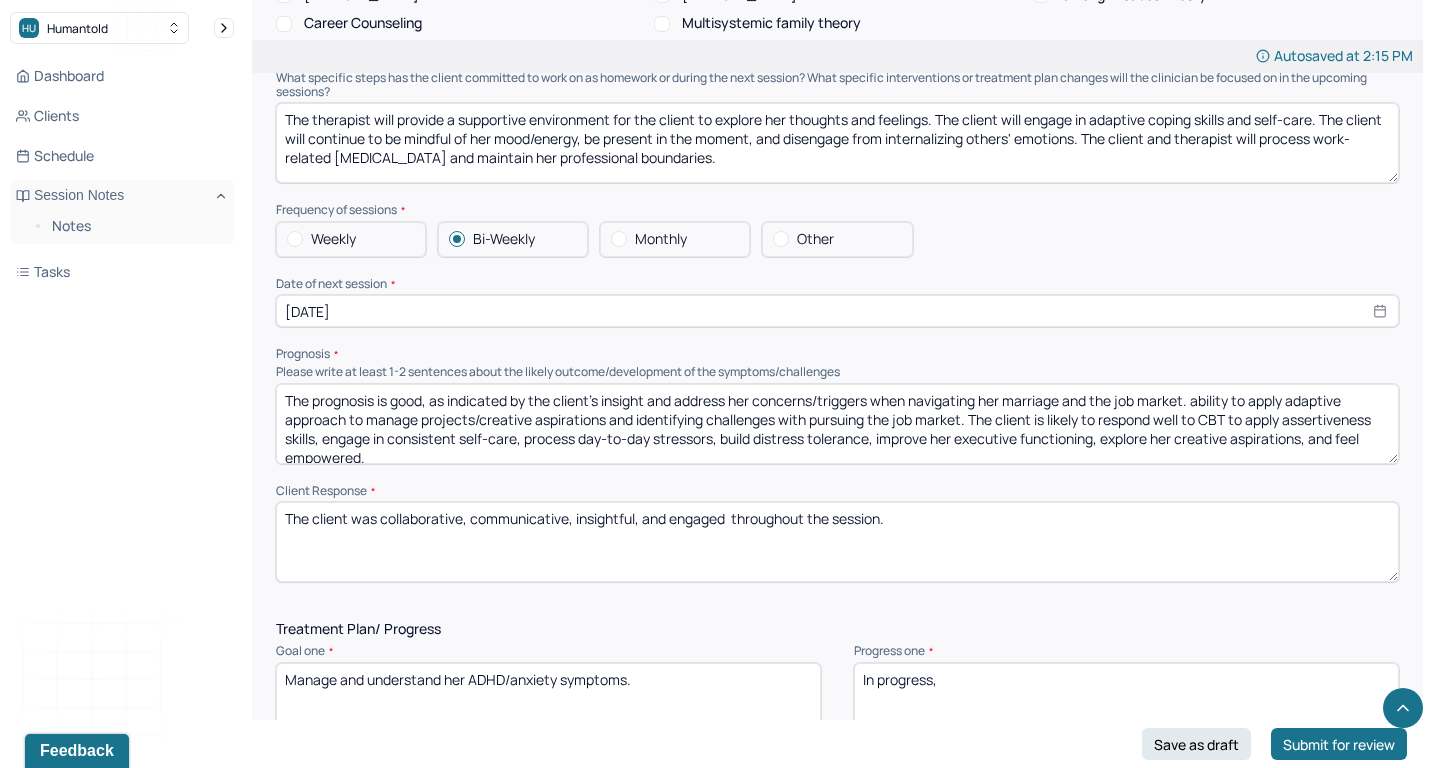 click on "The prognosis is good, as indicated by the client’s insight and address her concerns/triggers when navigating her marriage and the job market. ability to apply adaptive approach to manage projects/creative aspirations and identifying challenges with pursuing the job market. The client is likely to respond well to CBT to apply assertiveness skills, engage in consistent self-care, process day-to-day stressors, build distress tolerance, improve her executive functioning, explore her creative aspirations, and feel empowered." at bounding box center (837, 424) 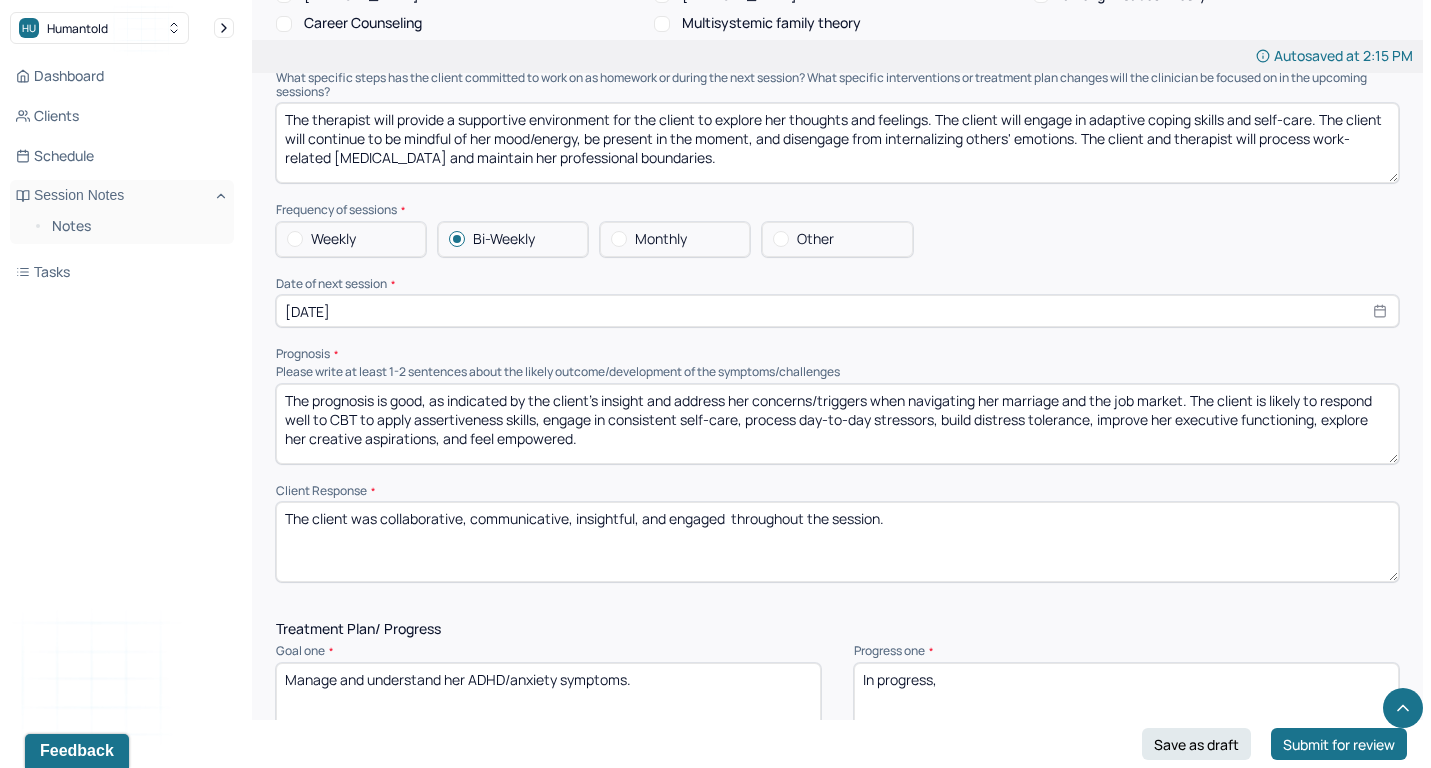 drag, startPoint x: 543, startPoint y: 386, endPoint x: 742, endPoint y: 385, distance: 199.00252 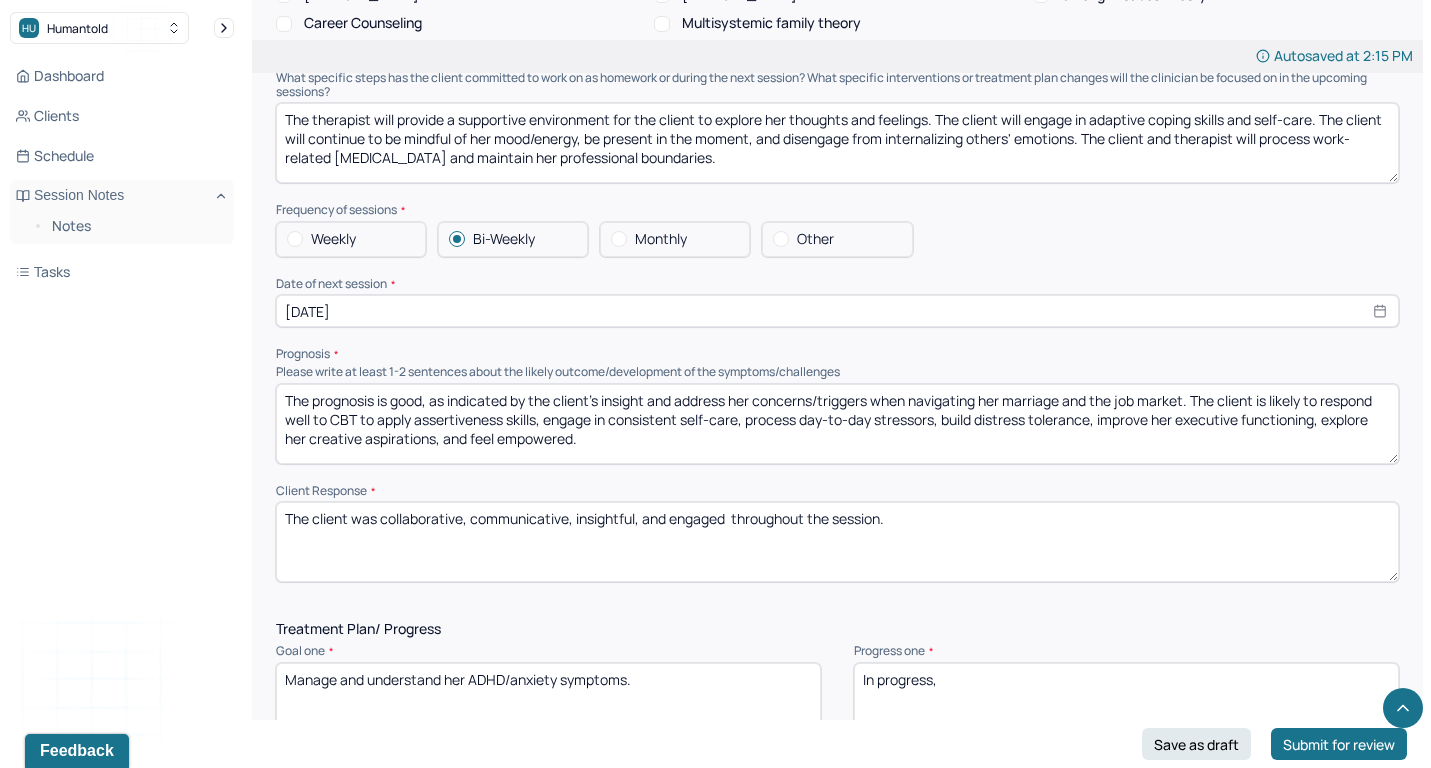 click on "The prognosis is good, as indicated by the client’s insight and address her concerns/triggers when navigating her marriage and the job market. The client is likely to respond well to CBT to apply assertiveness skills, engage in consistent self-care, process day-to-day stressors, build distress tolerance, improve her executive functioning, explore her creative aspirations, and feel empowered." at bounding box center [837, 424] 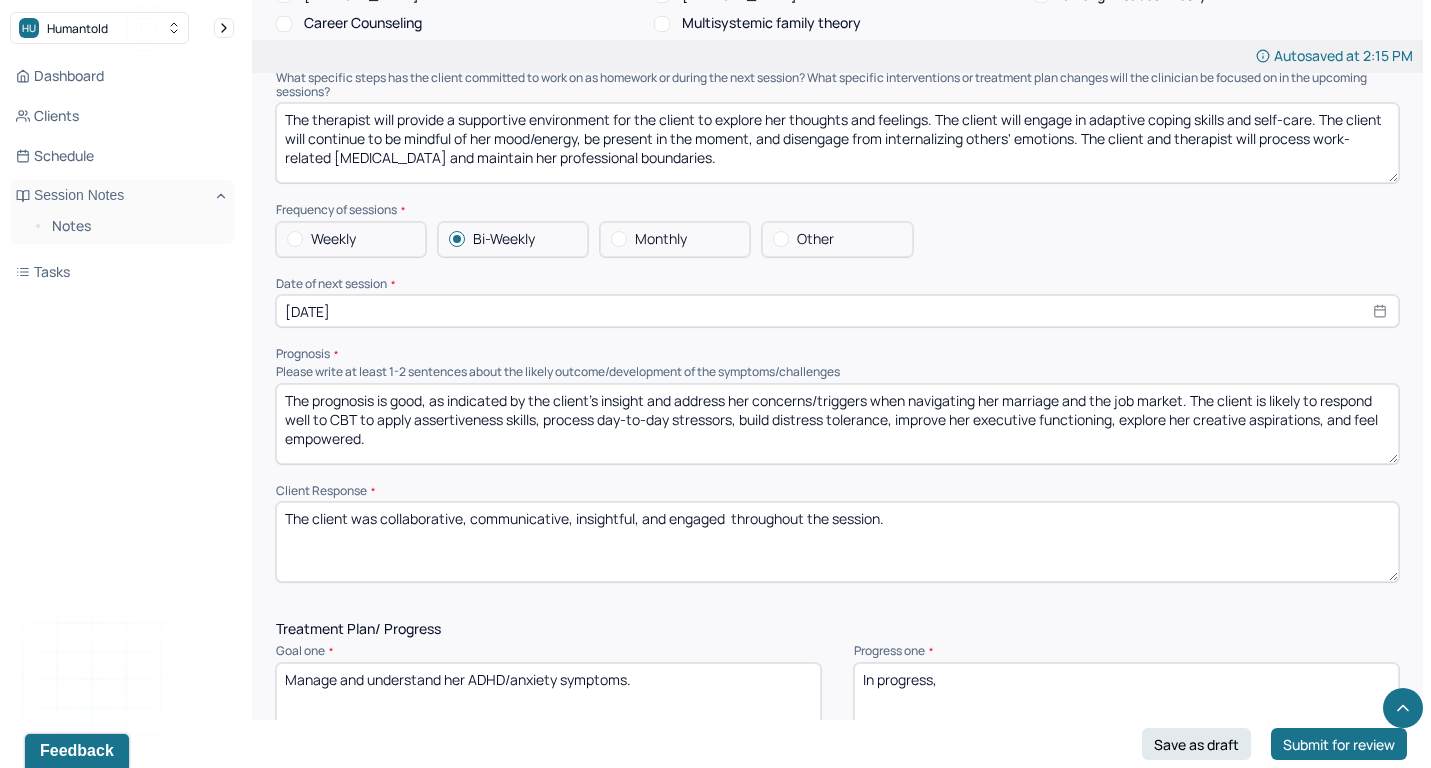 drag, startPoint x: 901, startPoint y: 389, endPoint x: 741, endPoint y: 388, distance: 160.00313 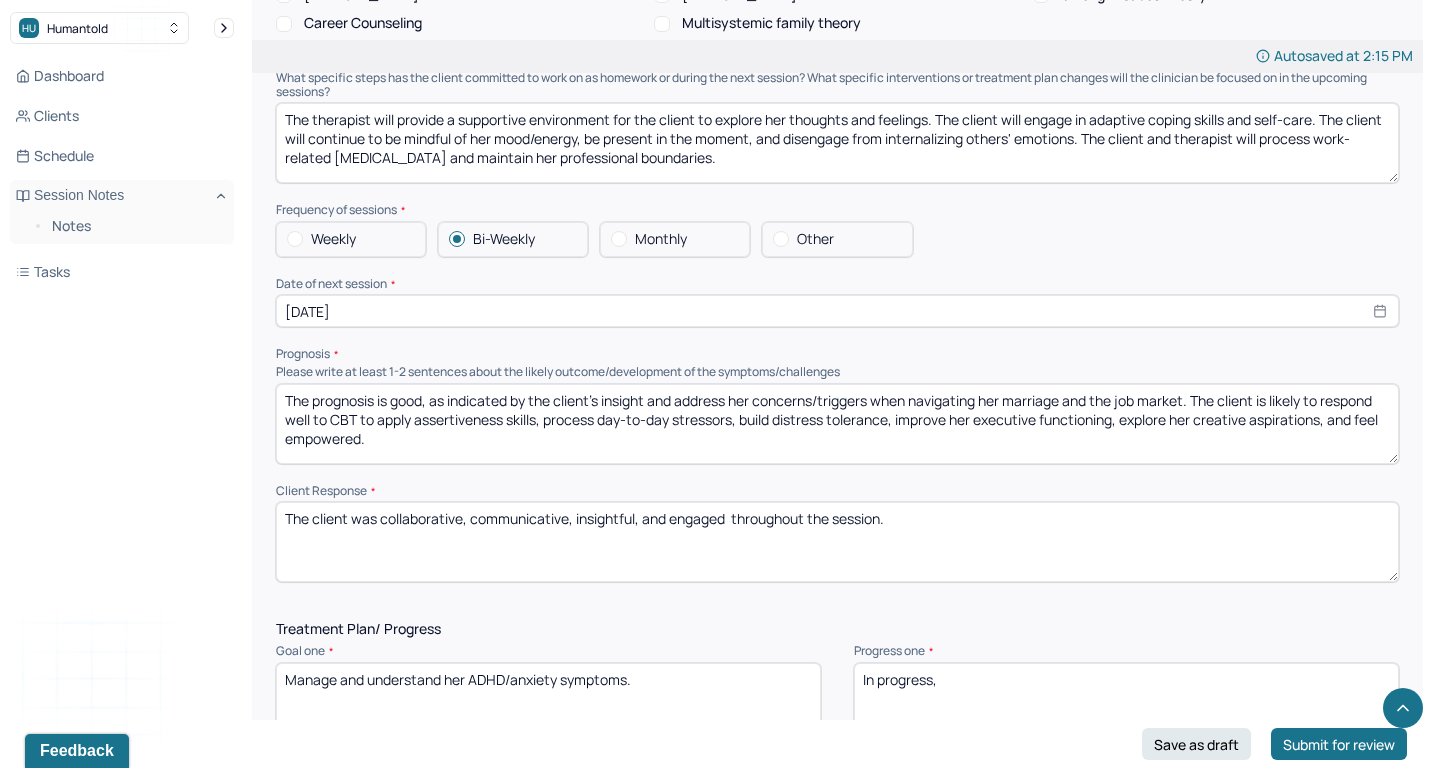 click on "The prognosis is good, as indicated by the client’s insight and address her concerns/triggers when navigating her marriage and the job market. The client is likely to respond well to CBT to apply assertiveness skills, process day-to-day stressors, build distress tolerance, improve her executive functioning, explore her creative aspirations, and feel empowered." at bounding box center (837, 424) 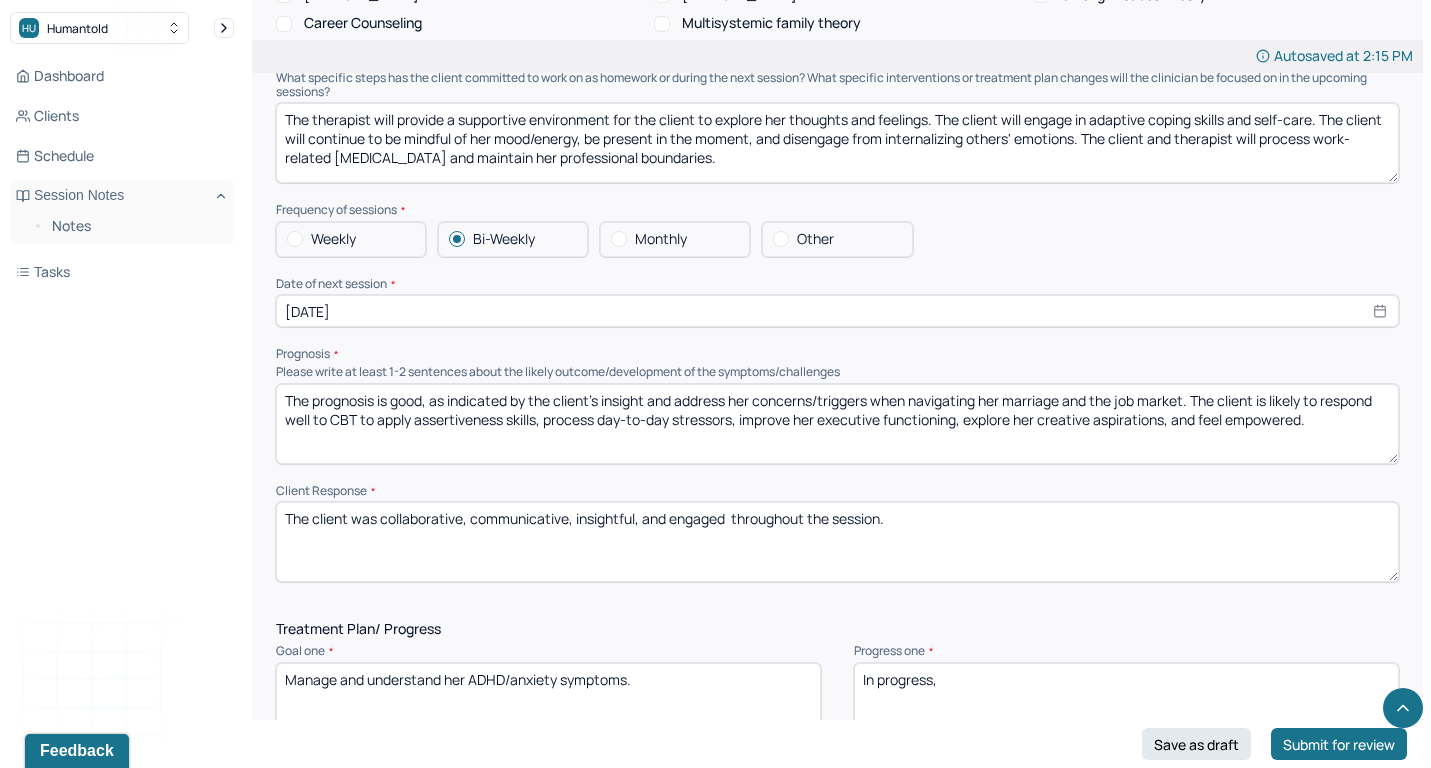 click on "The prognosis is good, as indicated by the client’s insight and address her concerns/triggers when navigating her marriage and the job market. The client is likely to respond well to CBT to apply assertiveness skills, process day-to-day stressors, improve her executive functioning, explore her creative aspirations, and feel empowered." at bounding box center [837, 424] 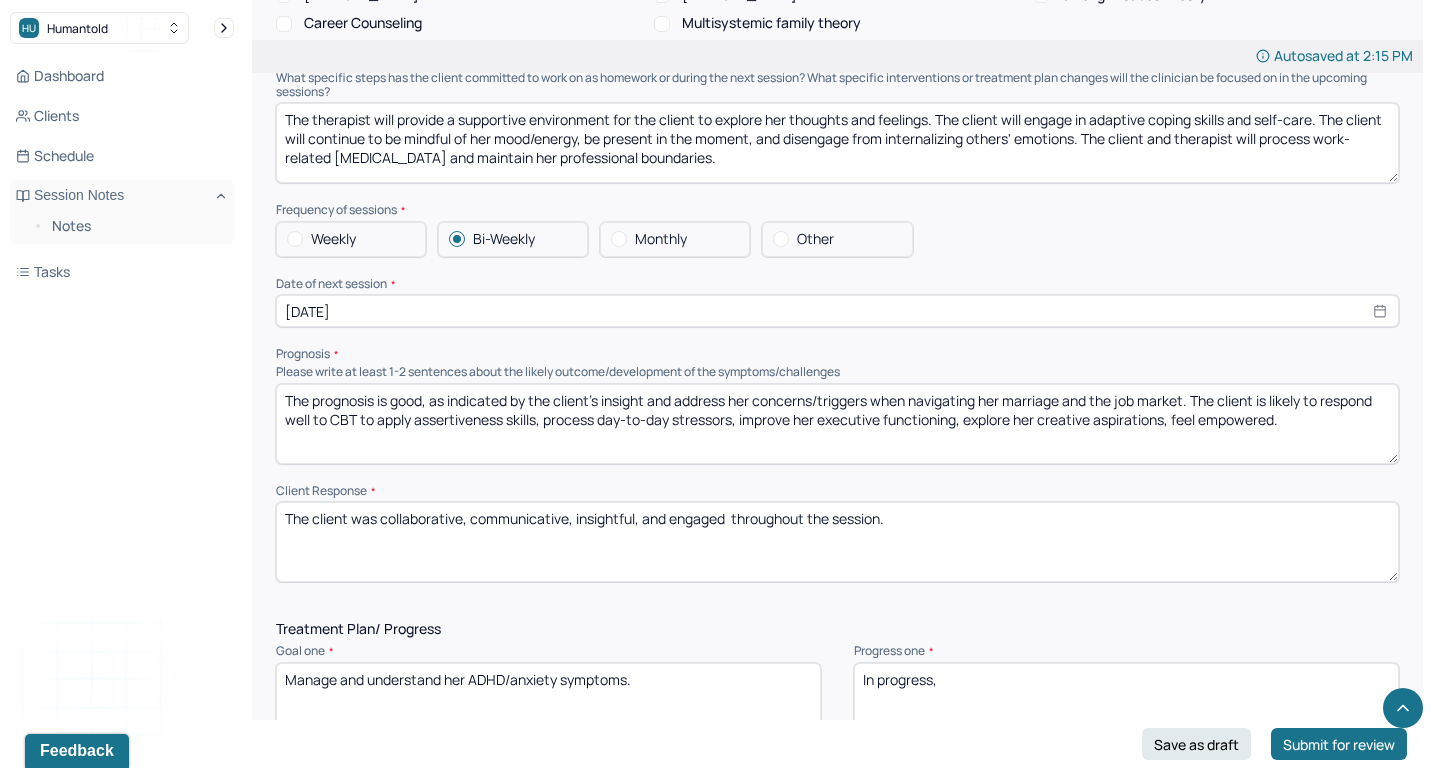click on "The prognosis is good, as indicated by the client’s insight and address her concerns/triggers when navigating her marriage and the job market. The client is likely to respond well to CBT to apply assertiveness skills, process day-to-day stressors, improve her executive functioning, explore her creative aspirations, feel empowered." at bounding box center (837, 424) 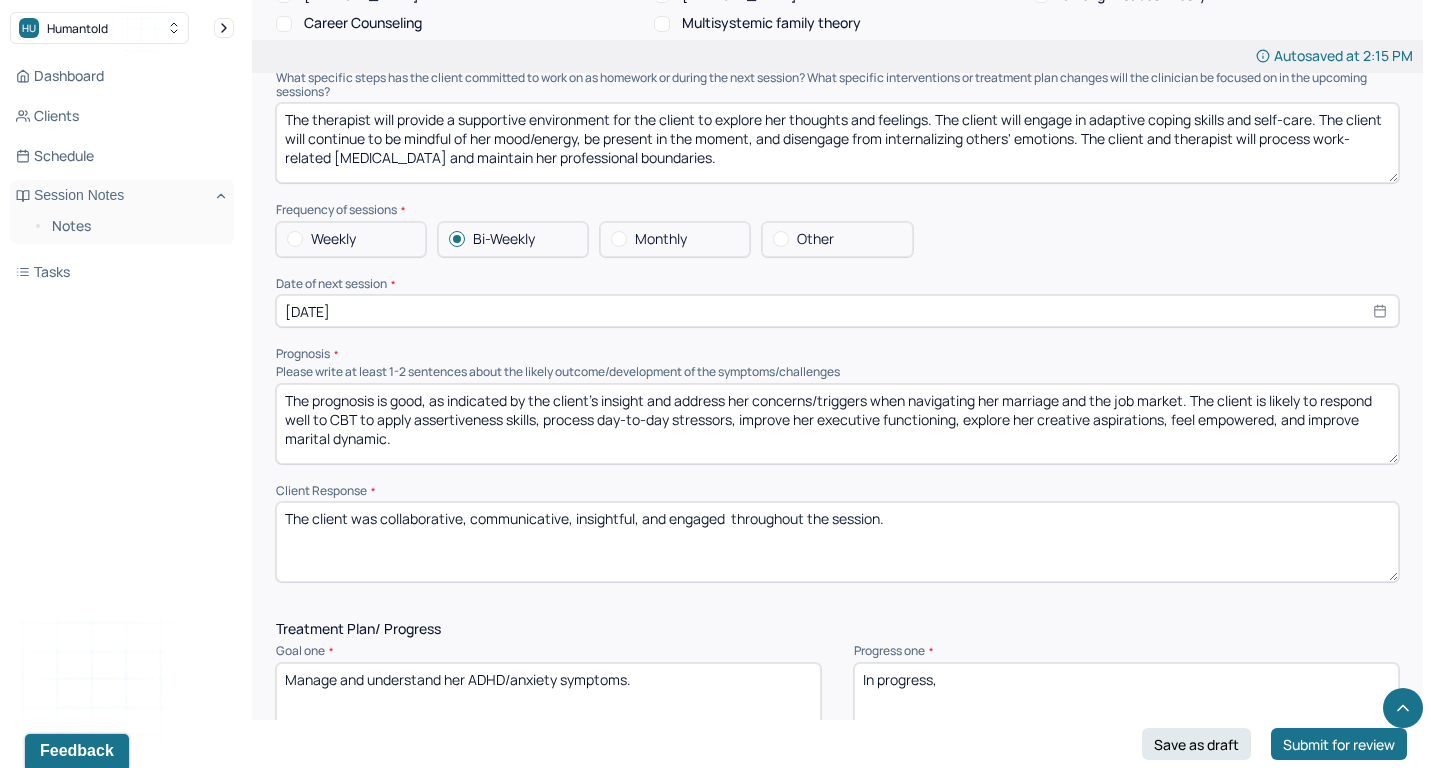 type on "The prognosis is good, as indicated by the client’s insight and address her concerns/triggers when navigating her marriage and the job market. The client is likely to respond well to CBT to apply assertiveness skills, process day-to-day stressors, improve her executive functioning, explore her creative aspirations, feel empowered, and improve marital dynamic." 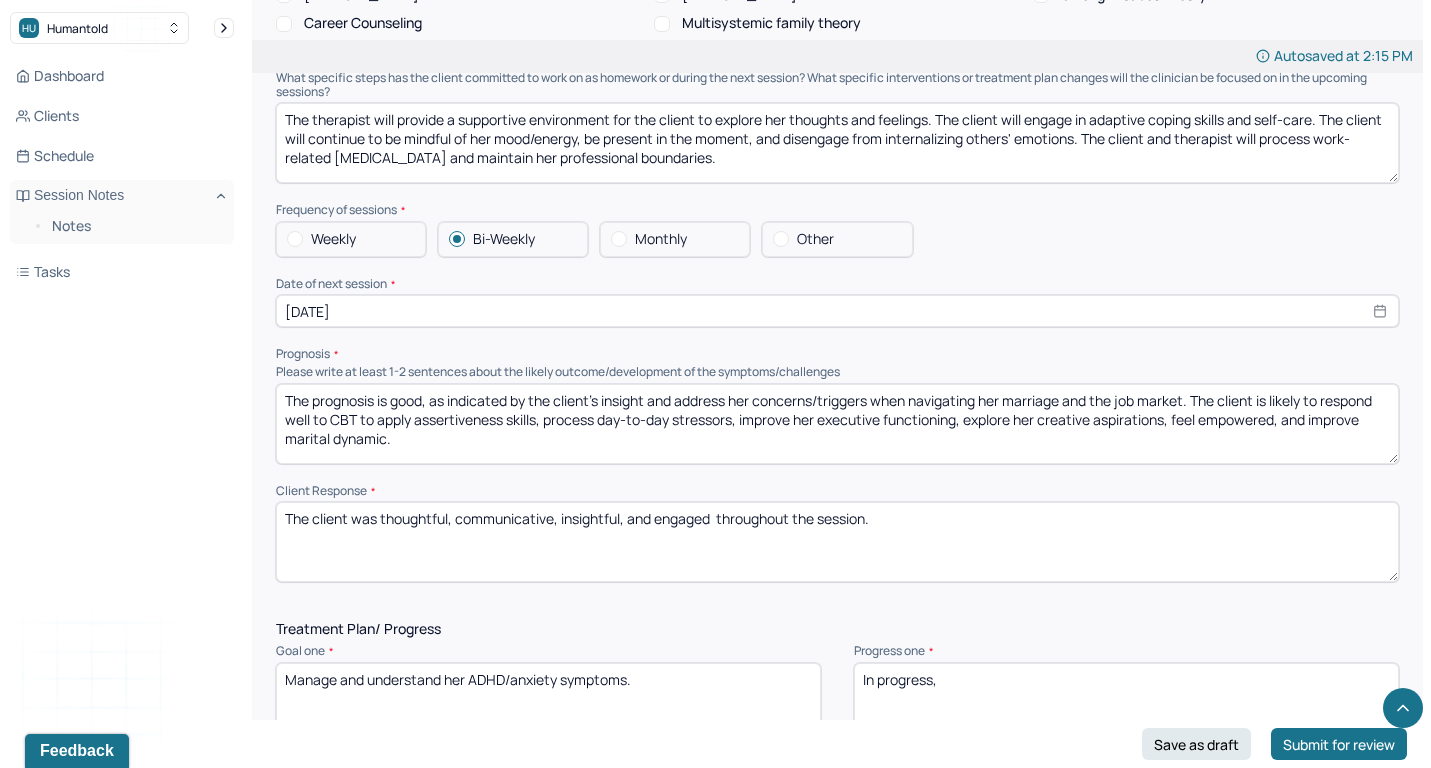 drag, startPoint x: 563, startPoint y: 480, endPoint x: 627, endPoint y: 479, distance: 64.00781 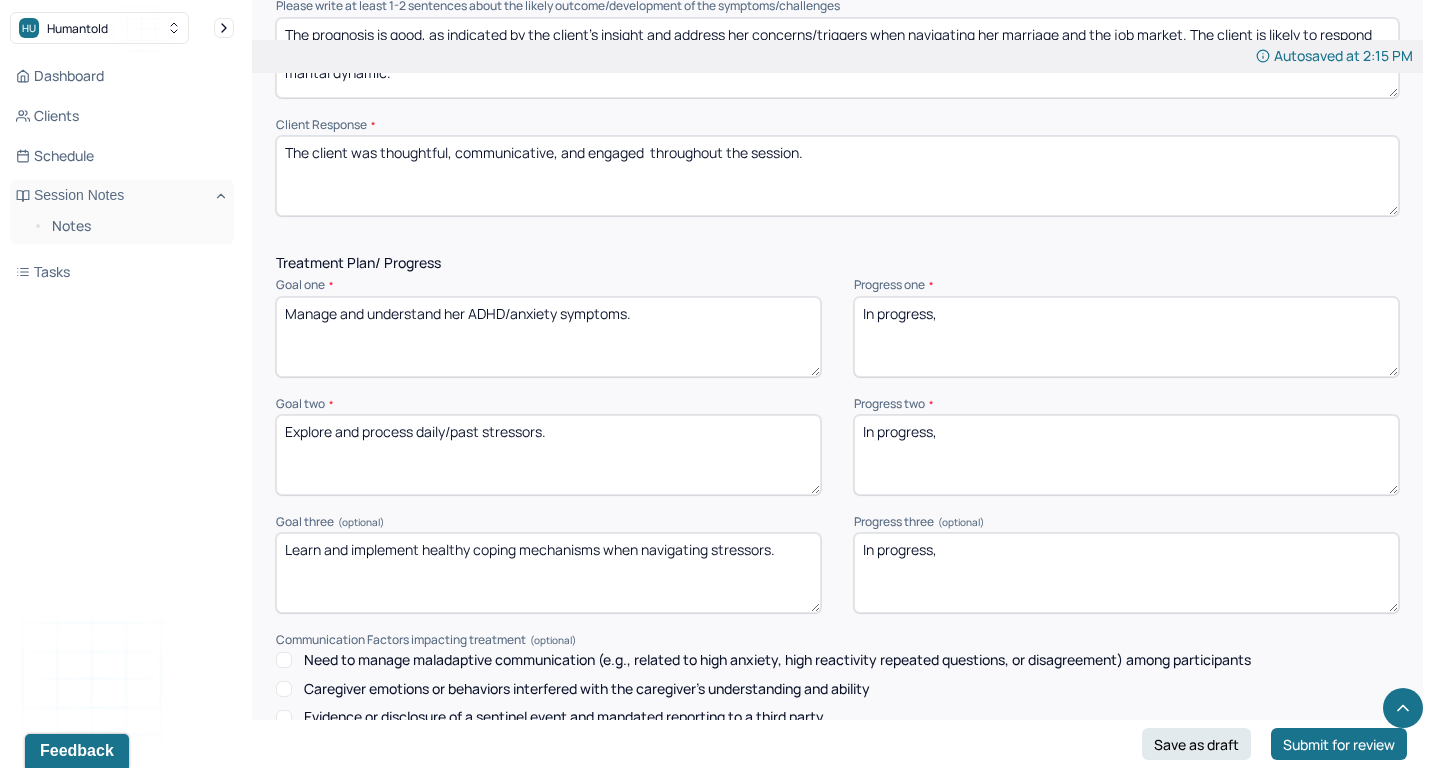 scroll, scrollTop: 2457, scrollLeft: 0, axis: vertical 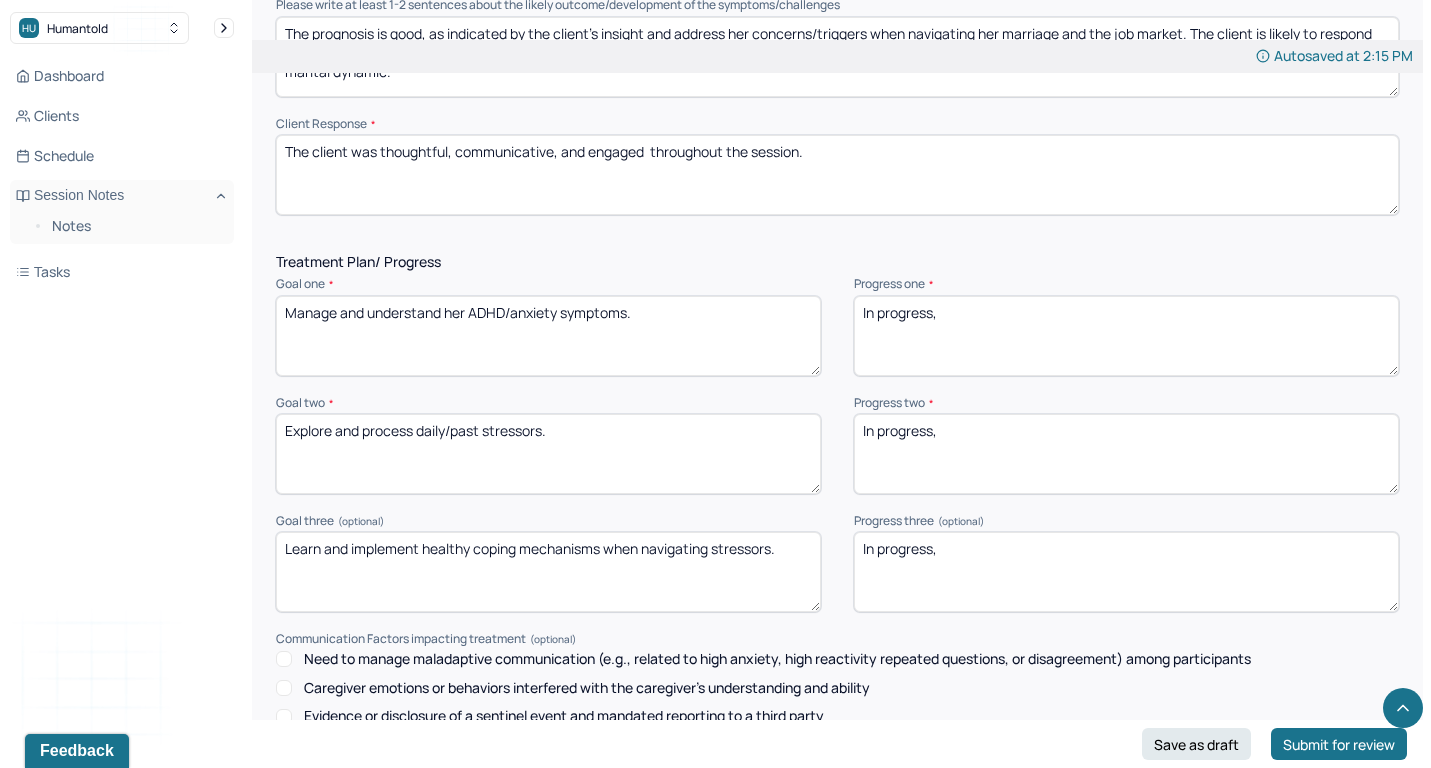 type on "The client was thoughtful, communicative, and engaged  throughout the session." 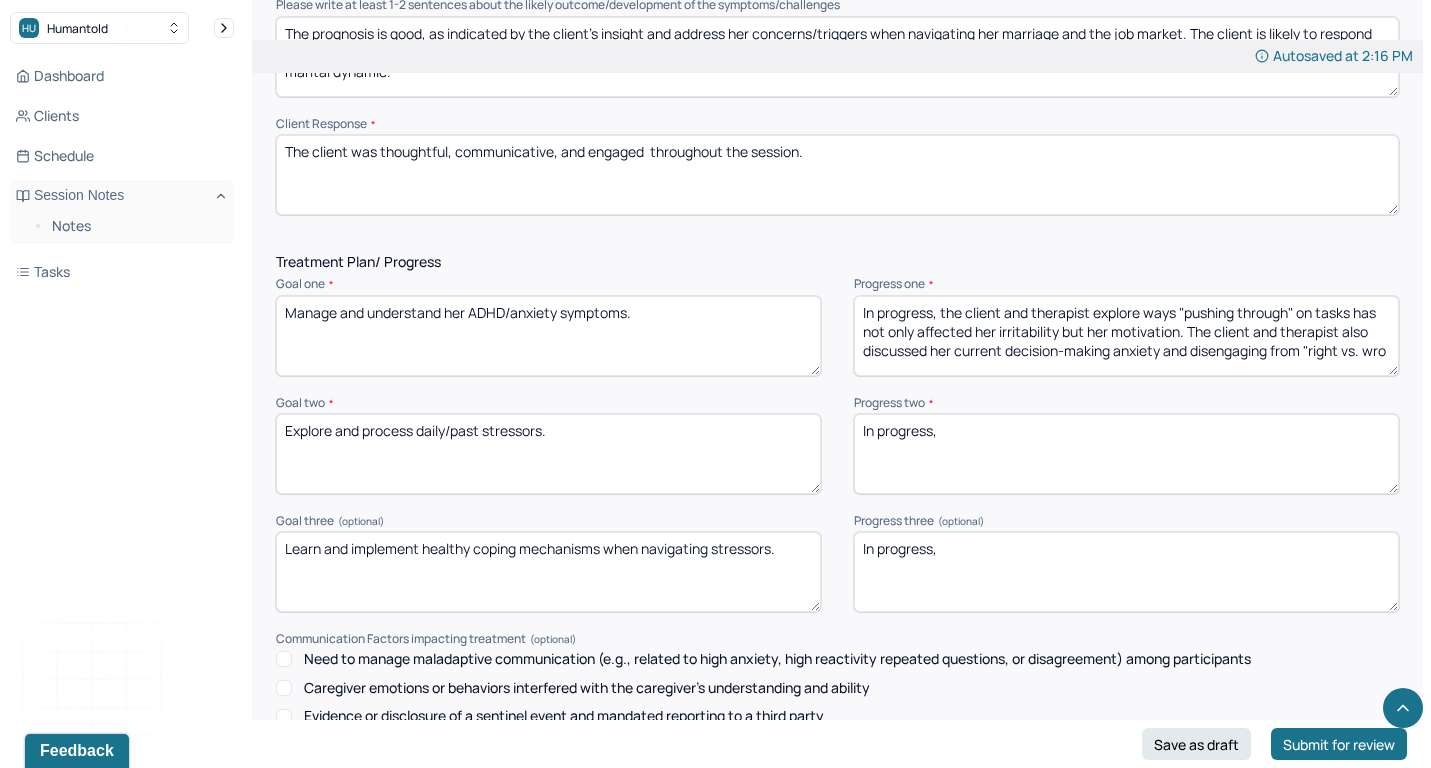 scroll, scrollTop: 4, scrollLeft: 0, axis: vertical 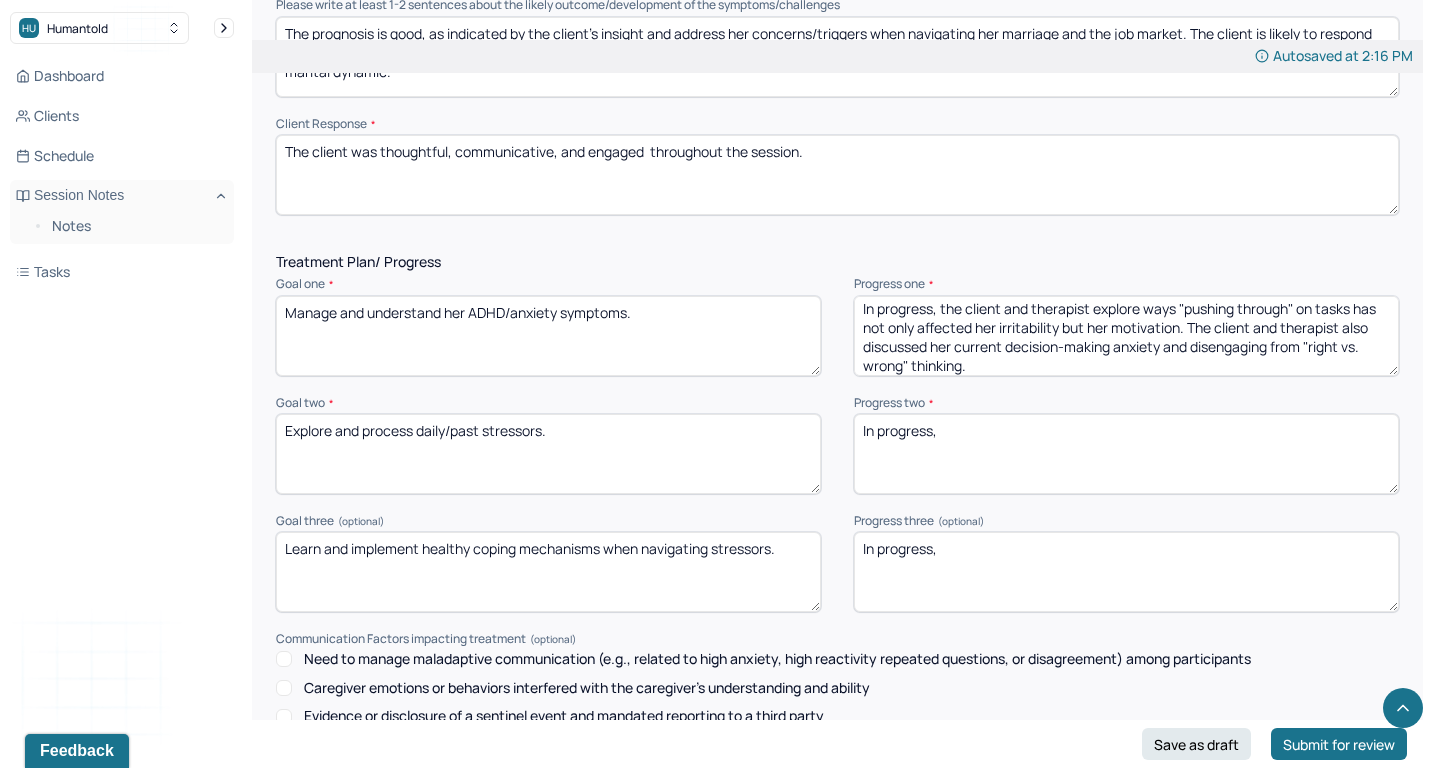 type on "In progress, the client and therapist explore ways "pushing through" on tasks has not only affected her irritability but her motivation. The client and therapist also discussed her current decision-making anxiety and disengaging from "right vs. wrong" thinking." 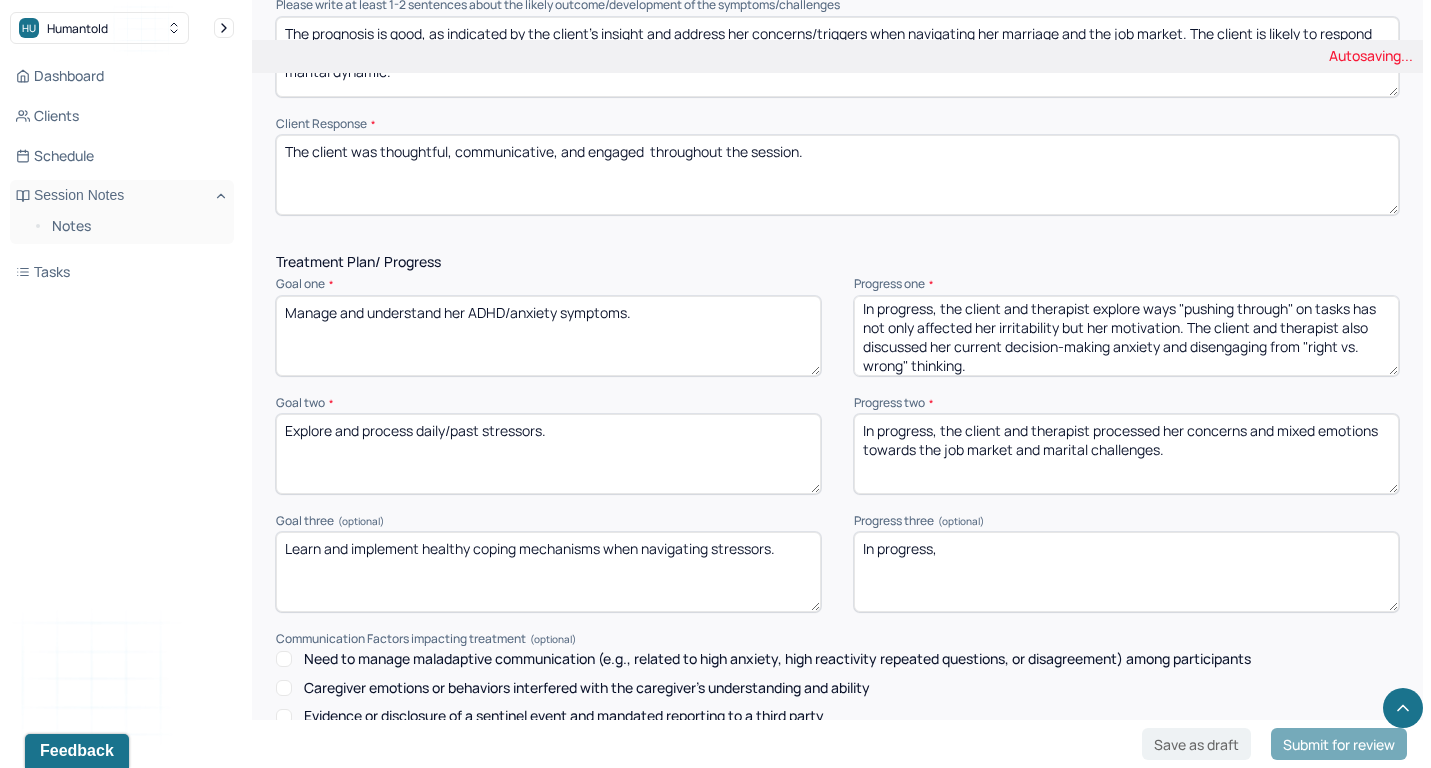 type on "In progress, the client and therapist processed her concerns and mixed emotions towards the job market and marital challenges." 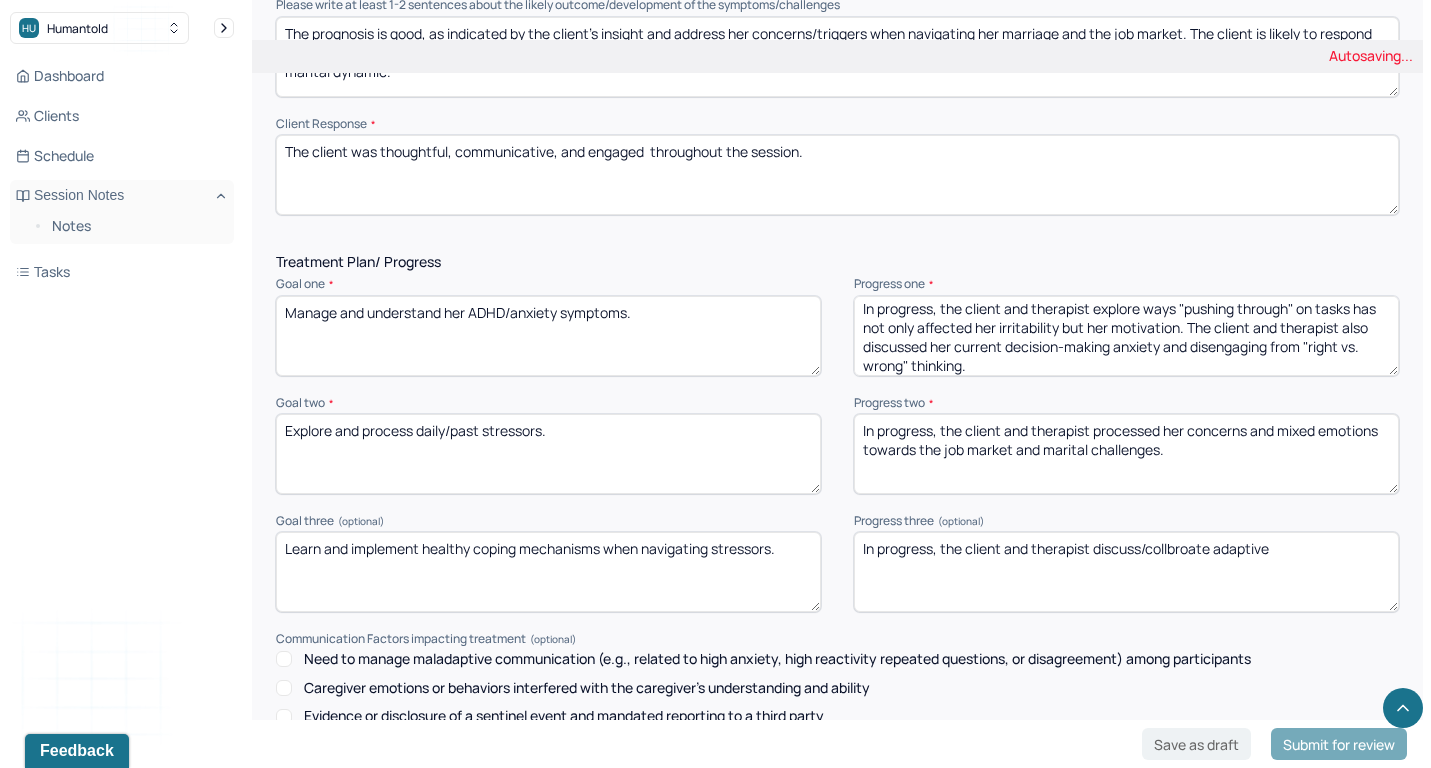 click on "In progress," at bounding box center [1126, 572] 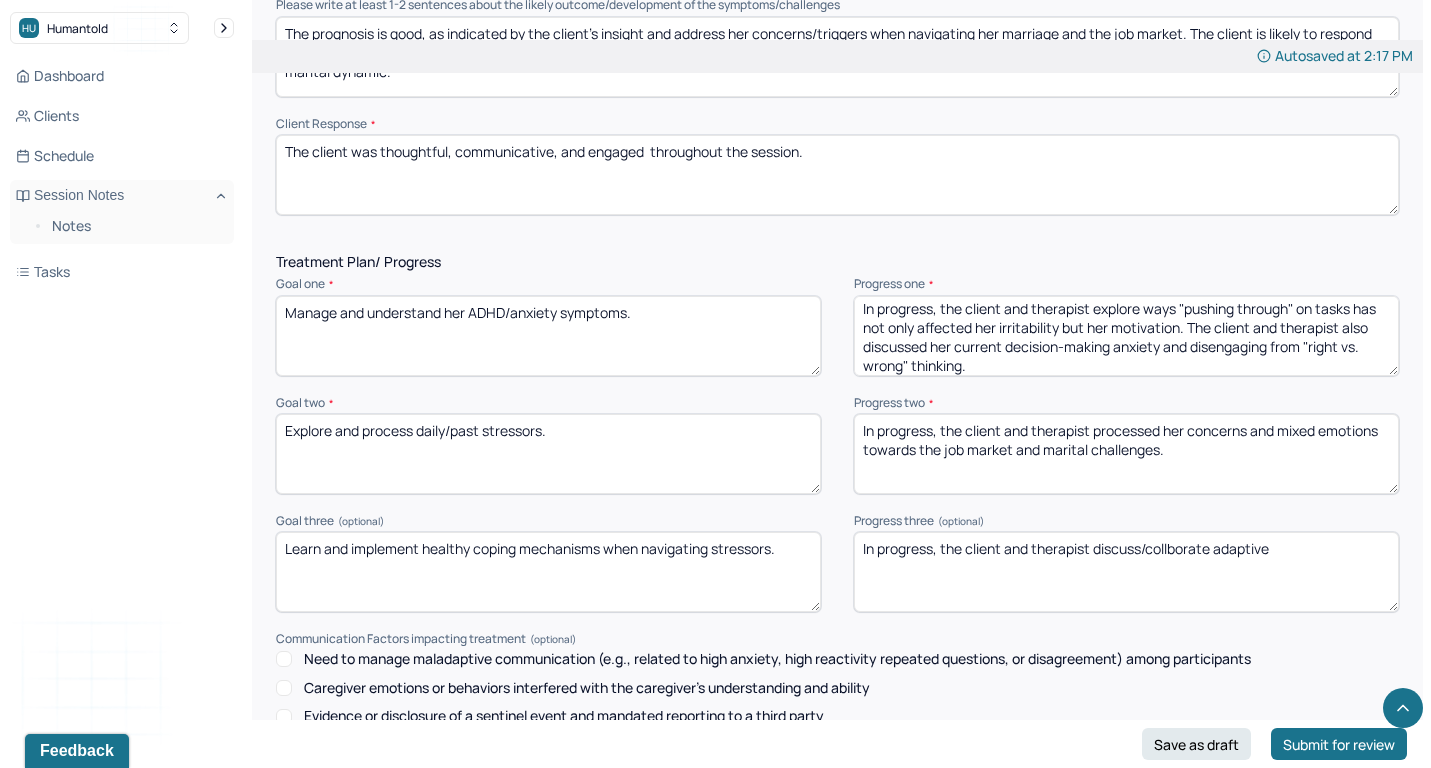 click on "In progress, the client and therapist discuss/collbroate adaptive" at bounding box center (1126, 572) 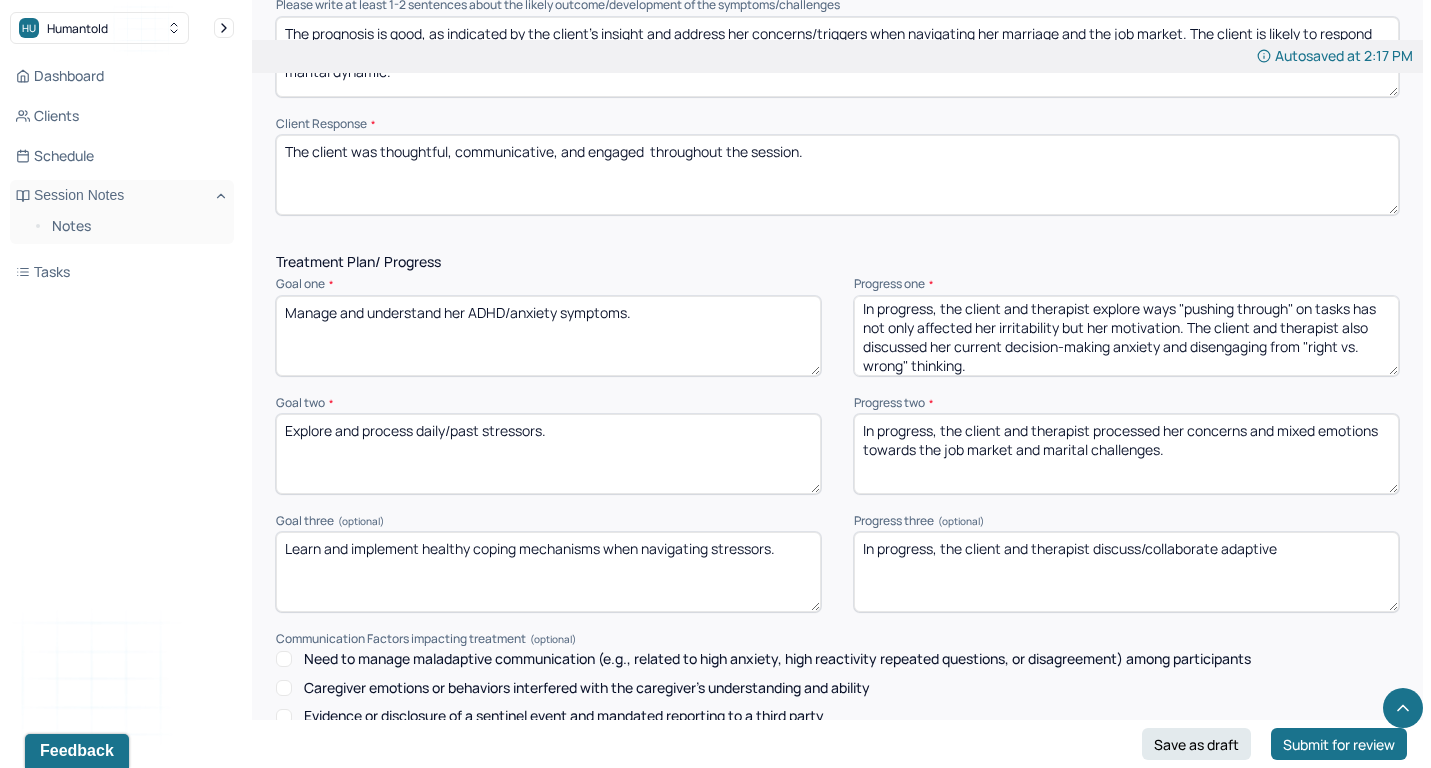 click on "In progress, the client and therapist discuss/collborate adaptive" at bounding box center [1126, 572] 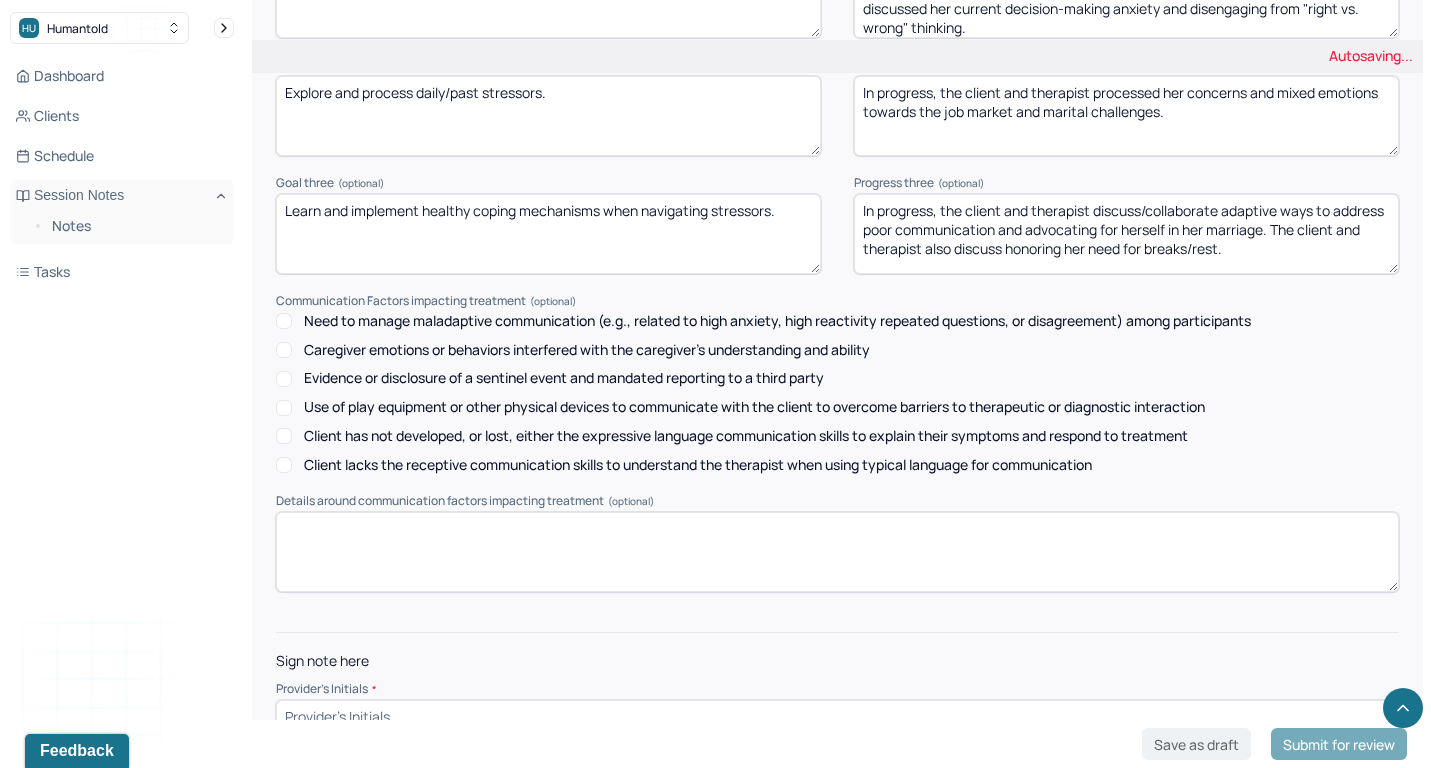 scroll, scrollTop: 2792, scrollLeft: 0, axis: vertical 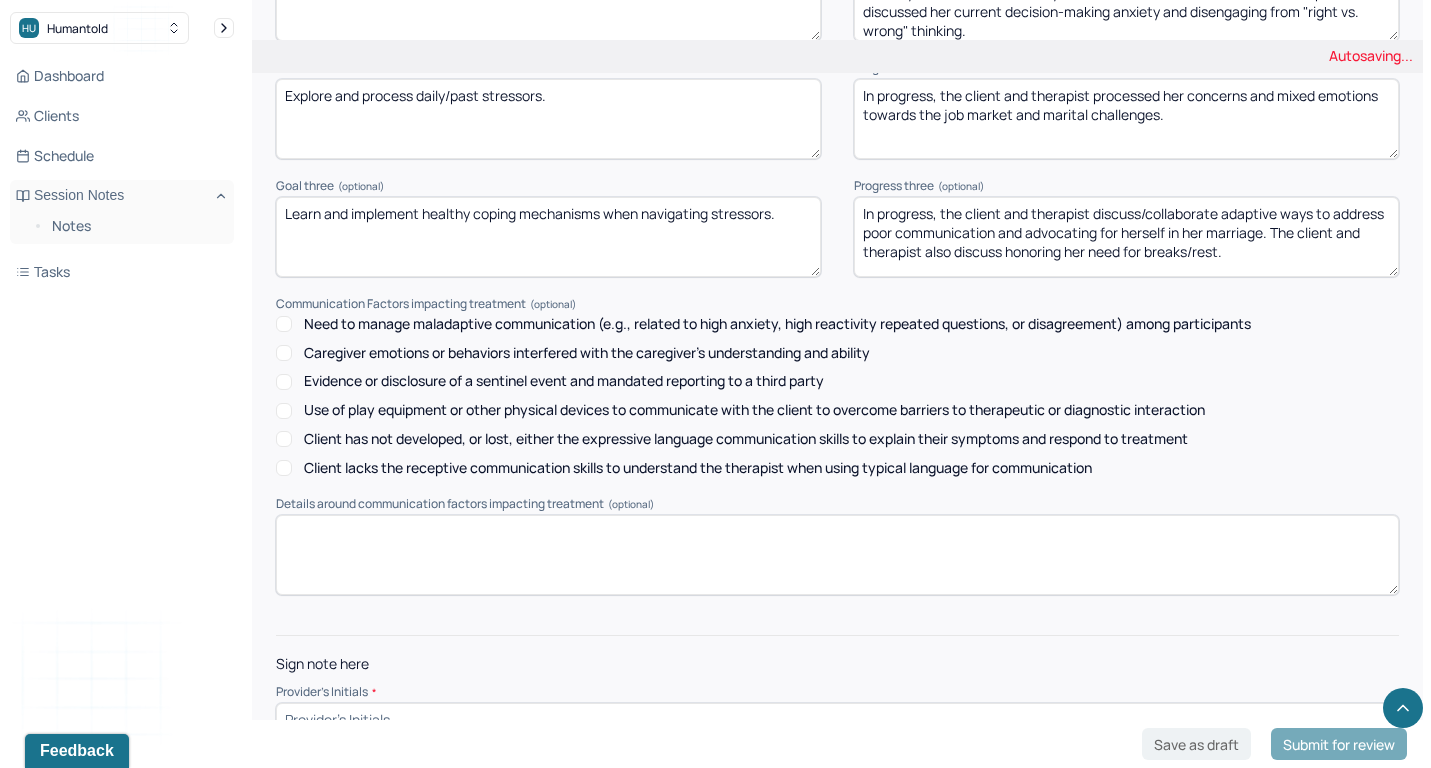 type on "In progress, the client and therapist discuss/collaborate adaptive ways to address poor communication and advocating for herself in her marriage. The client and therapist also discuss honoring her need for breaks/rest." 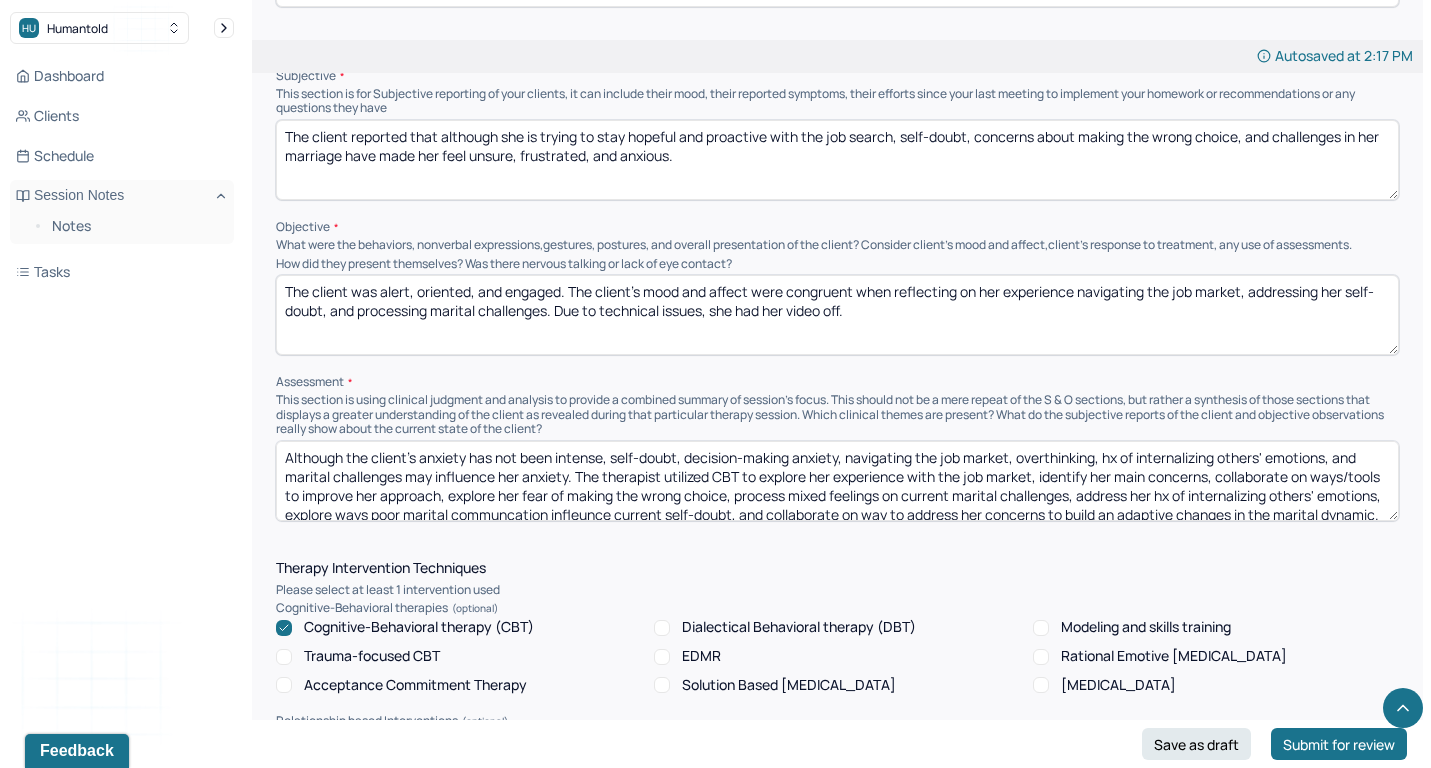 scroll, scrollTop: 1207, scrollLeft: 0, axis: vertical 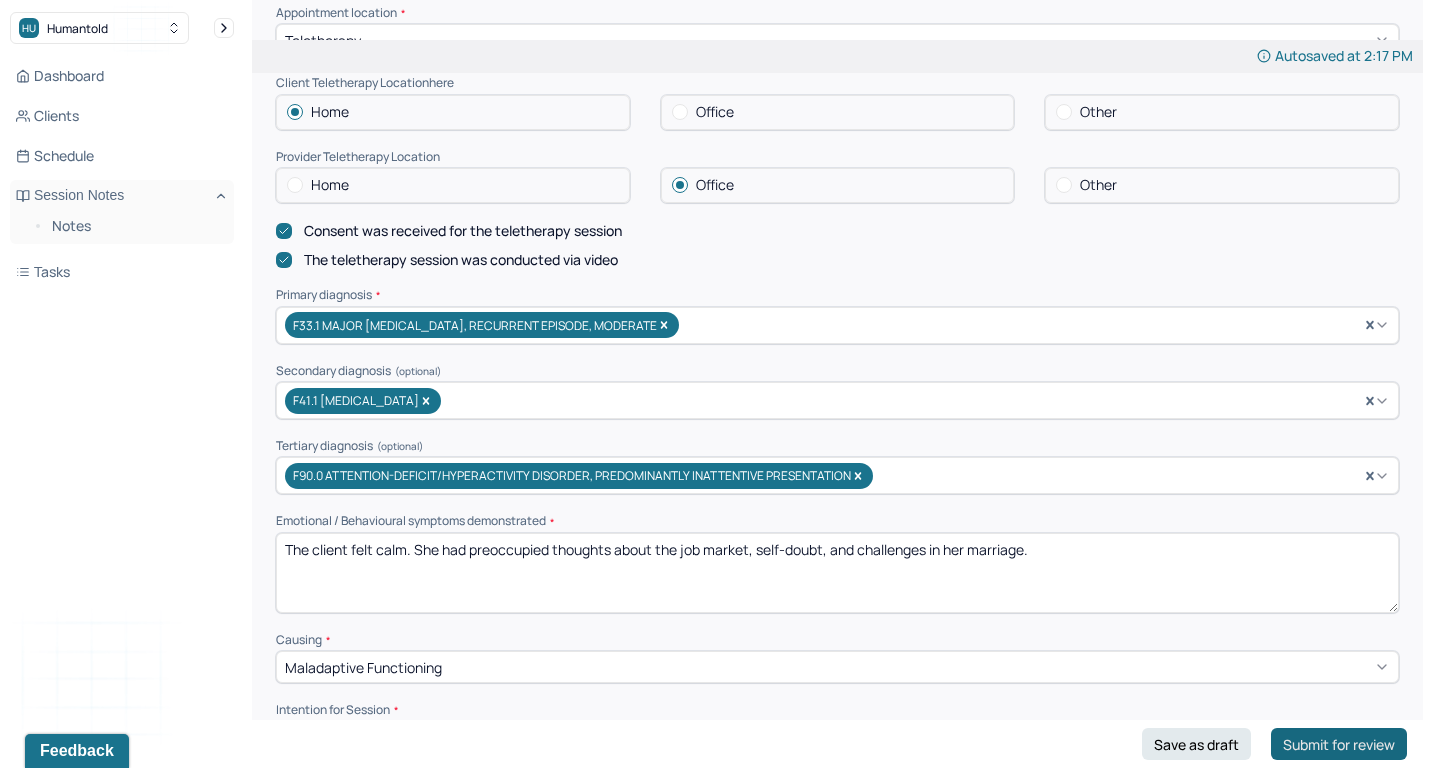 type on "cr" 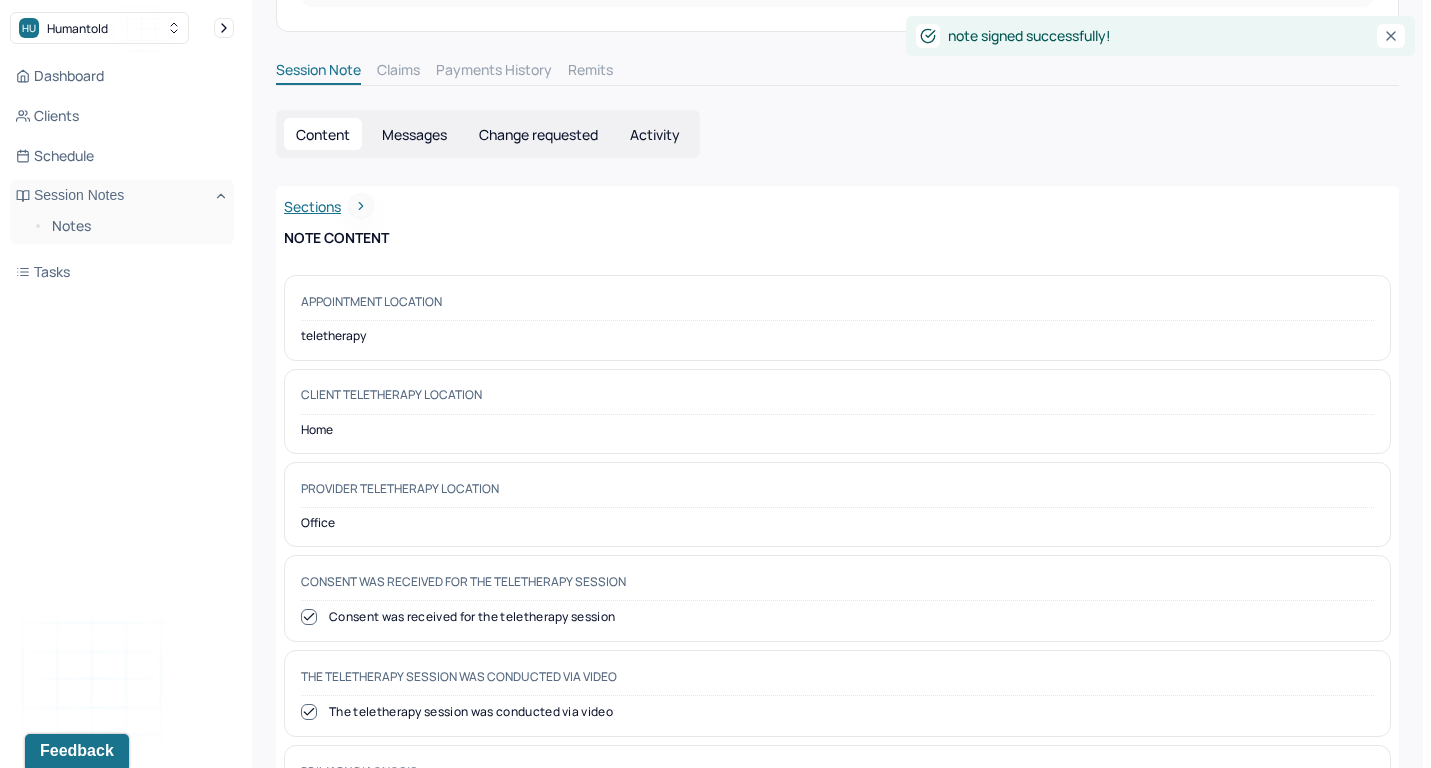 scroll, scrollTop: 0, scrollLeft: 0, axis: both 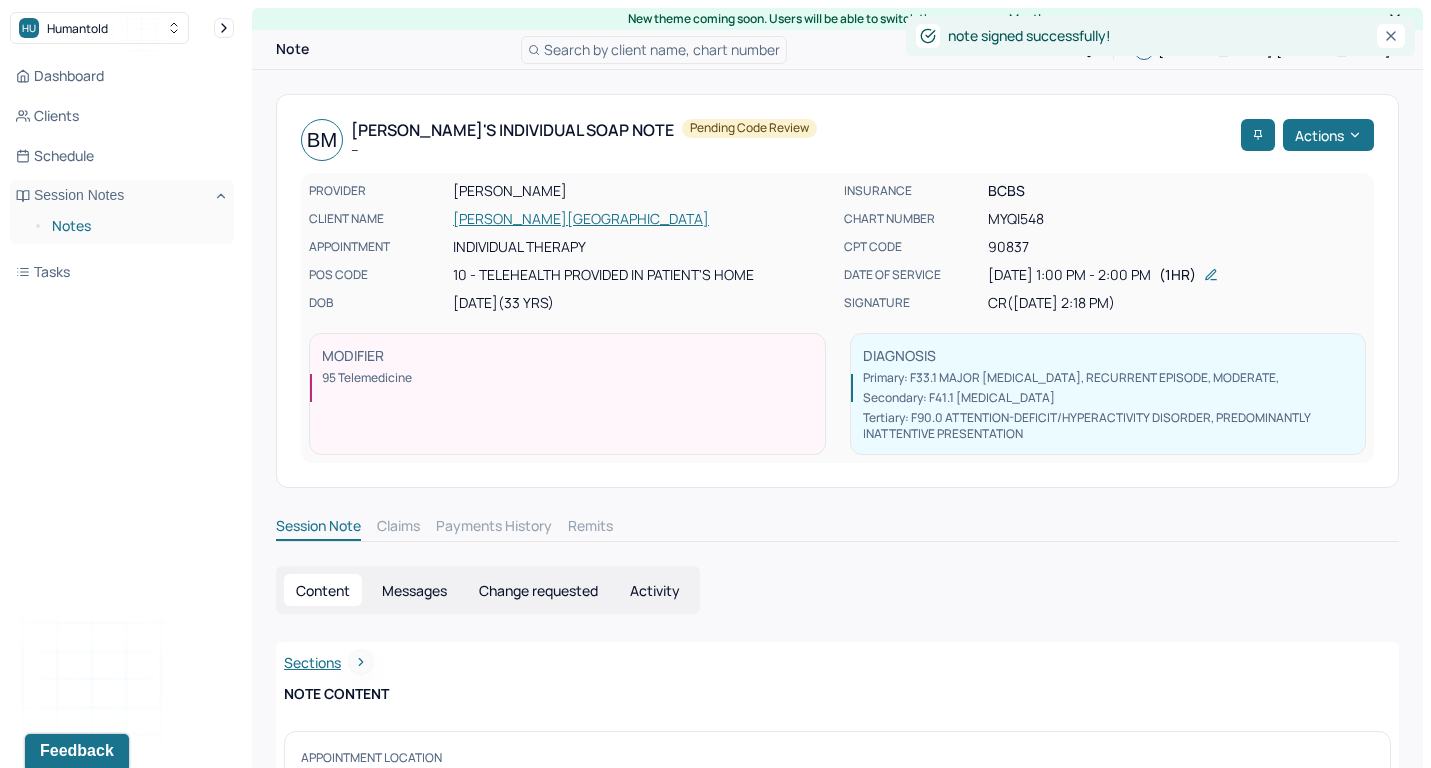 click on "Notes" at bounding box center (135, 226) 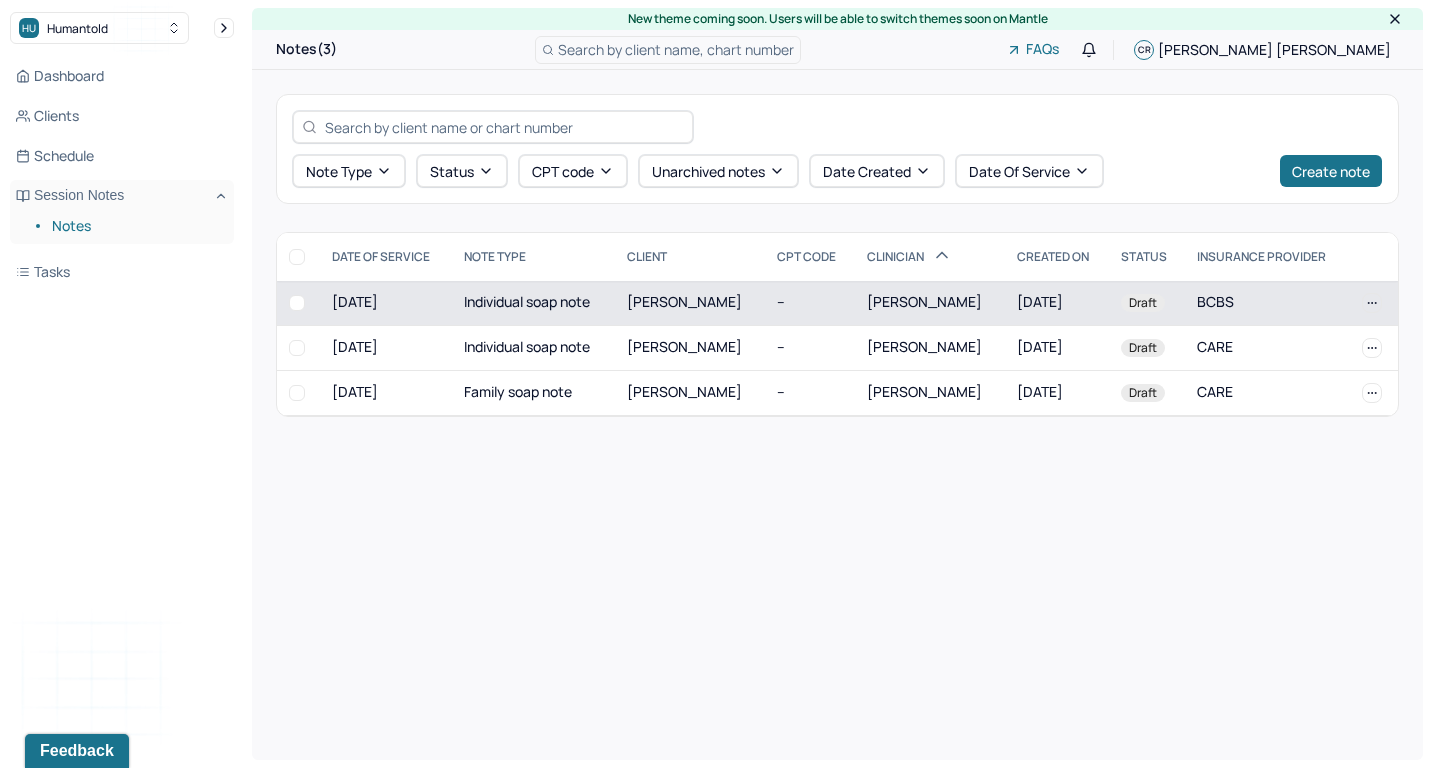 click on "Individual soap note" at bounding box center [533, 303] 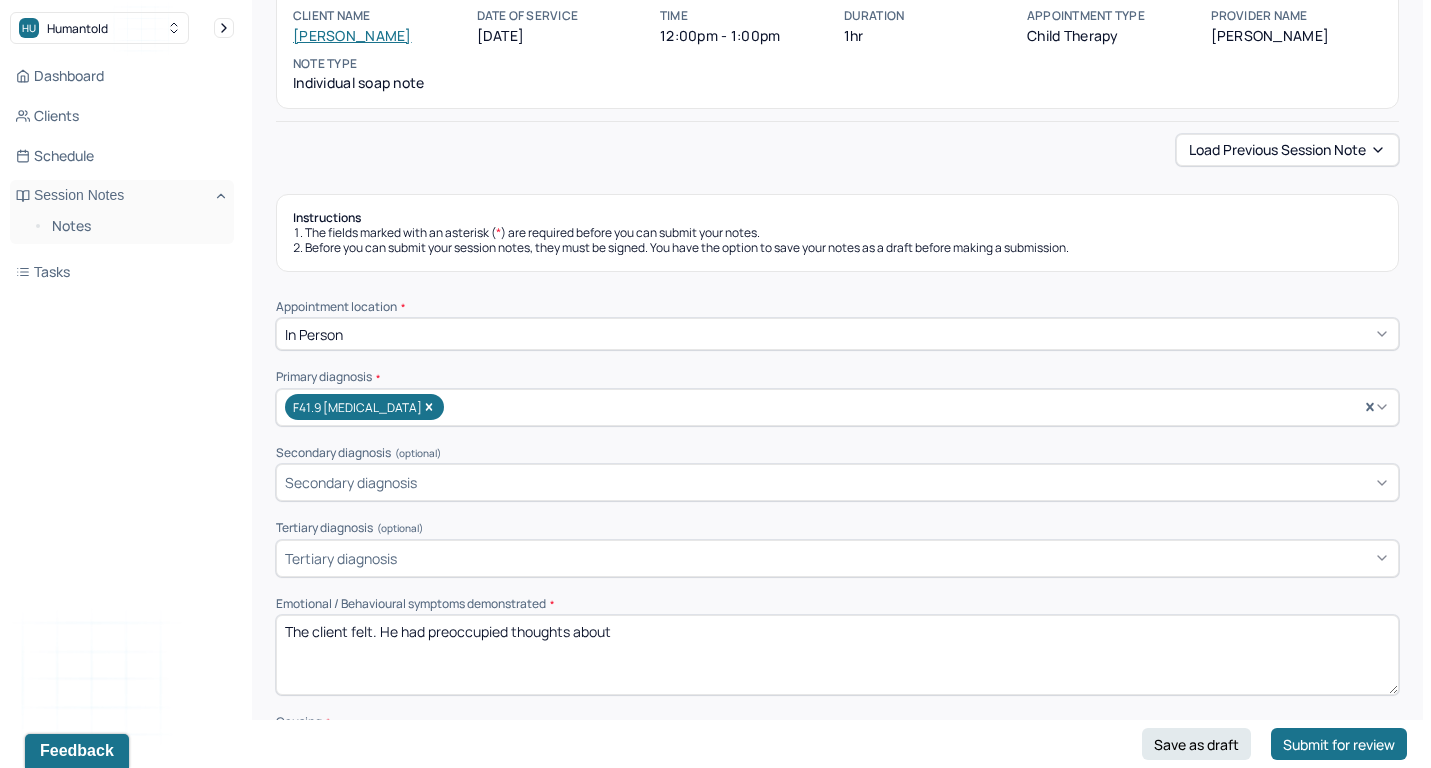 scroll, scrollTop: 251, scrollLeft: 0, axis: vertical 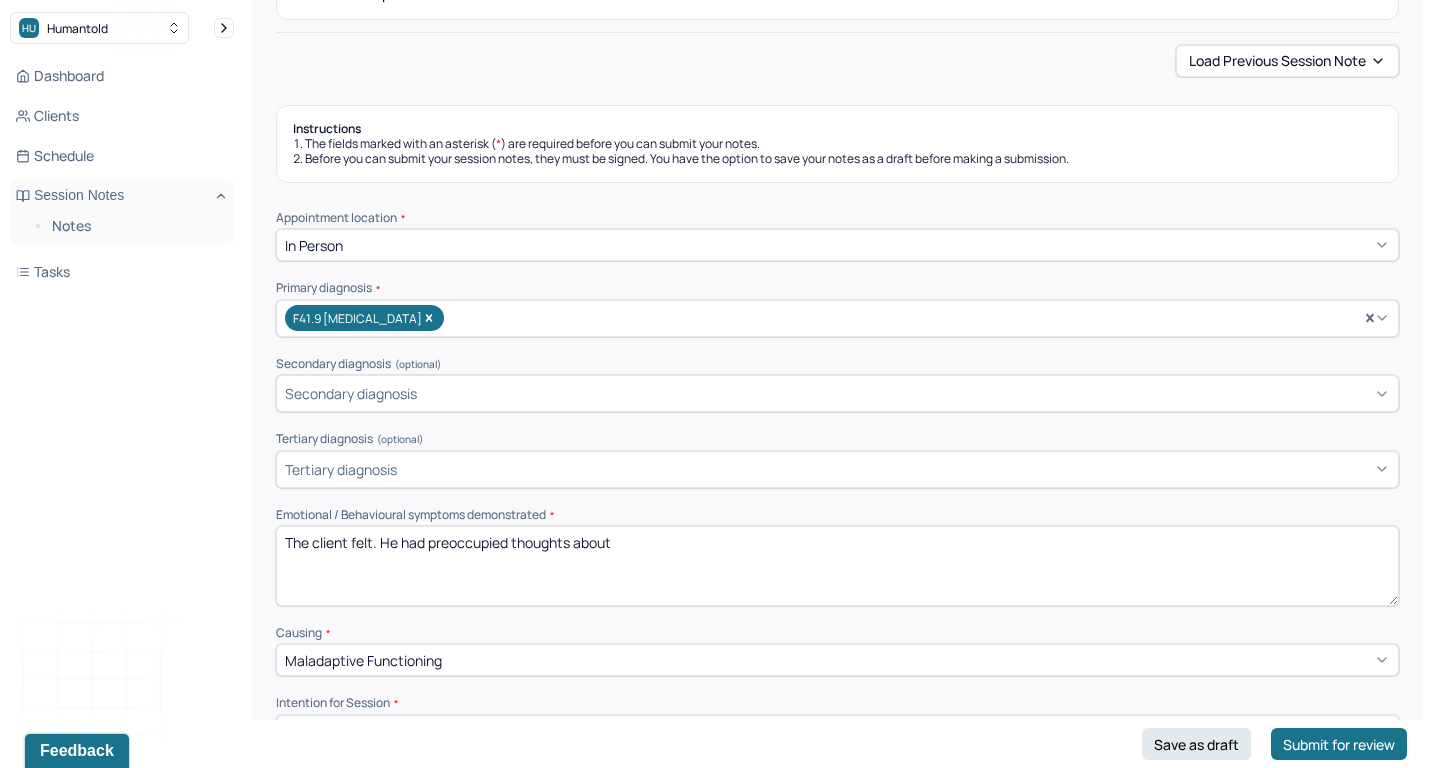 click on "The client felt. He had preoccupied thoughts about" at bounding box center (837, 566) 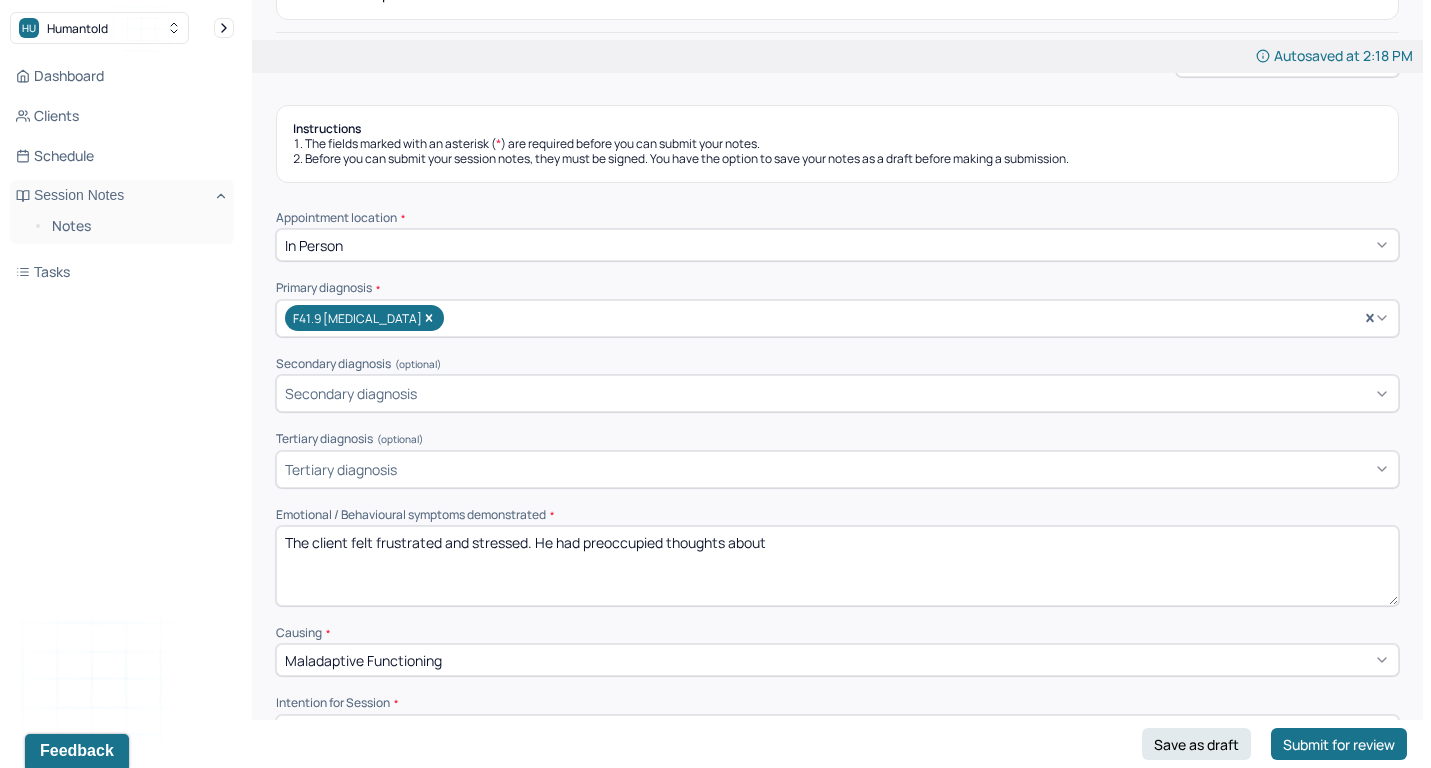 click on "The client felt . He had preoccupied thoughts about" at bounding box center [837, 566] 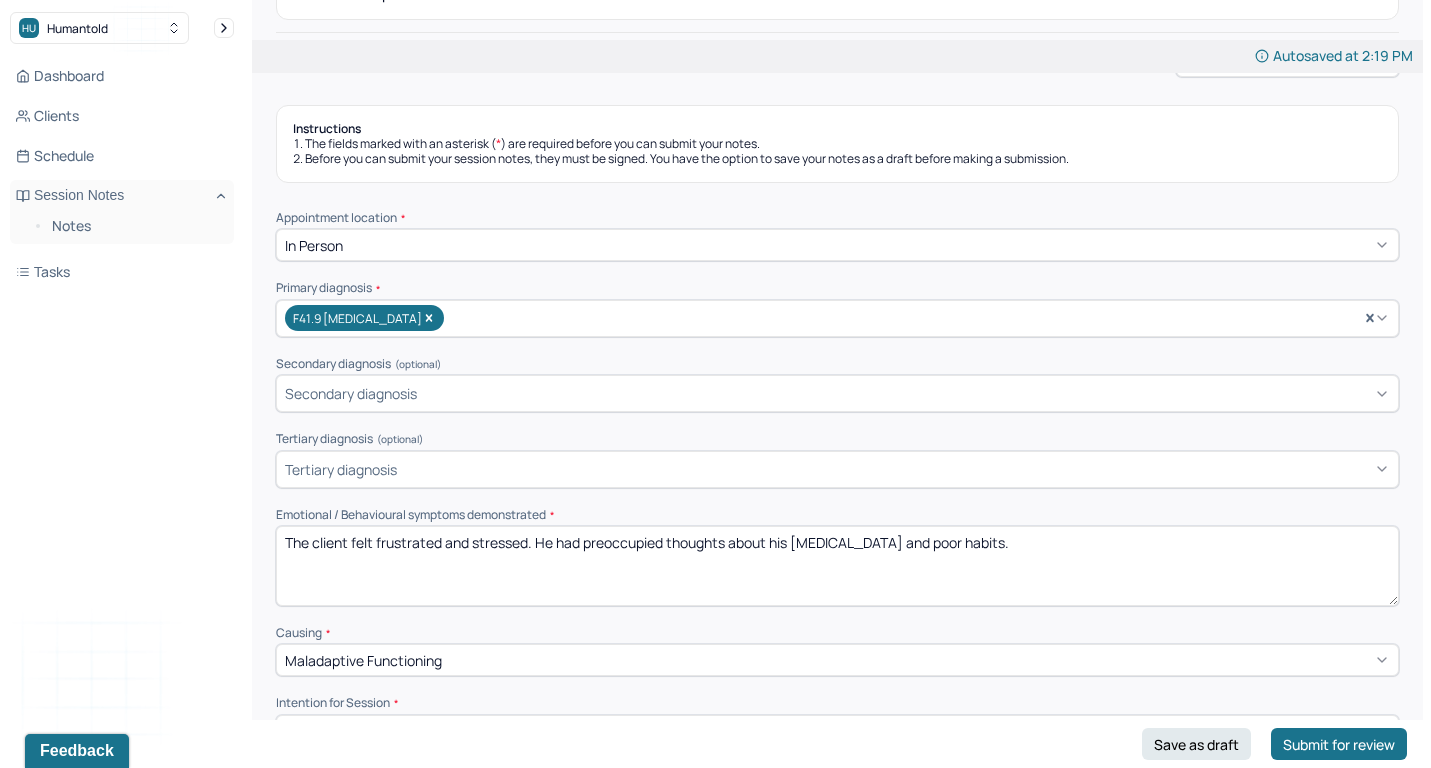 click on "The client felt frustrated and stressed. He had preoccupied thoughts about his [MEDICAL_DATA] and poor habits." at bounding box center [837, 566] 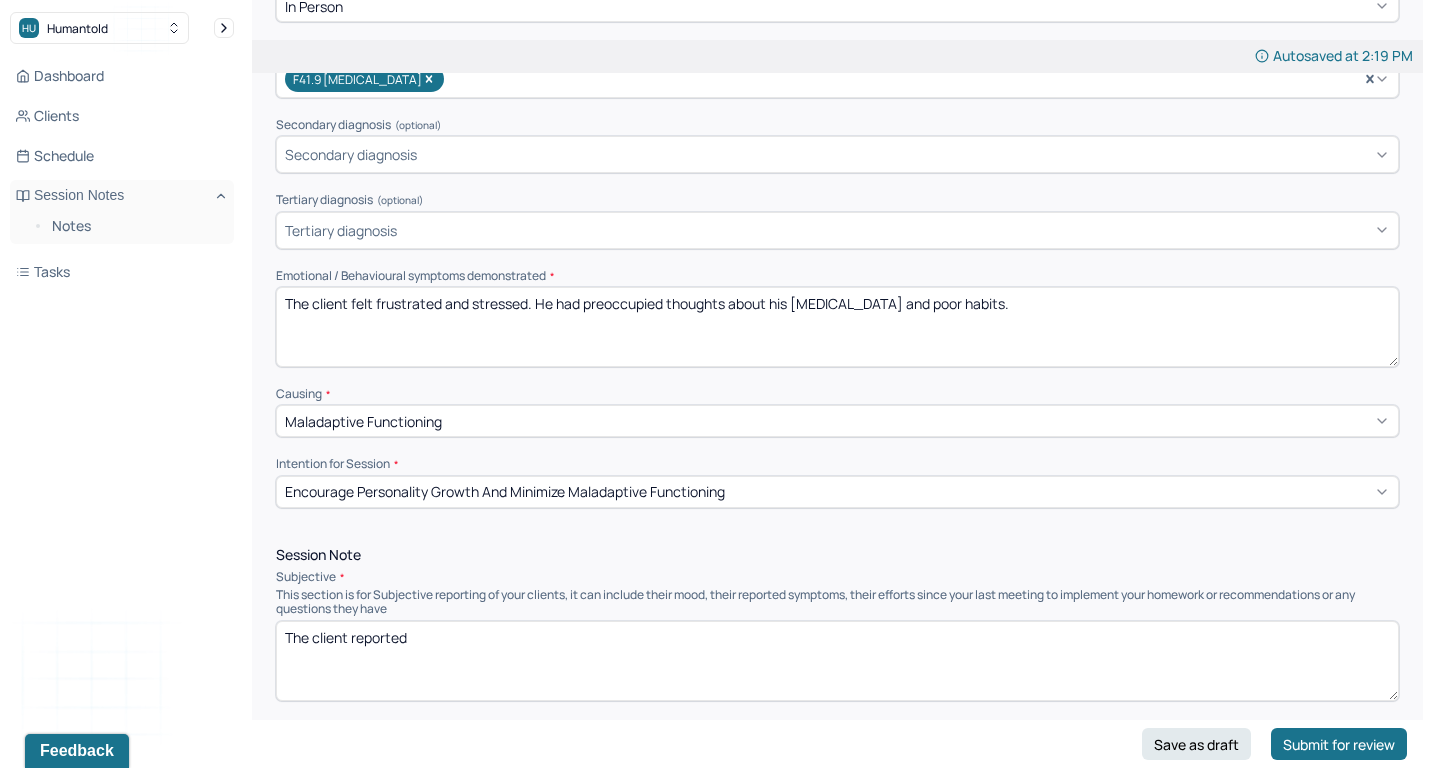 scroll, scrollTop: 495, scrollLeft: 0, axis: vertical 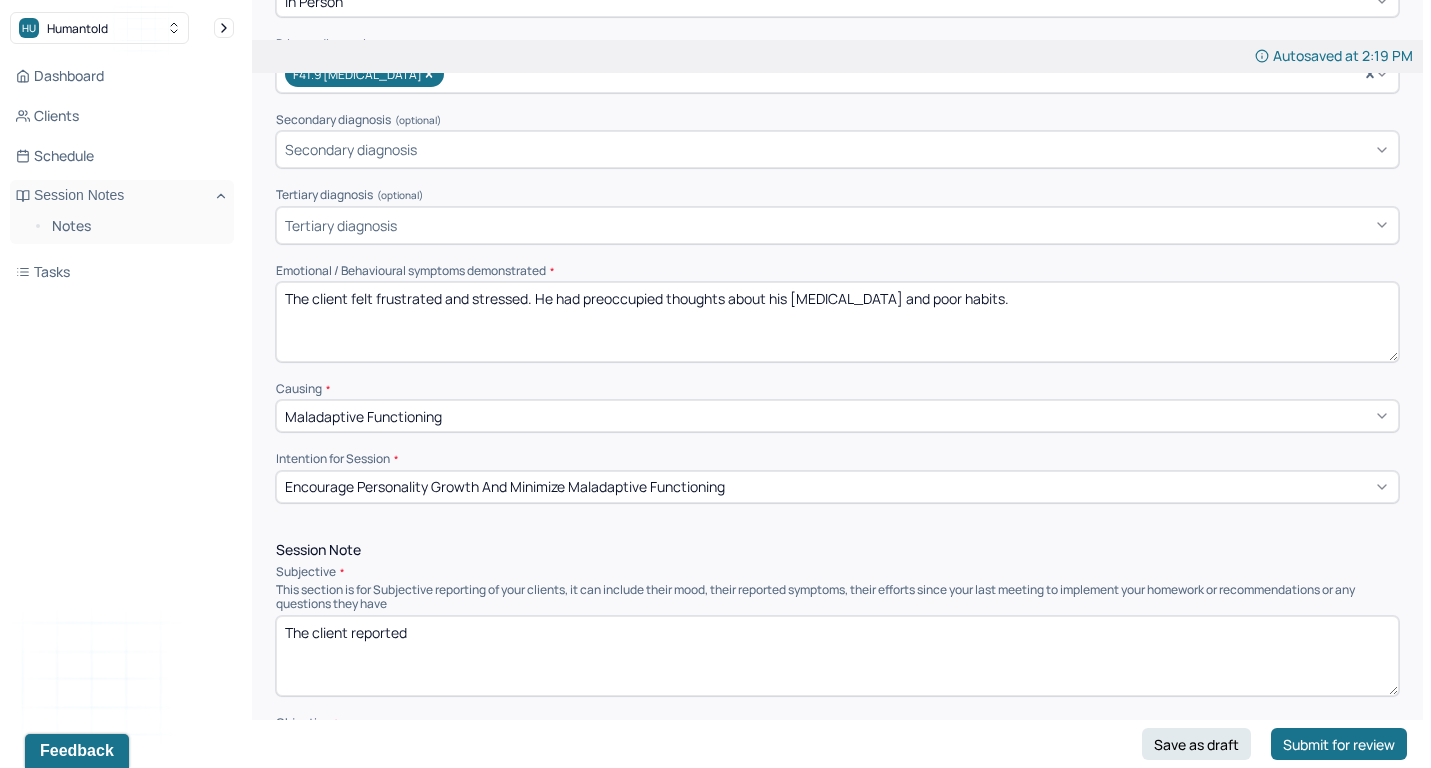 type on "The client felt frustrated and stressed. He had preoccupied thoughts about his [MEDICAL_DATA] and poor habits." 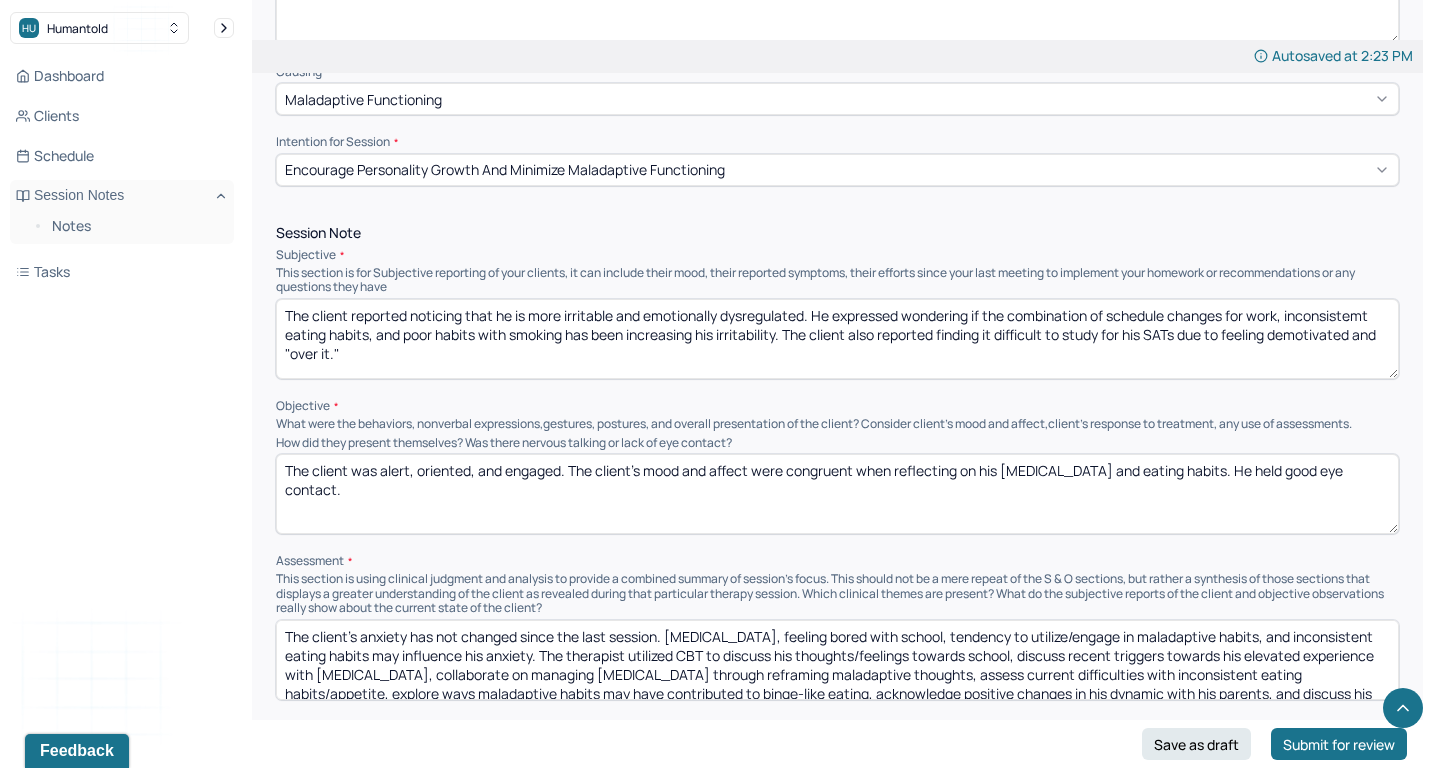 scroll, scrollTop: 989, scrollLeft: 0, axis: vertical 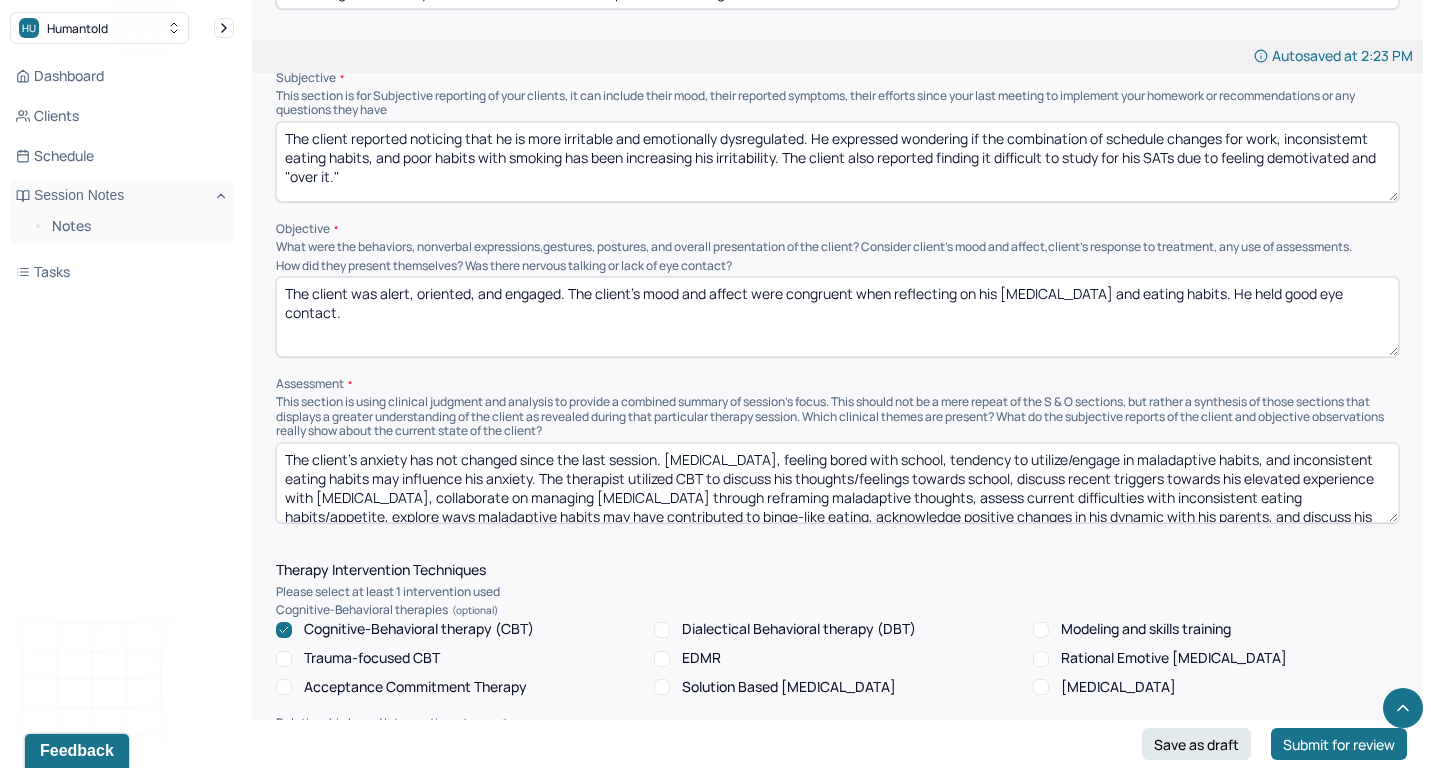 type on "The client reported noticing that he is more irritable and emotionally dysregulated. He expressed wondering if the combination of schedule changes for work, inconsistemt eating habits, and poor habits with smoking has been increasing his irritability. The client also reported finding it difficult to study for his SATs due to feeling demotivated and "over it."" 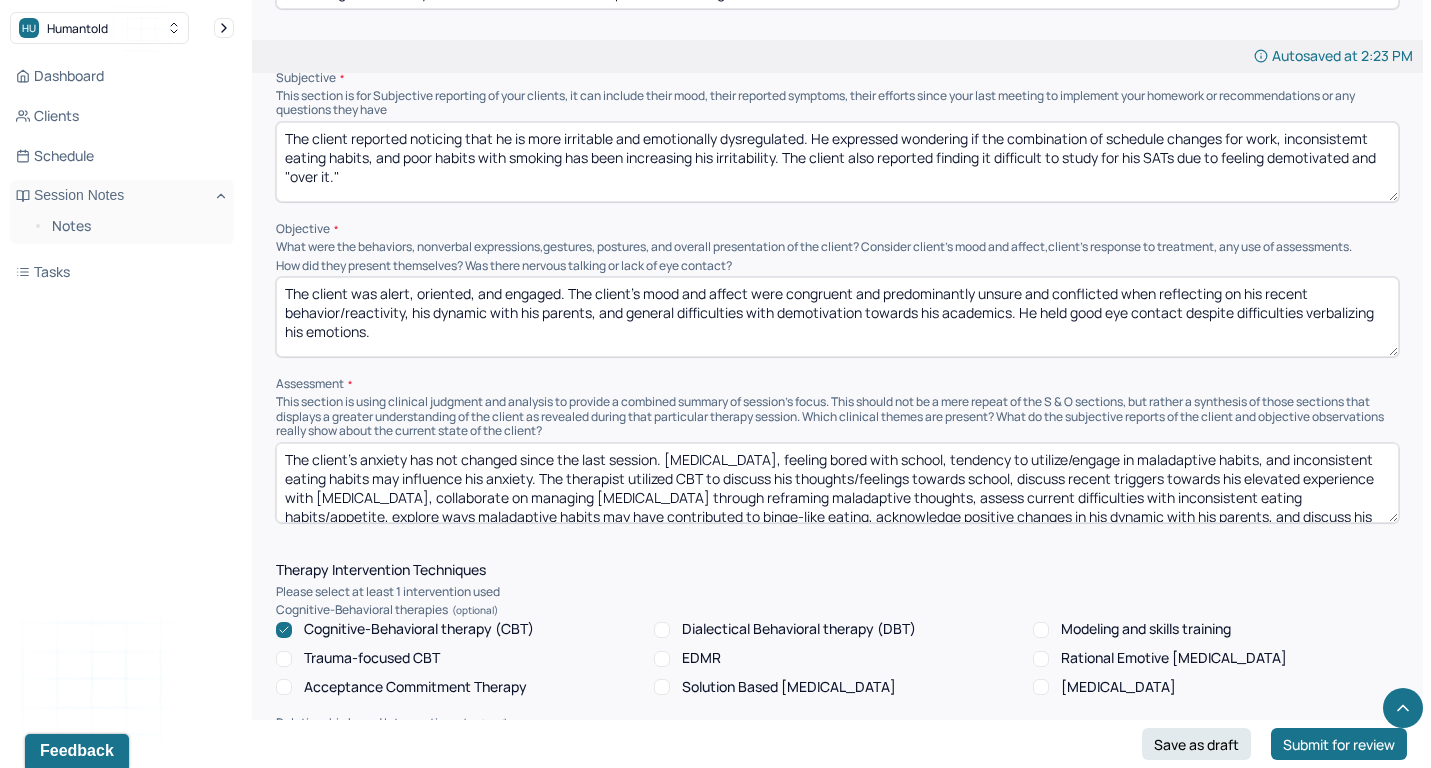 scroll, scrollTop: 0, scrollLeft: 0, axis: both 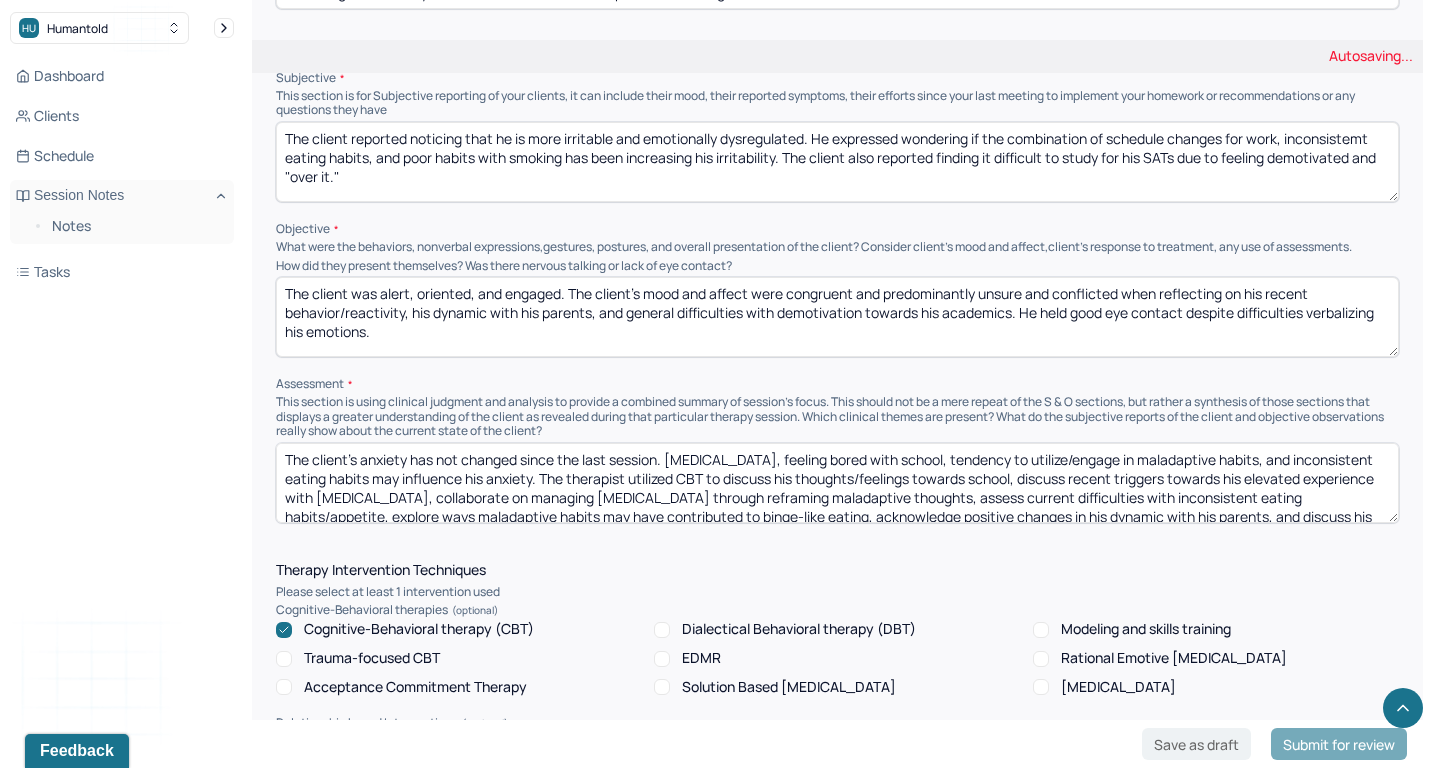 type on "The client was alert, oriented, and engaged. The client's mood and affect were congruent and predominantly unsure and conflicted when reflecting on his recent behavior/reactivity, his dynamic with his parents, and general difficulties with demotivation towards his academics. He held good eye contact despite difficulties verbalizing his emotions." 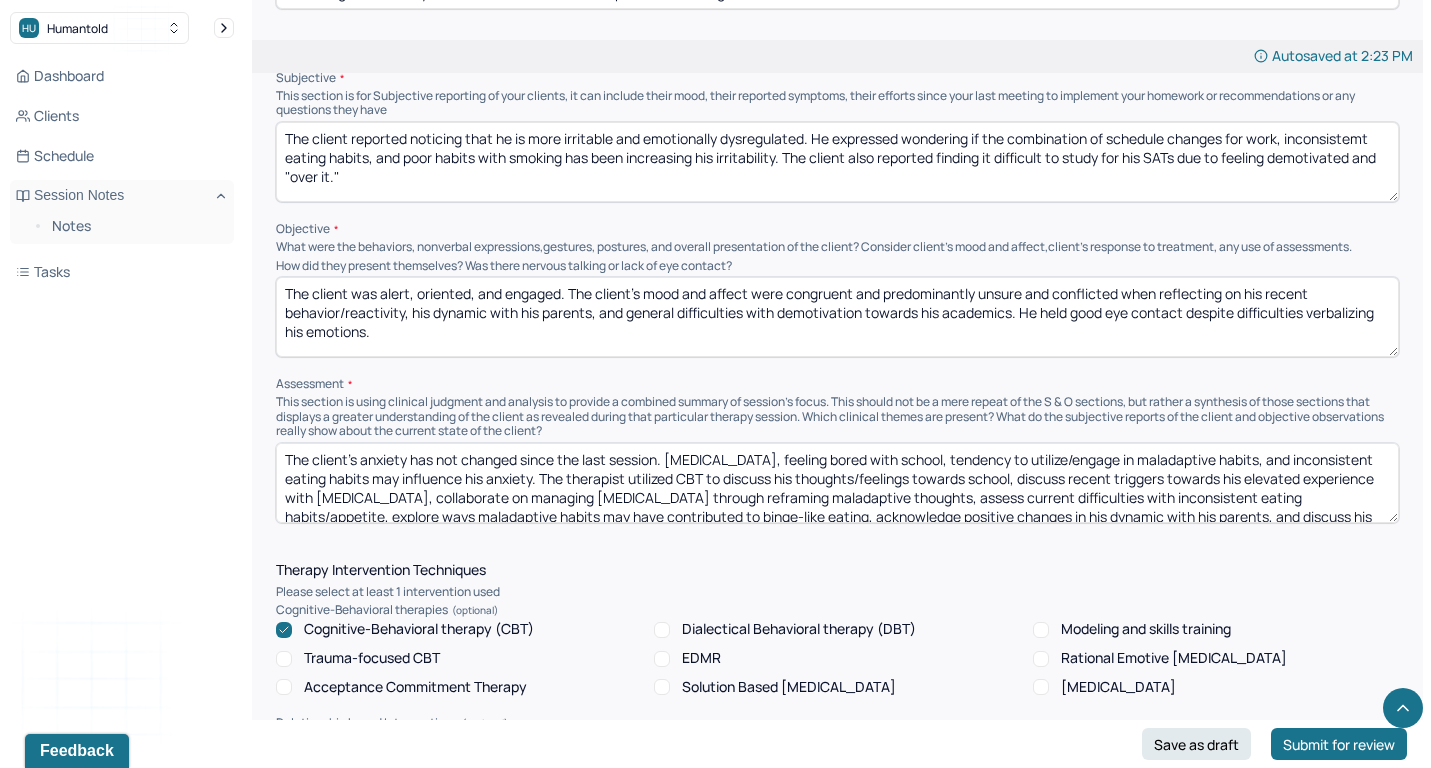 click on "The client's anxiety has not changed since the last session. [MEDICAL_DATA], feeling bored with school, tendency to utilize/engage in maladaptive habits, and inconsistent eating habits may influence his anxiety. The therapist utilized CBT to discuss his thoughts/feelings towards school, discuss recent triggers towards his elevated experience with [MEDICAL_DATA], collaborate on managing [MEDICAL_DATA] through reframing maladaptive thoughts, assess current difficulties with inconsistent eating habits/appetite, explore ways maladaptive habits may have contributed to binge-like eating, acknowledge positive changes in his dynamic with his parents, and discuss his views/feelings with his growth in therapy." at bounding box center (837, 483) 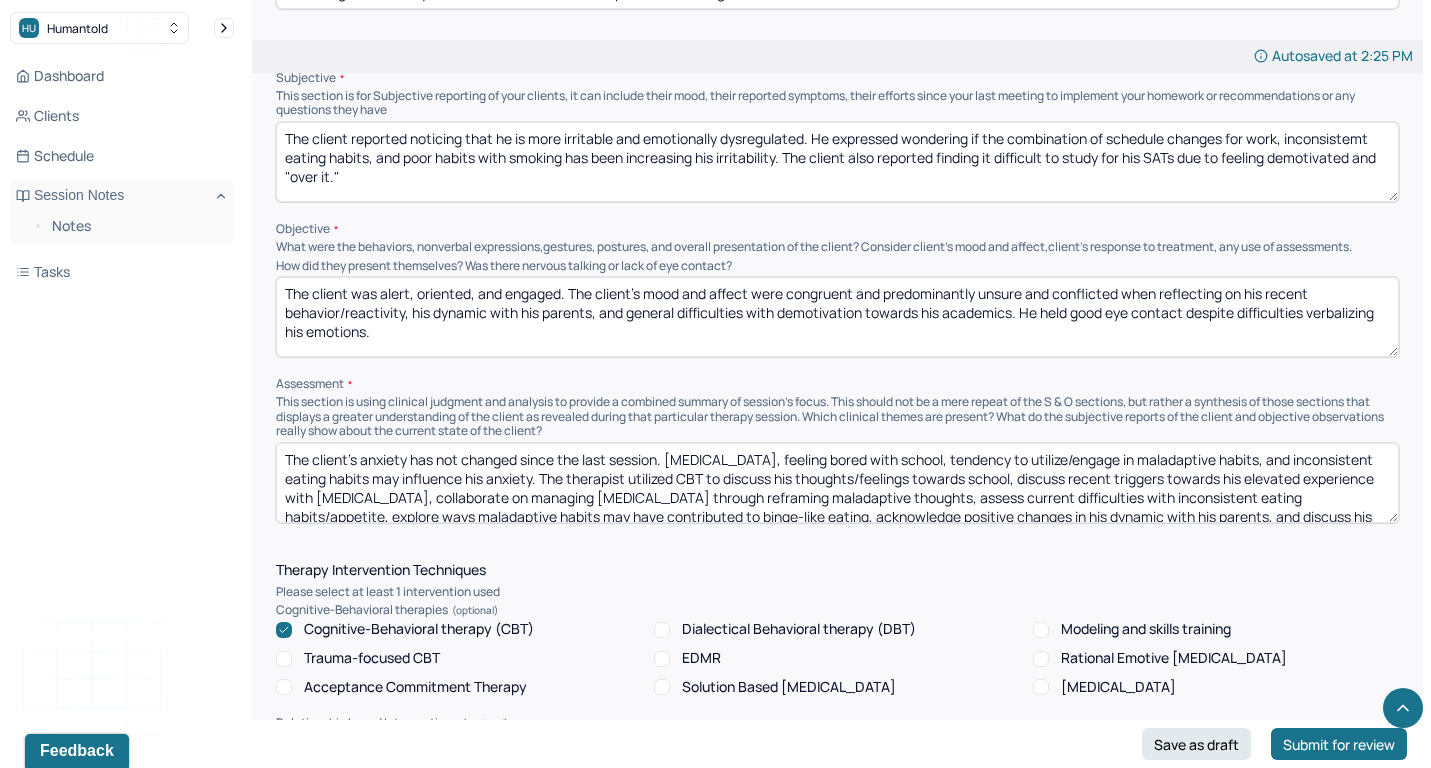click on "The client's anxiety has not changed since the last session. [MEDICAL_DATA], feeling bored with school, tendency to utilize/engage in maladaptive habits, and inconsistent eating habits may influence his anxiety. The therapist utilized CBT to discuss his thoughts/feelings towards school, discuss recent triggers towards his elevated experience with [MEDICAL_DATA], collaborate on managing [MEDICAL_DATA] through reframing maladaptive thoughts, assess current difficulties with inconsistent eating habits/appetite, explore ways maladaptive habits may have contributed to binge-like eating, acknowledge positive changes in his dynamic with his parents, and discuss his views/feelings with his growth in therapy." at bounding box center [837, 483] 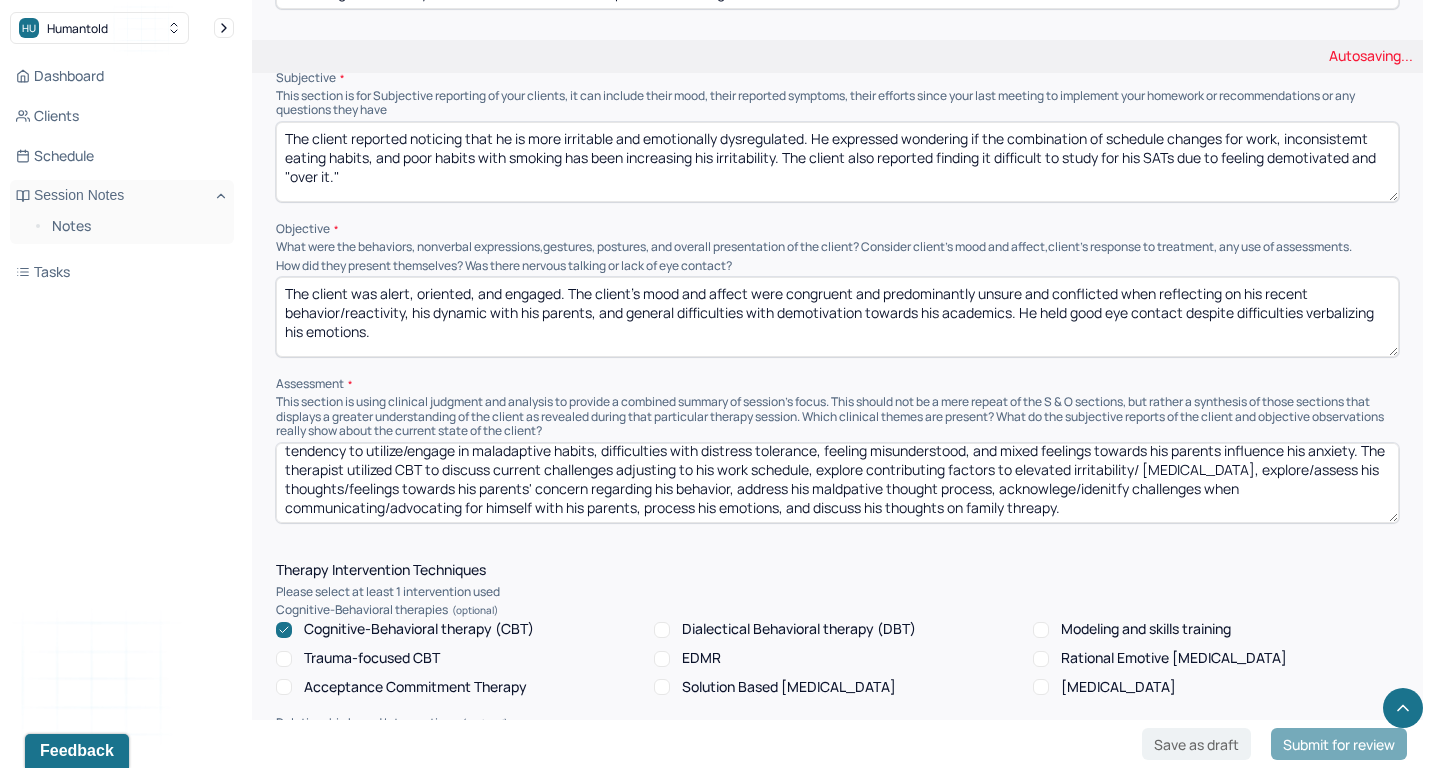 scroll, scrollTop: 0, scrollLeft: 0, axis: both 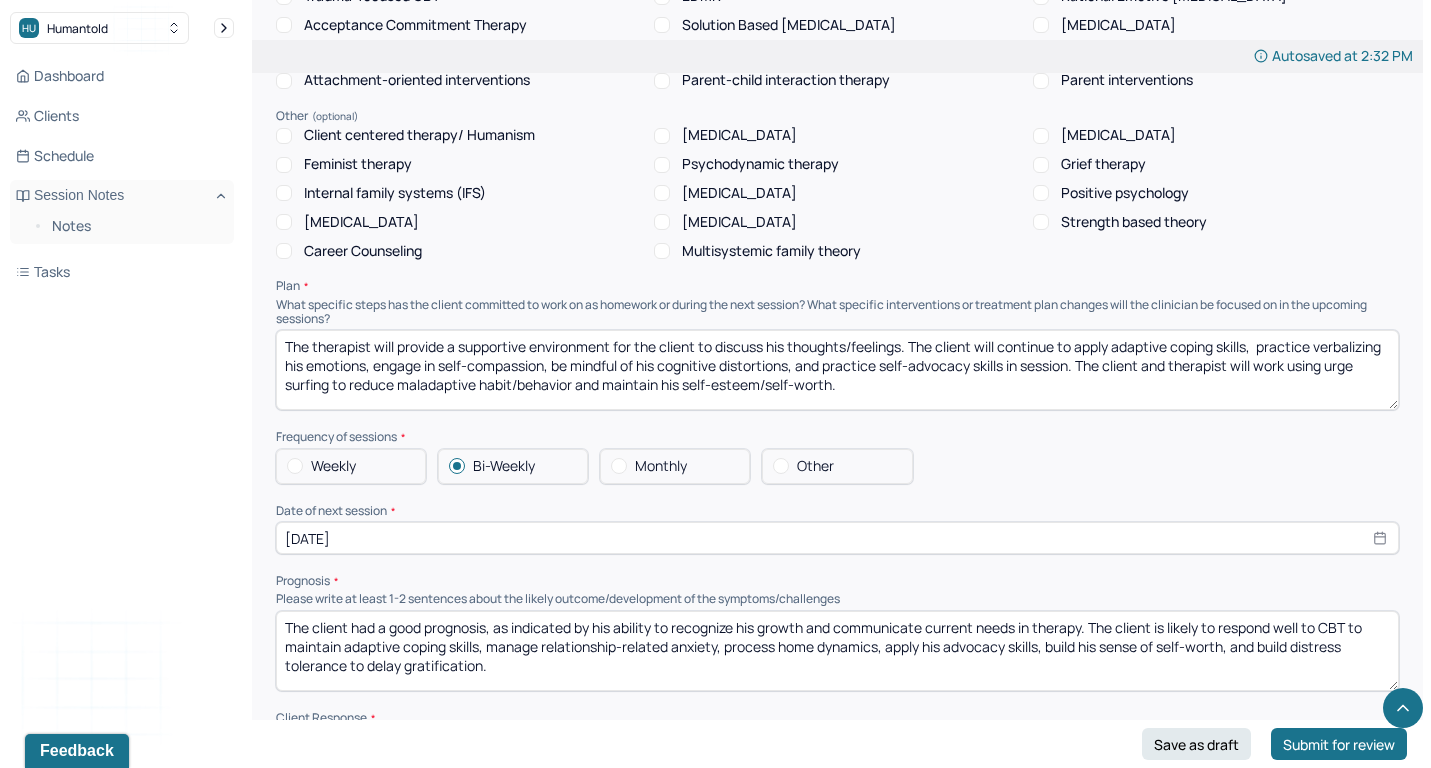 type on "Although the client's anxiety has not been intense, overthinking, difficulties with executive functioning, hx of [MEDICAL_DATA], difficulties managing [MEDICAL_DATA], tendency to utilize/engage in maladaptive habits, difficulties with distress tolerance, feeling misunderstood, and mixed feelings towards his parents influence his anxiety. The therapist utilized CBT to discuss current challenges adjusting to his work schedule, explore contributing factors to elevated irritability/ [MEDICAL_DATA], explore/assess his thoughts/feelings towards his parents' concern regarding his behavior, address his maldpative thought process, acknowlege/idenitfy challenges when communicating/advocating for himself with his parents, process his emotions, and discuss his thoughts on family threapy." 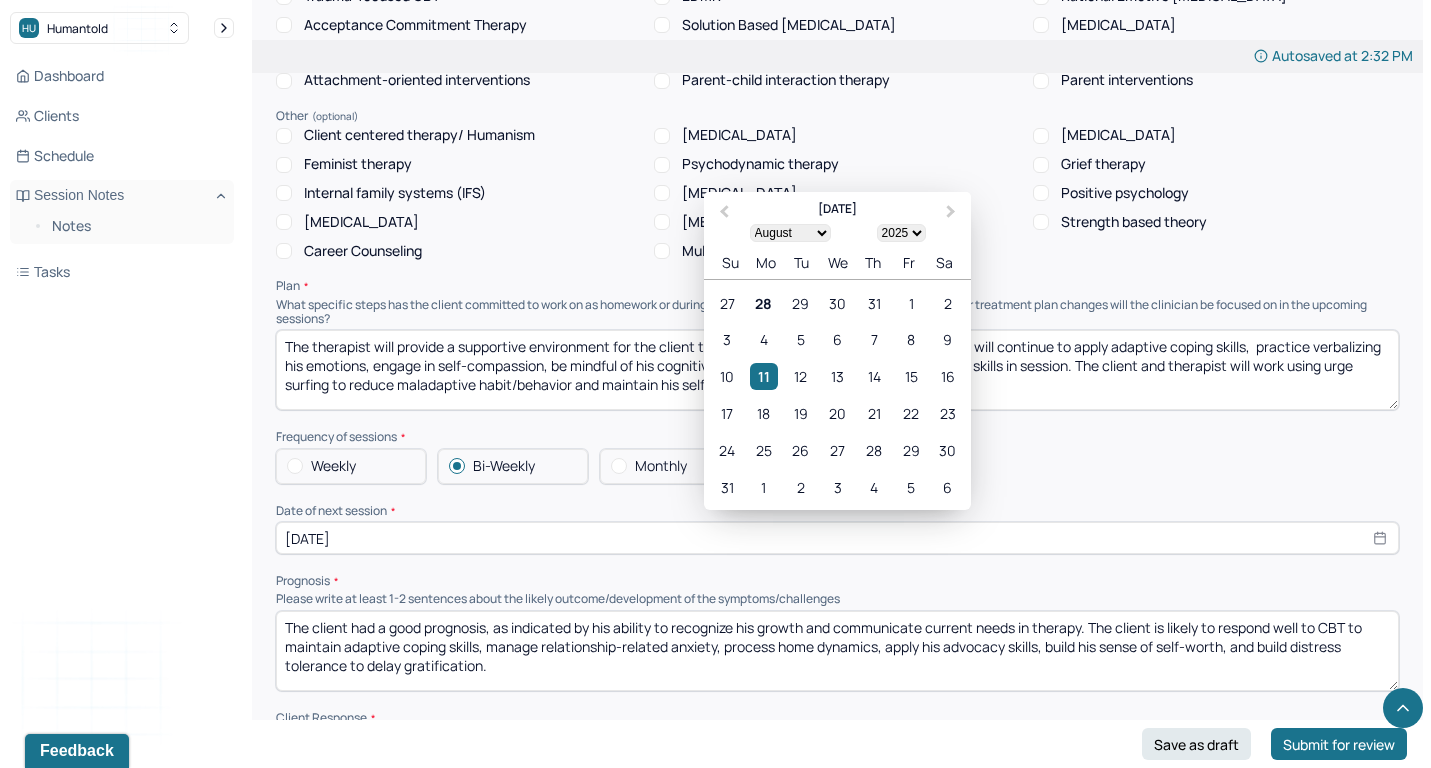 click on "[DATE]" at bounding box center [837, 538] 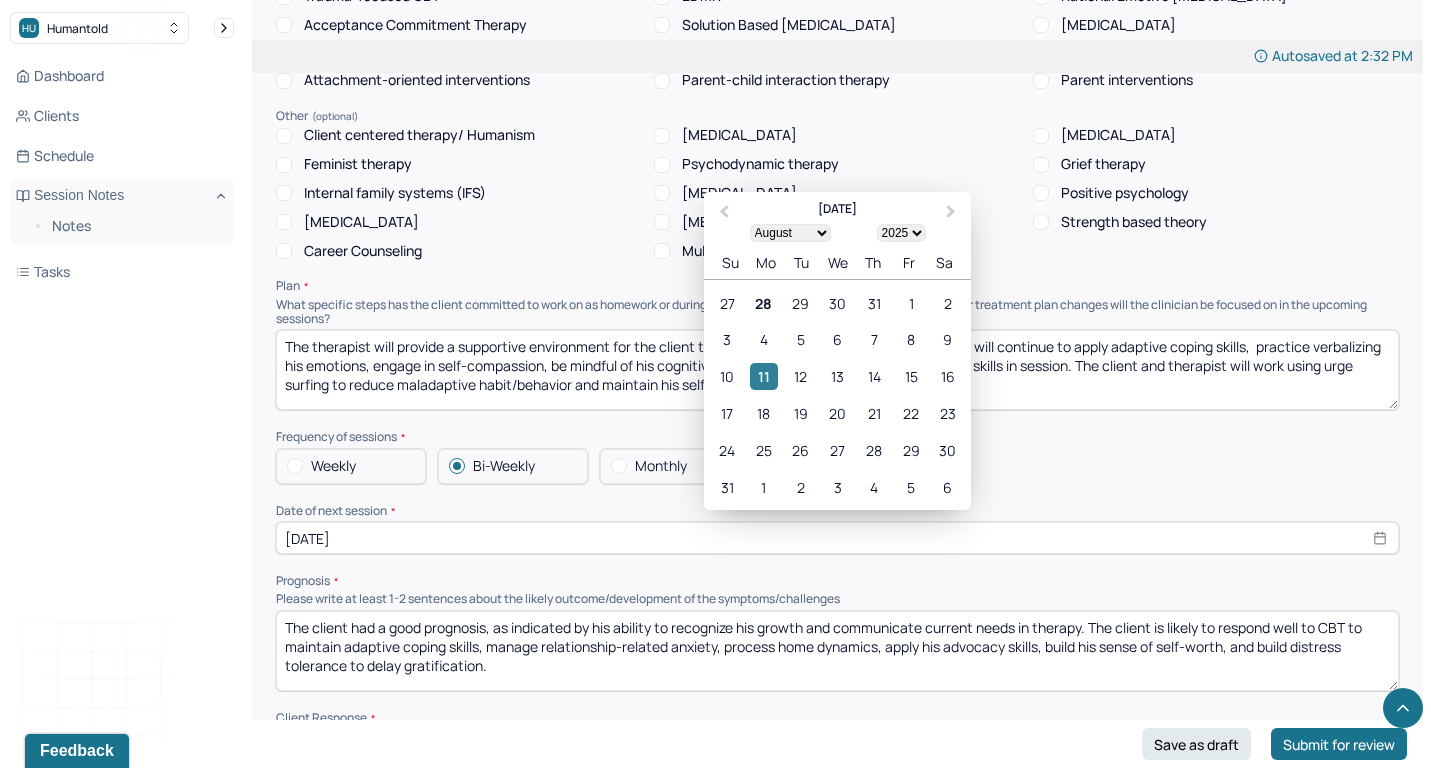 click on "11" at bounding box center [763, 376] 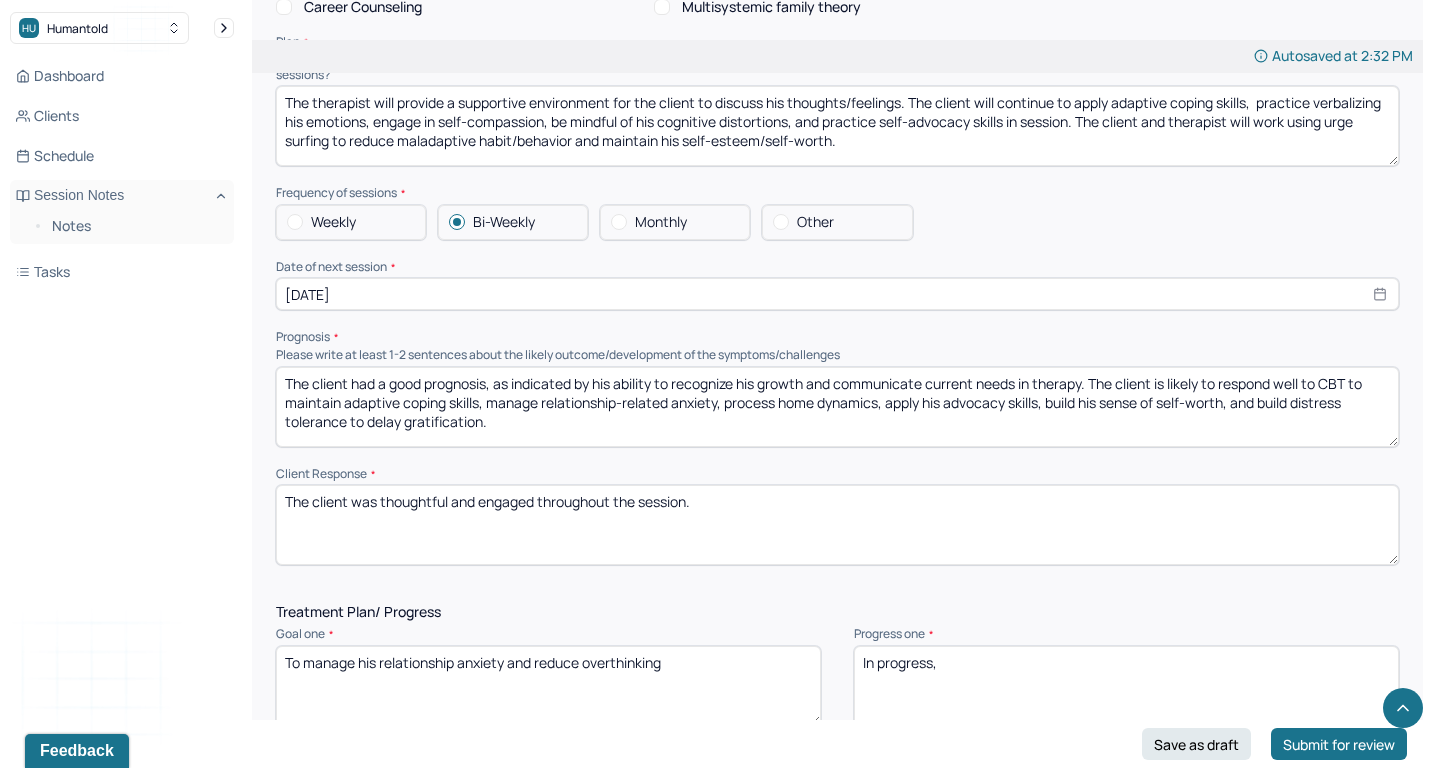 scroll, scrollTop: 1927, scrollLeft: 0, axis: vertical 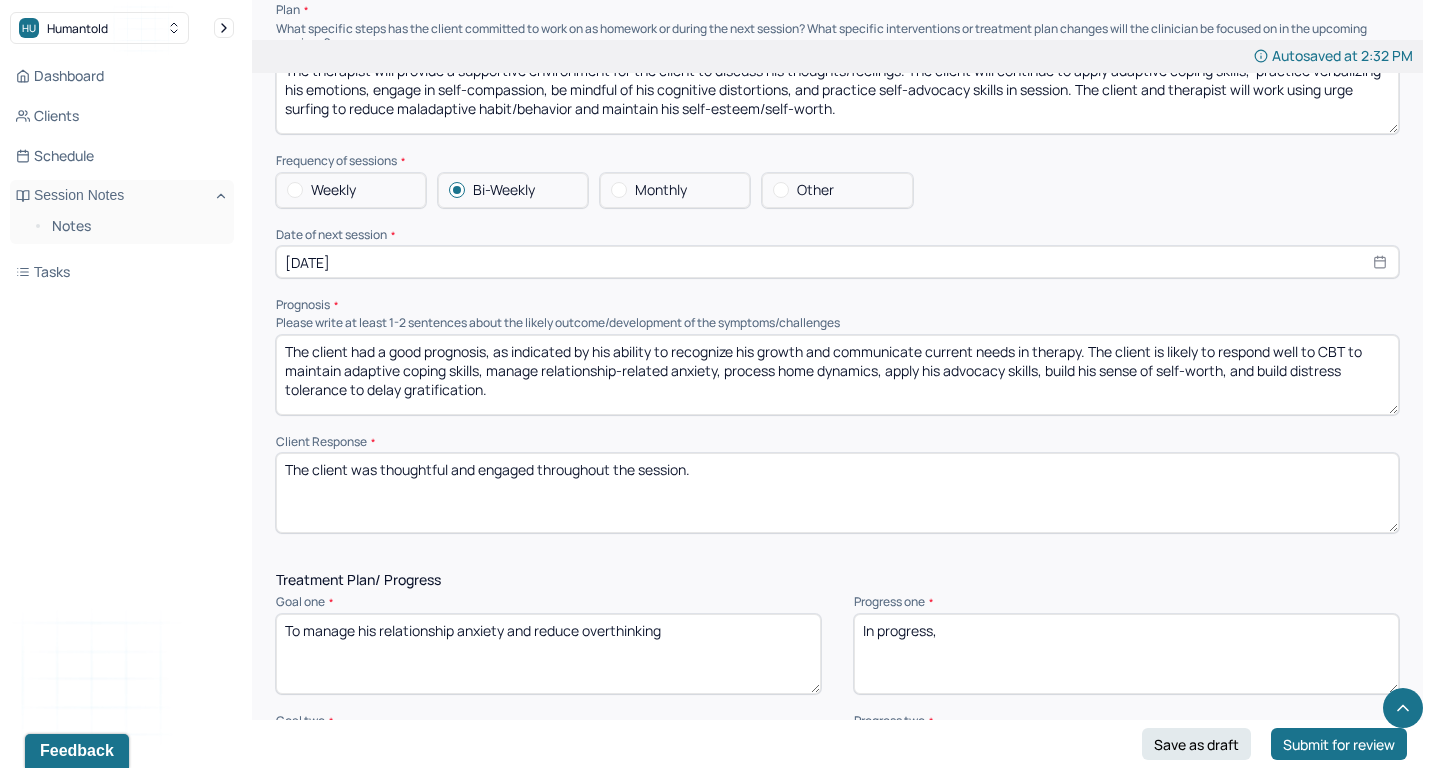 click on "The client had a good prognosis, as indicated by his ability to recognize his growth and communicate current needs in therapy. The client is likely to respond well to CBT to maintain adaptive coping skills, manage relationship-related anxiety, process home dynamics, apply his advocacy skills, build his sense of self-worth, and build distress tolerance to delay gratification." at bounding box center [837, 375] 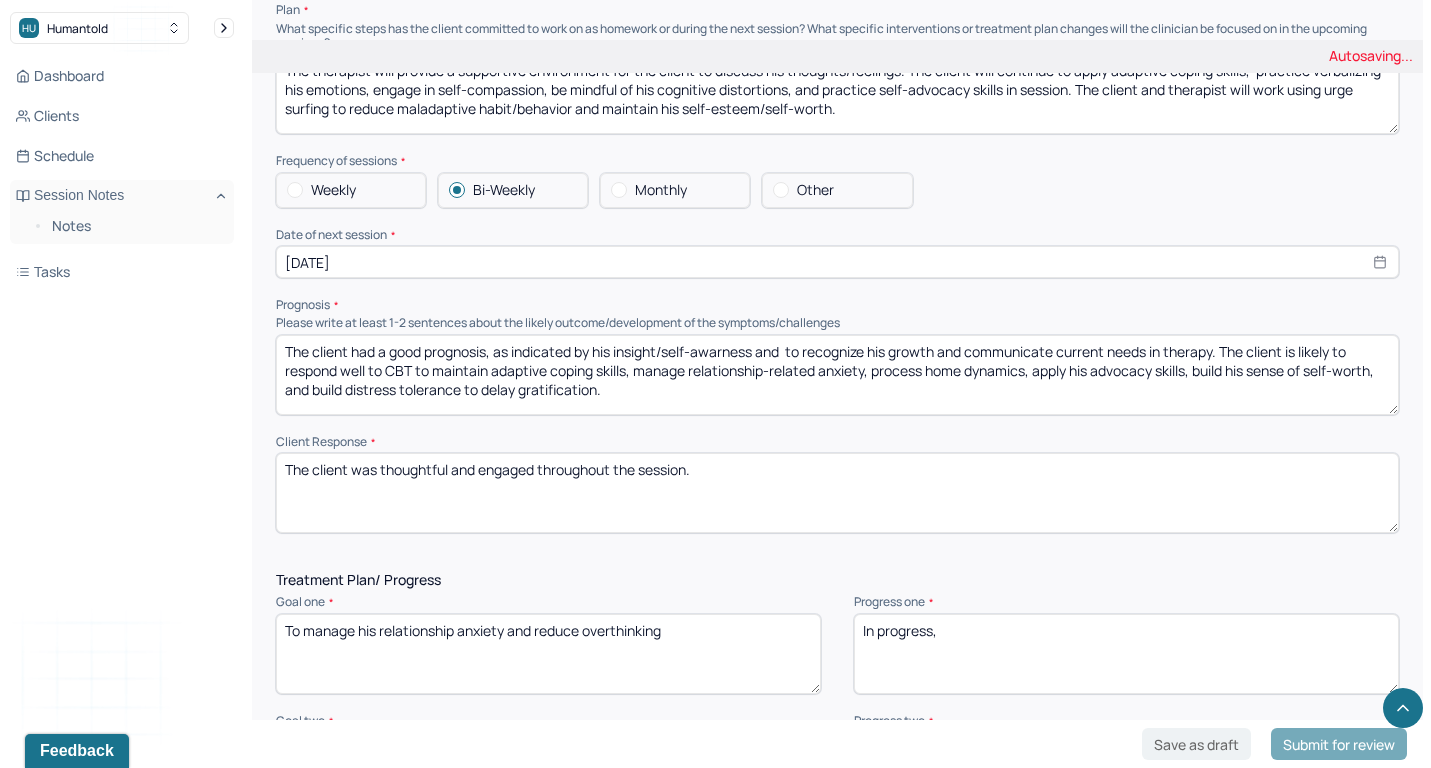 click on "The client had a good prognosis, as indicated by his ability to recognize his growth and communicate current needs in therapy. The client is likely to respond well to CBT to maintain adaptive coping skills, manage relationship-related anxiety, process home dynamics, apply his advocacy skills, build his sense of self-worth, and build distress tolerance to delay gratification." at bounding box center (837, 375) 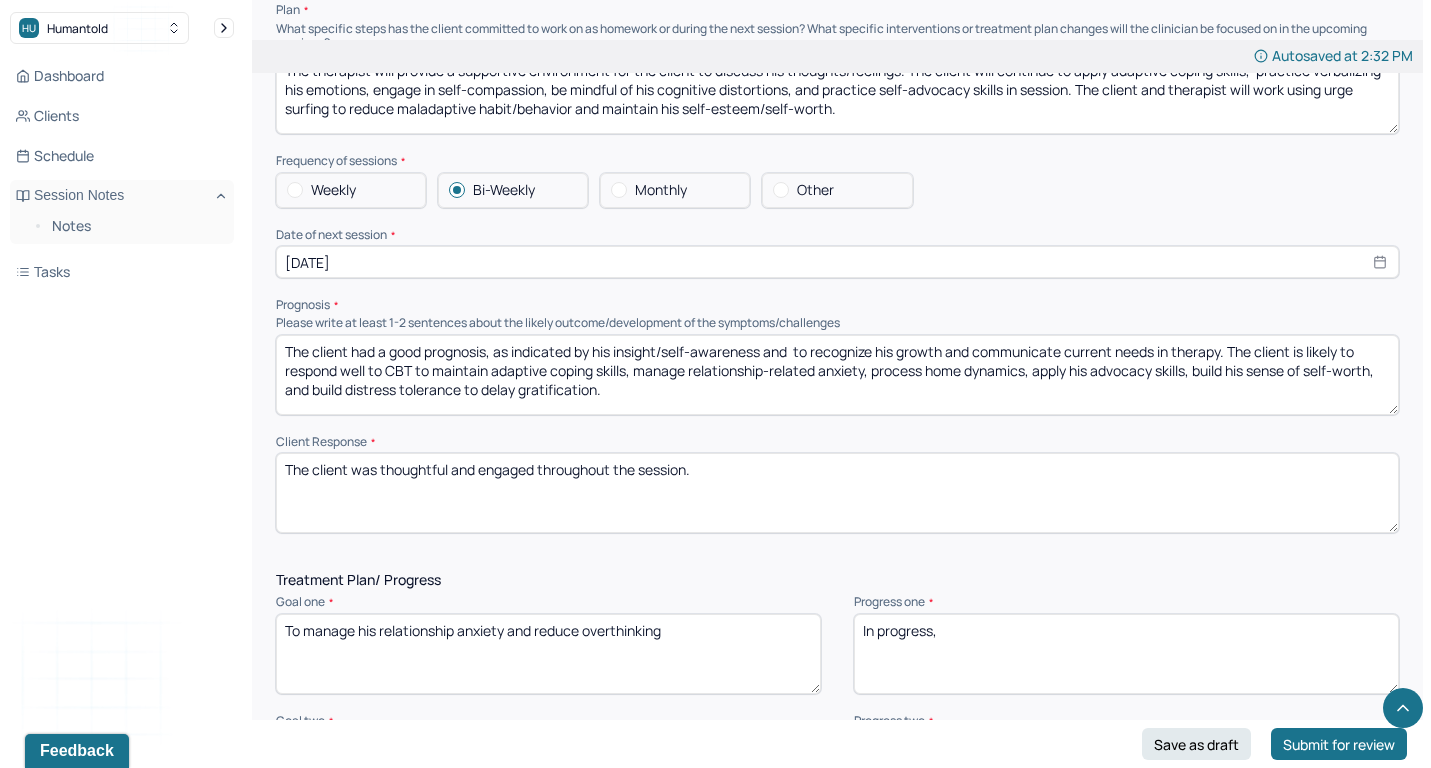 click on "The client had a good prognosis, as indicated by his insight/self-awarness and  to recognize his growth and communicate current needs in therapy. The client is likely to respond well to CBT to maintain adaptive coping skills, manage relationship-related anxiety, process home dynamics, apply his advocacy skills, build his sense of self-worth, and build distress tolerance to delay gratification." at bounding box center (837, 375) 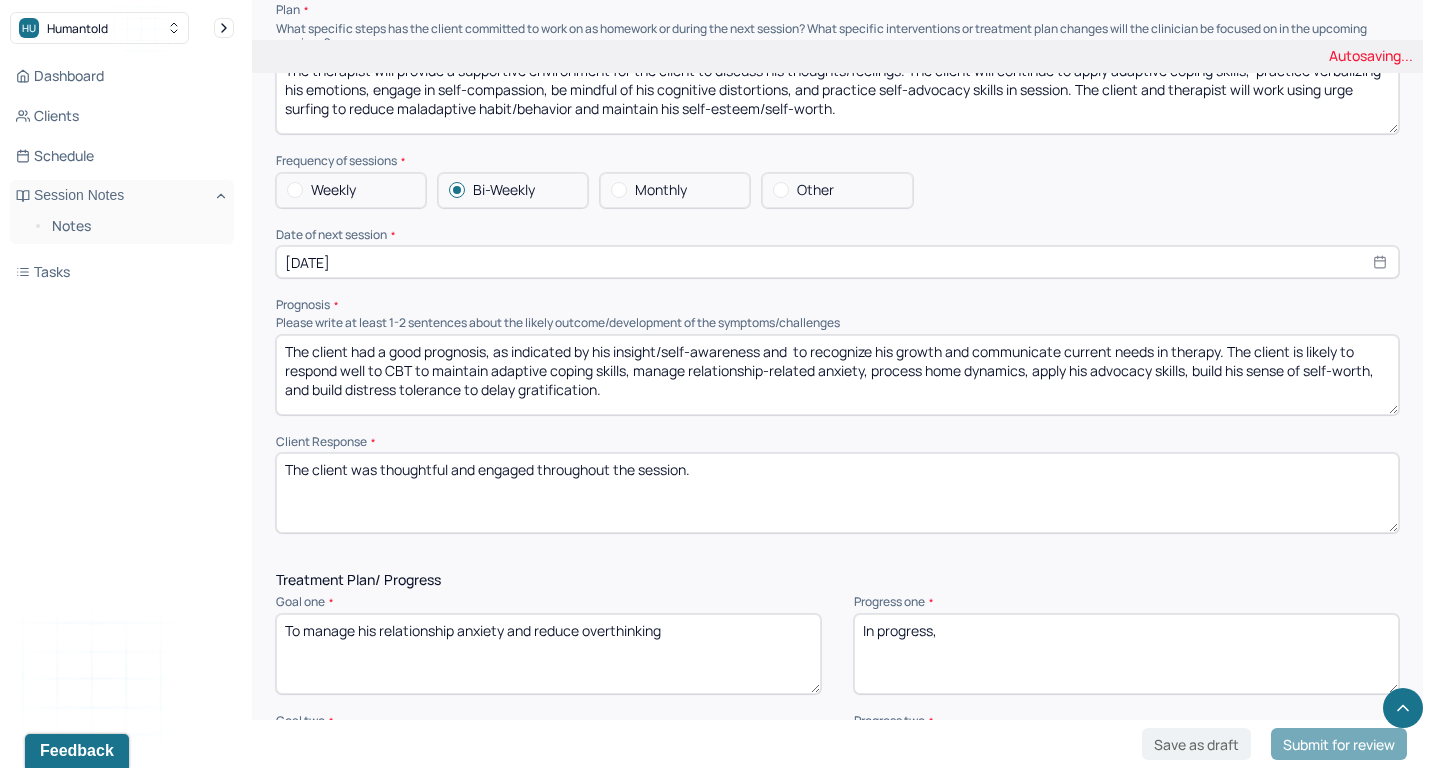 click on "The client had a good prognosis, as indicated by his insight/self-awarness and  to recognize his growth and communicate current needs in therapy. The client is likely to respond well to CBT to maintain adaptive coping skills, manage relationship-related anxiety, process home dynamics, apply his advocacy skills, build his sense of self-worth, and build distress tolerance to delay gratification." at bounding box center (837, 375) 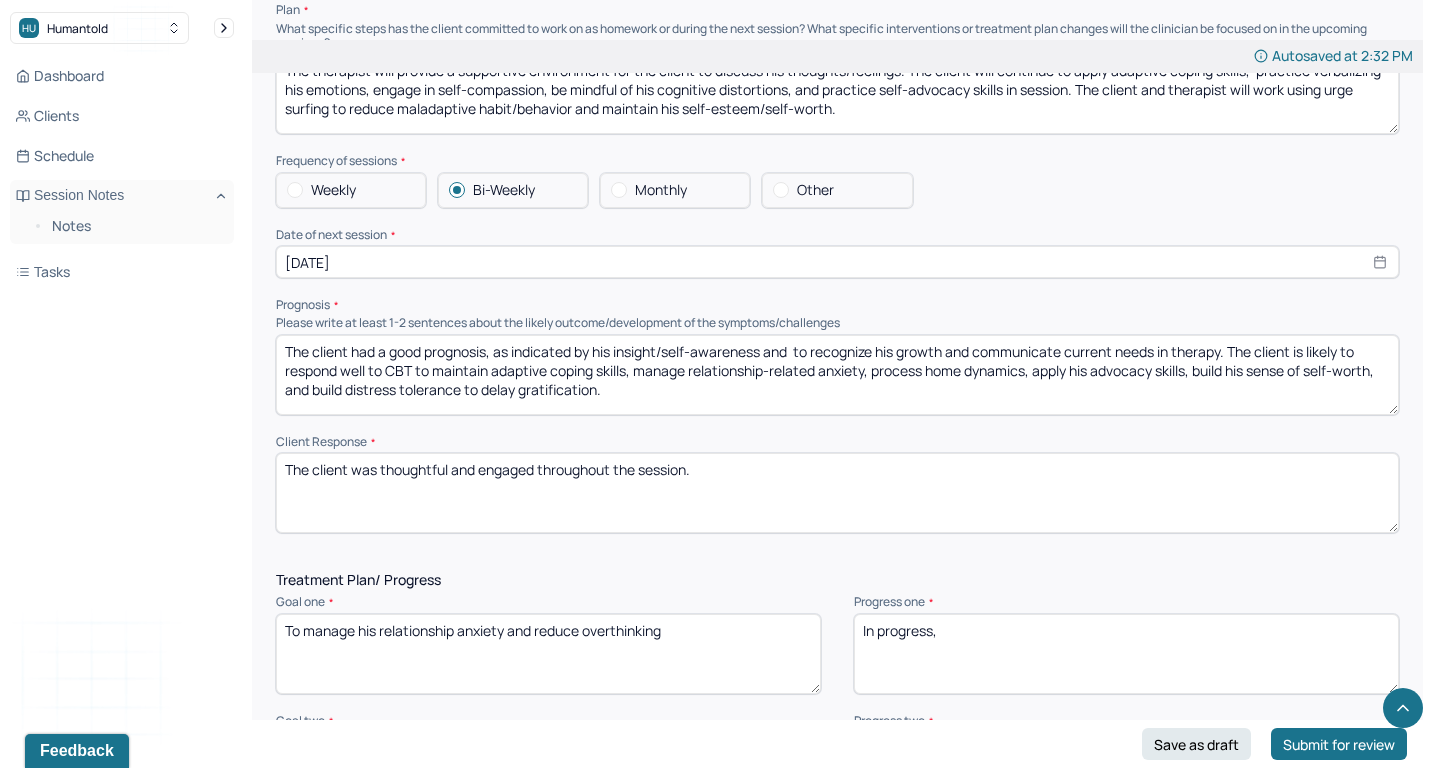drag, startPoint x: 770, startPoint y: 320, endPoint x: 1227, endPoint y: 321, distance: 457.0011 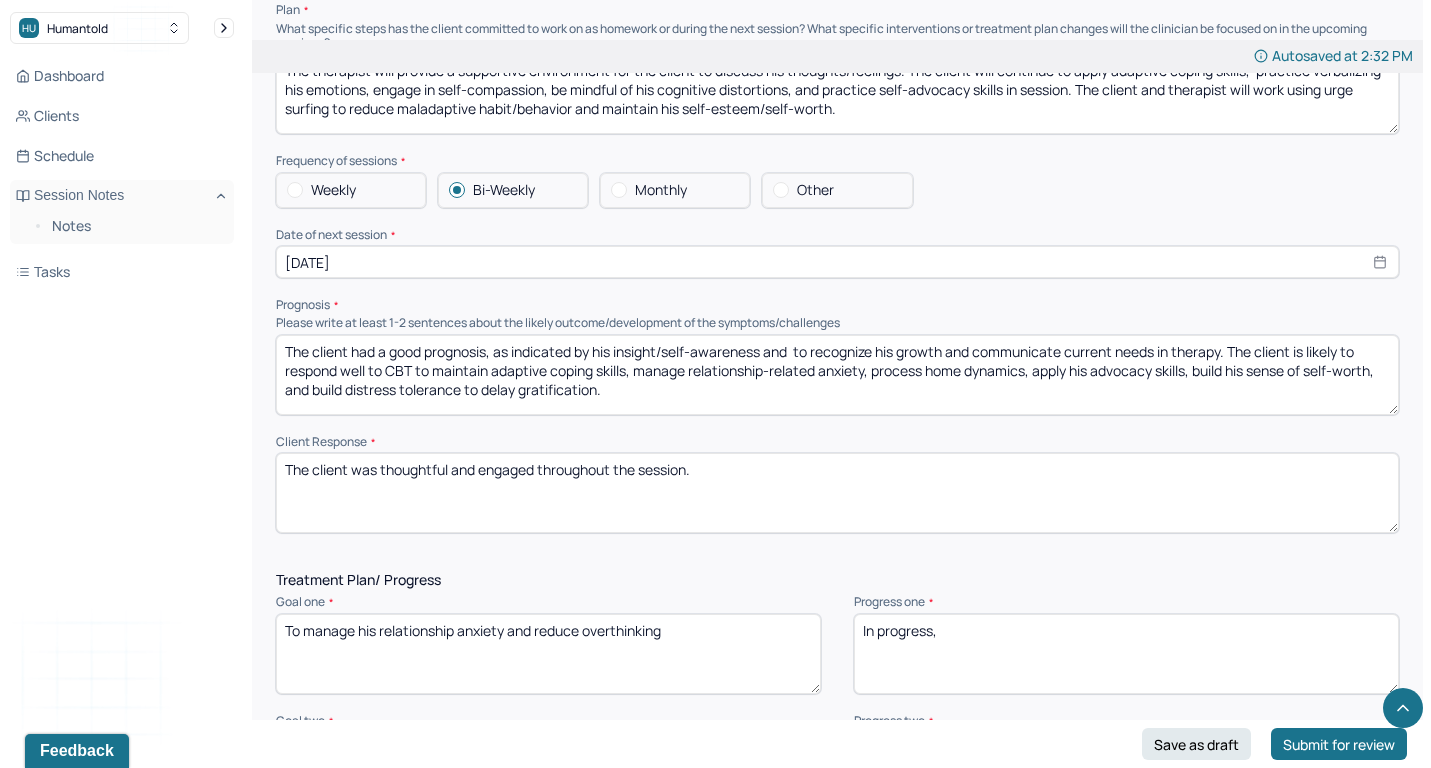 click on "The client had a good prognosis, as indicated by his insight/self-awareness and  to recognize his growth and communicate current needs in therapy. The client is likely to respond well to CBT to maintain adaptive coping skills, manage relationship-related anxiety, process home dynamics, apply his advocacy skills, build his sense of self-worth, and build distress tolerance to delay gratification." at bounding box center (837, 375) 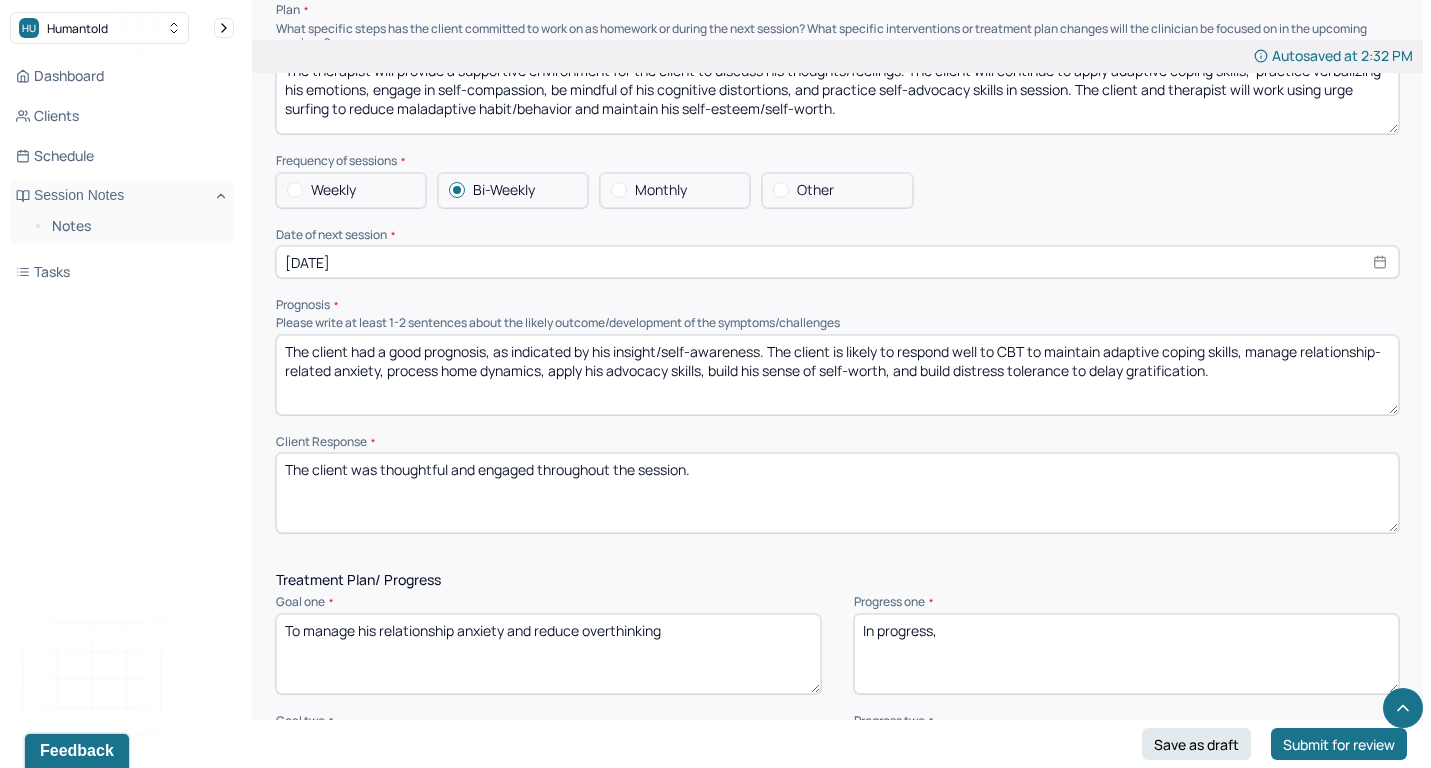 click on "The client had a good prognosis, as indicated by his insight/self-awareness. The client is likely to respond well to CBT to maintain adaptive coping skills, manage relationship-related anxiety, process home dynamics, apply his advocacy skills, build his sense of self-worth, and build distress tolerance to delay gratification." at bounding box center [837, 375] 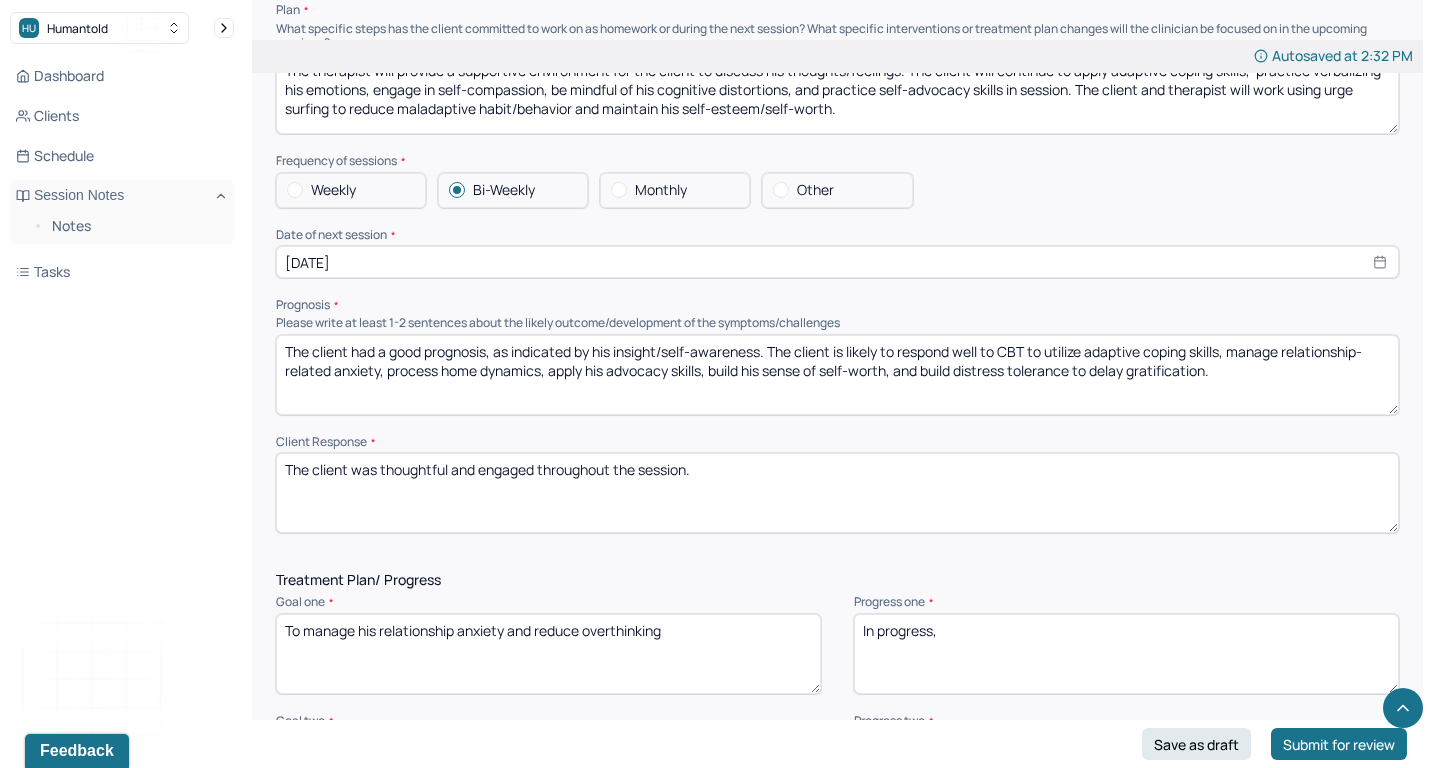 drag, startPoint x: 1232, startPoint y: 341, endPoint x: 1230, endPoint y: 323, distance: 18.110771 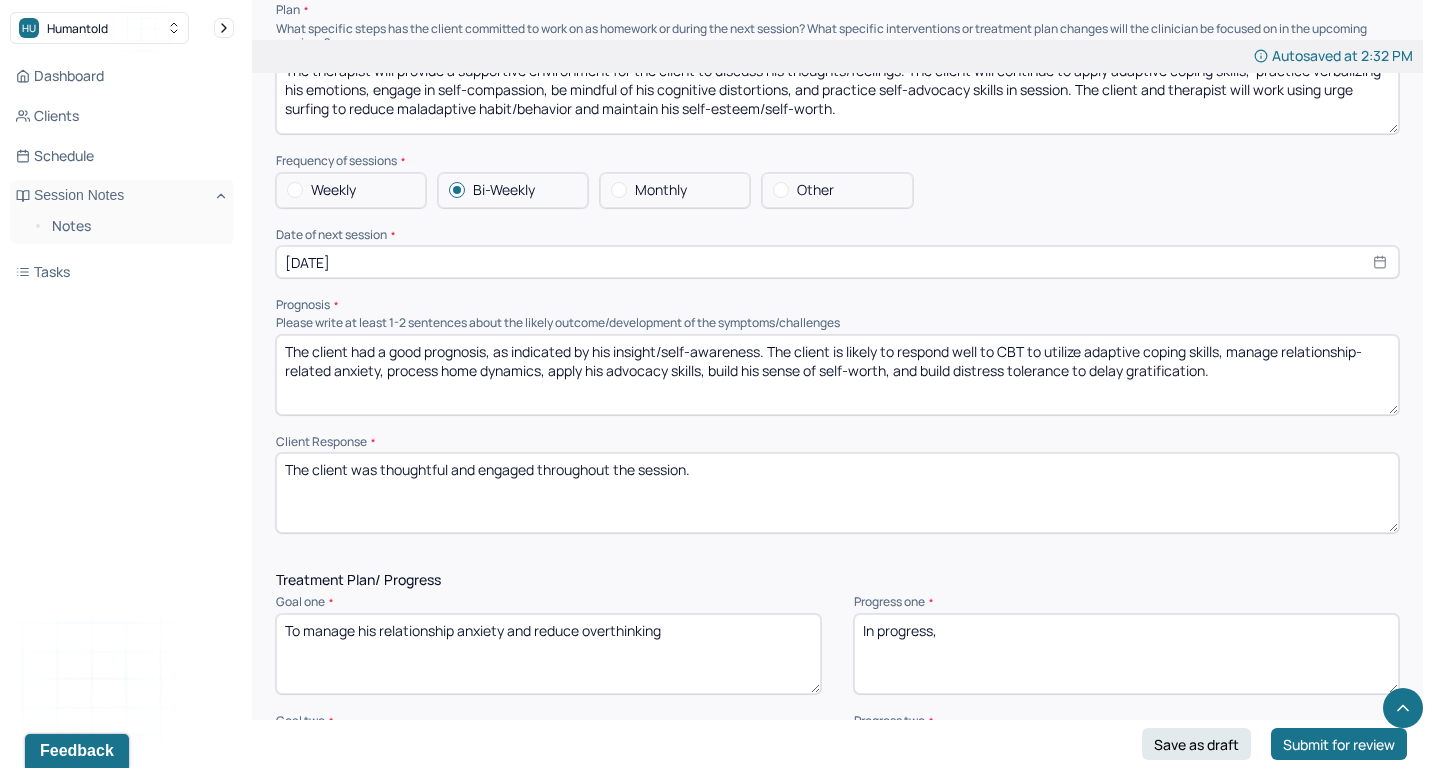drag, startPoint x: 1288, startPoint y: 316, endPoint x: 379, endPoint y: 339, distance: 909.29095 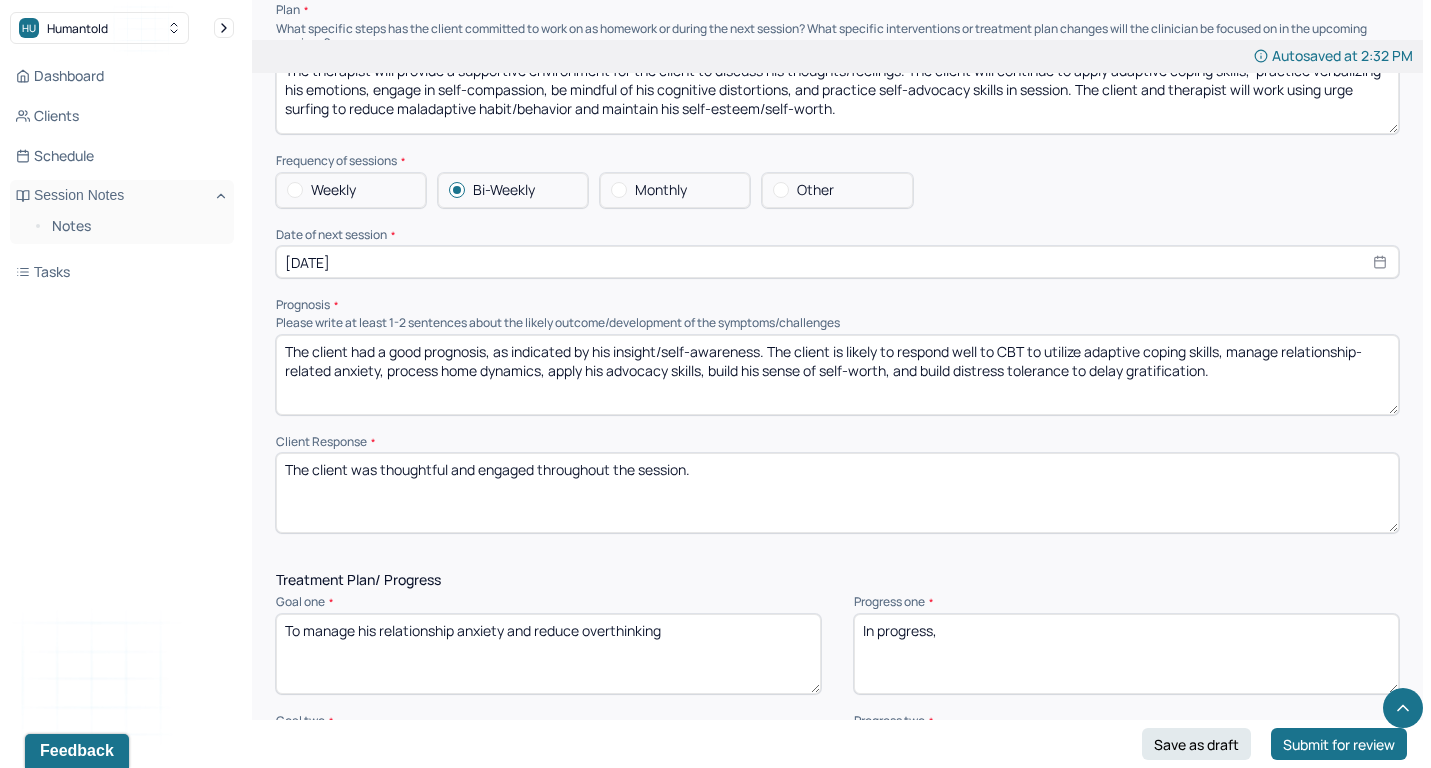 click on "The client had a good prognosis, as indicated by his insight/self-awareness. The client is likely to respond well to CBT to utilize  adaptive coping skills, manage relationship-related anxiety, process home dynamics, apply his advocacy skills, build his sense of self-worth, and build distress tolerance to delay gratification." at bounding box center [837, 375] 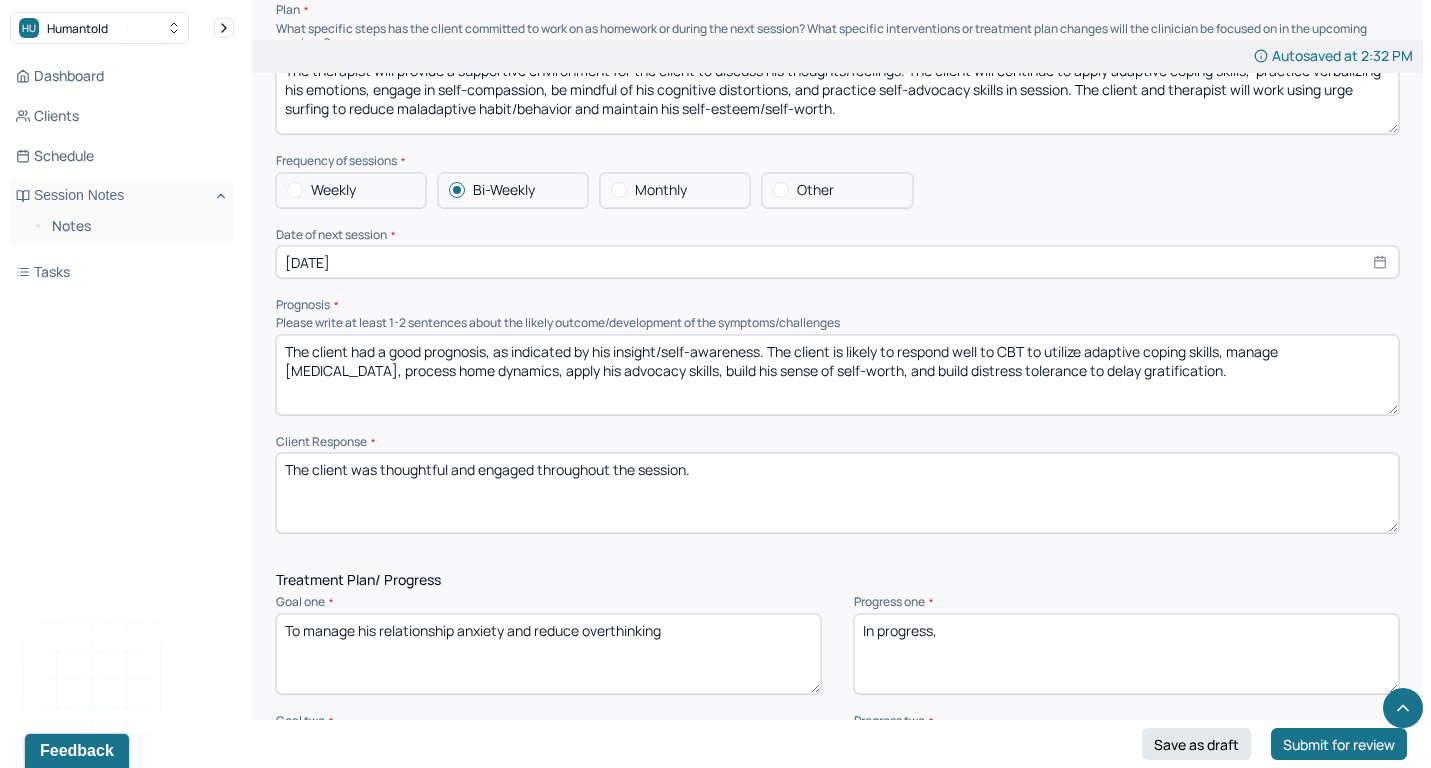 click on "The client had a good prognosis, as indicated by his insight/self-awareness. The client is likely to respond well to CBT to utilize  adaptive coping skills, manage relationship-related anxiety, process home dynamics, apply his advocacy skills, build his sense of self-worth, and build distress tolerance to delay gratification." at bounding box center [837, 375] 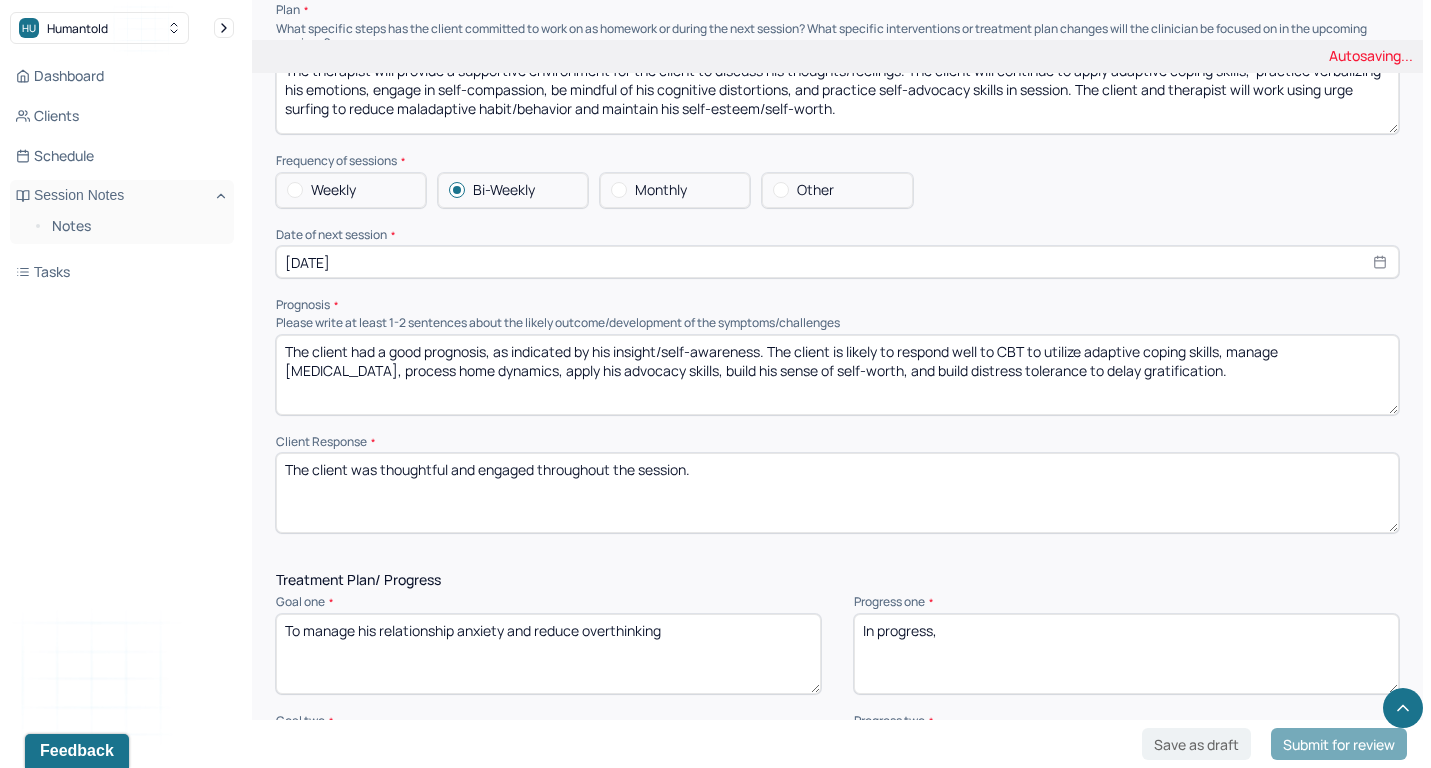 click on "The client had a good prognosis, as indicated by his insight/self-awareness. The client is likely to respond well to CBT to utilize  adaptive coping skills, manage relationship-related anxiety, process home dynamics, apply his advocacy skills, build his sense of self-worth, and build distress tolerance to delay gratification." at bounding box center (837, 375) 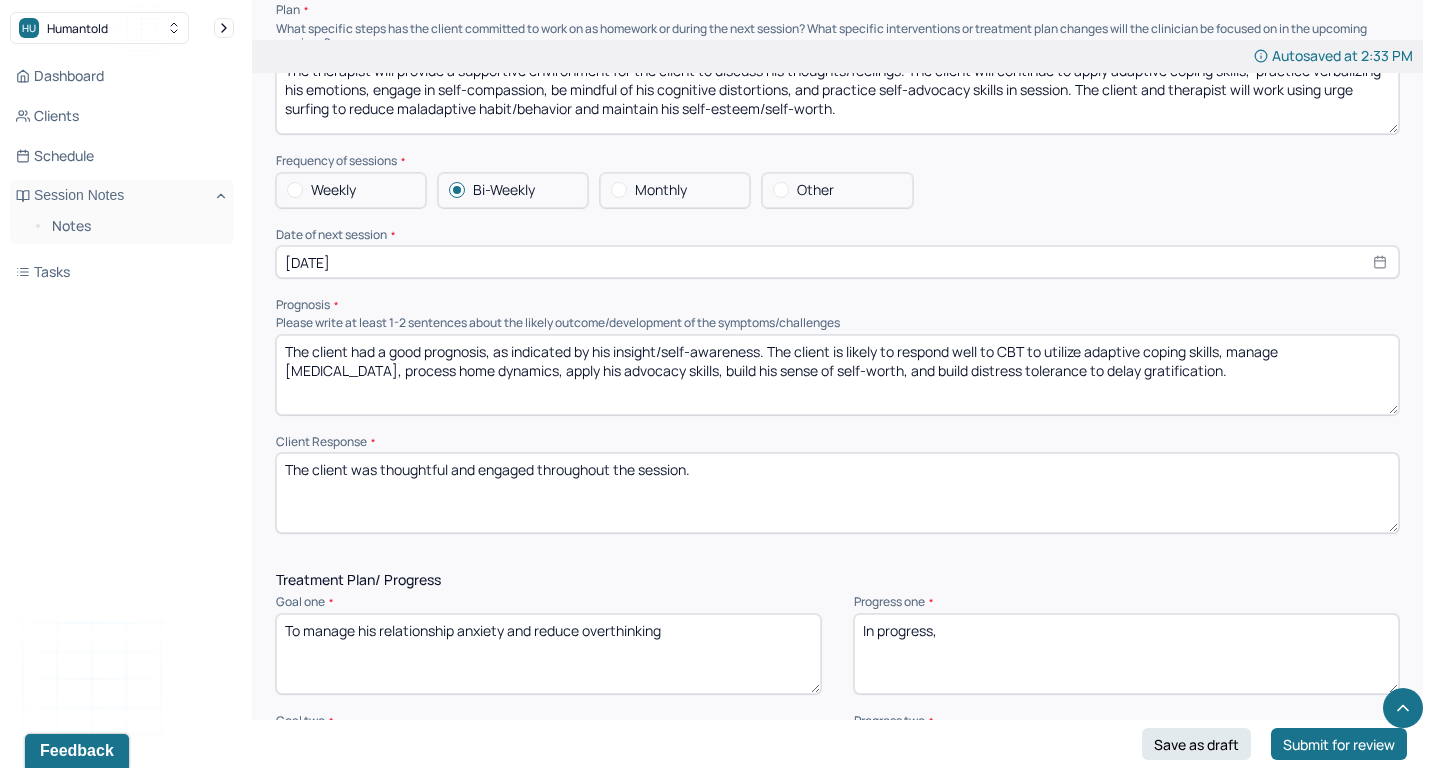 click on "The client had a good prognosis, as indicated by his insight/self-awareness. The client is likely to respond well to CBT to utilize adaptive coping skills, manage [MEDICAL_DATA], process home dynamics, apply his advocacy skills, build his sense of self-worth, and build distress tolerance to delay gratification." at bounding box center (837, 375) 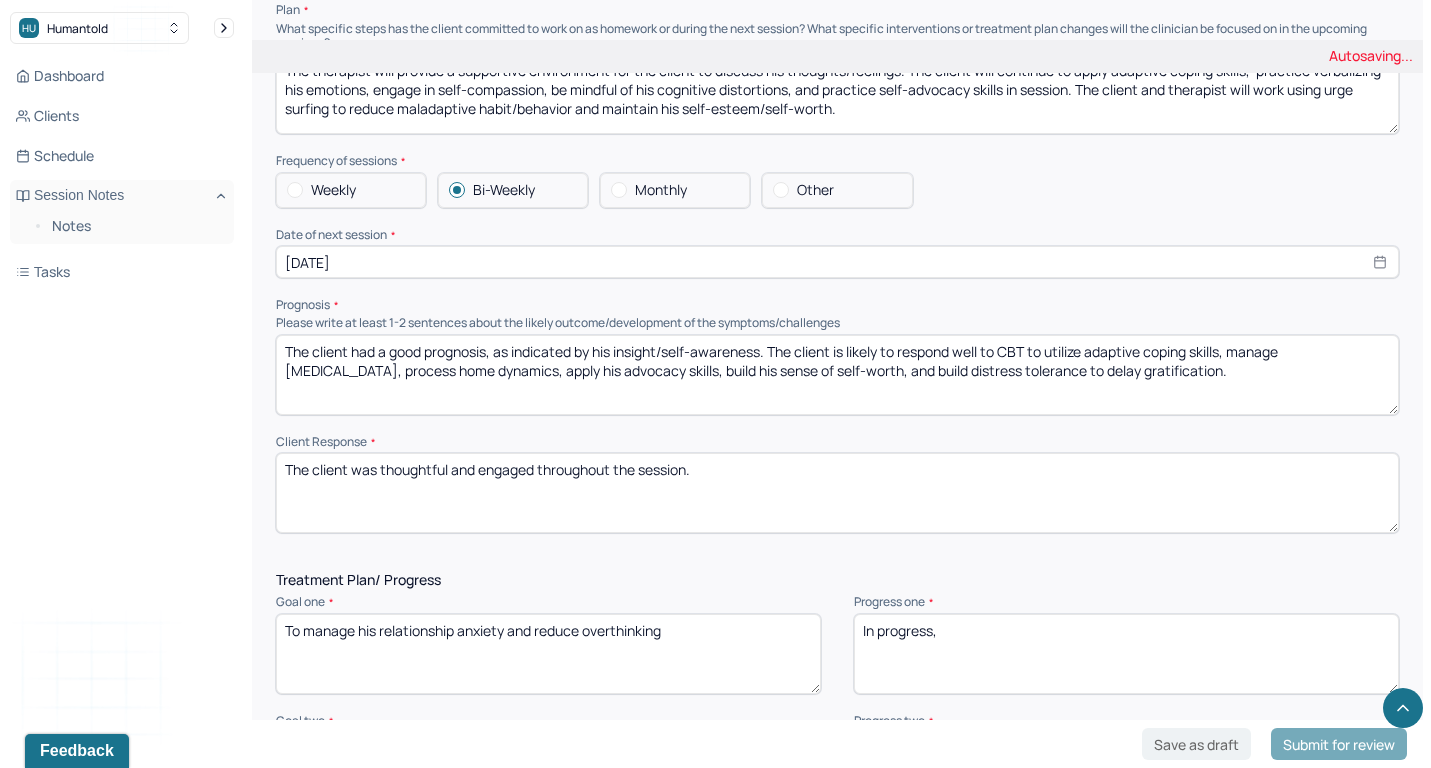 click on "The client had a good prognosis, as indicated by his insight/self-awareness. The client is likely to respond well to CBT to utilize adaptive coping skills, manage [MEDICAL_DATA], process home dynamics, apply his advocacy skills, build his sense of self-worth, and build distress tolerance to delay gratification." at bounding box center (837, 375) 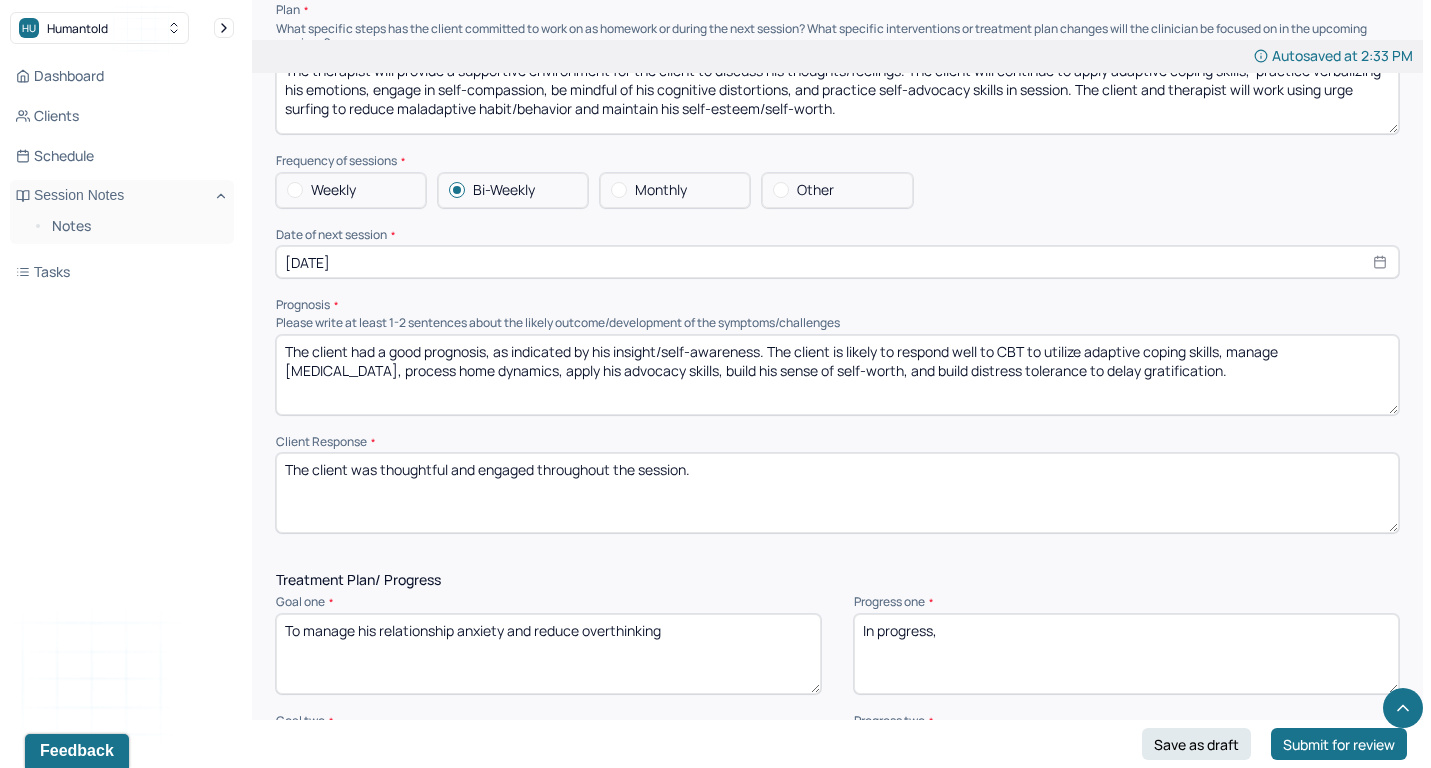 click on "The client had a good prognosis, as indicated by his insight/self-awareness. The client is likely to respond well to CBT to utilize adaptive coping skills, manage [MEDICAL_DATA], process home dynamics, apply his advocacy skills, build his sense of self-worth, and build distress tolerance to delay gratification." at bounding box center [837, 375] 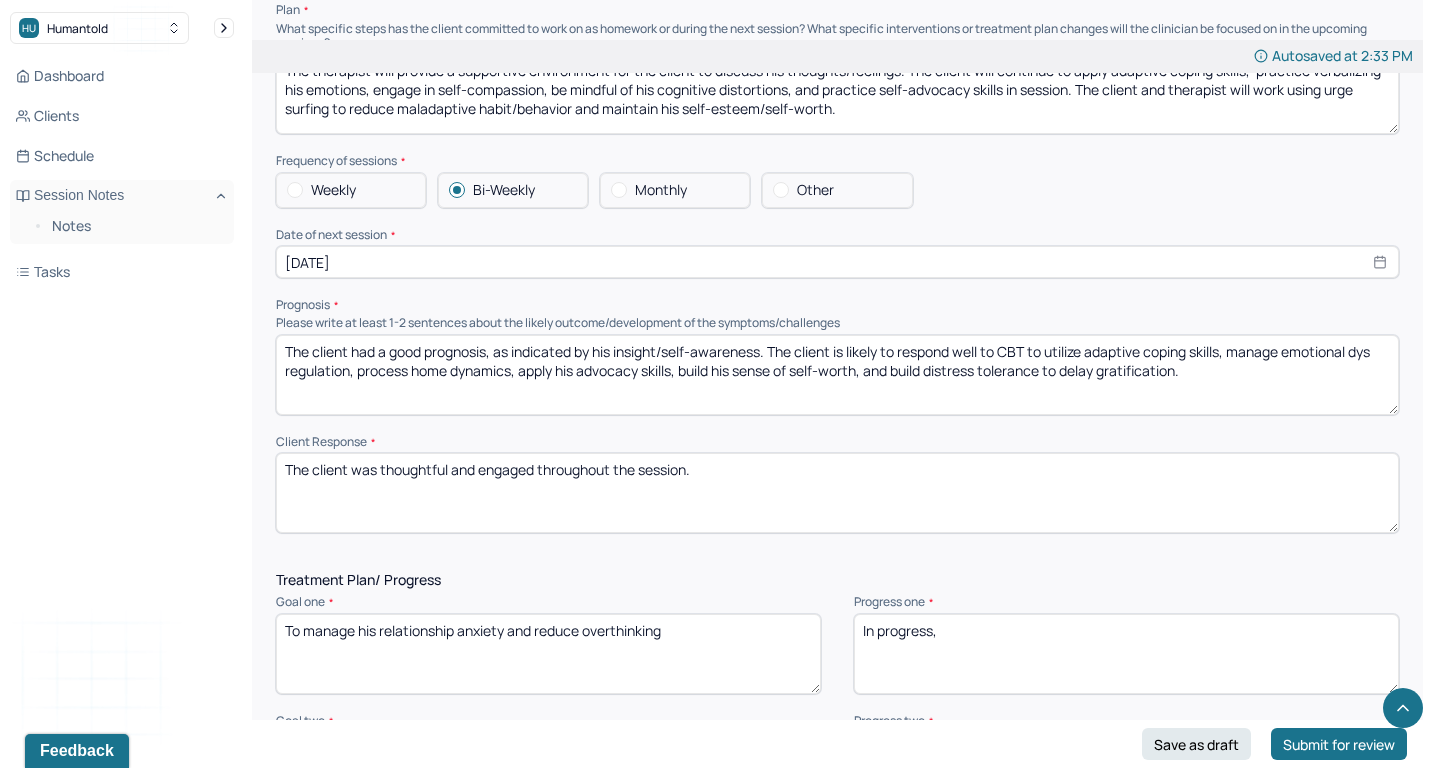 click on "The client had a good prognosis, as indicated by his insight/self-awareness. The client is likely to respond well to CBT to utilize adaptive coping skills, manage [MEDICAL_DATA], process home dynamics, apply his advocacy skills, build his sense of self-worth, and build distress tolerance to delay gratification." at bounding box center (837, 375) 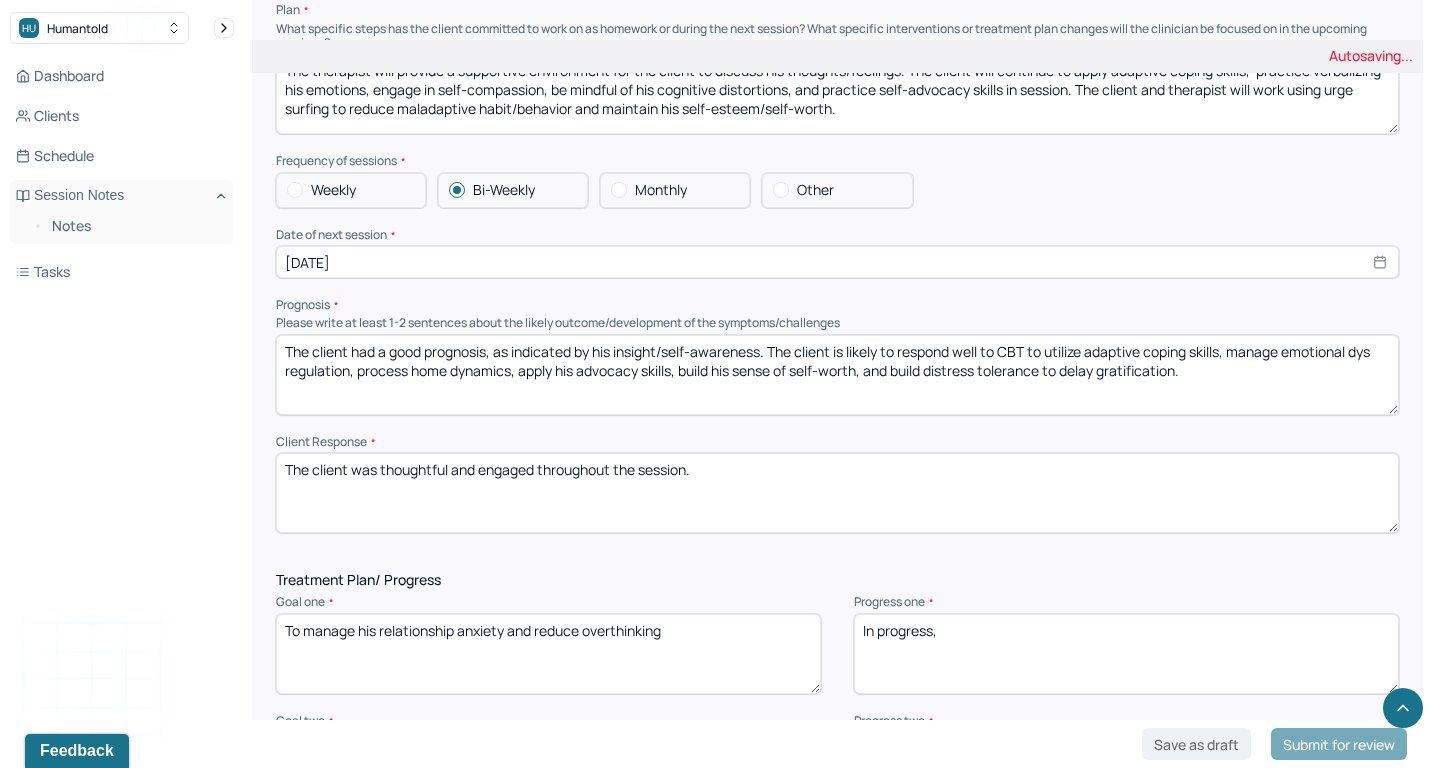 click on "The client had a good prognosis, as indicated by his insight/self-awareness. The client is likely to respond well to CBT to utilize adaptive coping skills, manage [MEDICAL_DATA], process home dynamics, apply his advocacy skills, build his sense of self-worth, and build distress tolerance to delay gratification." at bounding box center [837, 375] 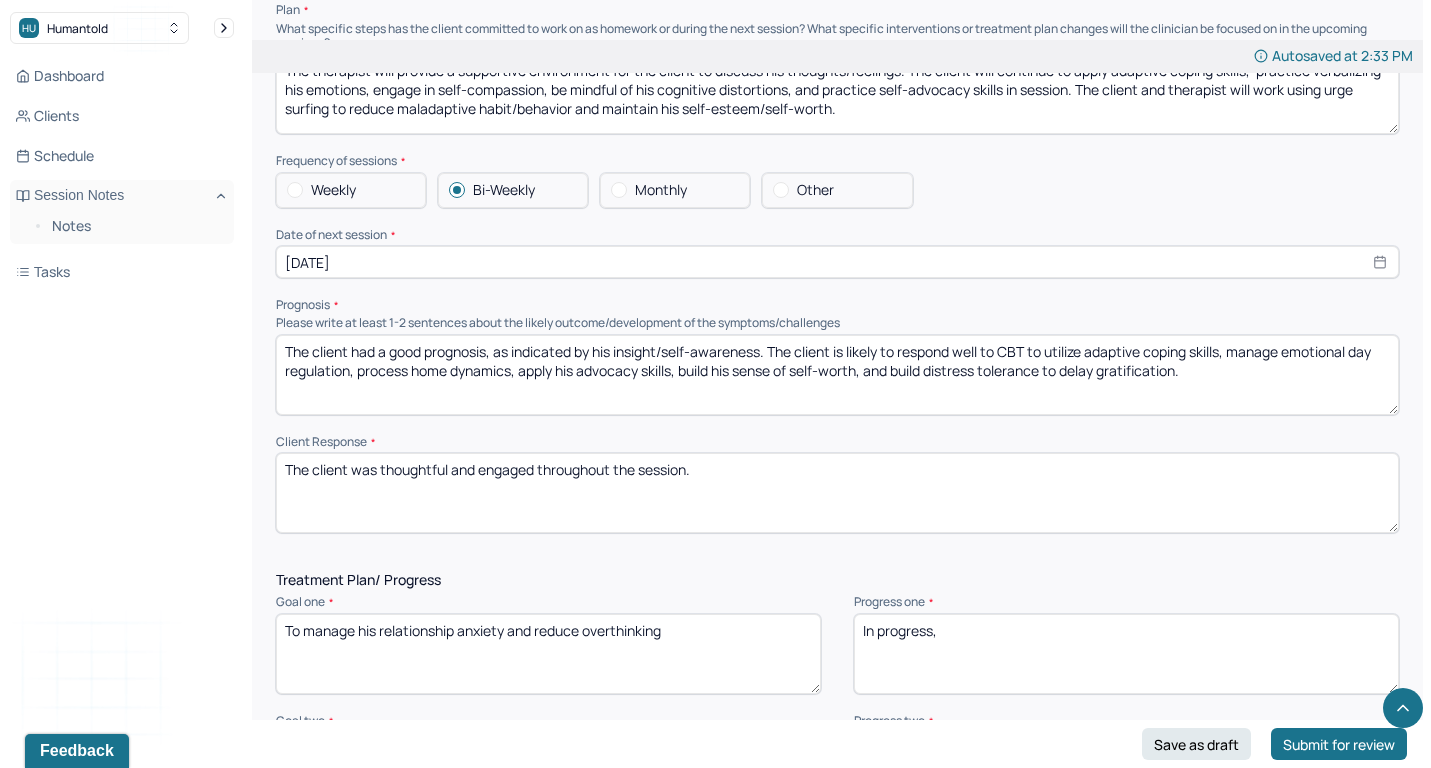 drag, startPoint x: 336, startPoint y: 358, endPoint x: 402, endPoint y: 361, distance: 66.068146 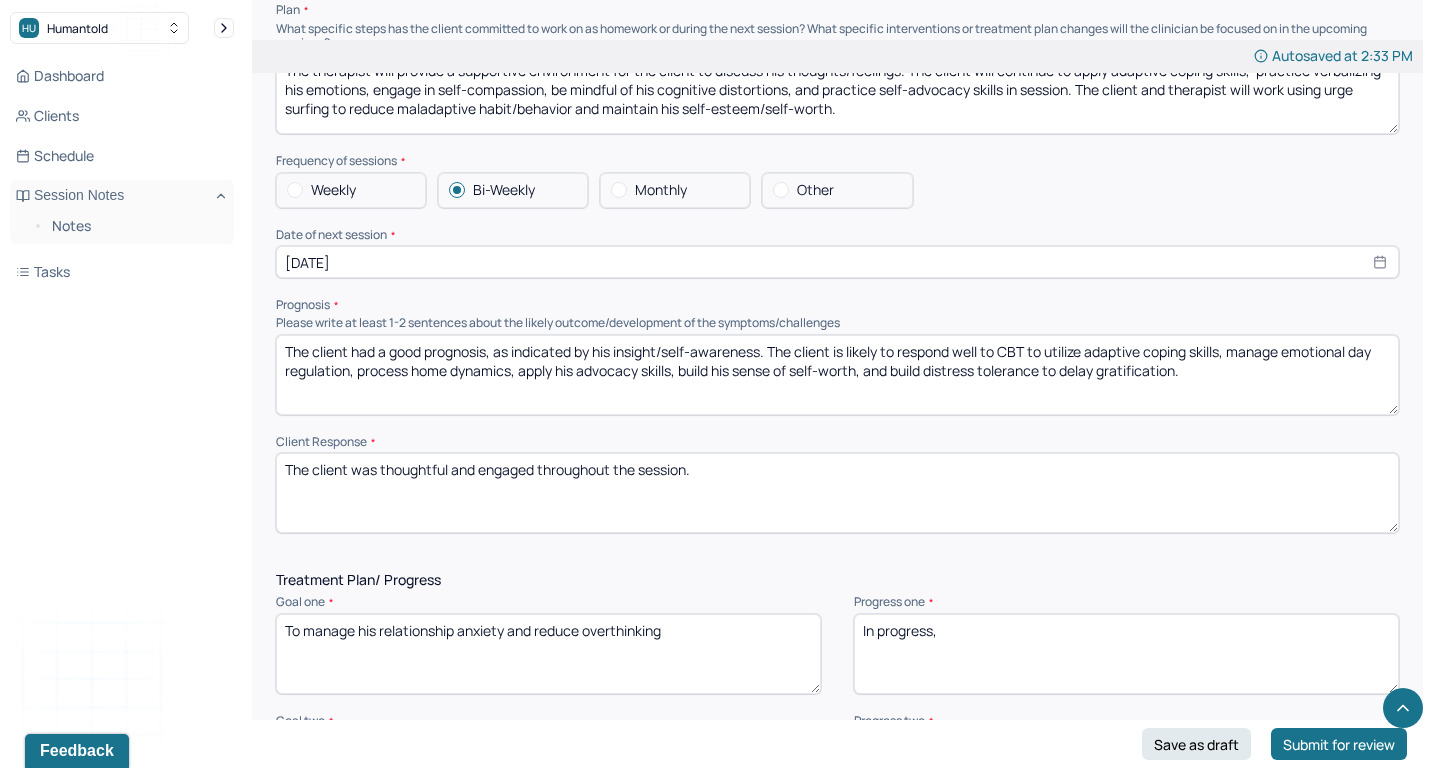 click on "The client had a good prognosis, as indicated by his insight/self-awareness. The client is likely to respond well to CBT to utilize adaptive coping skills, manage emotional dys regulation, process home dynamics, apply his advocacy skills, build his sense of self-worth, and build distress tolerance to delay gratification." at bounding box center (837, 375) 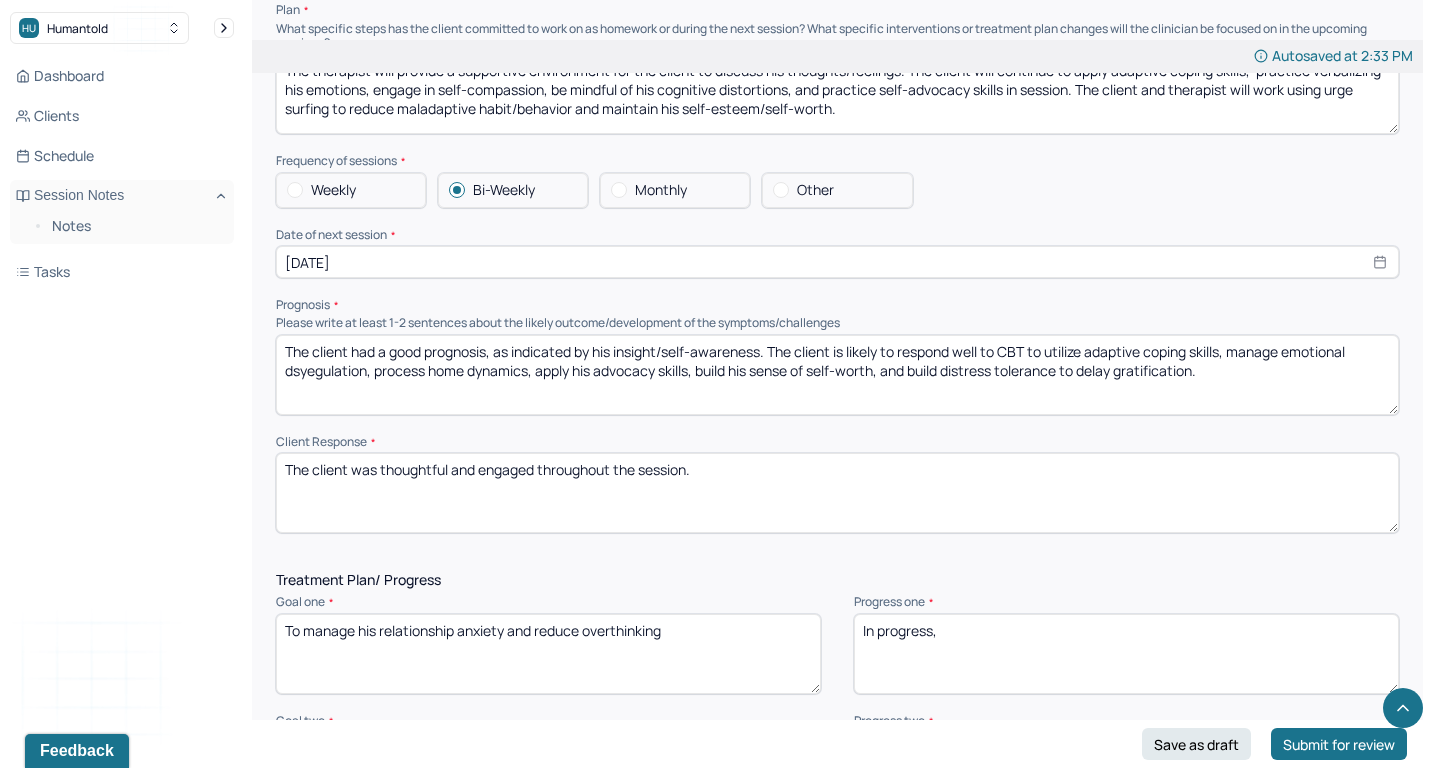 click on "The client had a good prognosis, as indicated by his insight/self-awareness. The client is likely to respond well to CBT to utilize adaptive coping skills, manage emotional day regulation, process home dynamics, apply his advocacy skills, build his sense of self-worth, and build distress tolerance to delay gratification." at bounding box center (837, 375) 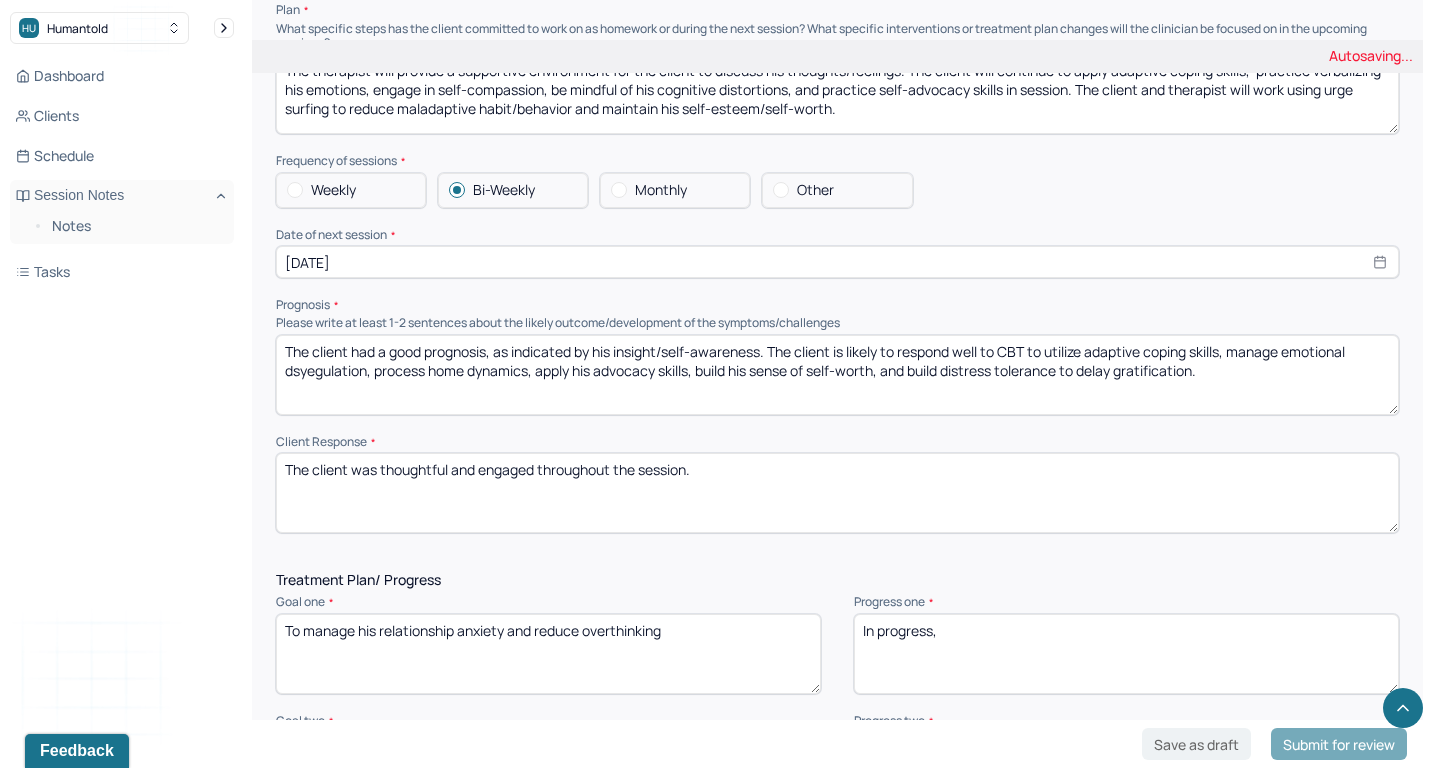click on "The client had a good prognosis, as indicated by his insight/self-awareness. The client is likely to respond well to CBT to utilize adaptive coping skills, manage emotional day regulation, process home dynamics, apply his advocacy skills, build his sense of self-worth, and build distress tolerance to delay gratification." at bounding box center (837, 375) 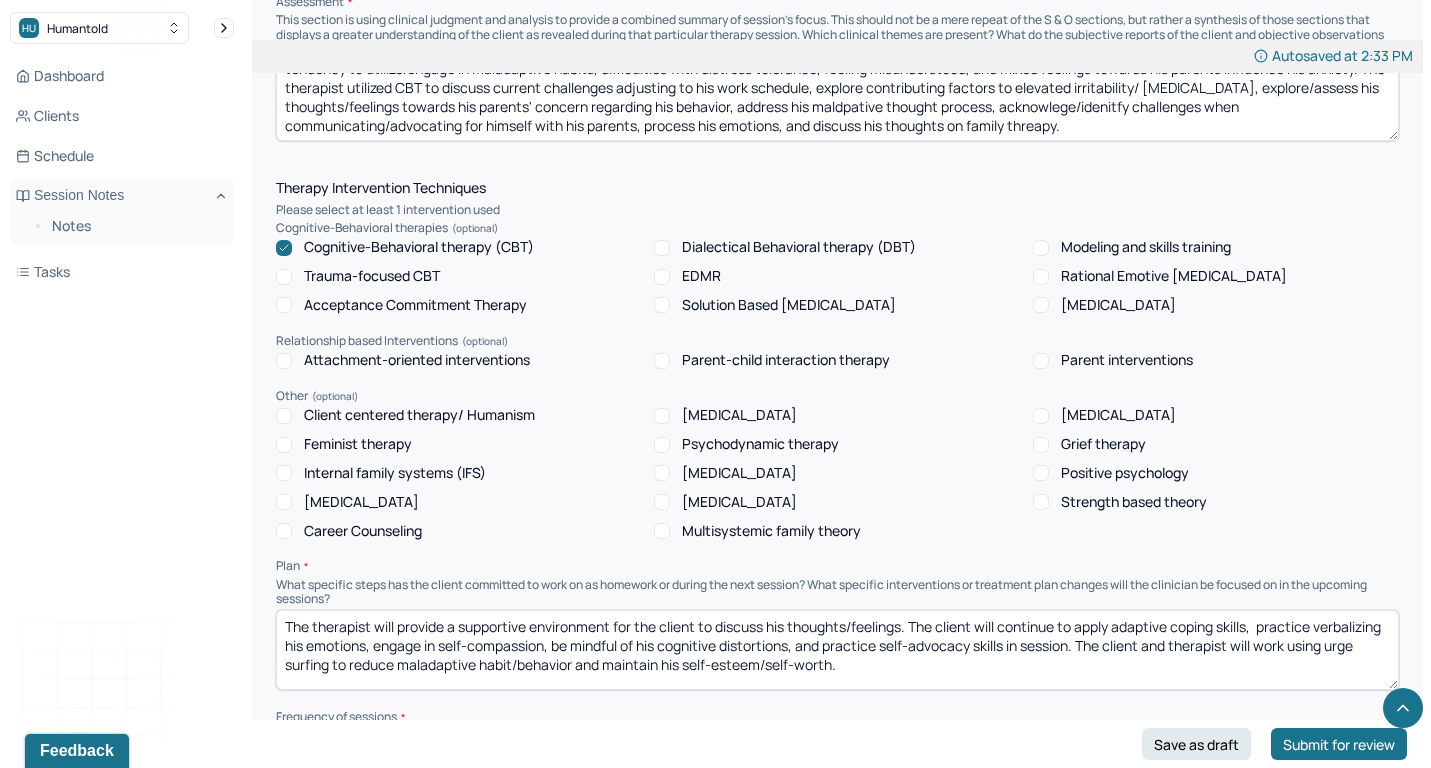 scroll, scrollTop: 1250, scrollLeft: 0, axis: vertical 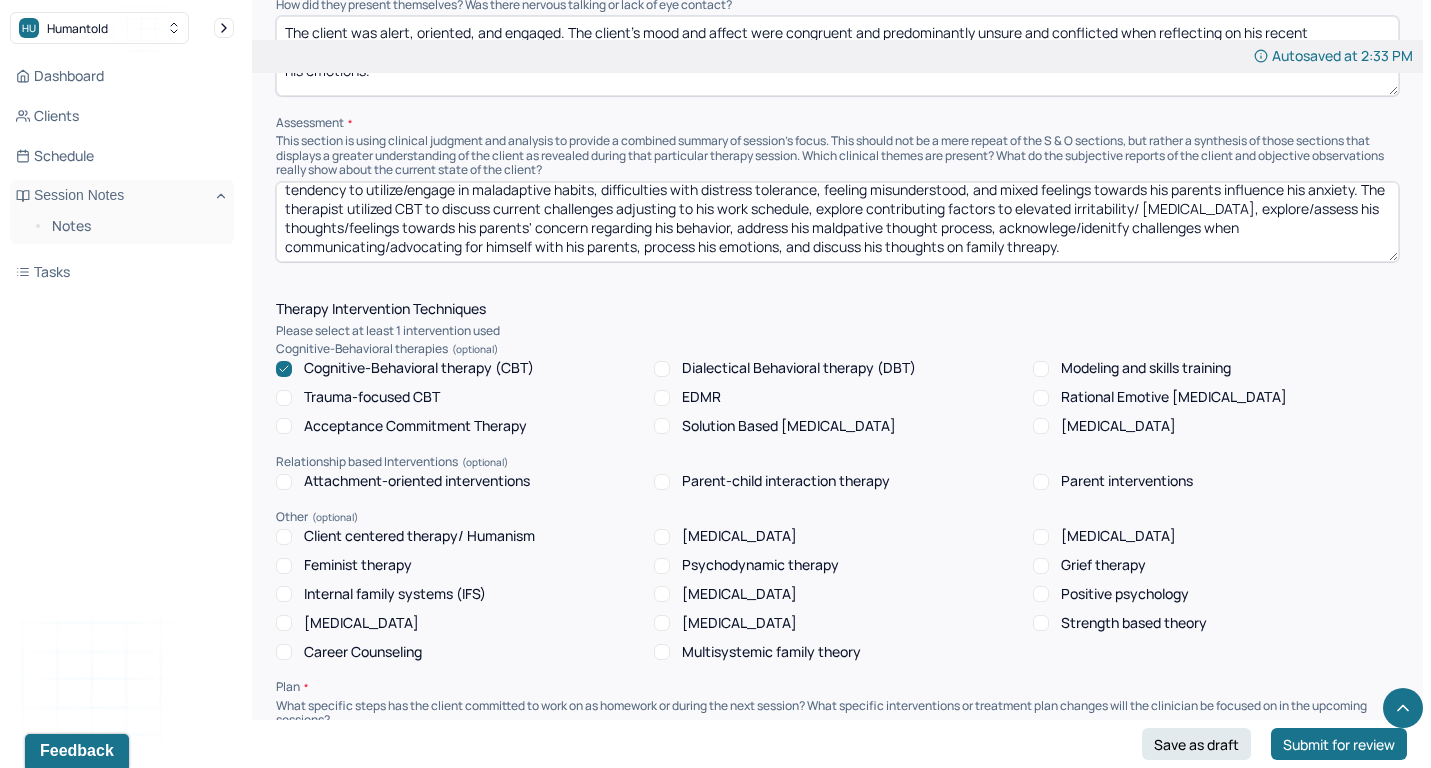 type on "The client had a good prognosis, as indicated by his insight/self-awareness. The client is likely to respond well to CBT to utilize adaptive coping skills, manage emotional dsyegulation, process home dynamics, apply his advocacy skills, build his sense of self-worth, and build distress tolerance to delay gratification." 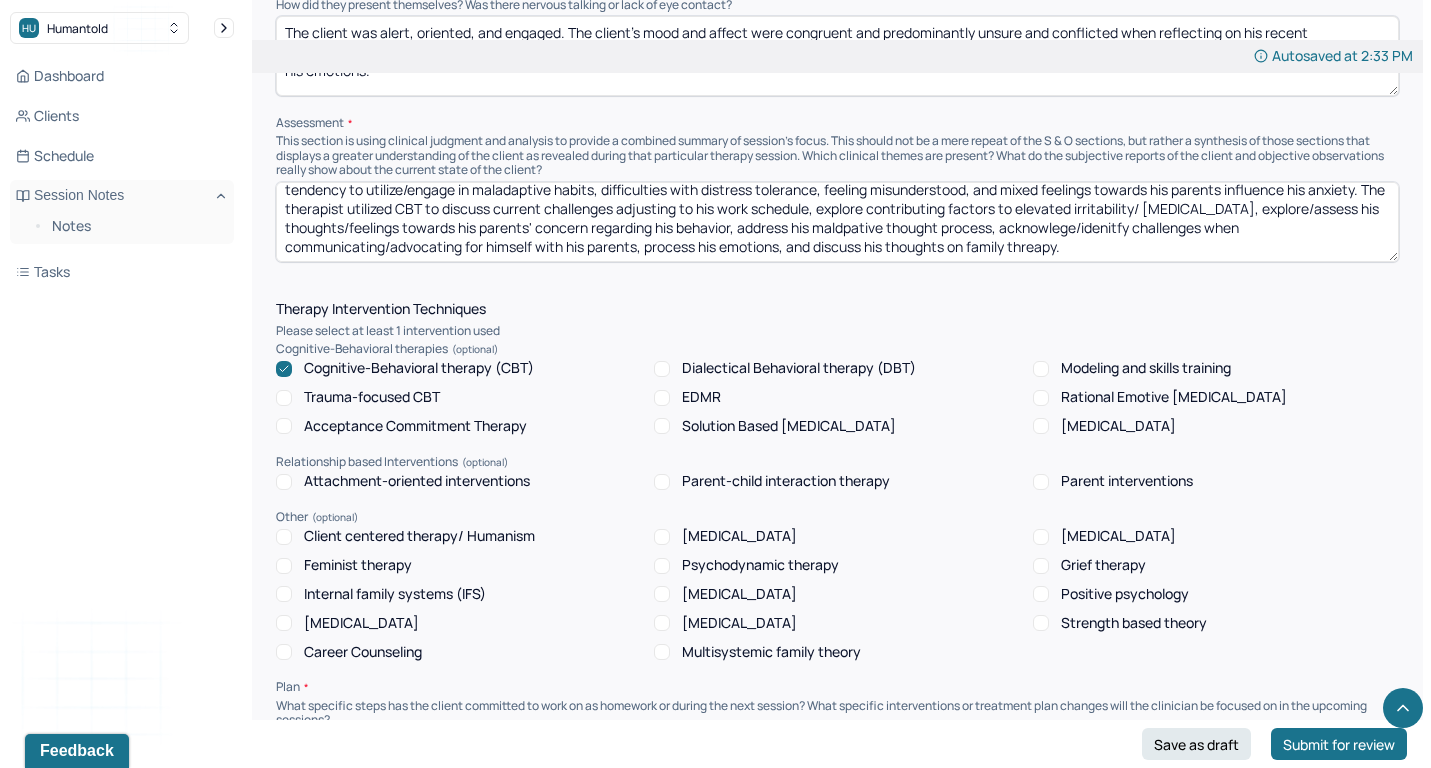 click on "Although the client's anxiety has not been intense, overthinking, difficulties with executive functioning, hx of [MEDICAL_DATA], difficulties managing [MEDICAL_DATA], tendency to utilize/engage in maladaptive habits, difficulties with distress tolerance, feeling misunderstood, and mixed feelings towards his parents influence his anxiety. The therapist utilized CBT to discuss current challenges adjusting to his work schedule, explore contributing factors to elevated irritability/ [MEDICAL_DATA], explore/assess his thoughts/feelings towards his parents' concern regarding his behavior, address his maldpative thought process, acknowlege/idenitfy challenges when communicating/advocating for himself with his parents, process his emotions, and discuss his thoughts on family threapy." at bounding box center [837, 222] 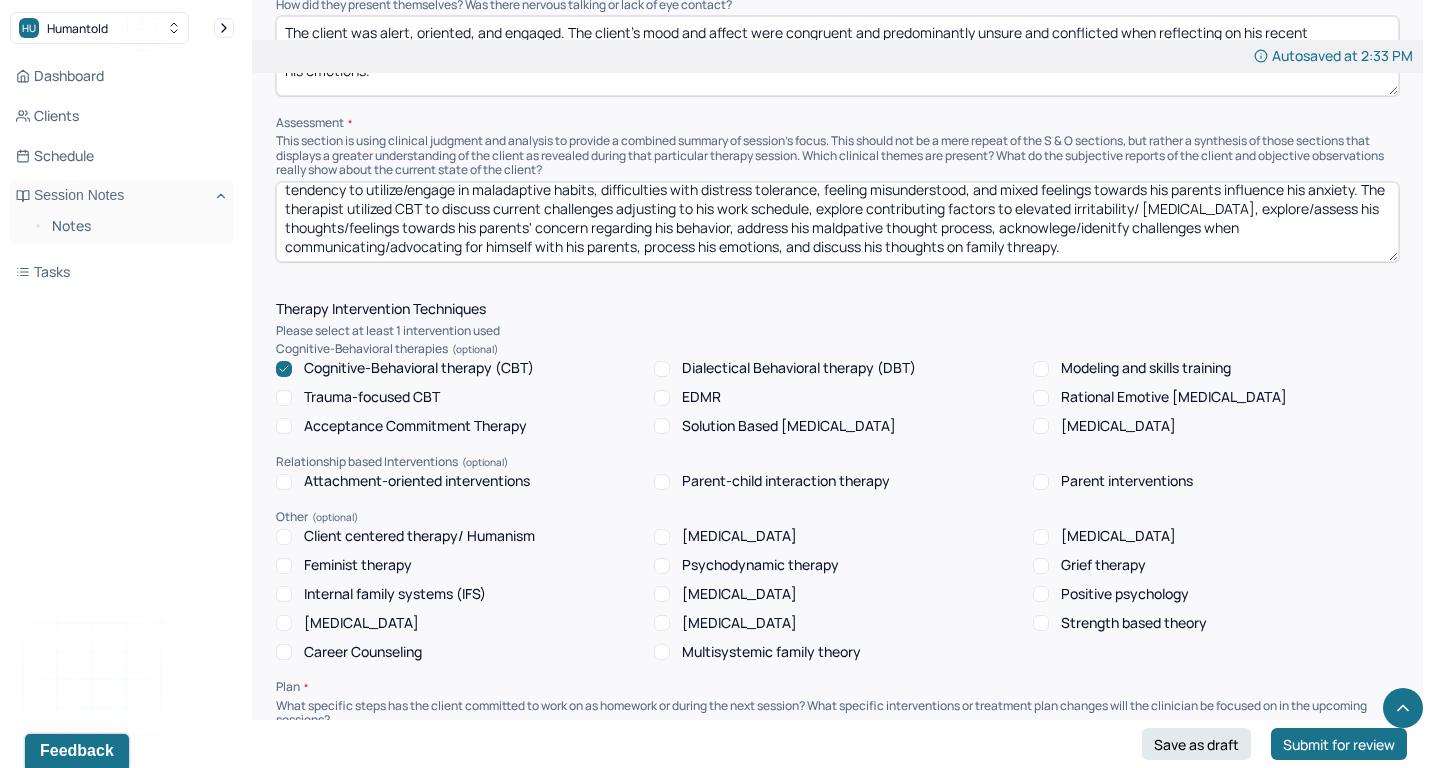 click on "Although the client's anxiety has not been intense, overthinking, difficulties with executive functioning, hx of [MEDICAL_DATA], difficulties managing [MEDICAL_DATA], tendency to utilize/engage in maladaptive habits, difficulties with distress tolerance, feeling misunderstood, and mixed feelings towards his parents influence his anxiety. The therapist utilized CBT to discuss current challenges adjusting to his work schedule, explore contributing factors to elevated irritability/ [MEDICAL_DATA], explore/assess his thoughts/feelings towards his parents' concern regarding his behavior, address his maldpative thought process, acknowlege/idenitfy challenges when communicating/advocating for himself with his parents, process his emotions, and discuss his thoughts on family threapy." at bounding box center [837, 222] 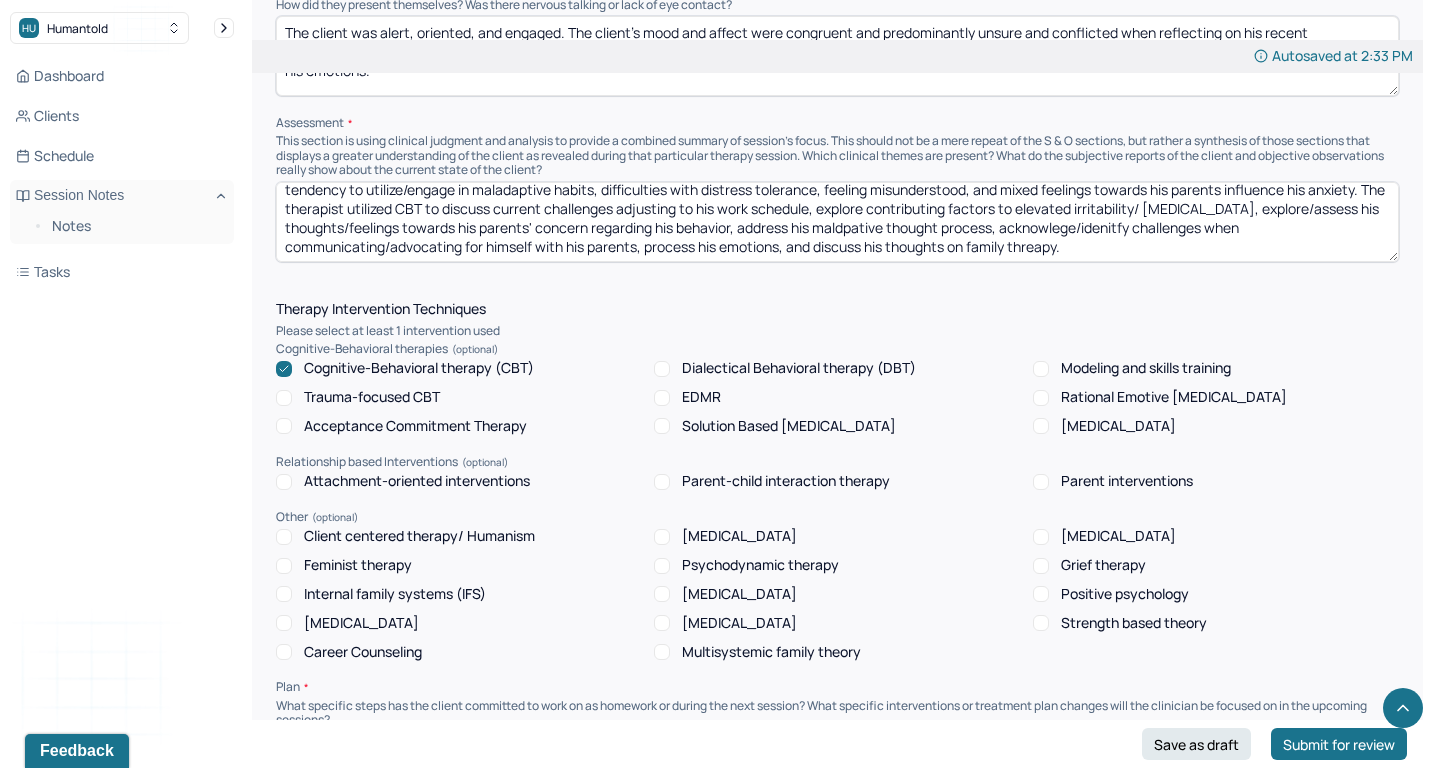 click on "Although the client's anxiety has not been intense, overthinking, difficulties with executive functioning, hx of [MEDICAL_DATA], difficulties managing [MEDICAL_DATA], tendency to utilize/engage in maladaptive habits, difficulties with distress tolerance, feeling misunderstood, and mixed feelings towards his parents influence his anxiety. The therapist utilized CBT to discuss current challenges adjusting to his work schedule, explore contributing factors to elevated irritability/ [MEDICAL_DATA], explore/assess his thoughts/feelings towards his parents' concern regarding his behavior, address his maldpative thought process, acknowlege/idenitfy challenges when communicating/advocating for himself with his parents, process his emotions, and discuss his thoughts on family threapy." at bounding box center [837, 222] 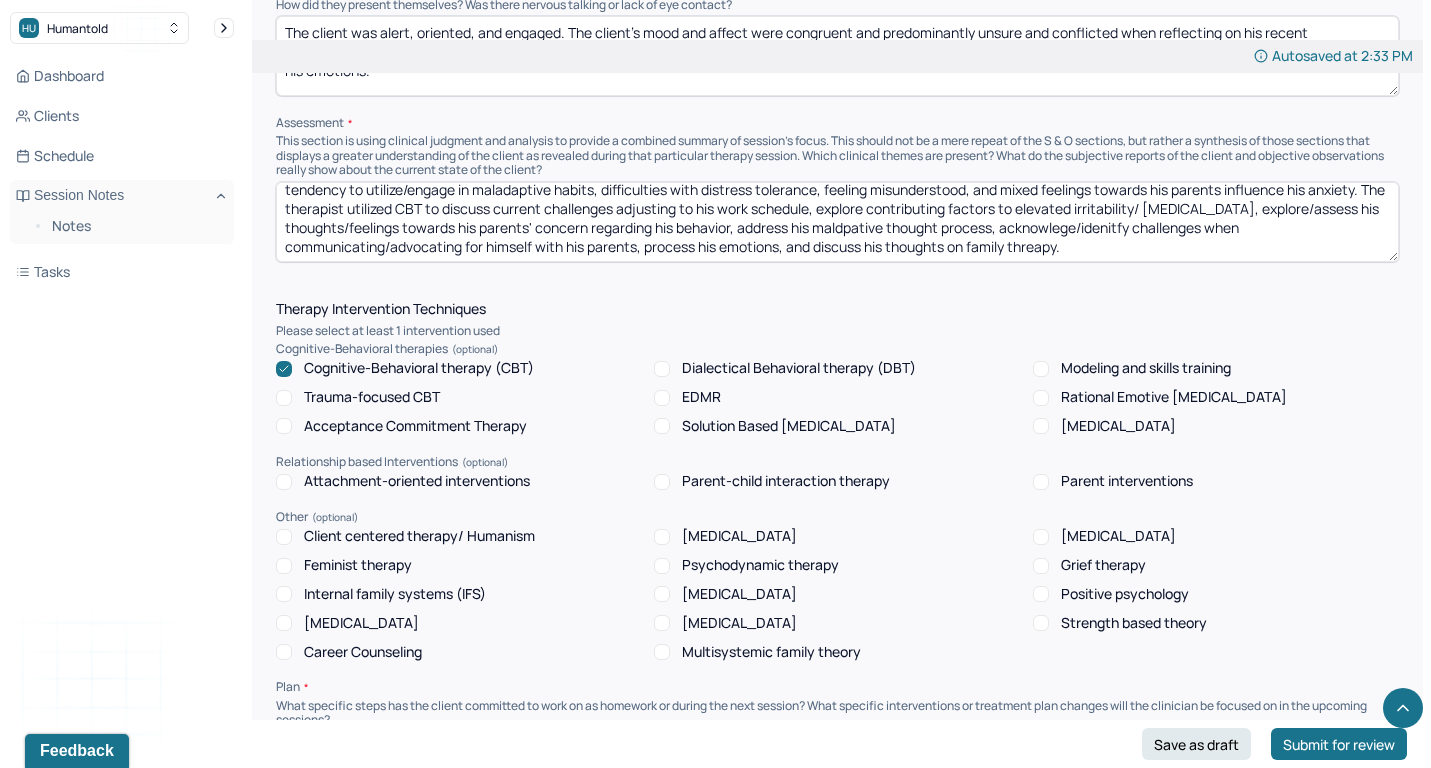 click on "Although the client's anxiety has not been intense, overthinking, difficulties with executive functioning, hx of [MEDICAL_DATA], difficulties managing [MEDICAL_DATA], tendency to utilize/engage in maladaptive habits, difficulties with distress tolerance, feeling misunderstood, and mixed feelings towards his parents influence his anxiety. The therapist utilized CBT to discuss current challenges adjusting to his work schedule, explore contributing factors to elevated irritability/ [MEDICAL_DATA], explore/assess his thoughts/feelings towards his parents' concern regarding his behavior, address his maldpative thought process, acknowlege/idenitfy challenges when communicating/advocating for himself with his parents, process his emotions, and discuss his thoughts on family threapy." at bounding box center [837, 222] 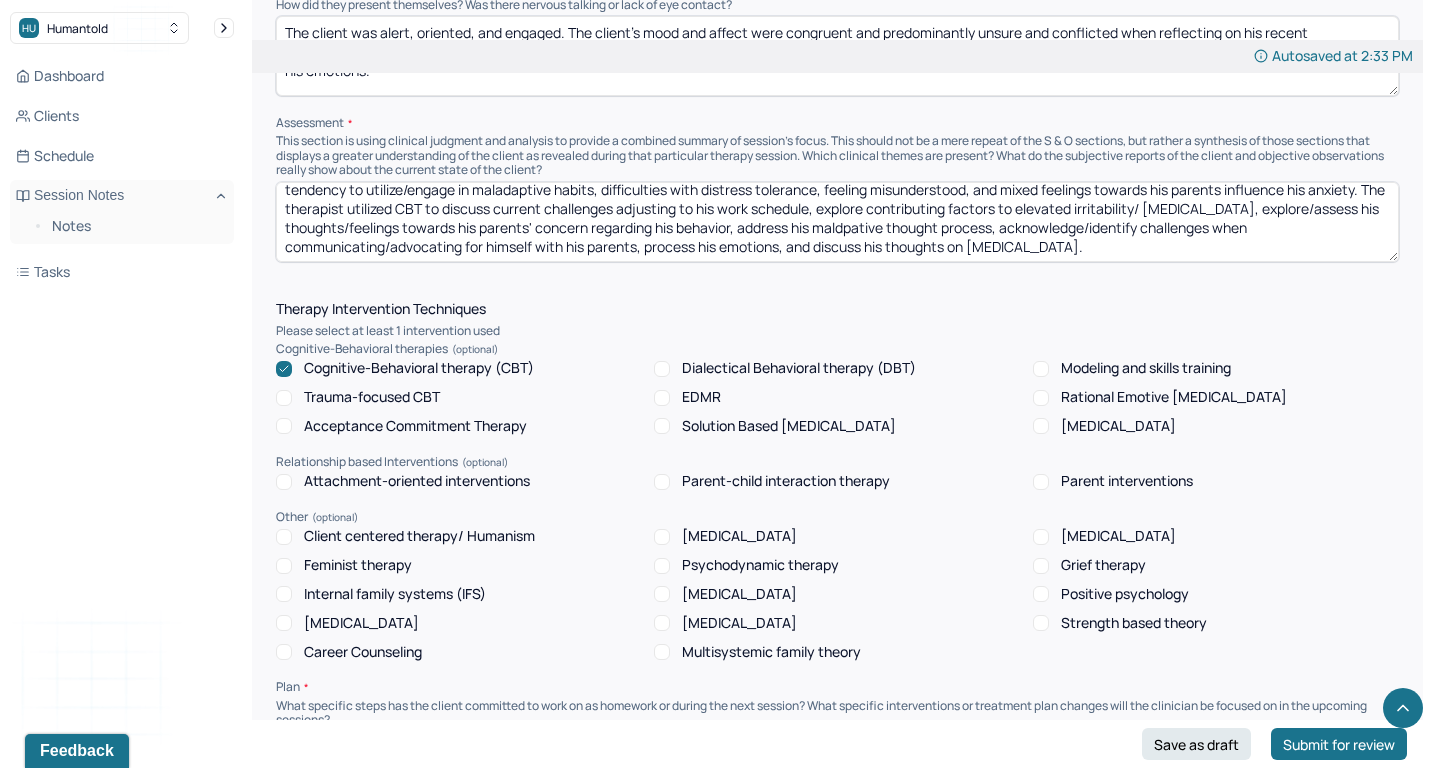 click on "Although the client's anxiety has not been intense, overthinking, difficulties with executive functioning, hx of [MEDICAL_DATA], difficulties managing [MEDICAL_DATA], tendency to utilize/engage in maladaptive habits, difficulties with distress tolerance, feeling misunderstood, and mixed feelings towards his parents influence his anxiety. The therapist utilized CBT to discuss current challenges adjusting to his work schedule, explore contributing factors to elevated irritability/ [MEDICAL_DATA], explore/assess his thoughts/feelings towards his parents' concern regarding his behavior, address his maldpative thought process, acknowledge/identify challenges when communicating/advocating for himself with his parents, process his emotions, and discuss his thoughts on [MEDICAL_DATA]." at bounding box center [837, 222] 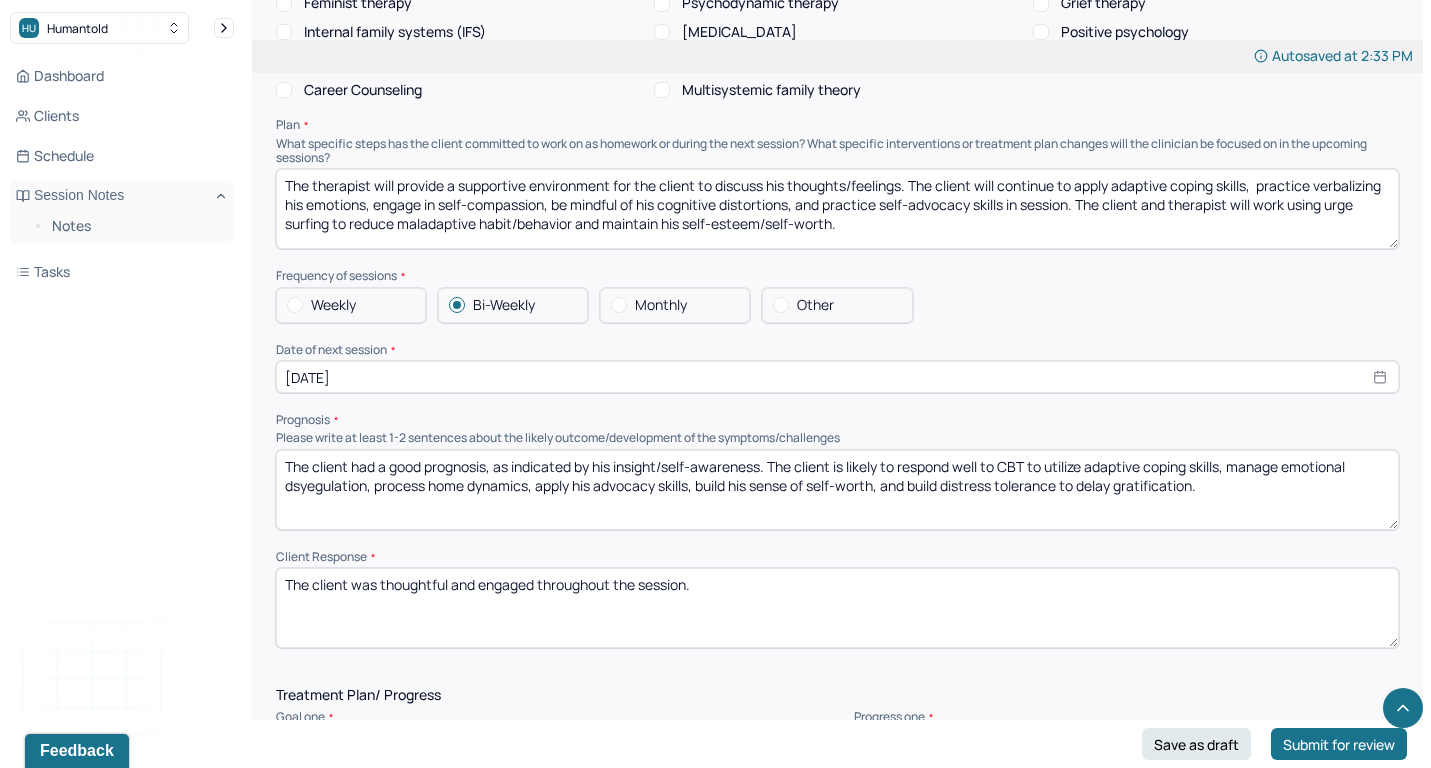 scroll, scrollTop: 1692, scrollLeft: 0, axis: vertical 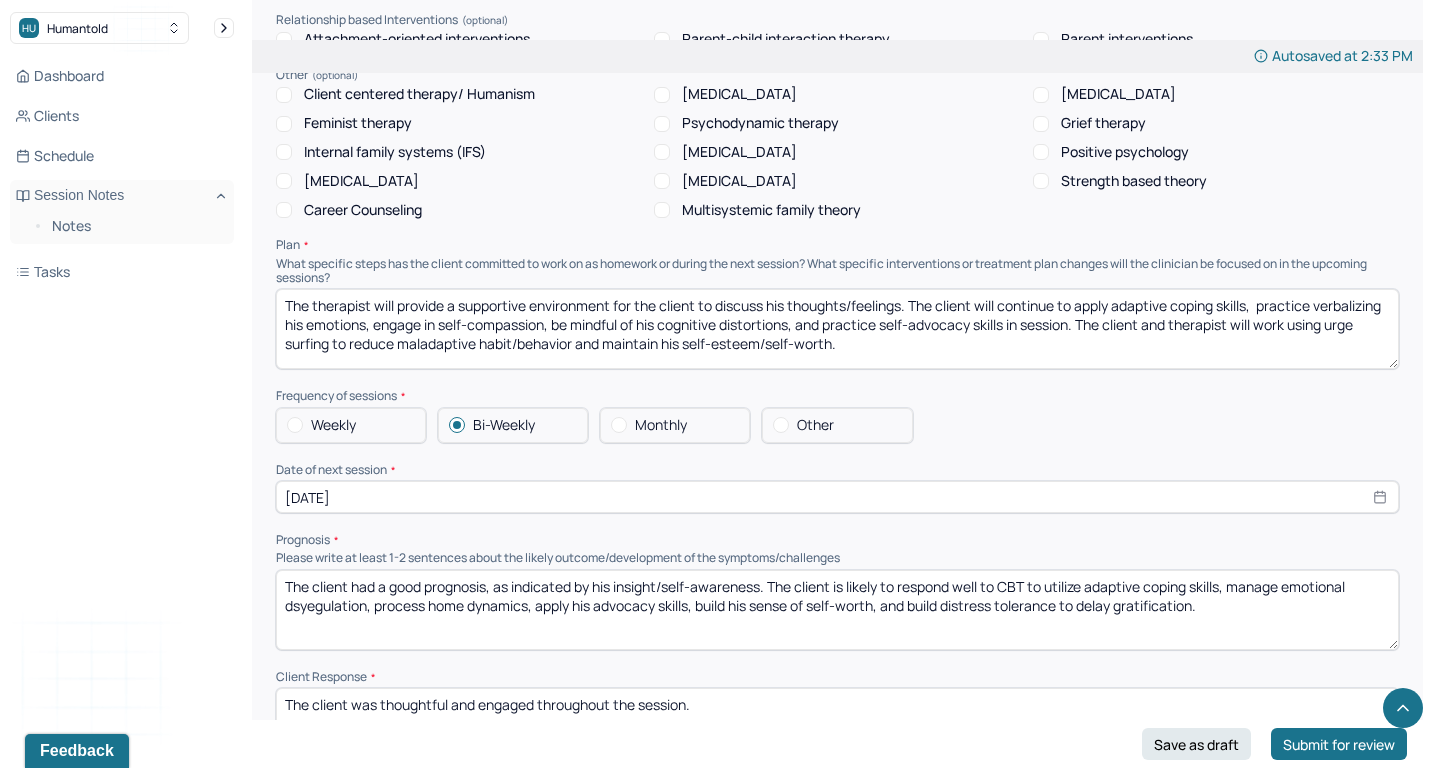 type on "Although the client's anxiety has not been intense, overthinking, difficulties with executive functioning, hx of [MEDICAL_DATA], difficulties managing [MEDICAL_DATA], tendency to utilize/engage in maladaptive habits, difficulties with distress tolerance, feeling misunderstood, and mixed feelings towards his parents influence his anxiety. The therapist utilized CBT to discuss current challenges adjusting to his work schedule, explore contributing factors to elevated irritability/ [MEDICAL_DATA], explore/assess his thoughts/feelings towards his parents' concern regarding his behavior, address his maldpative thought process, acknowledge/identify challenges when communicating/advocating for himself with his parents, process his emotions, and discuss his thoughts on [MEDICAL_DATA]." 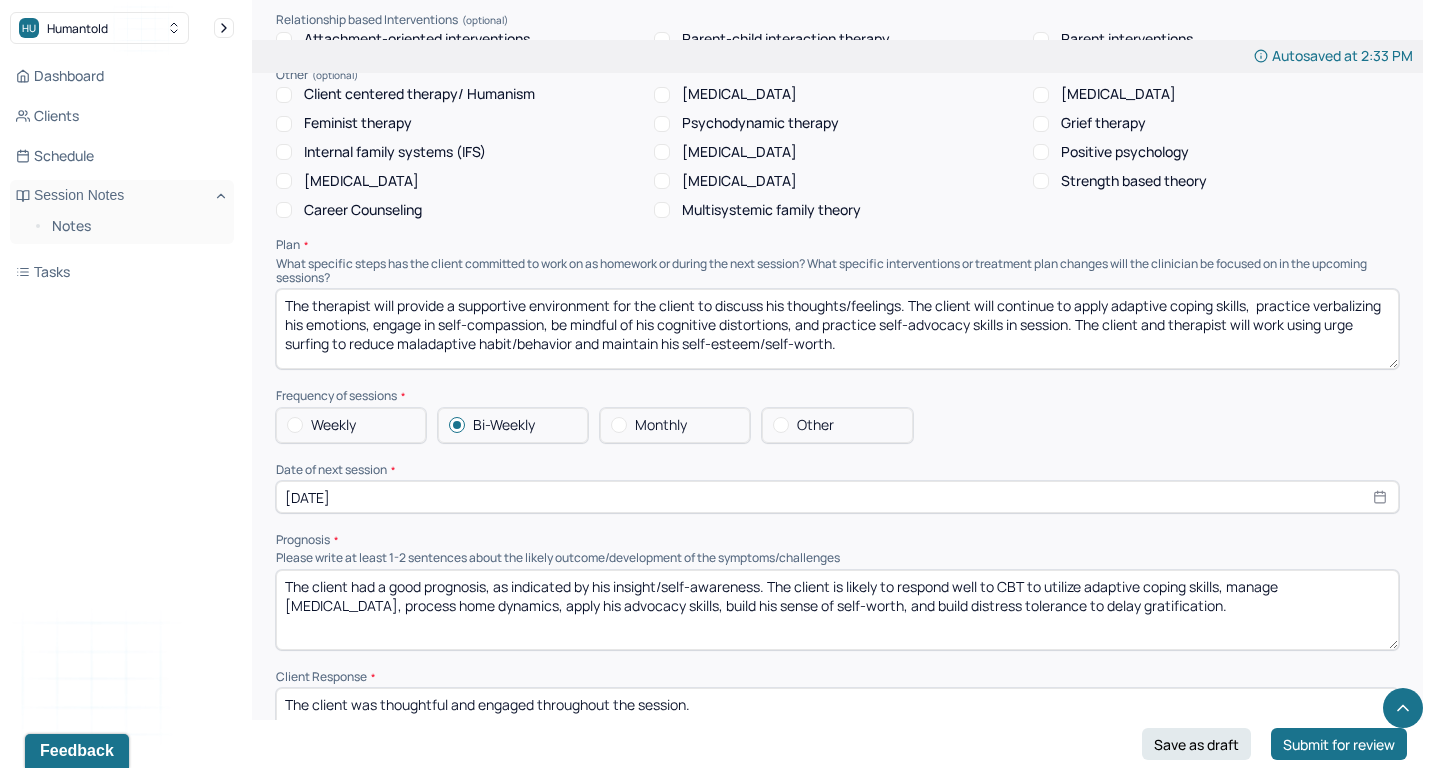 click on "The client had a good prognosis, as indicated by his insight/self-awareness. The client is likely to respond well to CBT to utilize adaptive coping skills, manage emotional dysregulated, process home dynamics, apply his advocacy skills, build his sense of self-worth, and build distress tolerance to delay gratification." at bounding box center (837, 610) 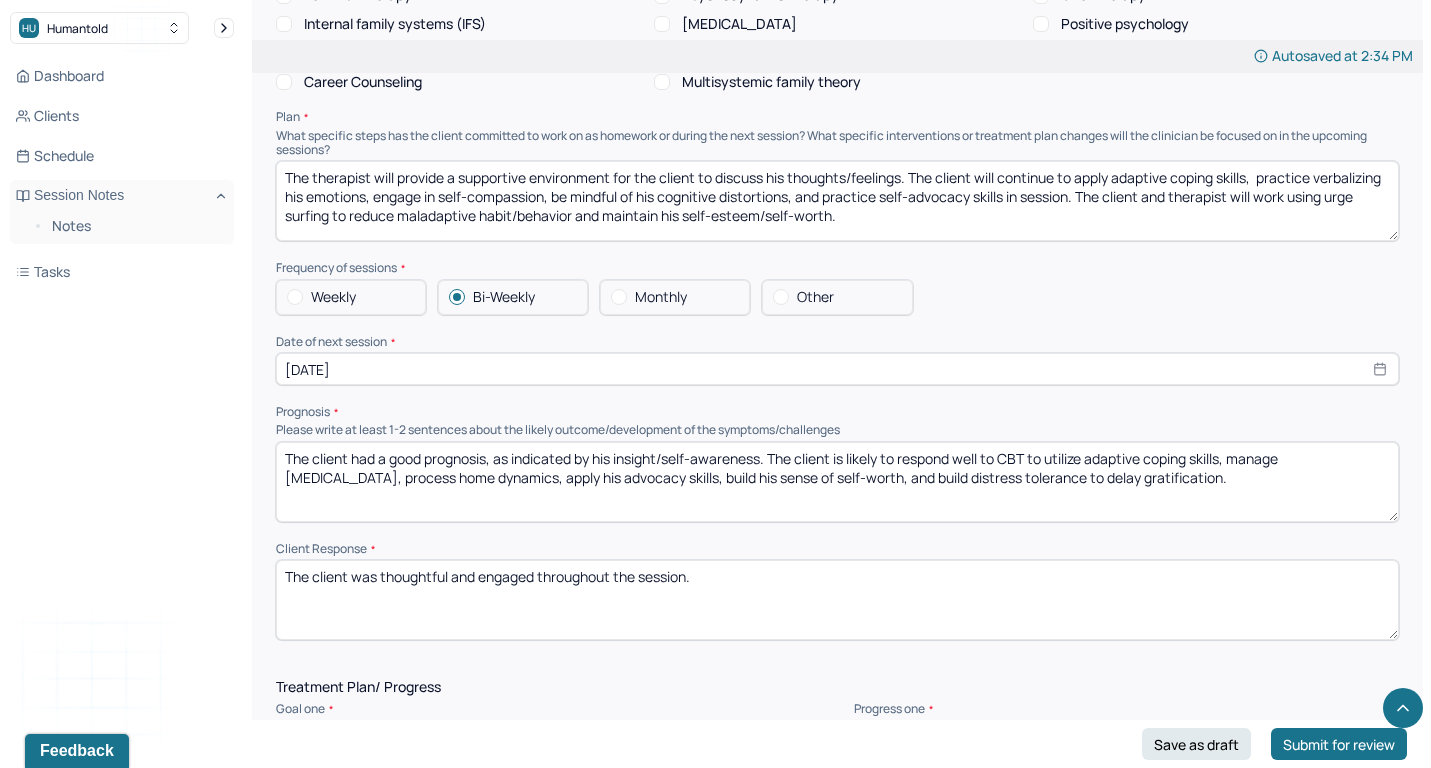 scroll, scrollTop: 1814, scrollLeft: 0, axis: vertical 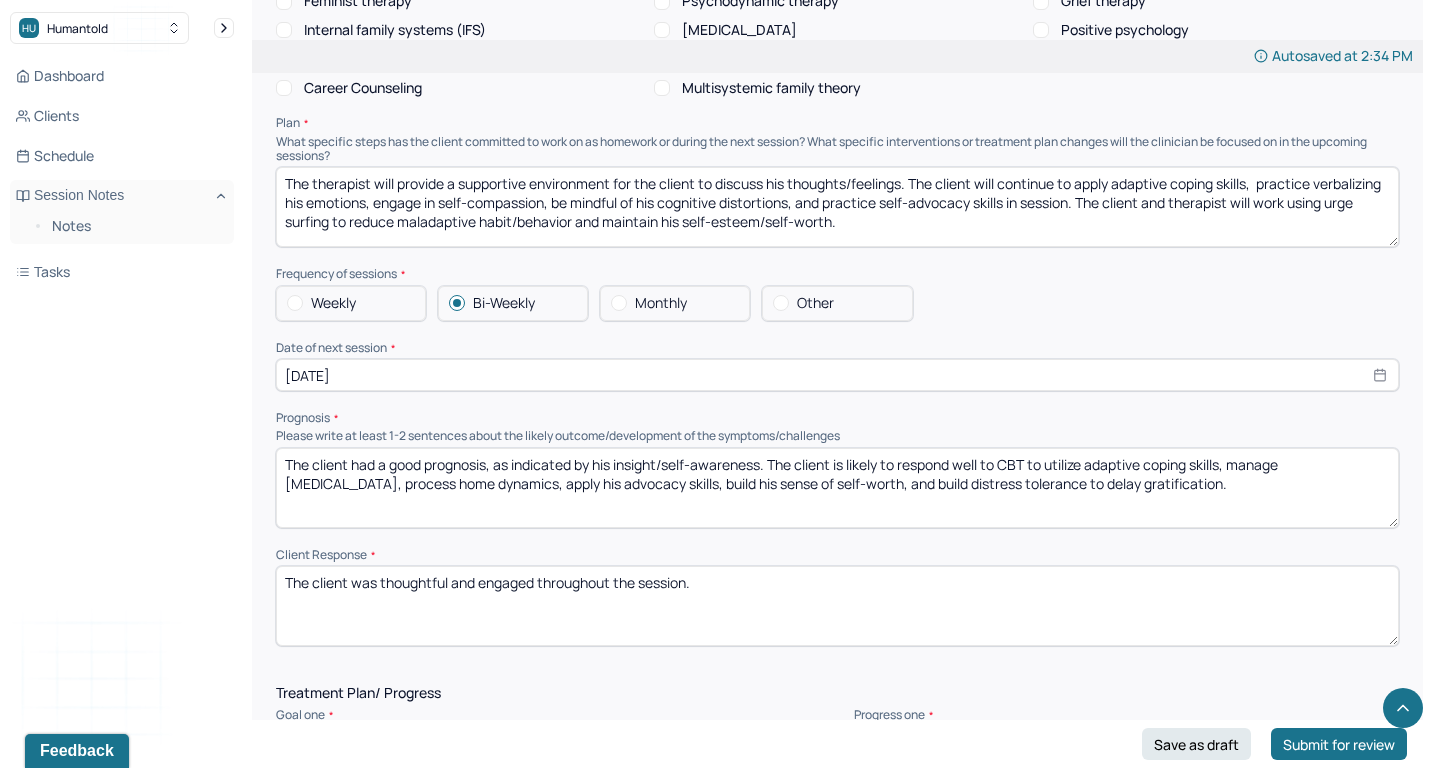 type on "The client had a good prognosis, as indicated by his insight/self-awareness. The client is likely to respond well to CBT to utilize adaptive coping skills, manage [MEDICAL_DATA], process home dynamics, apply his advocacy skills, build his sense of self-worth, and build distress tolerance to delay gratification." 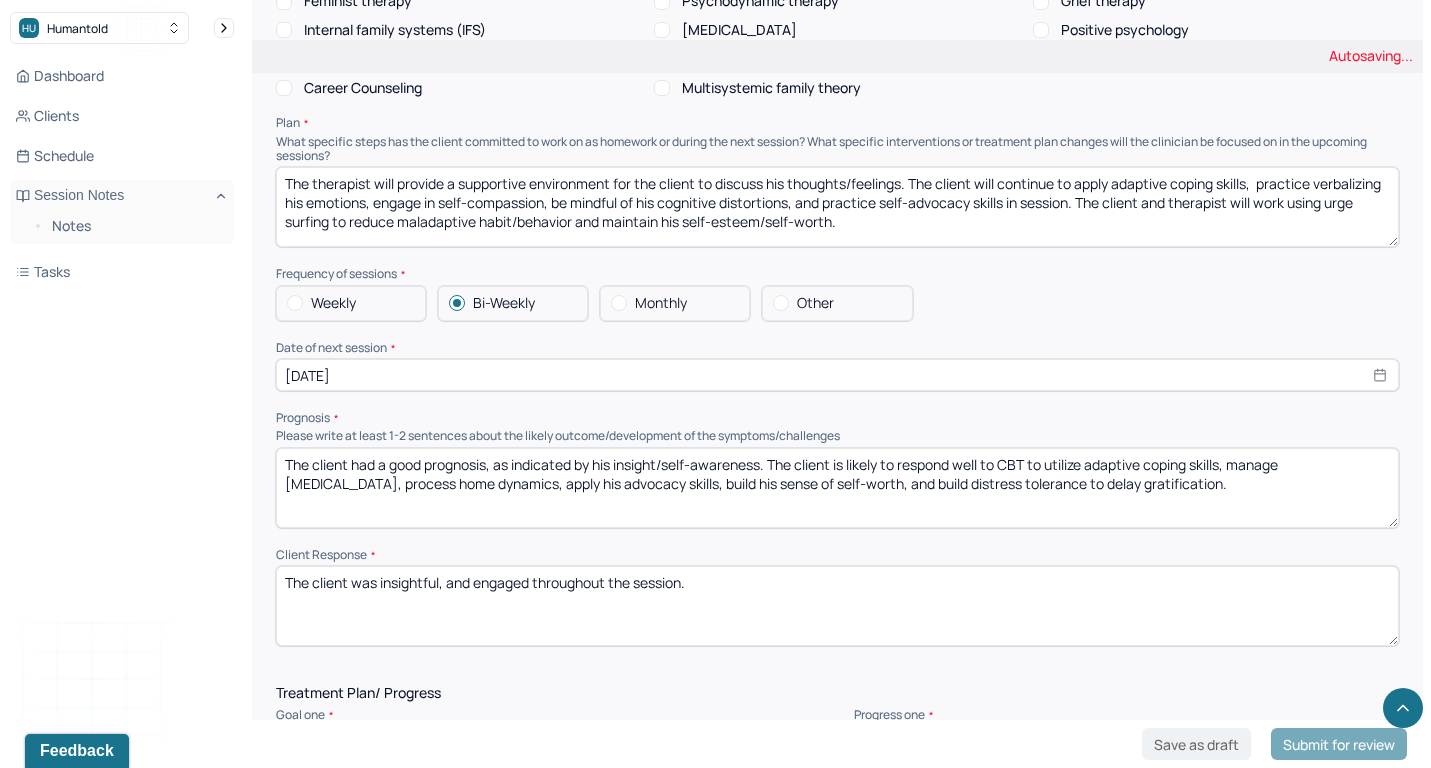 click on "The client was thoughtful and engaged throughout the session." at bounding box center (837, 606) 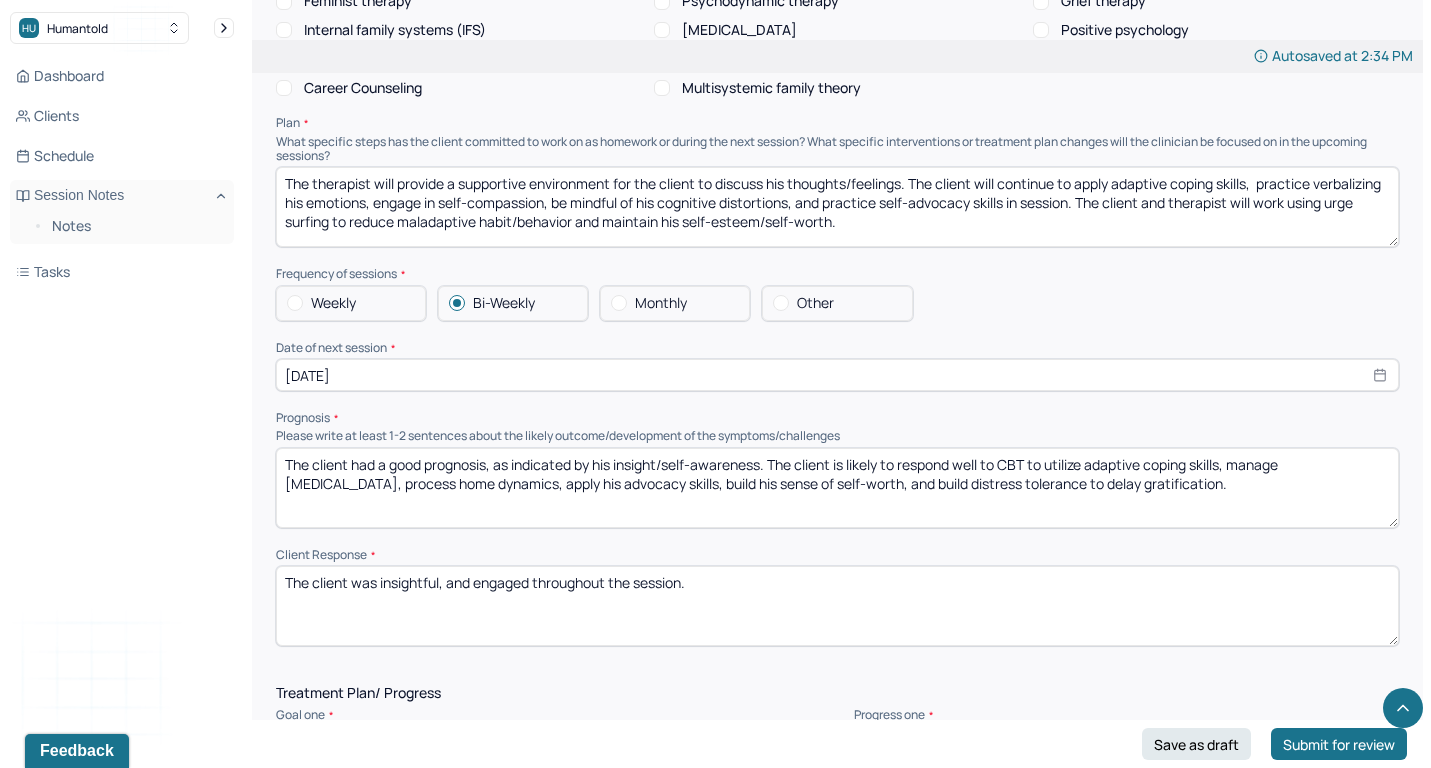 click on "The client was thoughtful and engaged throughout the session." at bounding box center (837, 606) 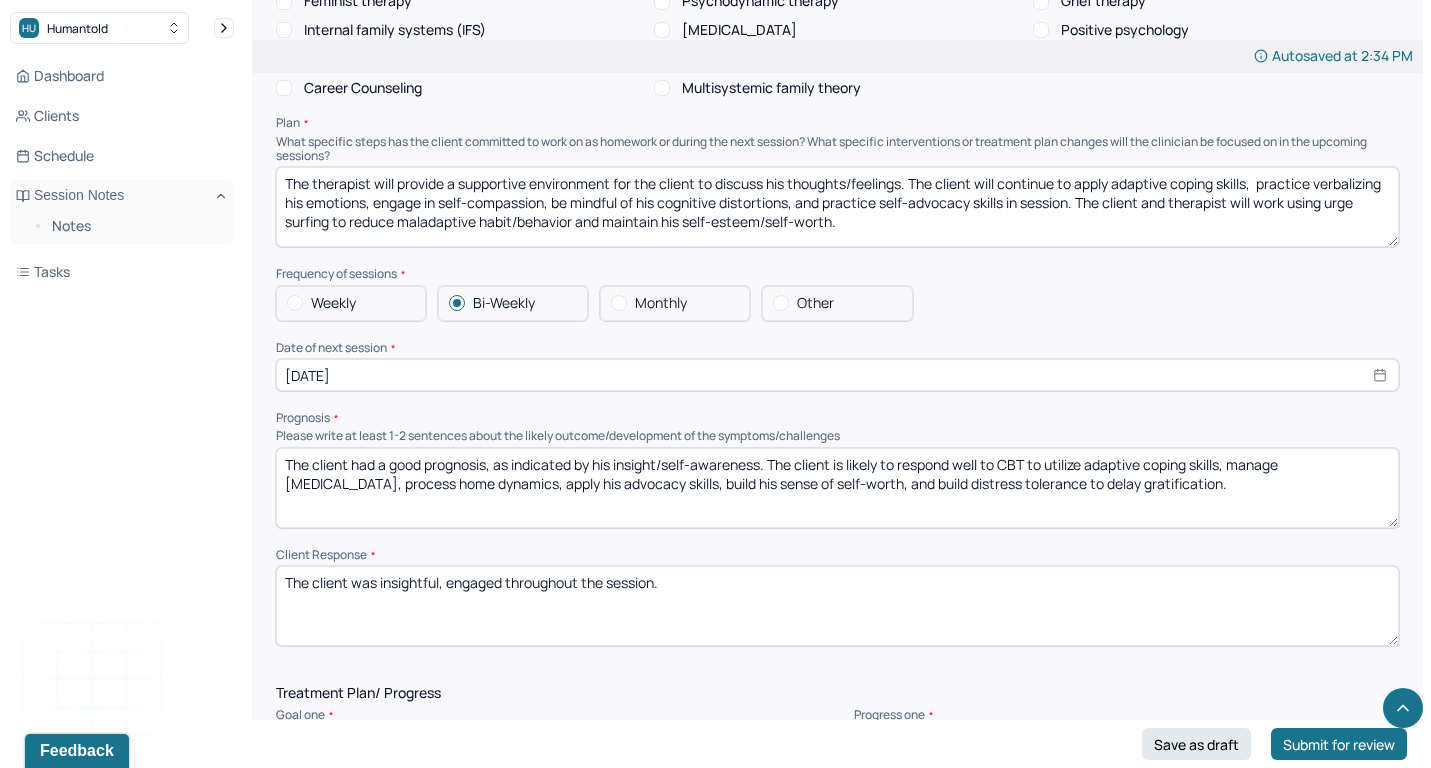 click on "The client was insightful, and engaged throughout the session." at bounding box center [837, 606] 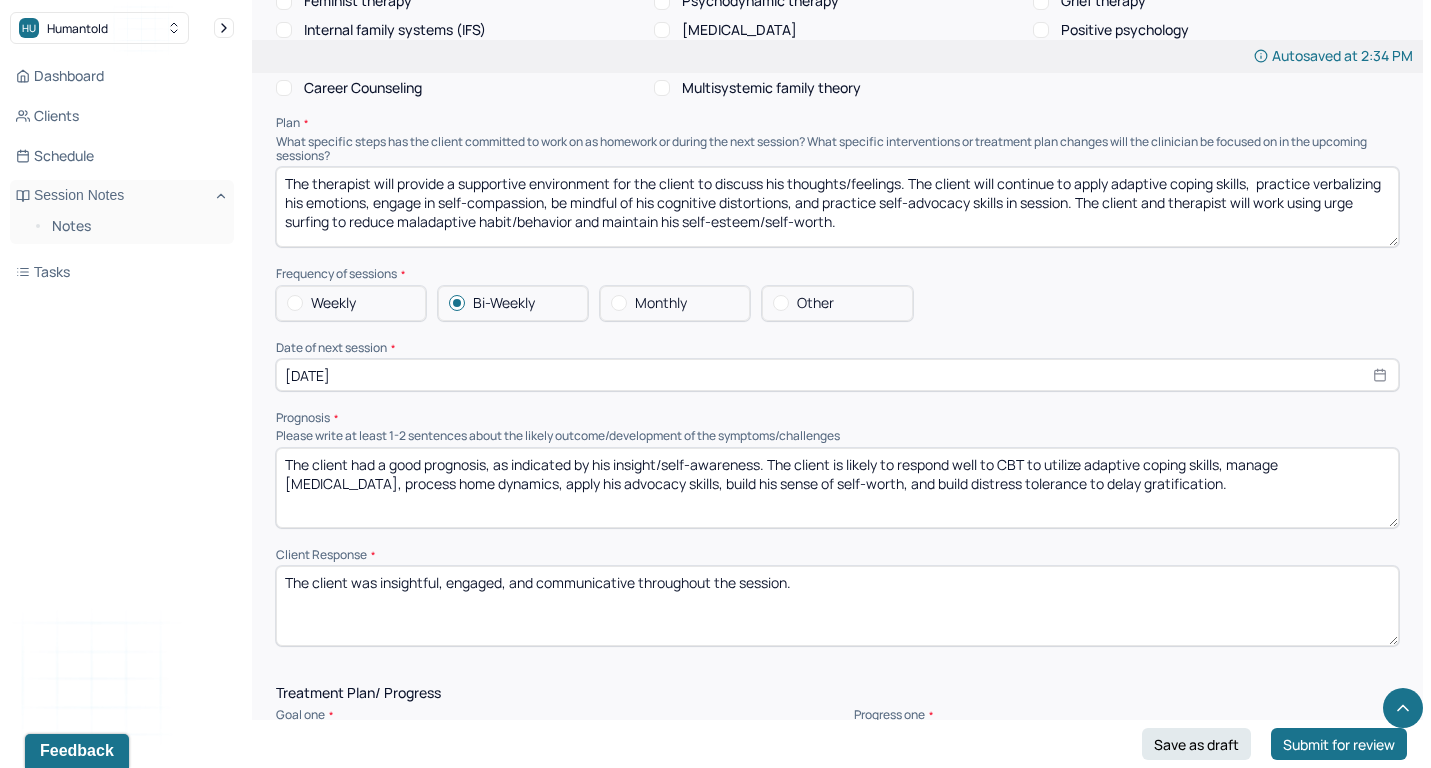 drag, startPoint x: 722, startPoint y: 530, endPoint x: 823, endPoint y: 553, distance: 103.58572 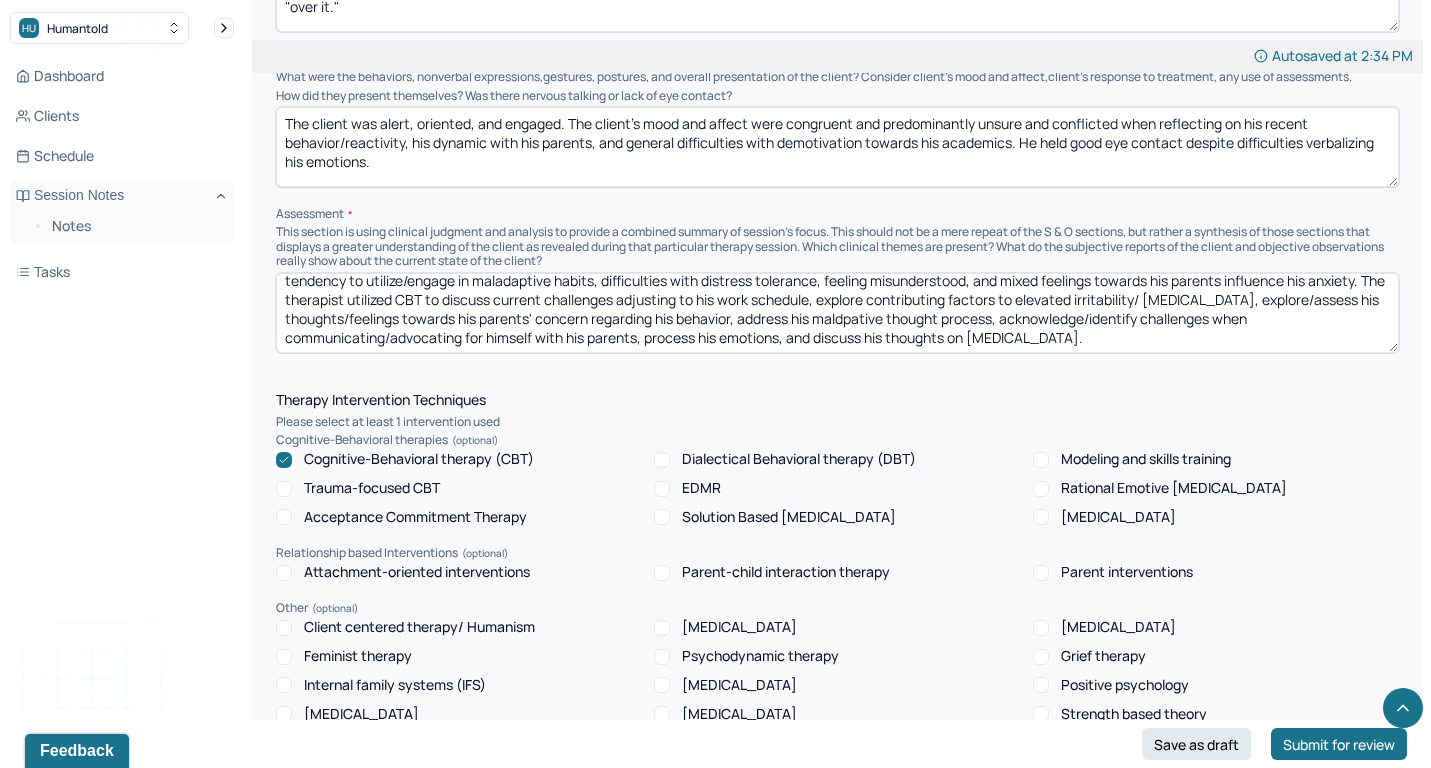 scroll, scrollTop: 1155, scrollLeft: 0, axis: vertical 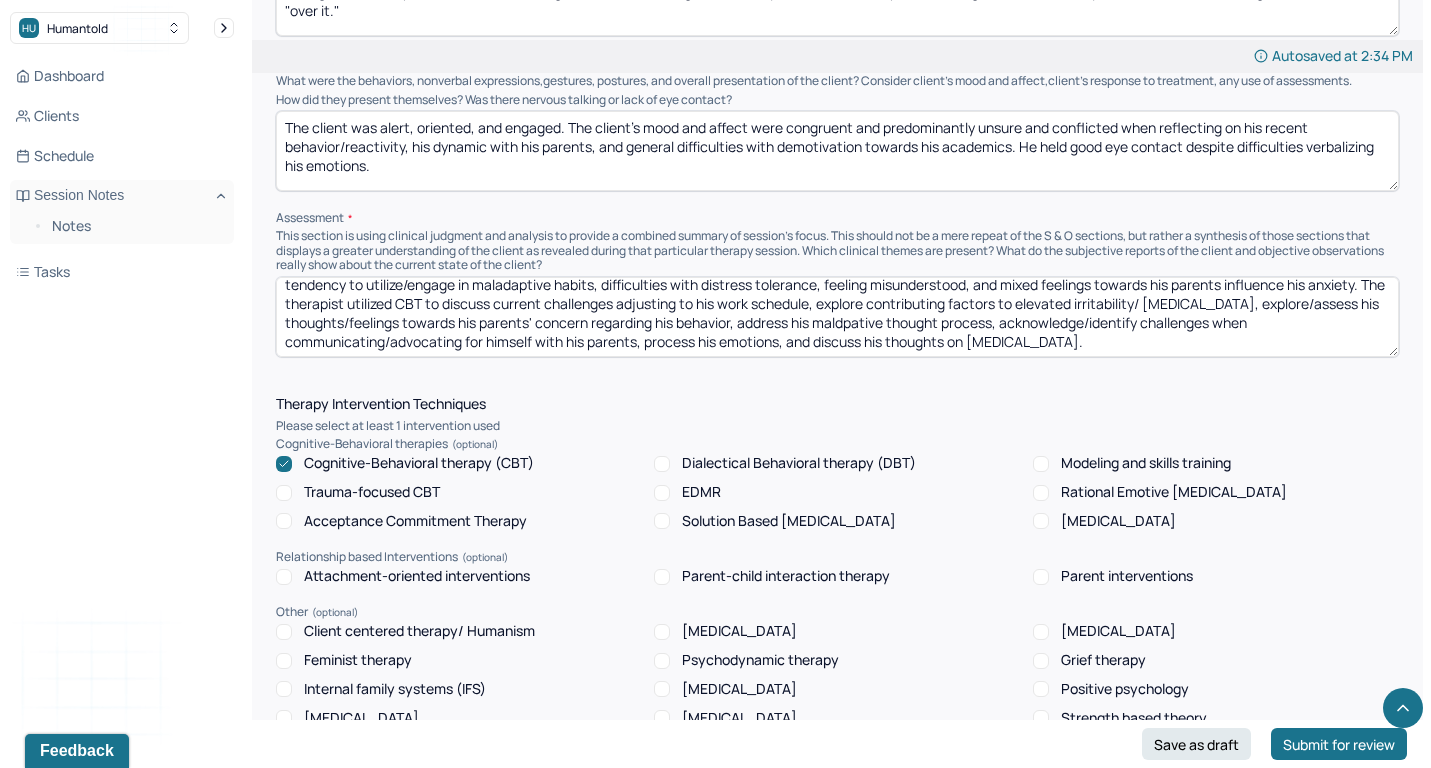 type on "The client was insightful, engaged, and communicative throughout the session despite difficulties verbalizing his mixed emotions." 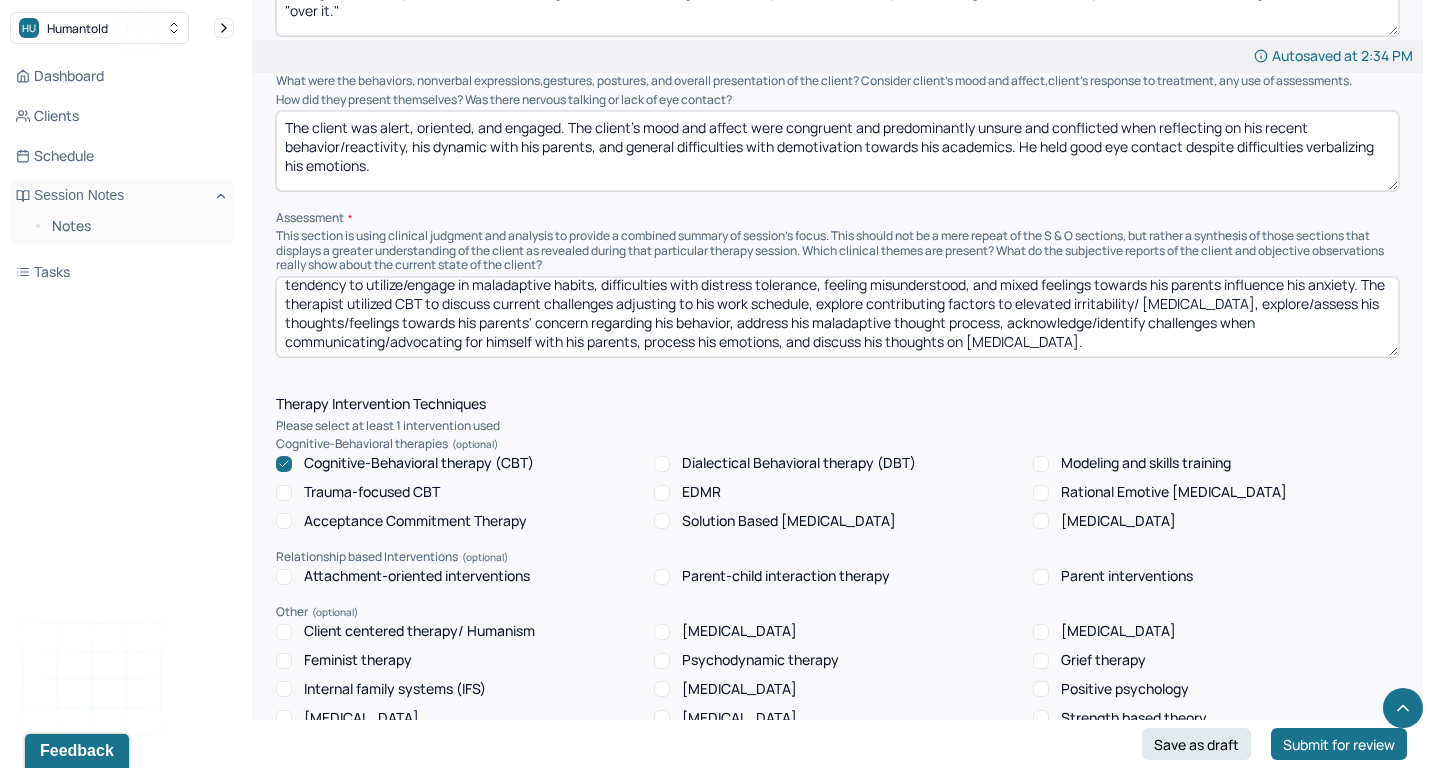 drag, startPoint x: 1074, startPoint y: 299, endPoint x: 1121, endPoint y: 318, distance: 50.695168 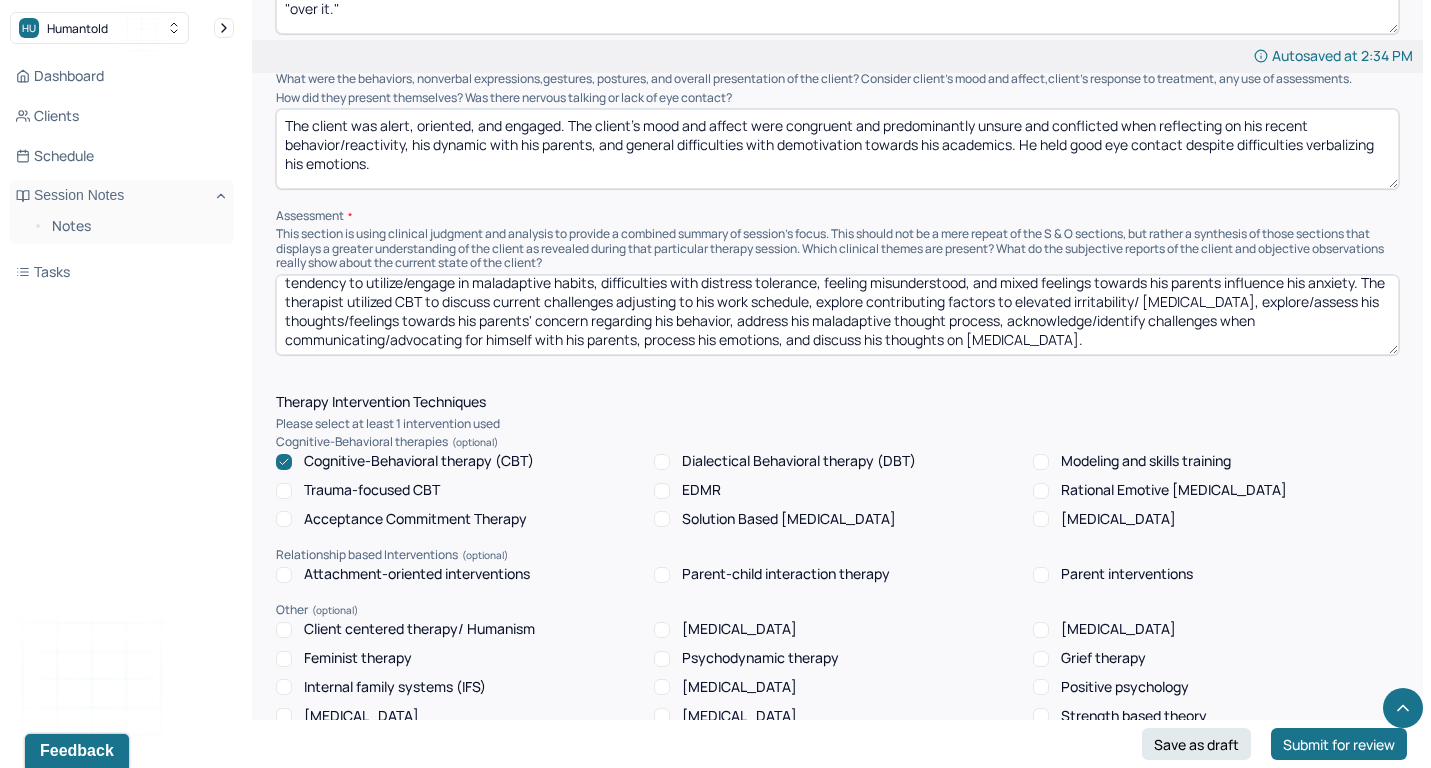 scroll, scrollTop: 1167, scrollLeft: 0, axis: vertical 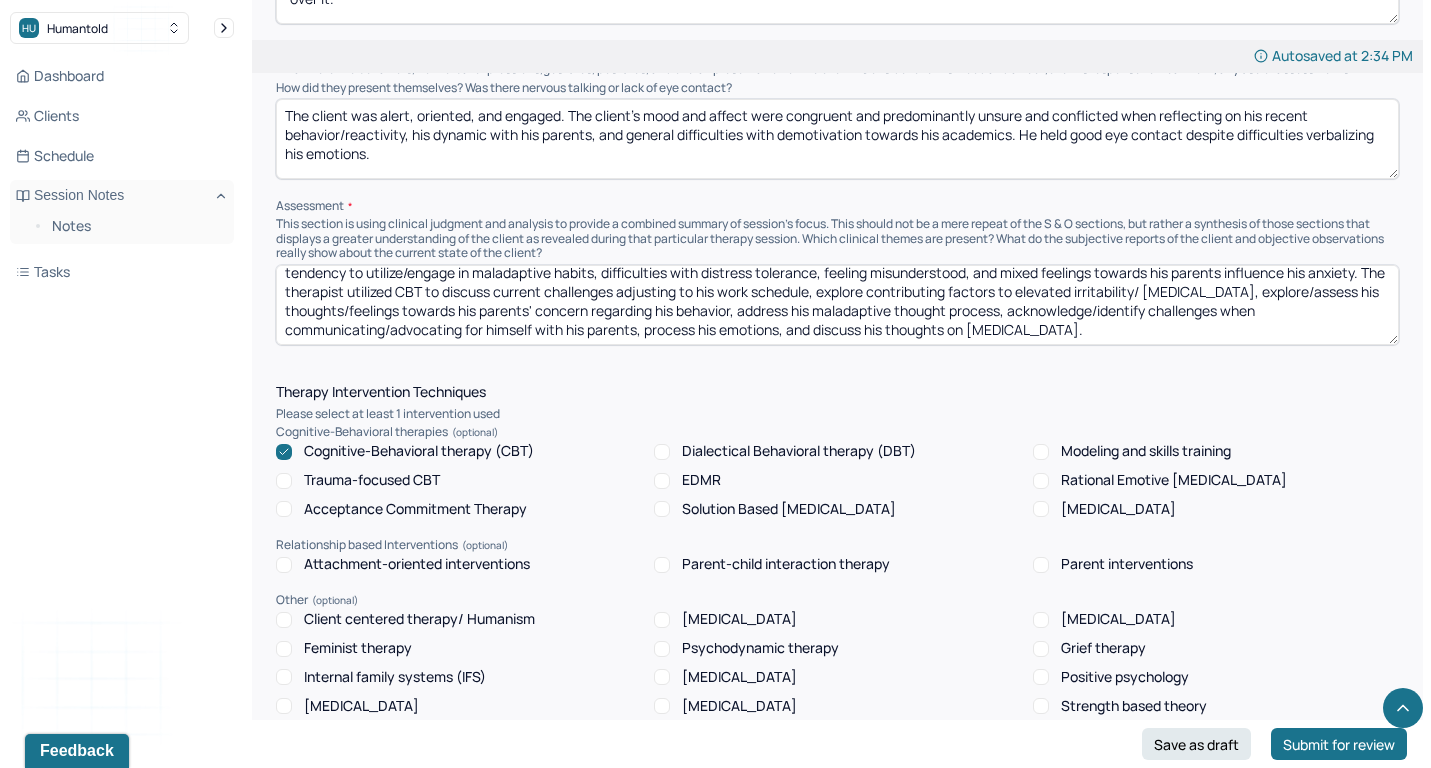 click on "Although the client's anxiety has not been intense, overthinking, difficulties with executive functioning, hx of [MEDICAL_DATA], difficulties managing [MEDICAL_DATA], tendency to utilize/engage in maladaptive habits, difficulties with distress tolerance, feeling misunderstood, and mixed feelings towards his parents influence his anxiety. The therapist utilized CBT to discuss current challenges adjusting to his work schedule, explore contributing factors to elevated irritability/ [MEDICAL_DATA], explore/assess his thoughts/feelings towards his parents' concern regarding his behavior, address his maladaptive thought process, acknowledge/identify challenges when communicating/advocating for himself with his parents, process his emotions, and discuss his thoughts on [MEDICAL_DATA]." at bounding box center [837, 305] 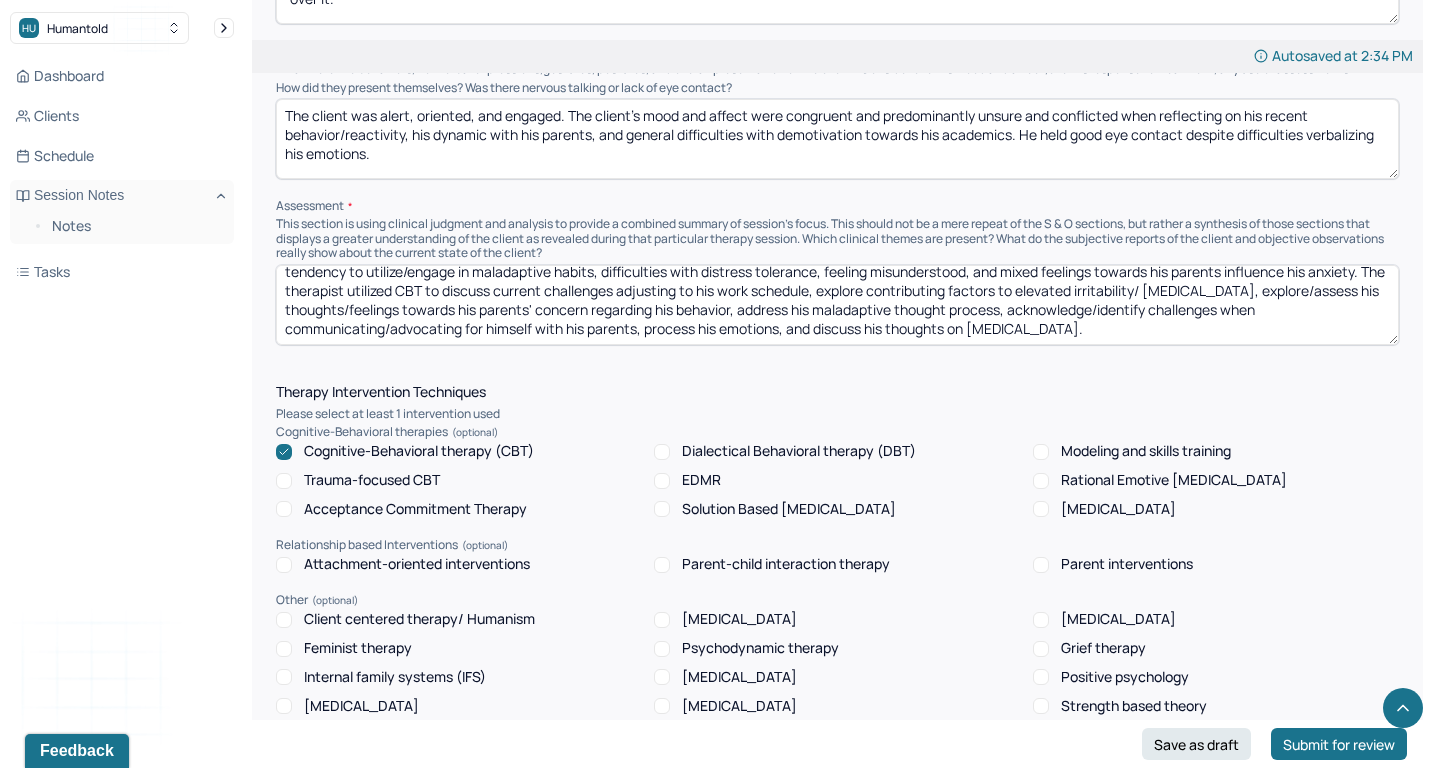 scroll, scrollTop: 31, scrollLeft: 0, axis: vertical 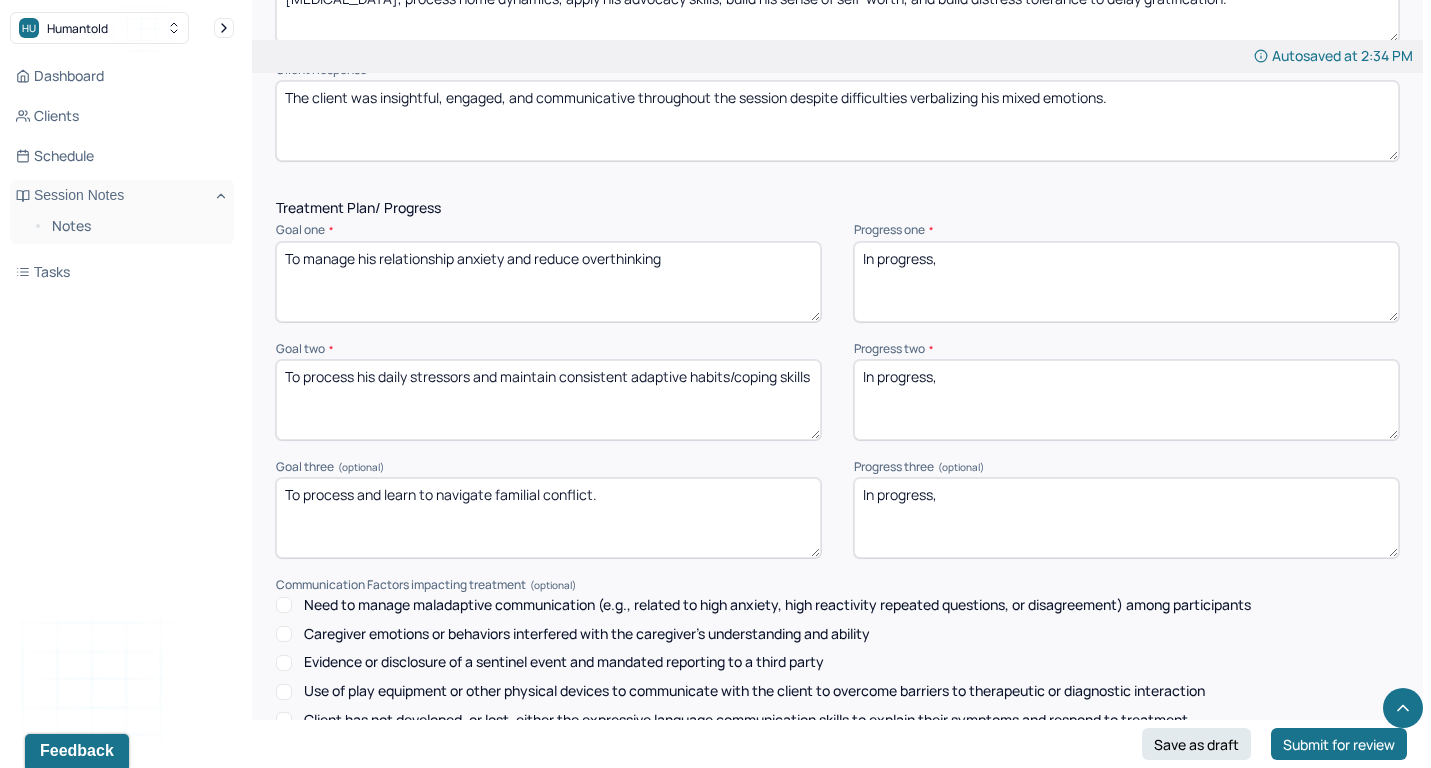 type on "Although the client's anxiety has not been intense, overthinking, difficulties with executive functioning, hx of [MEDICAL_DATA], difficulties managing [MEDICAL_DATA], tendency to utilize/engage in maladaptive habits, difficulties with distress tolerance, feeling misunderstood, and mixed feelings towards his parents influence his anxiety. The therapist utilized CBT to discuss current challenges adjusting to his work schedule, explore contributing factors to elevated irritability/ [MEDICAL_DATA], explore/assess his thoughts/feelings towards his parents' concern regarding his behavior, address his maladaptive thought process, acknowledge/identify challenges when communicating/advocating for himself with his parents, process his emotions, and discuss his thoughts on [MEDICAL_DATA]." 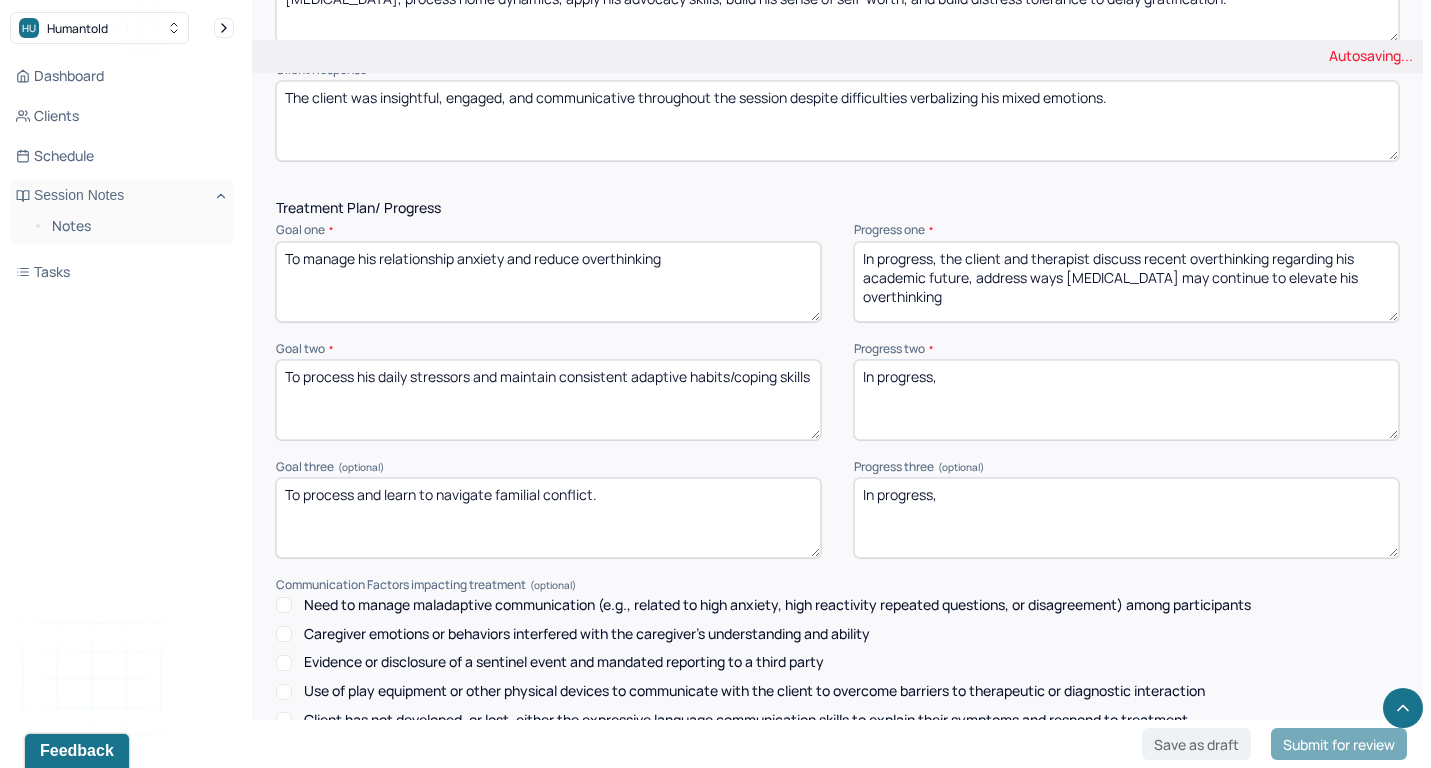 click on "In progress, the client and therapist discuss recent overthinking regarding his academic future, address ways procraincation may continue to elevate his overthinking" at bounding box center (1126, 282) 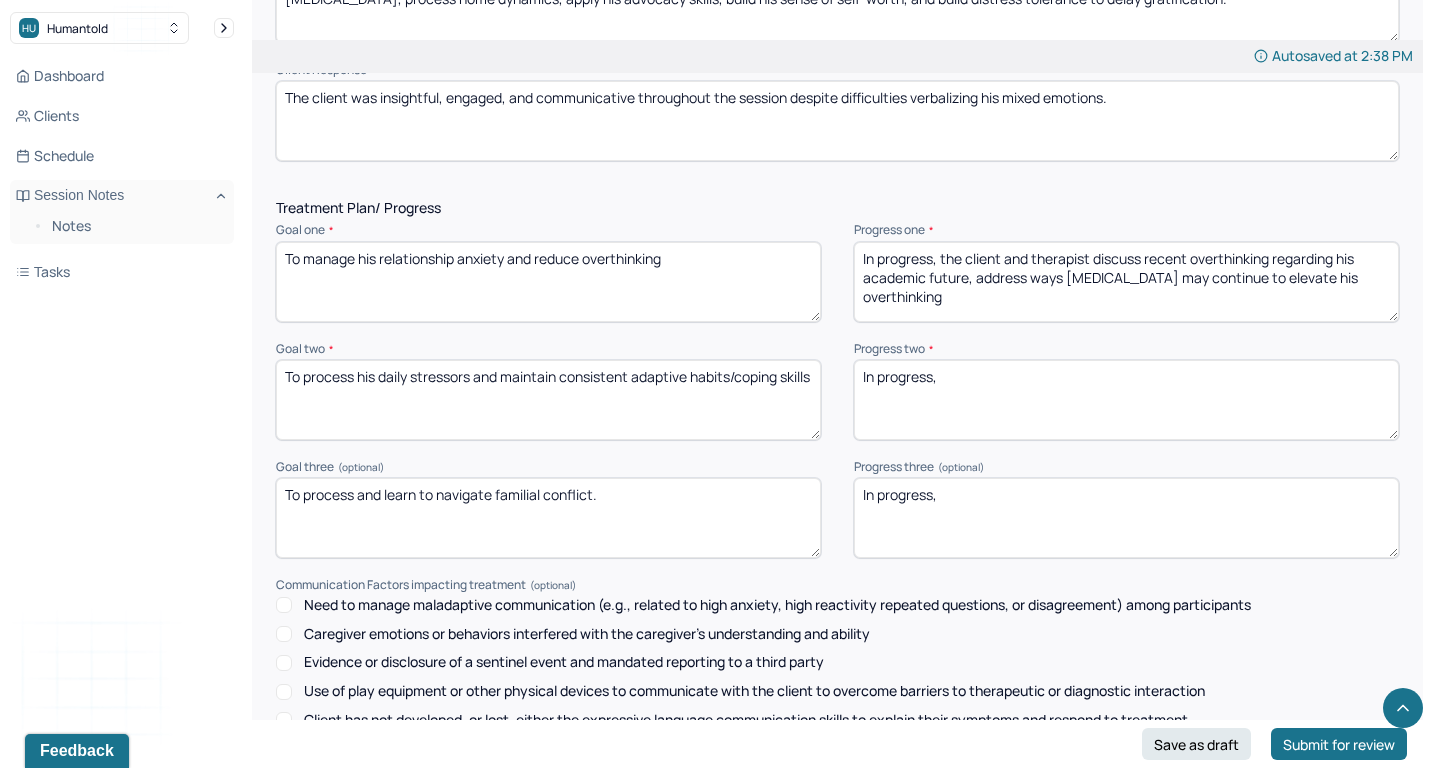 click on "In progress, the client and therapist discuss recent overthinking regarding his academic future, address ways procraination may continue to elevate his overthinking" at bounding box center [1126, 282] 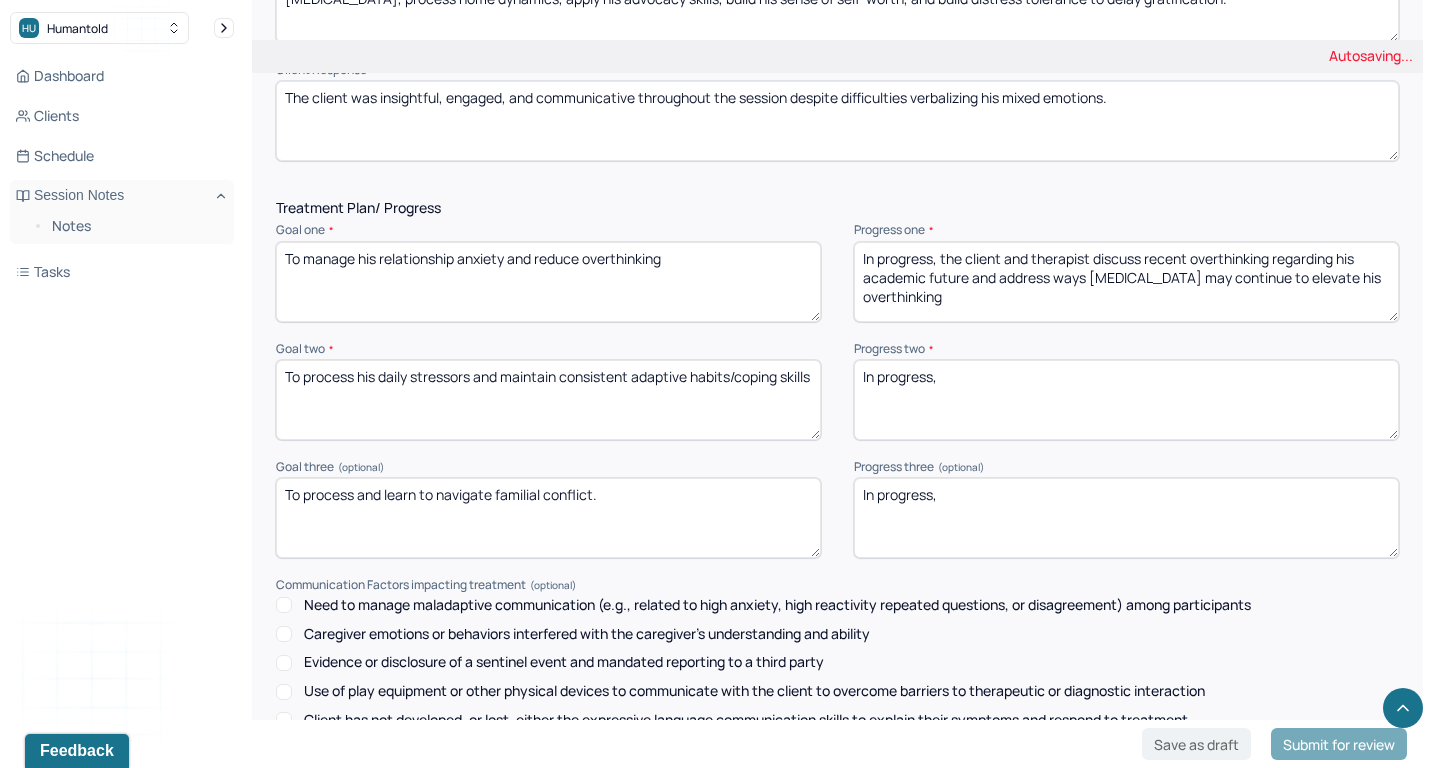 click on "In progress, the client and therapist discuss recent overthinking regarding his academic future, address ways procraination may continue to elevate his overthinking" at bounding box center (1126, 282) 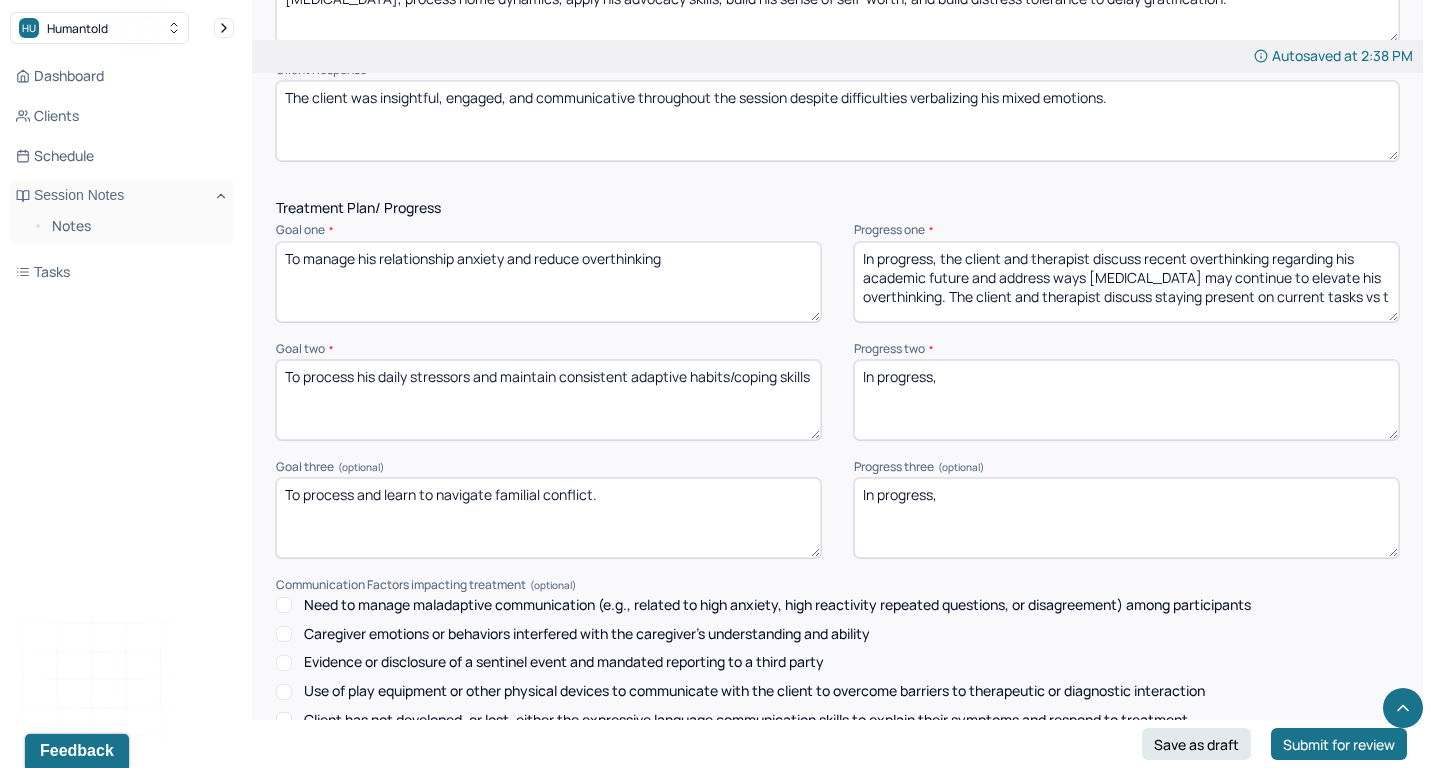 scroll, scrollTop: 4, scrollLeft: 0, axis: vertical 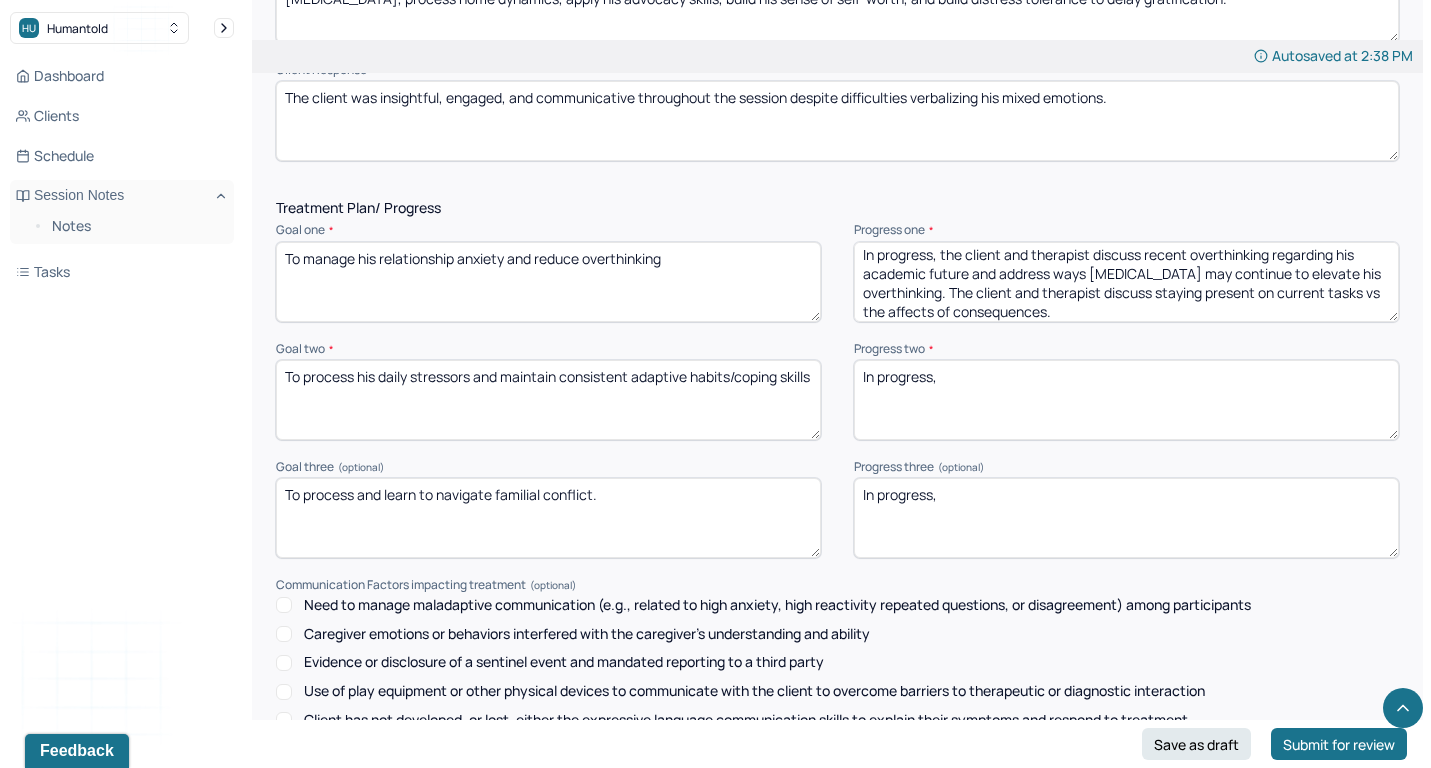 type on "In progress, the client and therapist discuss recent overthinking regarding his academic future and address ways [MEDICAL_DATA] may continue to elevate his overthinking. The client and therapist discuss staying present on current tasks vs the affects of consequences." 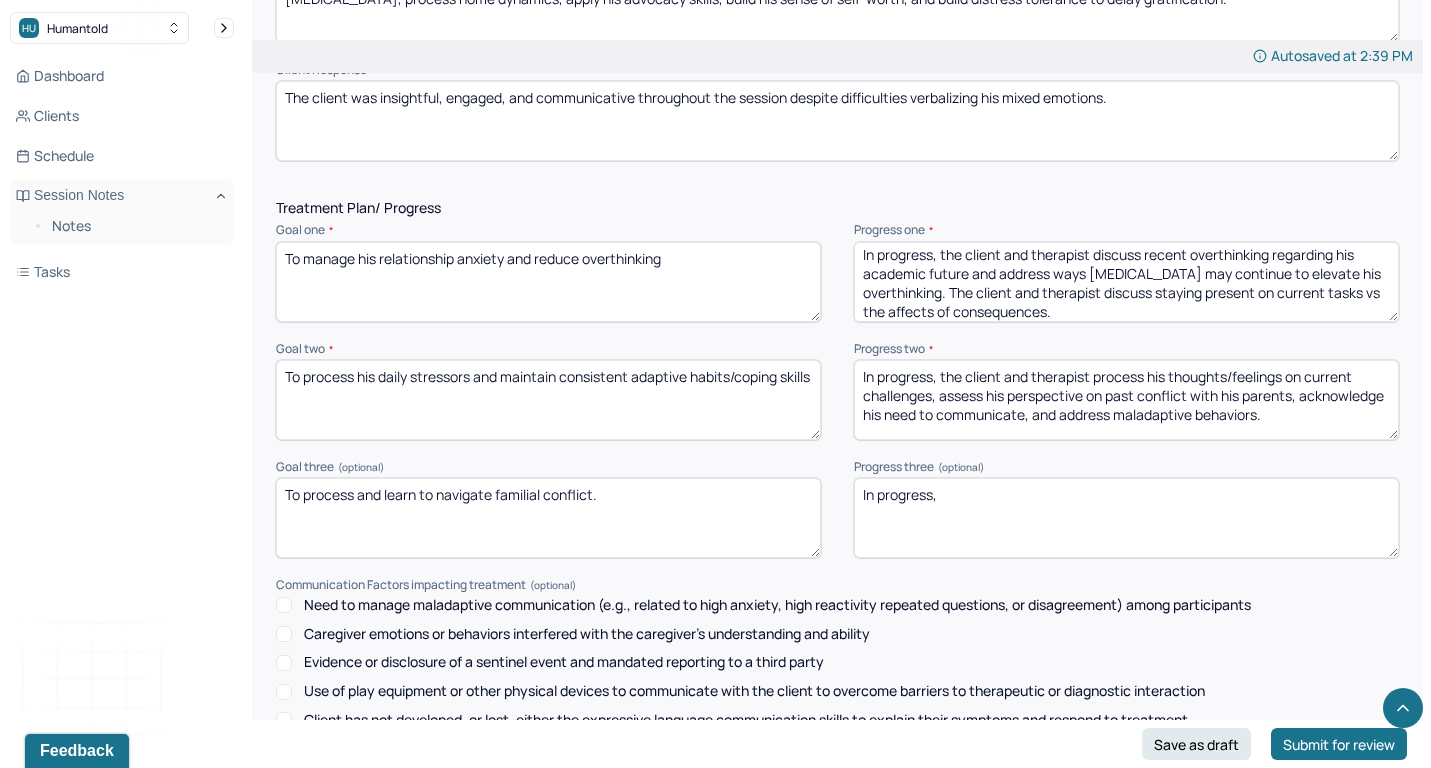 type on "In progress, the client and therapist process his thoughts/feelings on current challenges, assess his perspective on past conflict with his parents, acknowledge his need to communicate, and address maladaptive behaviors." 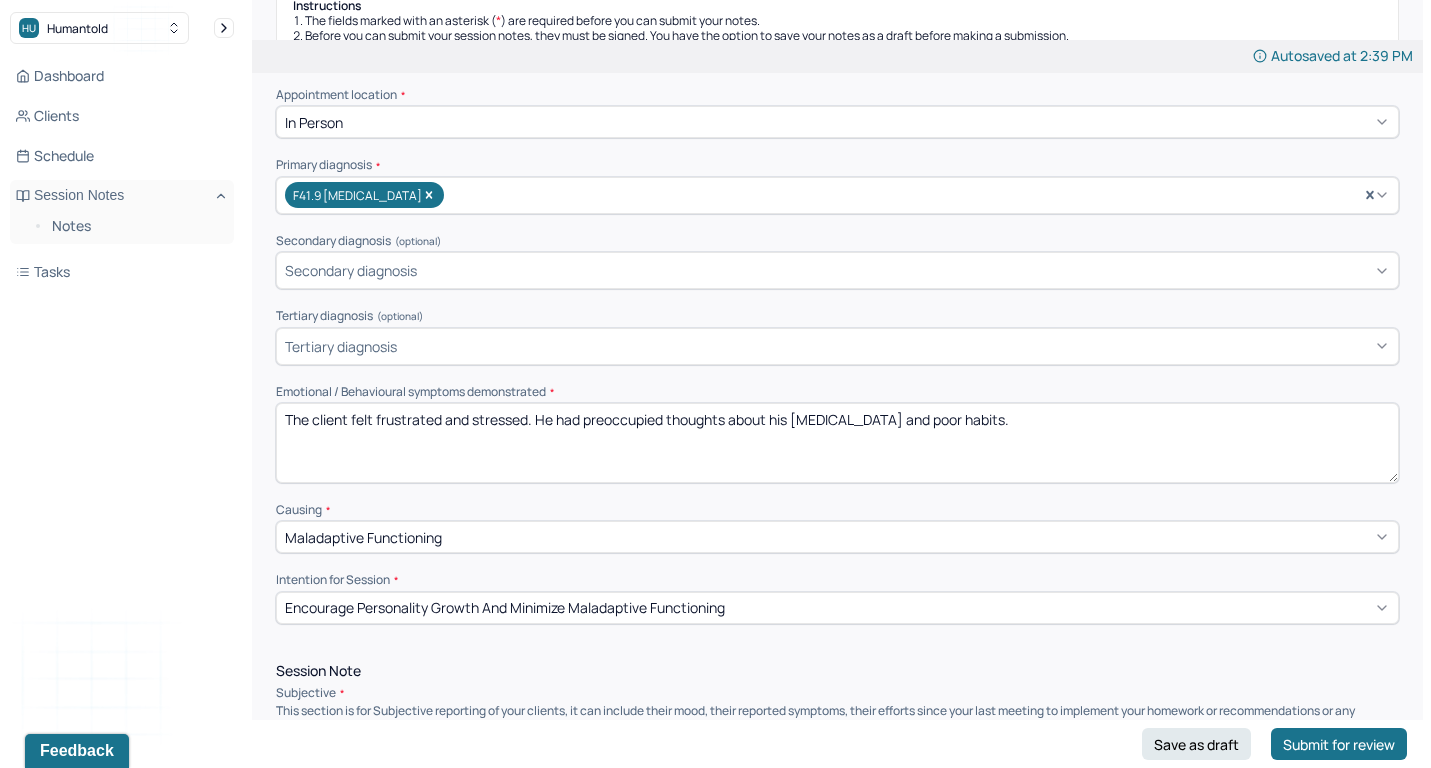 scroll, scrollTop: 398, scrollLeft: 0, axis: vertical 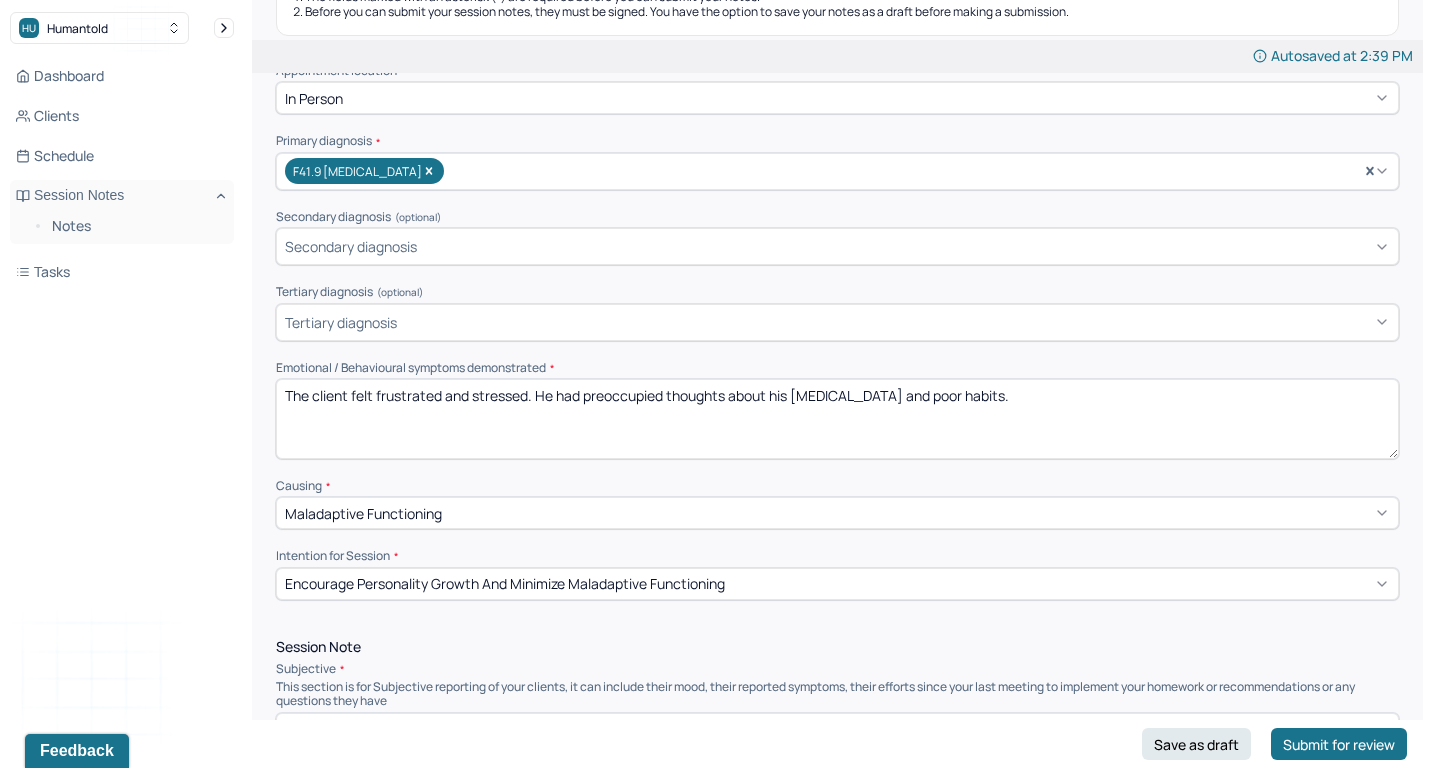 click on "Maladaptive Functioning" at bounding box center [837, 513] 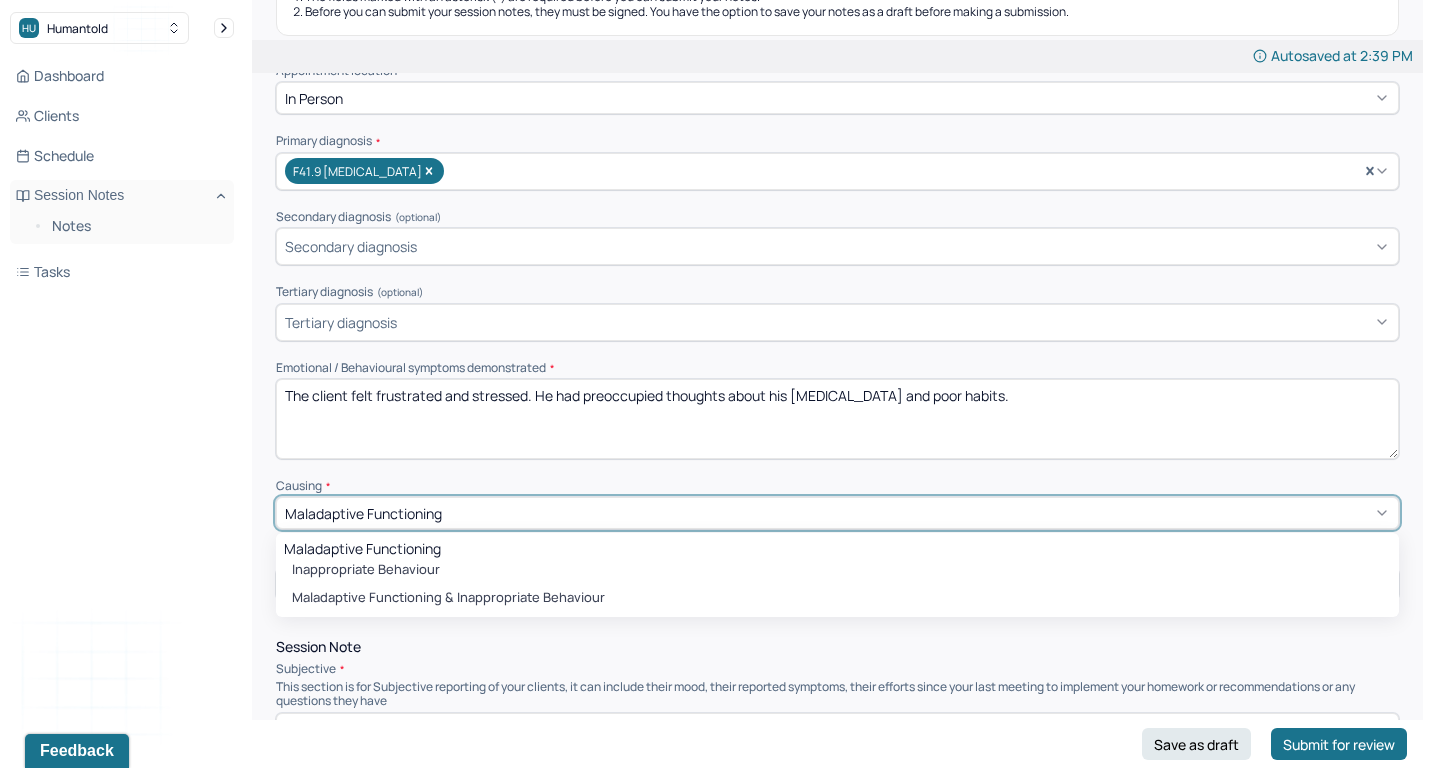 click on "Maladaptive Functioning & Inappropriate Behaviour" at bounding box center [837, 598] 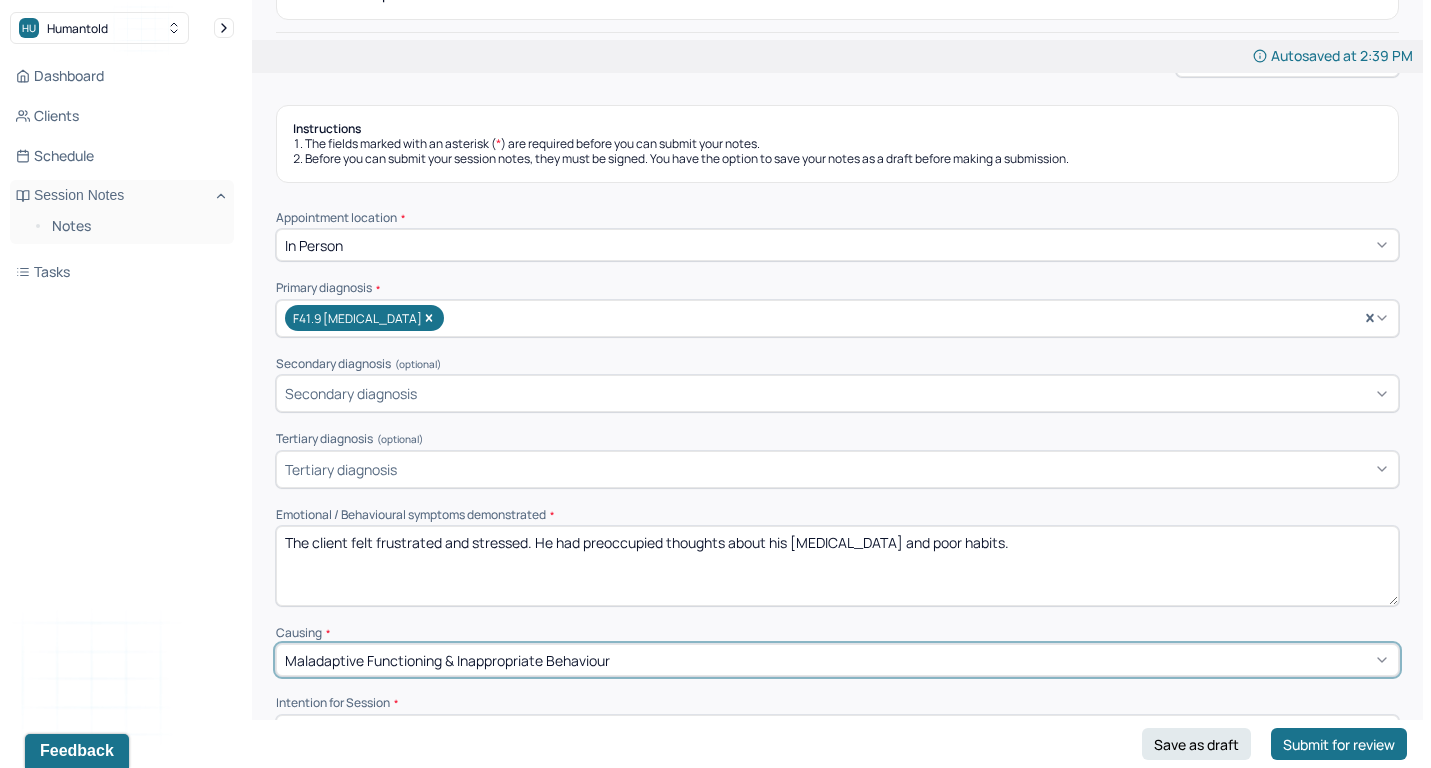 scroll, scrollTop: 551, scrollLeft: 0, axis: vertical 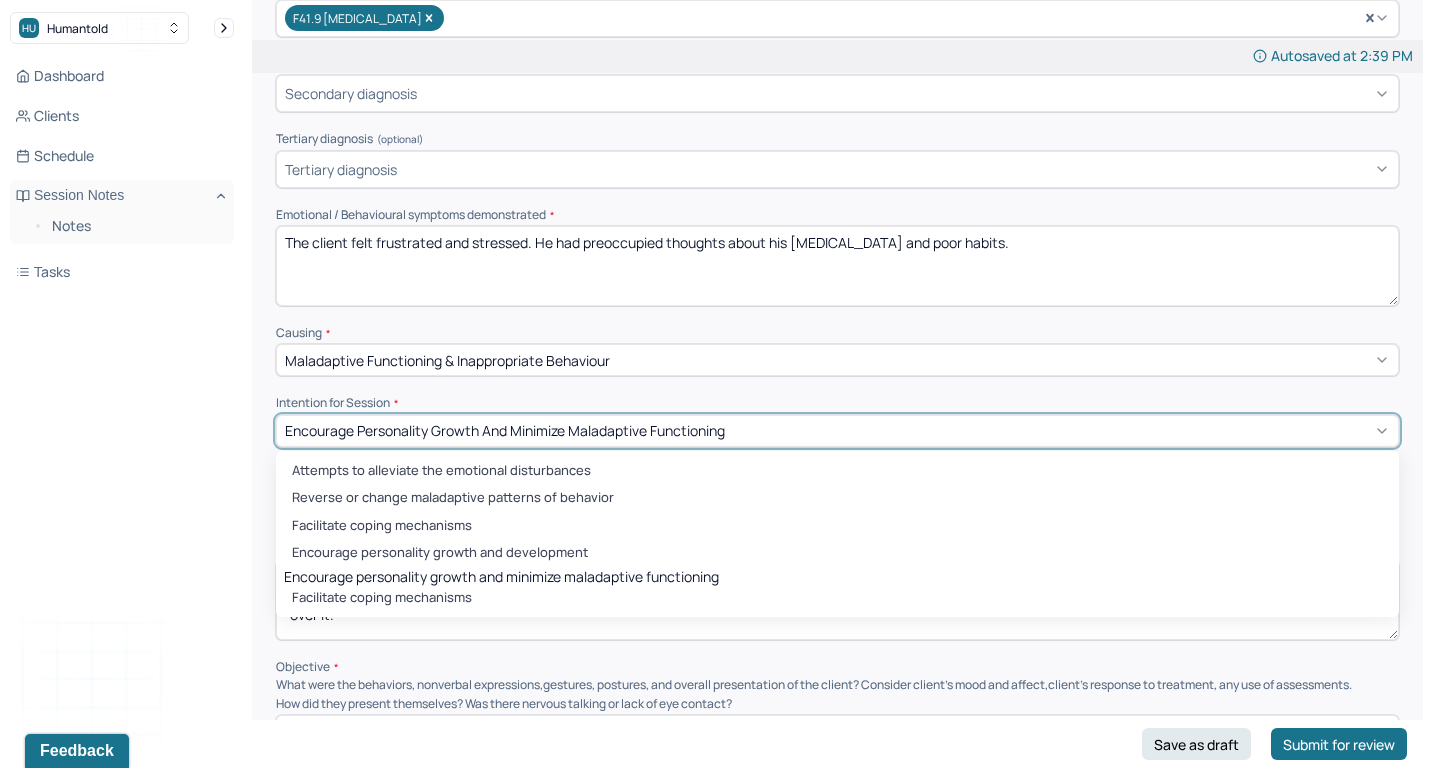 click on "Encourage personality growth and minimize maladaptive functioning" at bounding box center (505, 430) 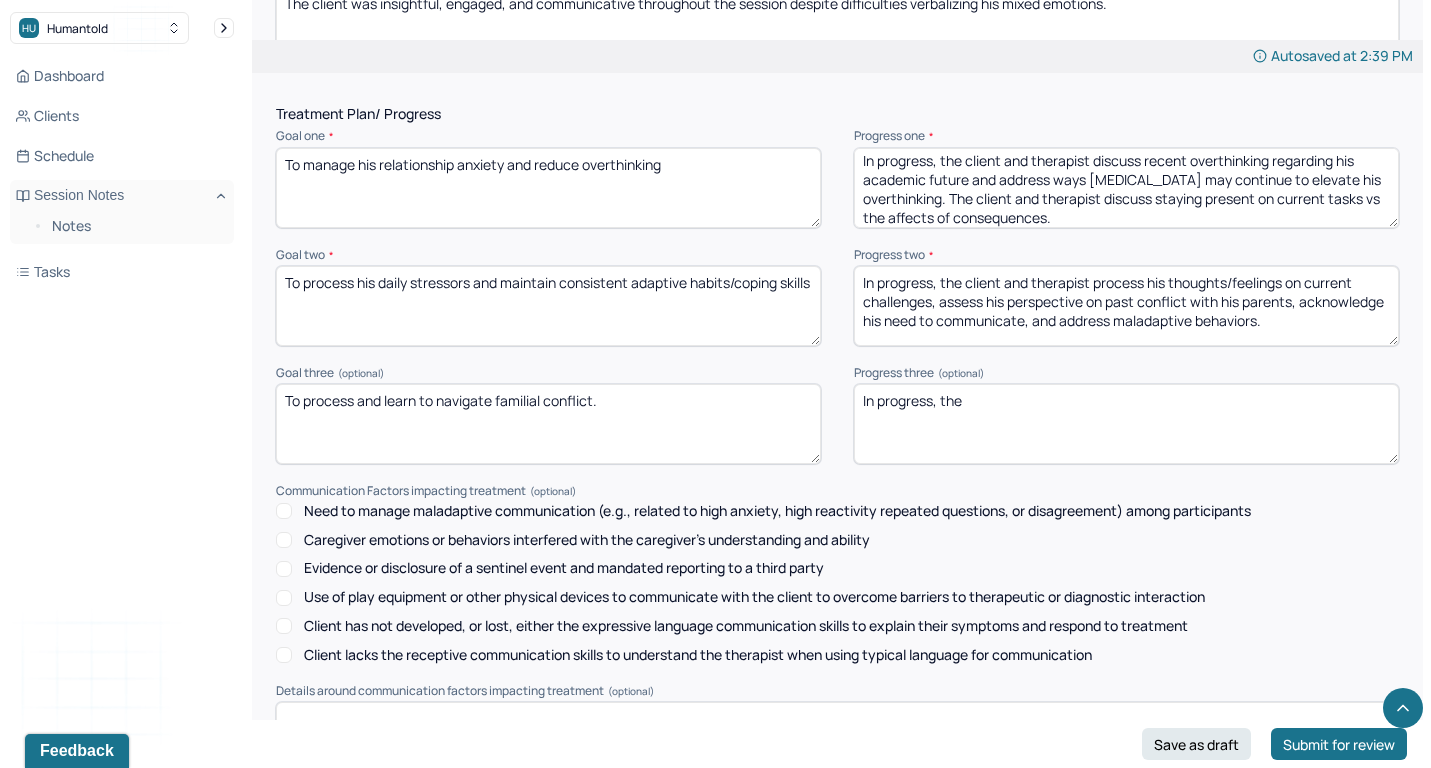 scroll, scrollTop: 2405, scrollLeft: 0, axis: vertical 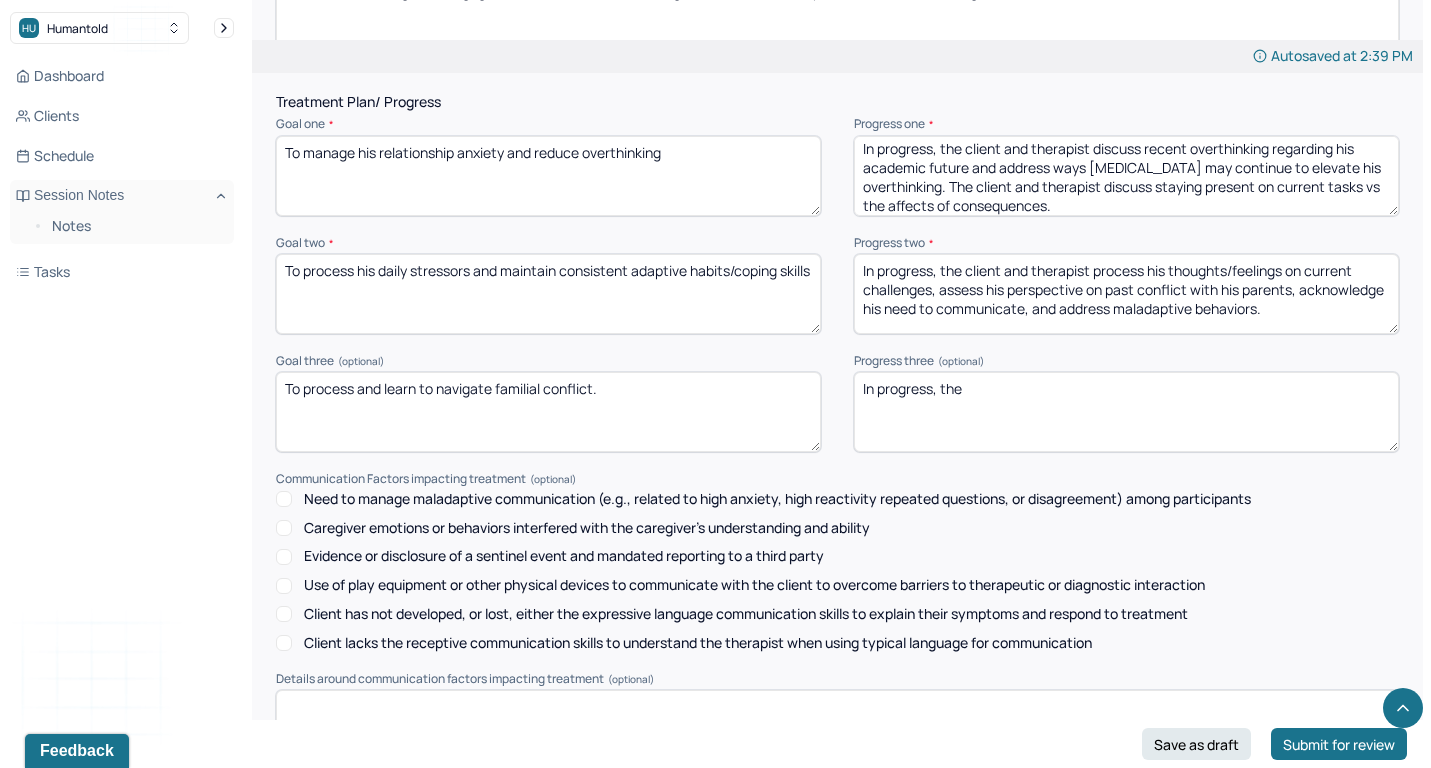 click on "In progress, the" at bounding box center (1126, 412) 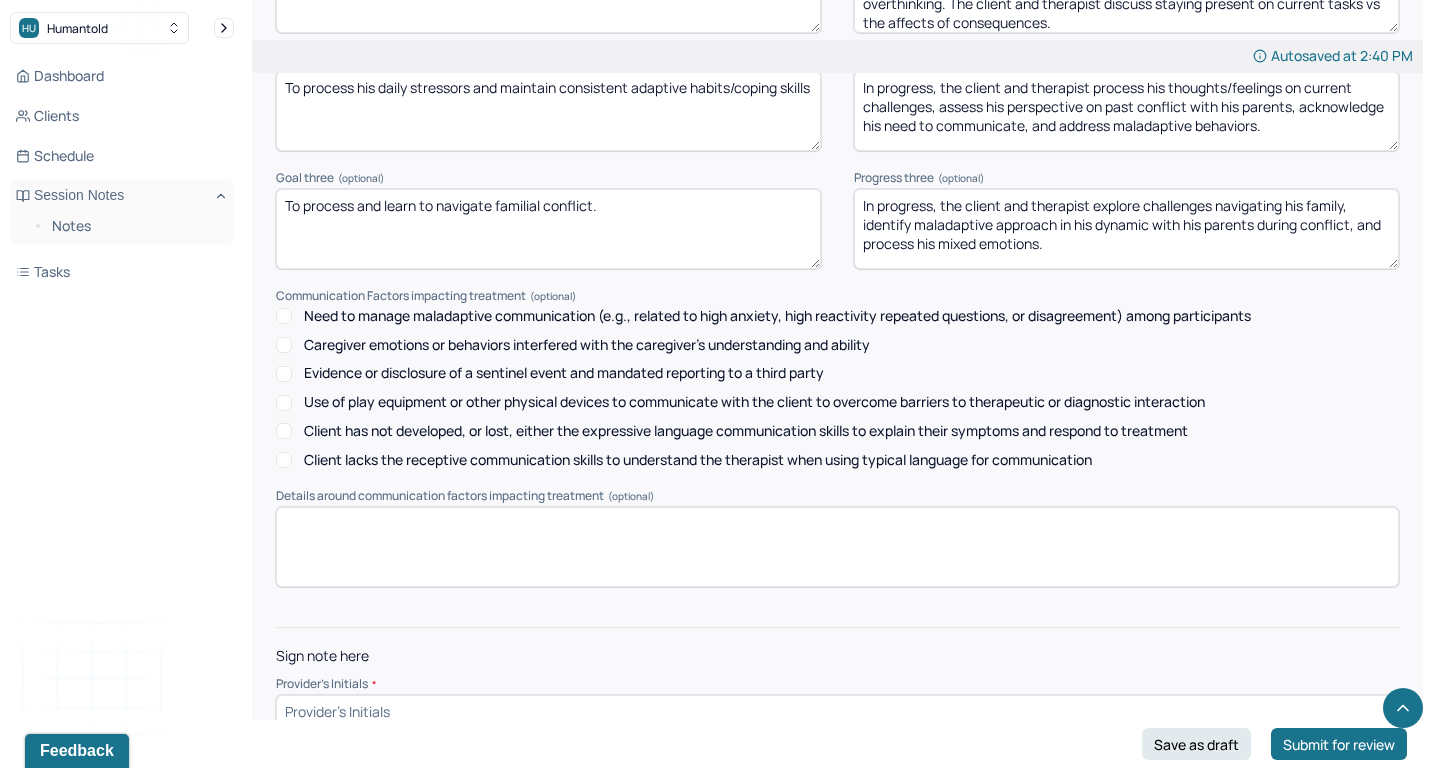scroll, scrollTop: 2586, scrollLeft: 0, axis: vertical 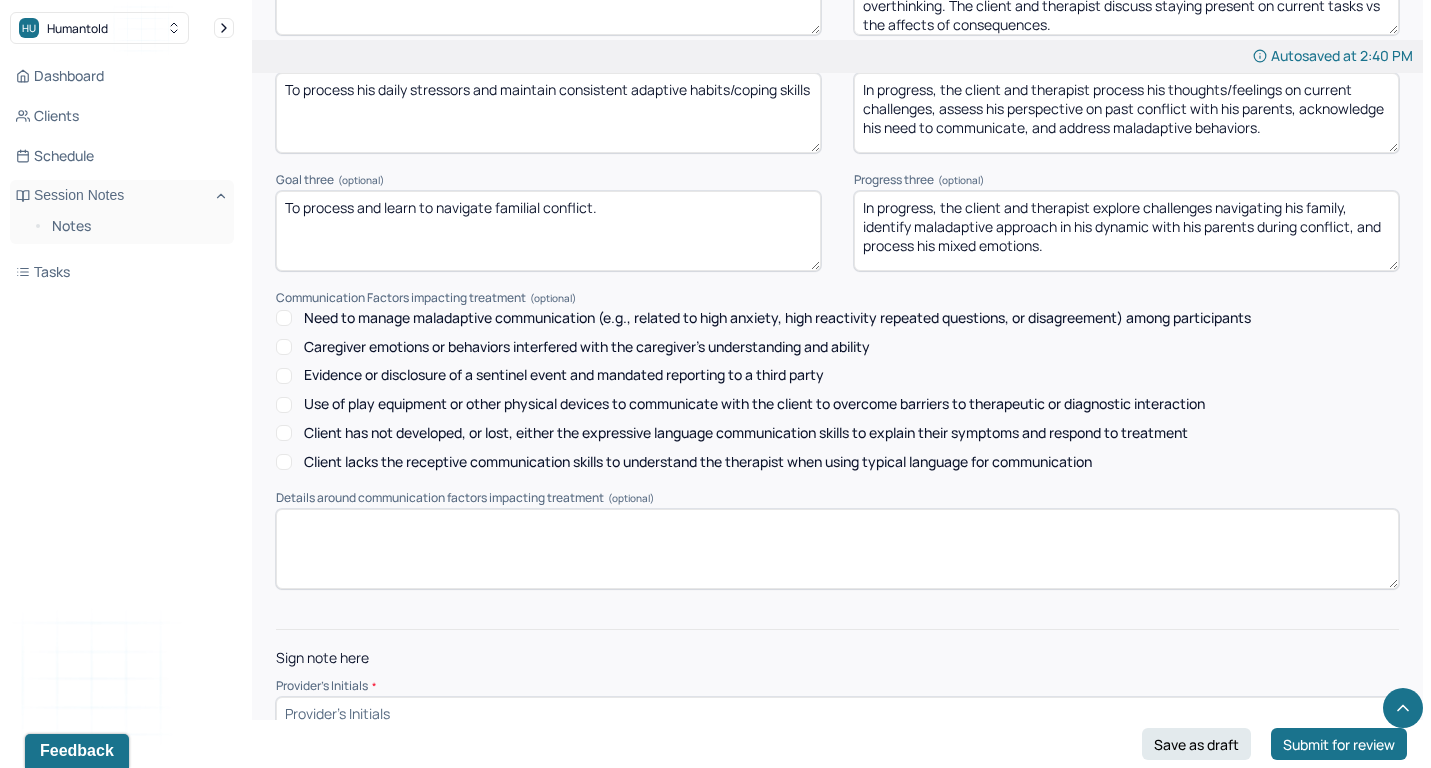 type on "In progress, the client and therapist explore challenges navigating his family, identify maladaptive approach in his dynamic with his parents during conflict, and process his mixed emotions." 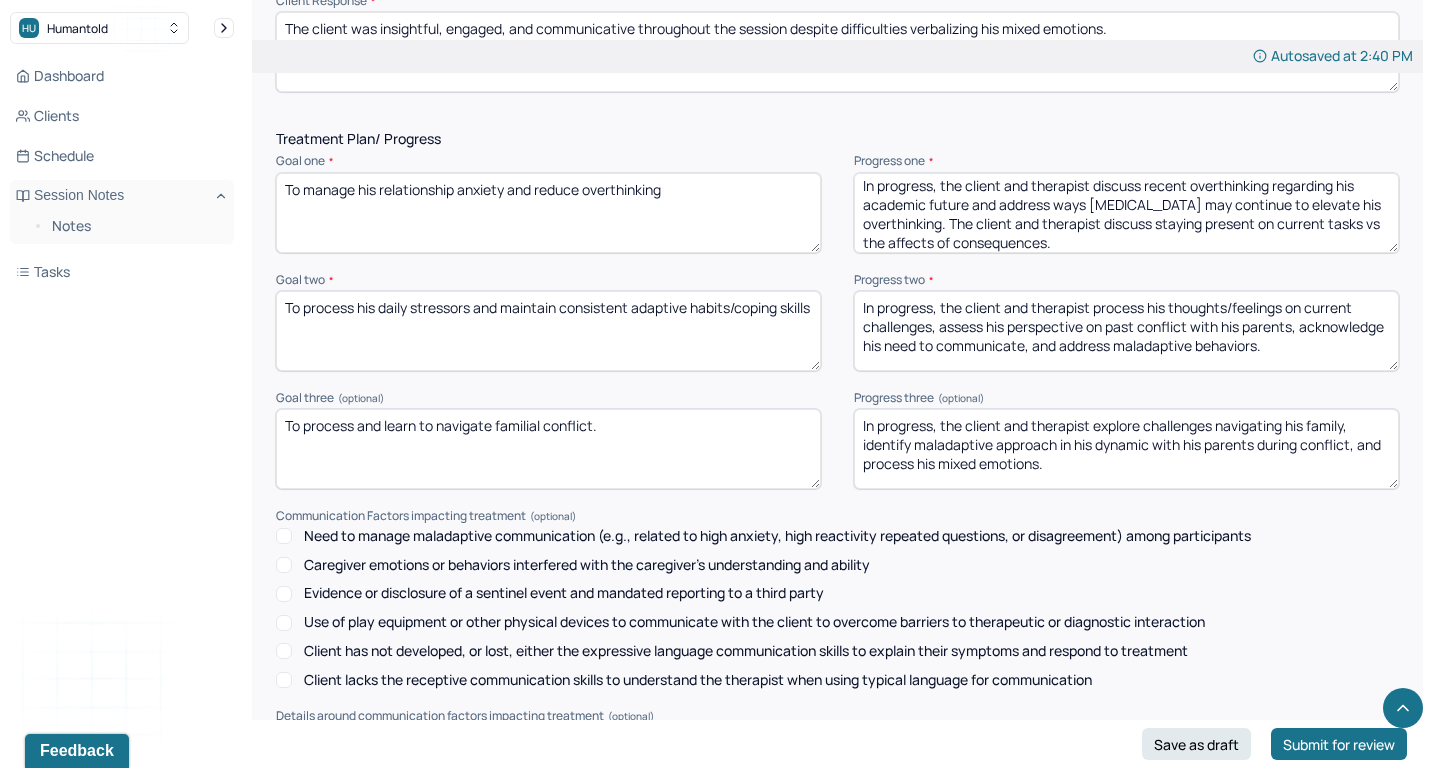 scroll, scrollTop: 2317, scrollLeft: 0, axis: vertical 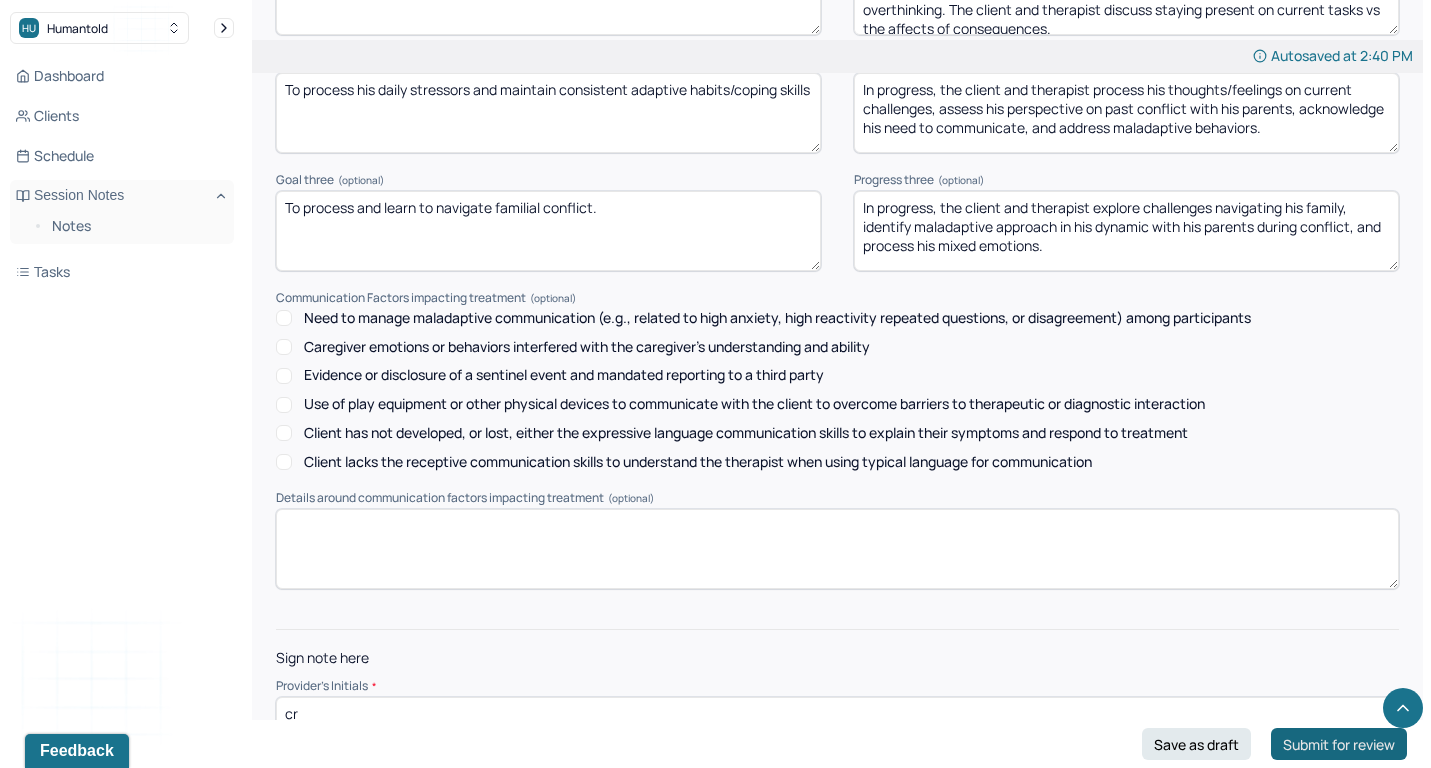 type on "cr" 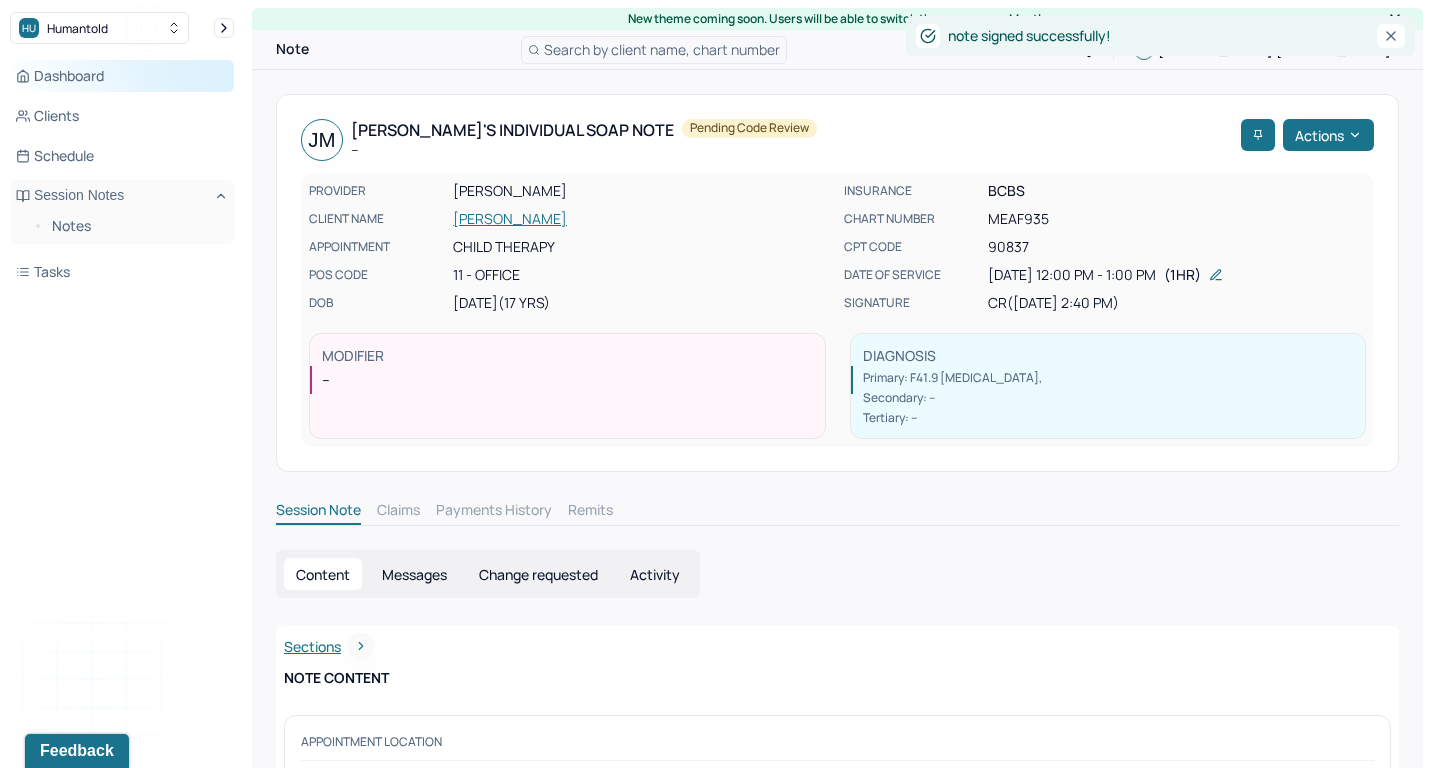 scroll, scrollTop: -1, scrollLeft: 0, axis: vertical 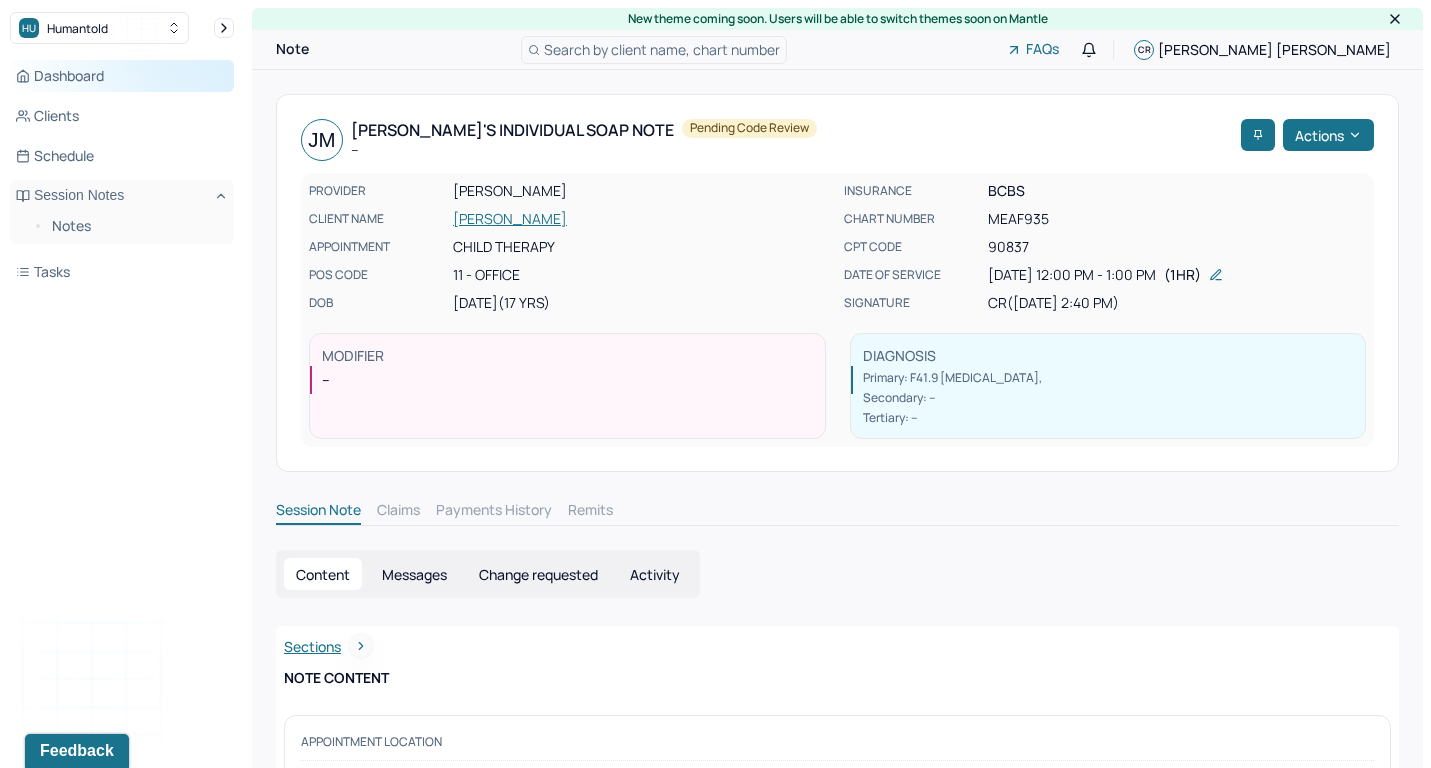 click on "Dashboard" at bounding box center (122, 76) 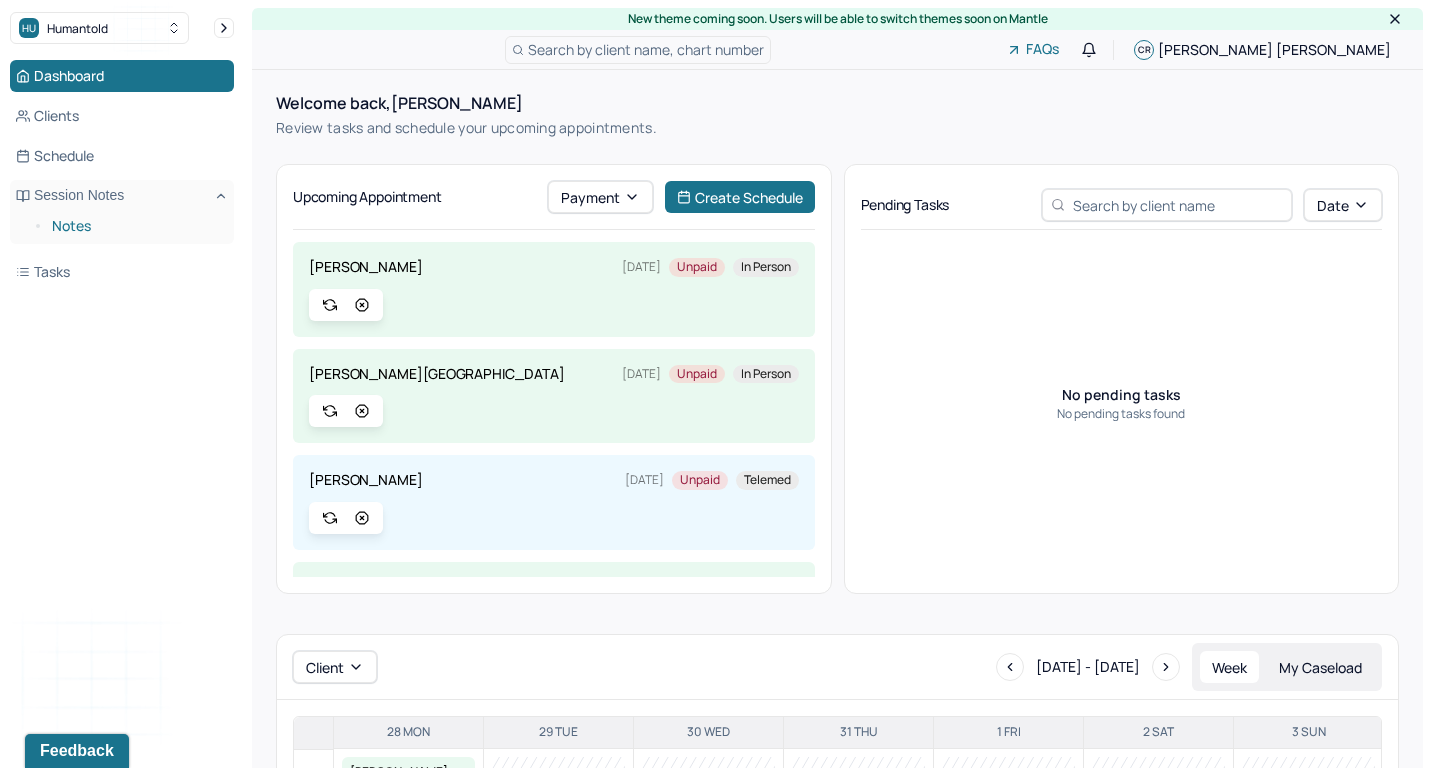 click on "Notes" at bounding box center (135, 226) 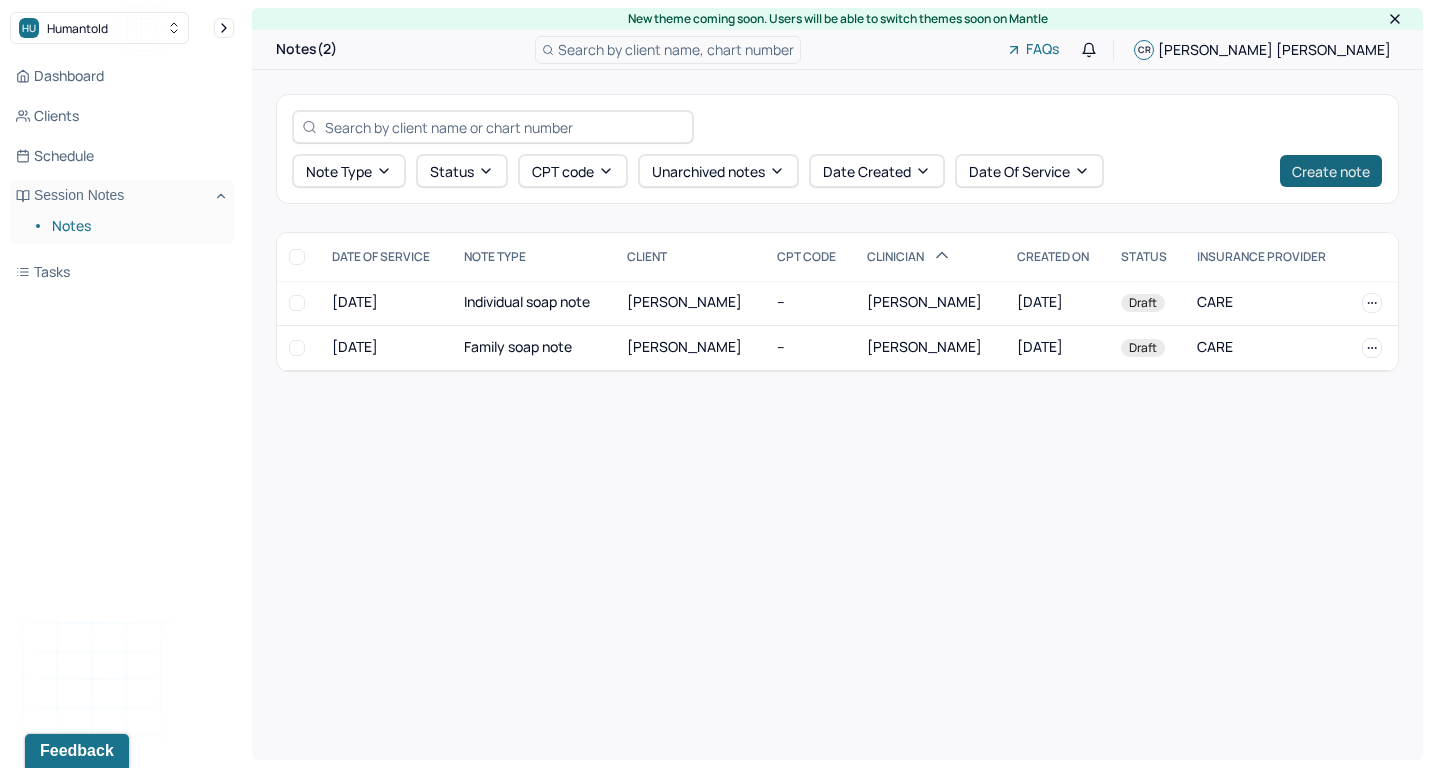 click on "Create note" at bounding box center [1331, 171] 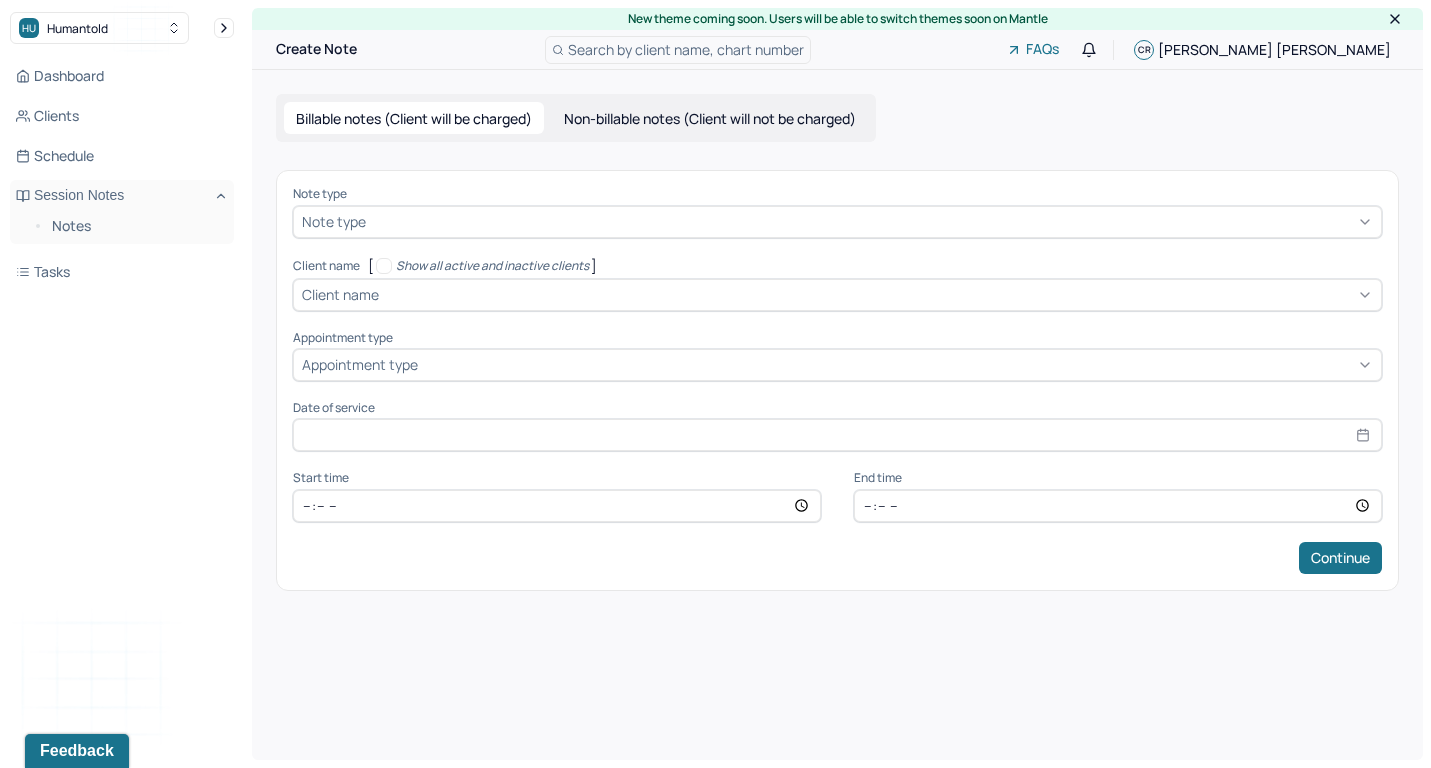 click on "Billable notes (Client will be charged) Non-billable notes (Client will not be charged)" at bounding box center [576, 118] 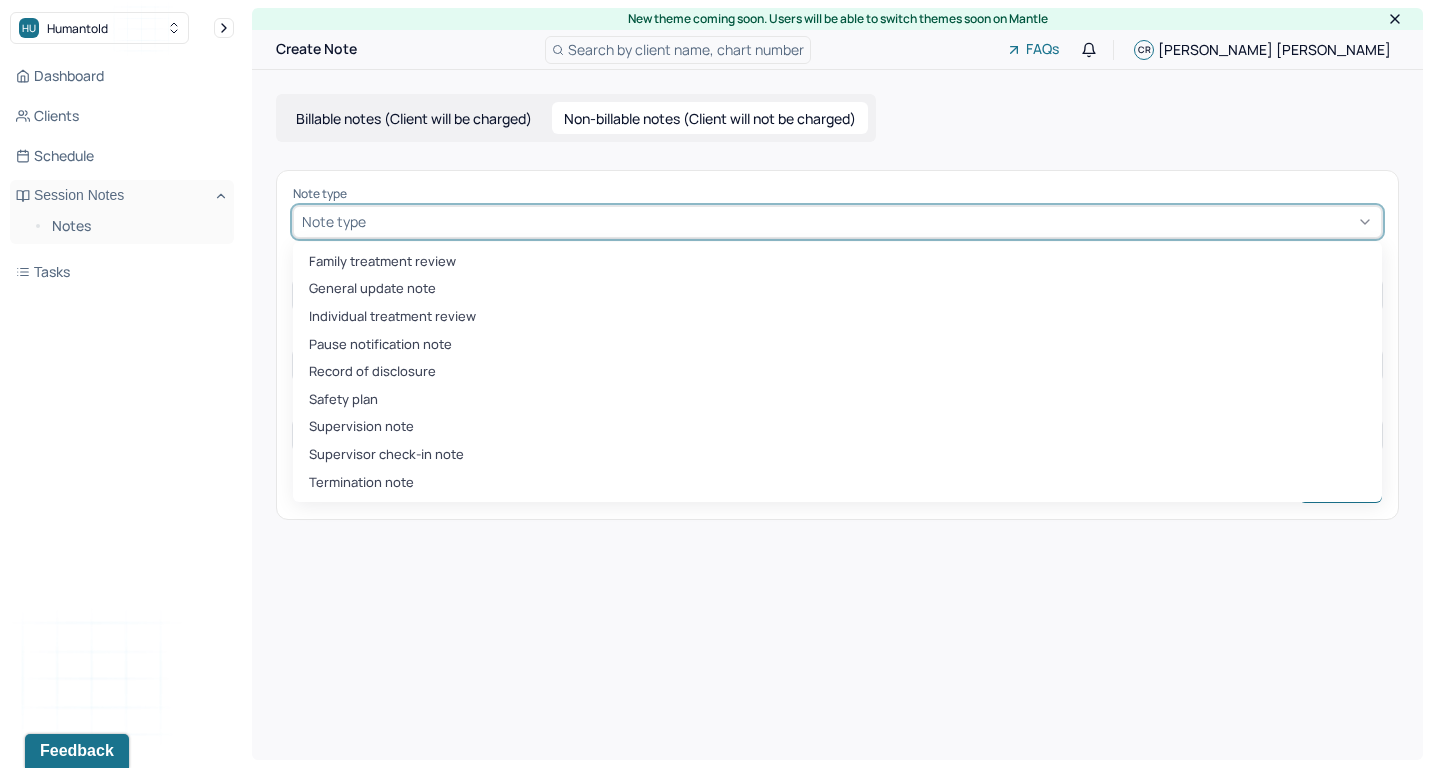 click at bounding box center [871, 221] 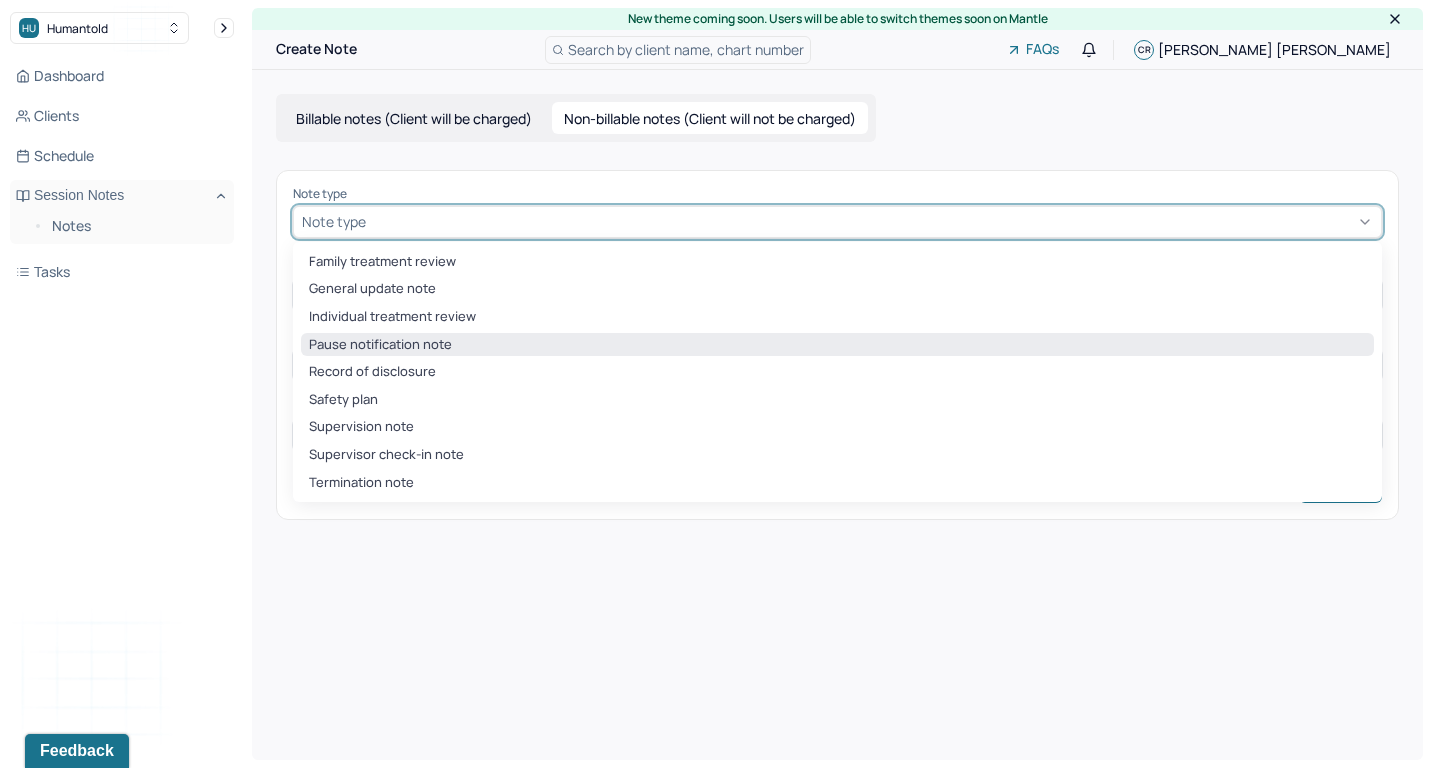 click on "Pause notification note" at bounding box center (837, 345) 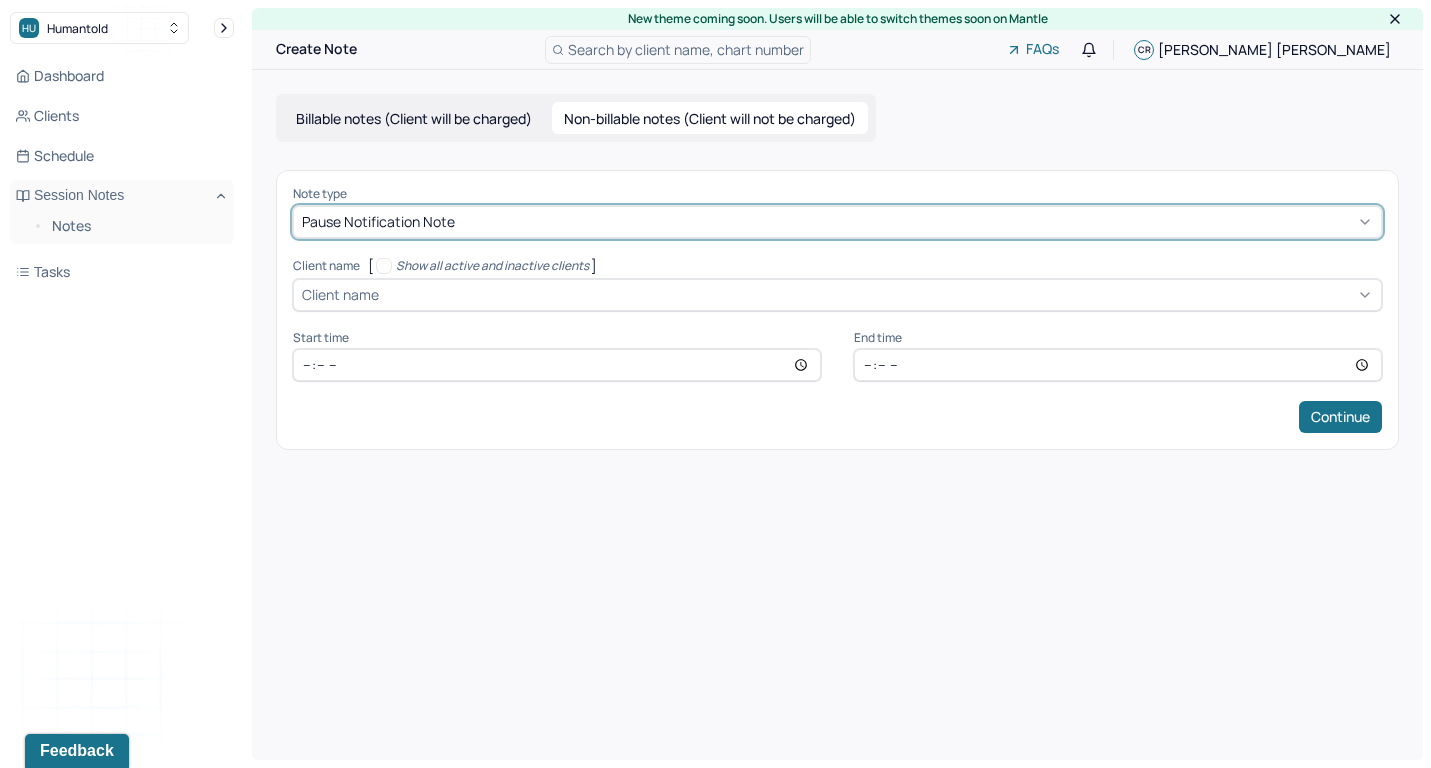 click at bounding box center (878, 294) 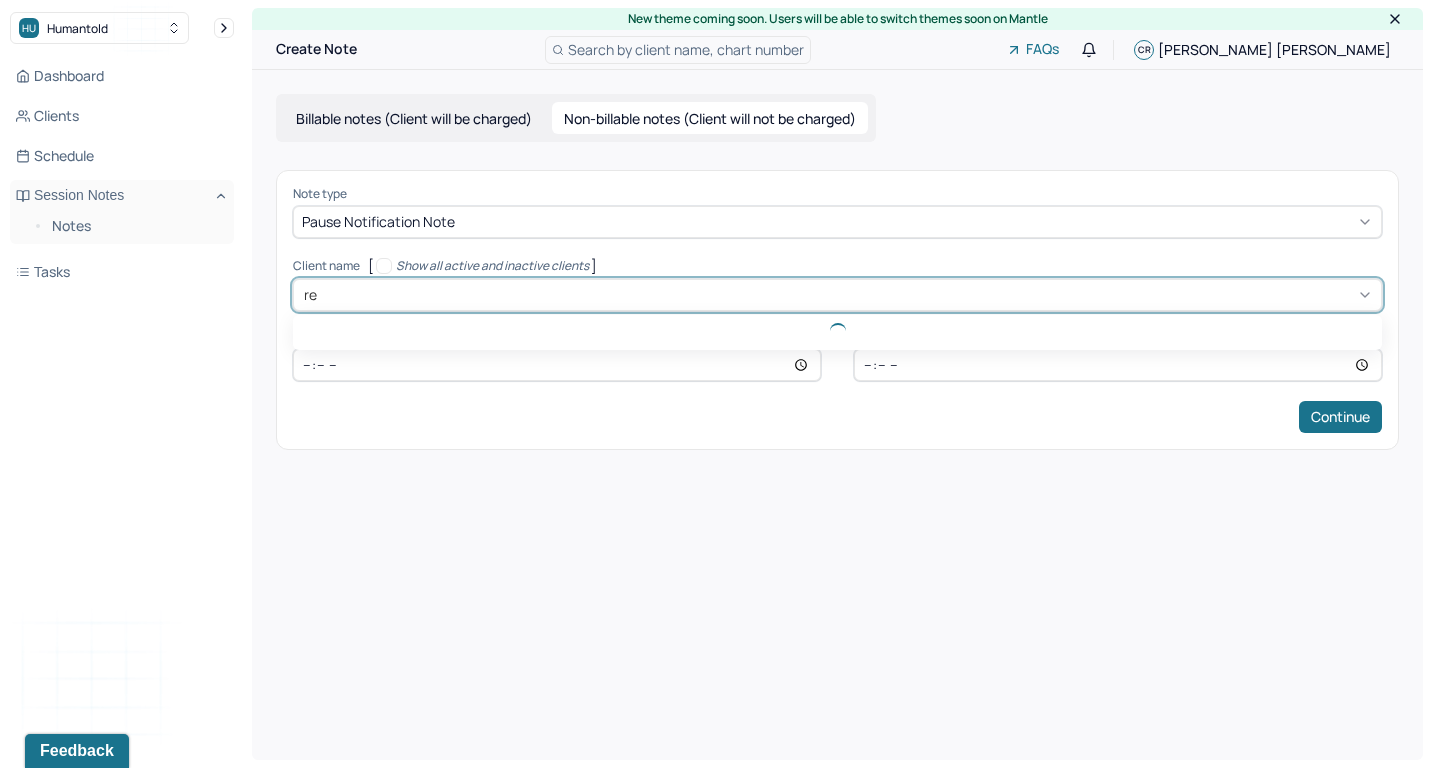 type on "rey" 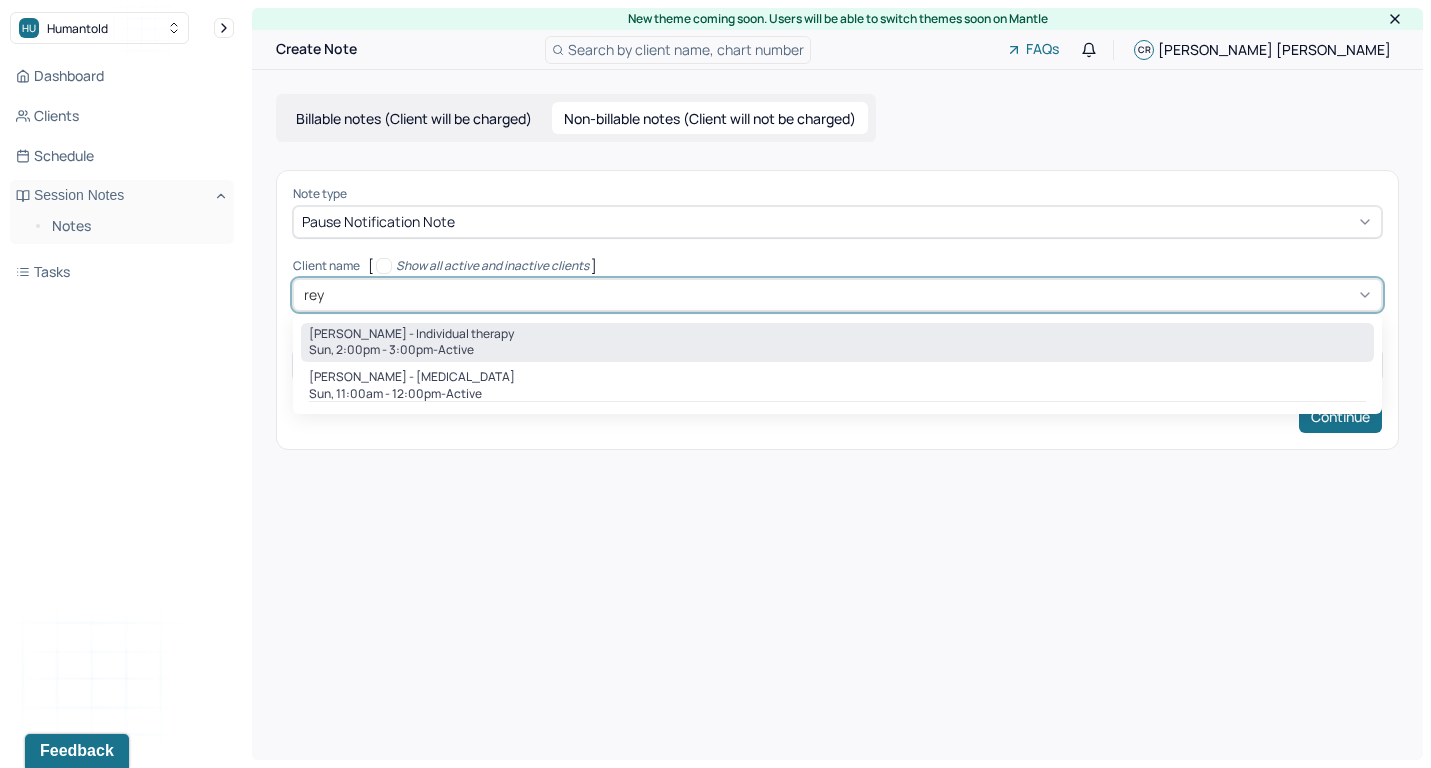 click on "[PERSON_NAME] - Individual therapy" at bounding box center (411, 334) 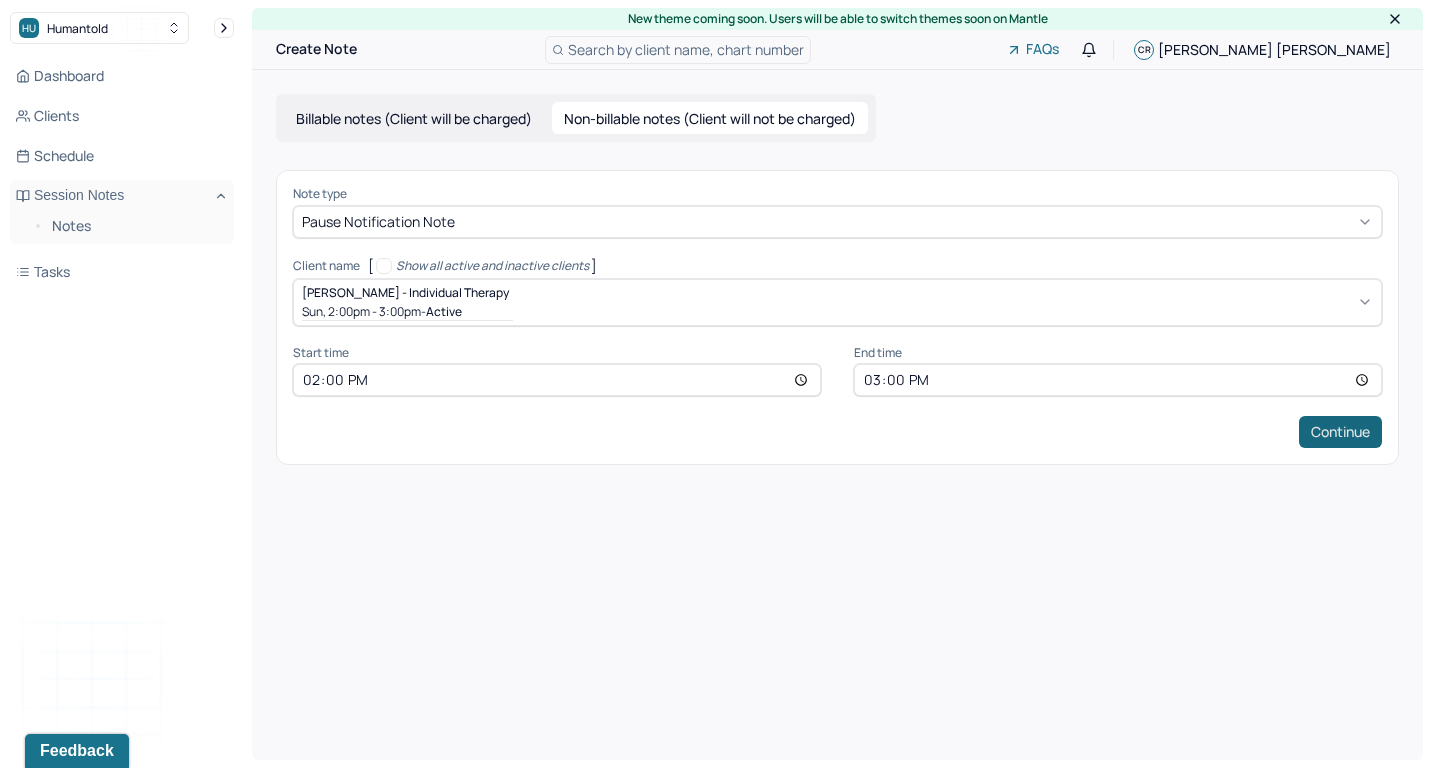 click on "Continue" at bounding box center [1340, 432] 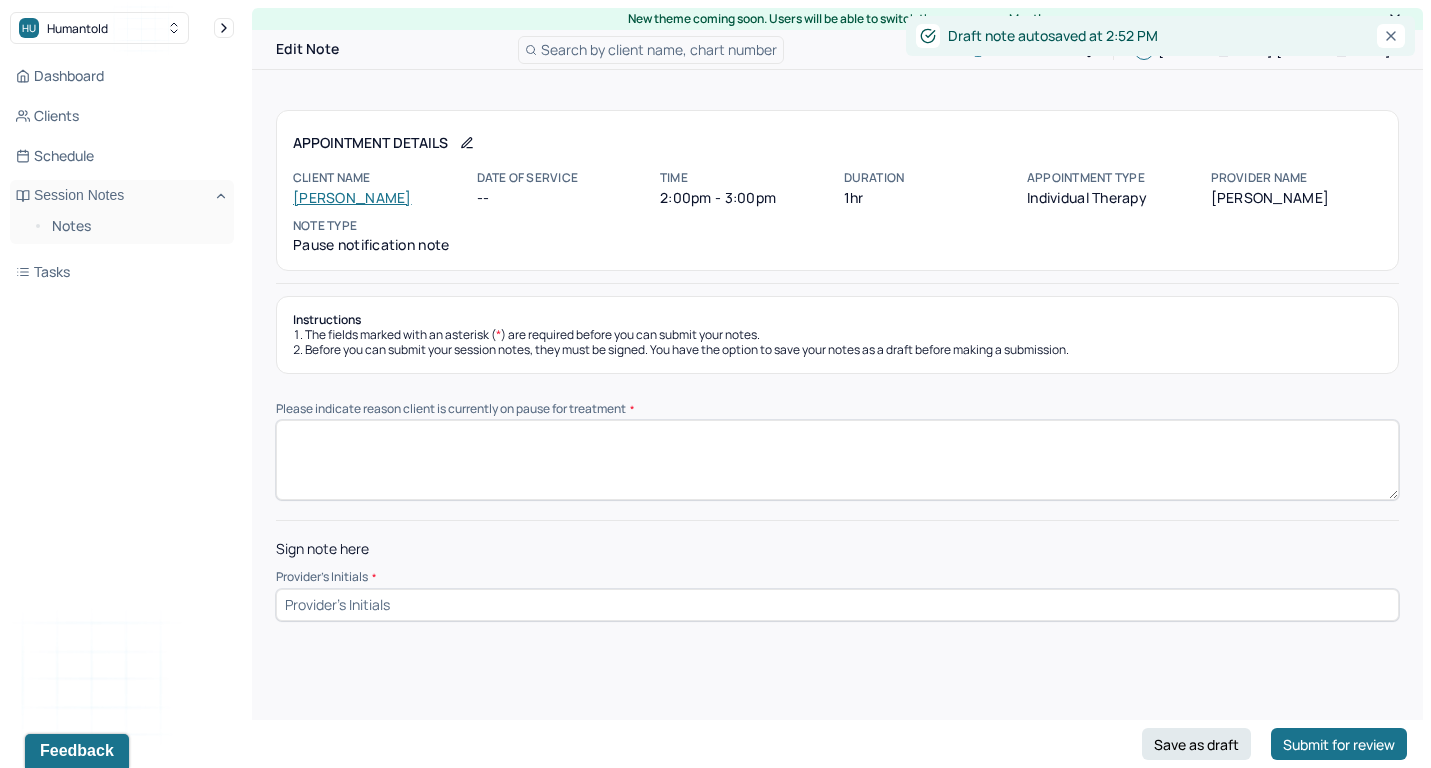 click on "Please indicate reason client is currently on pause for treatment *" at bounding box center [837, 460] 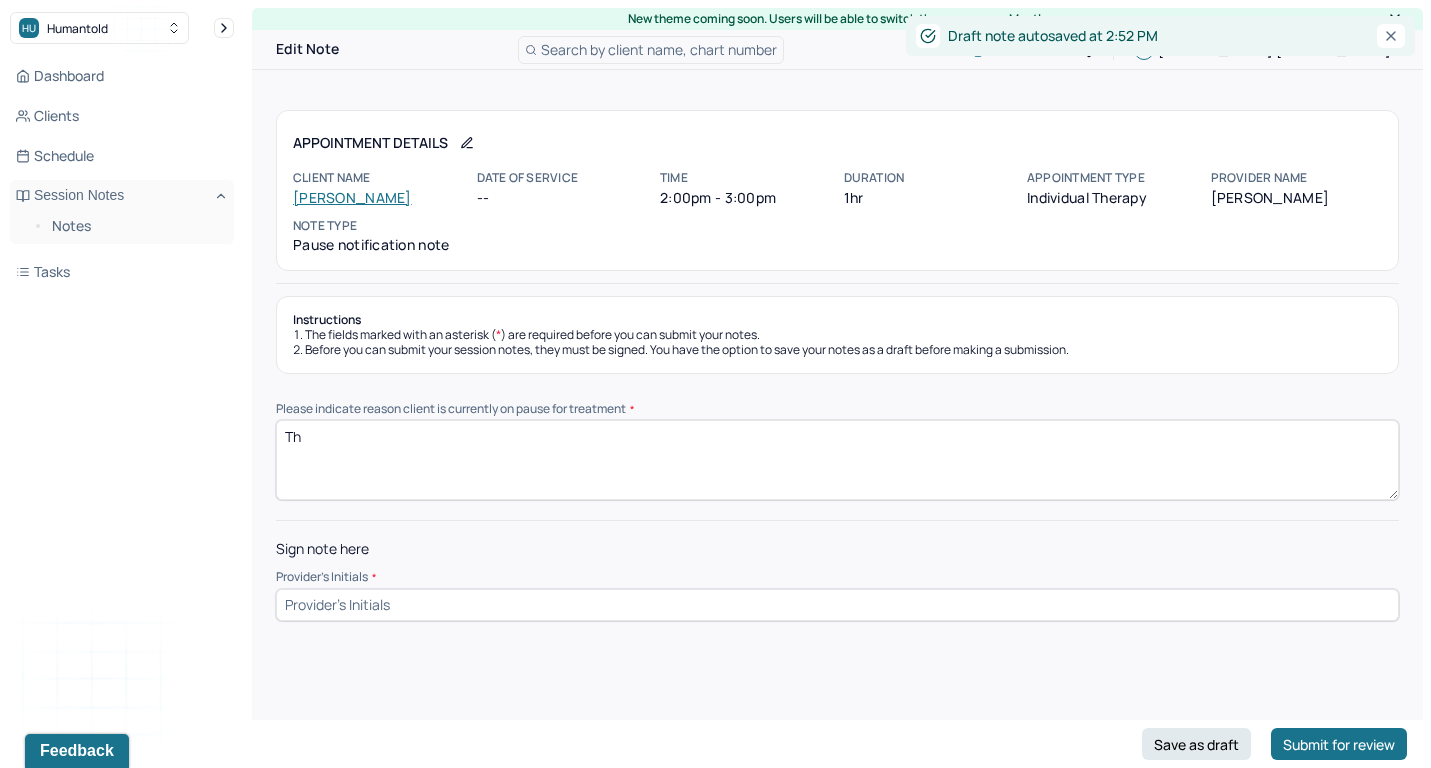 type on "T" 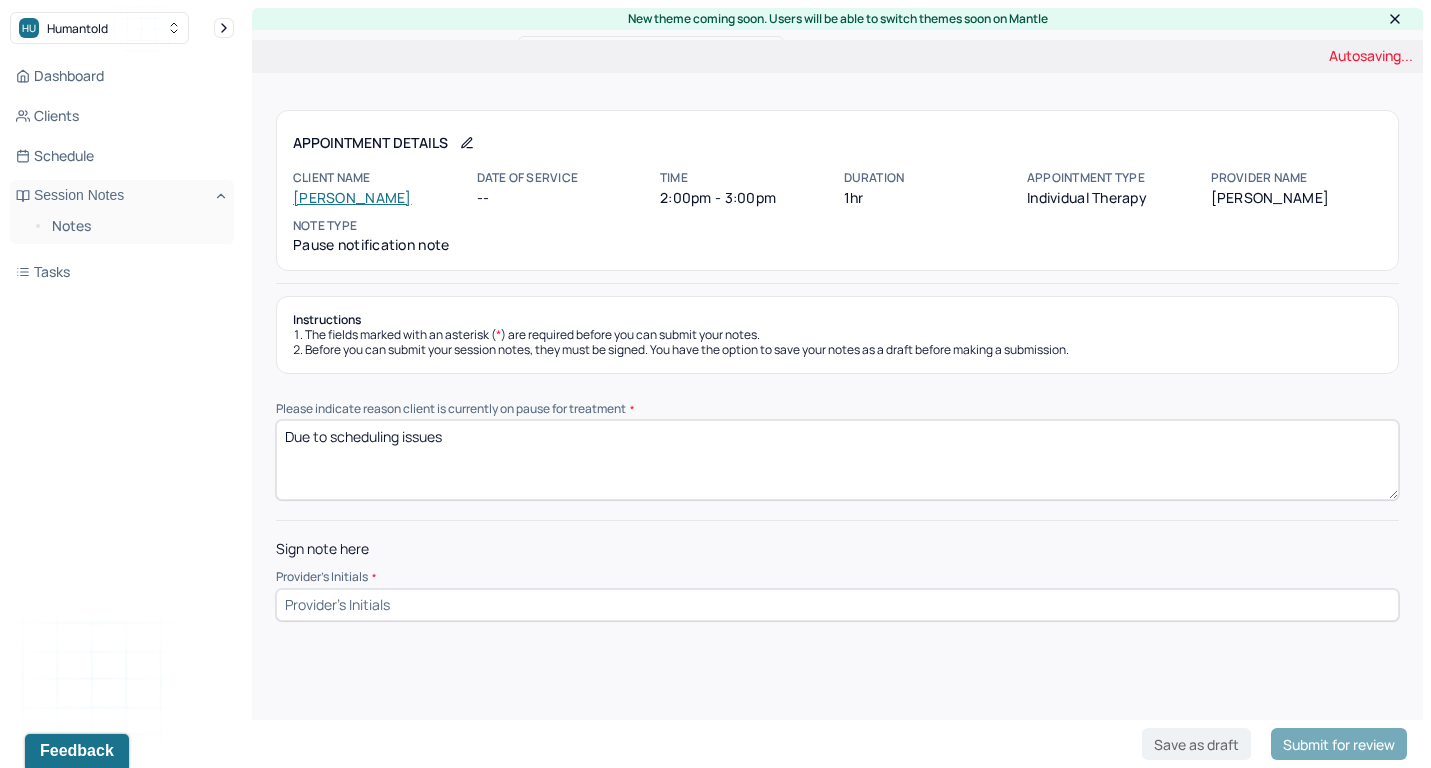 click on "Due to scheduling issues" at bounding box center (837, 460) 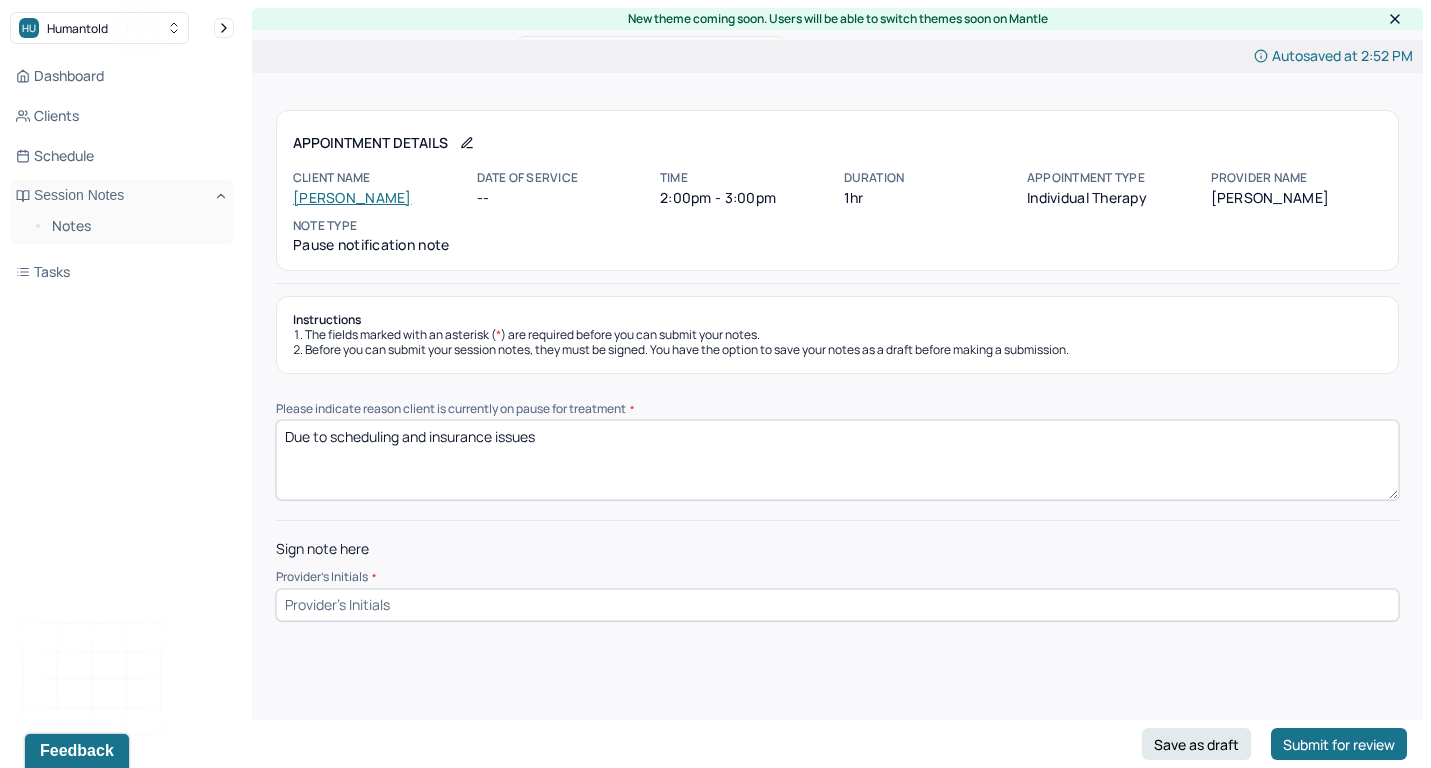 click on "Due to scheduling and insurance issues" at bounding box center (837, 460) 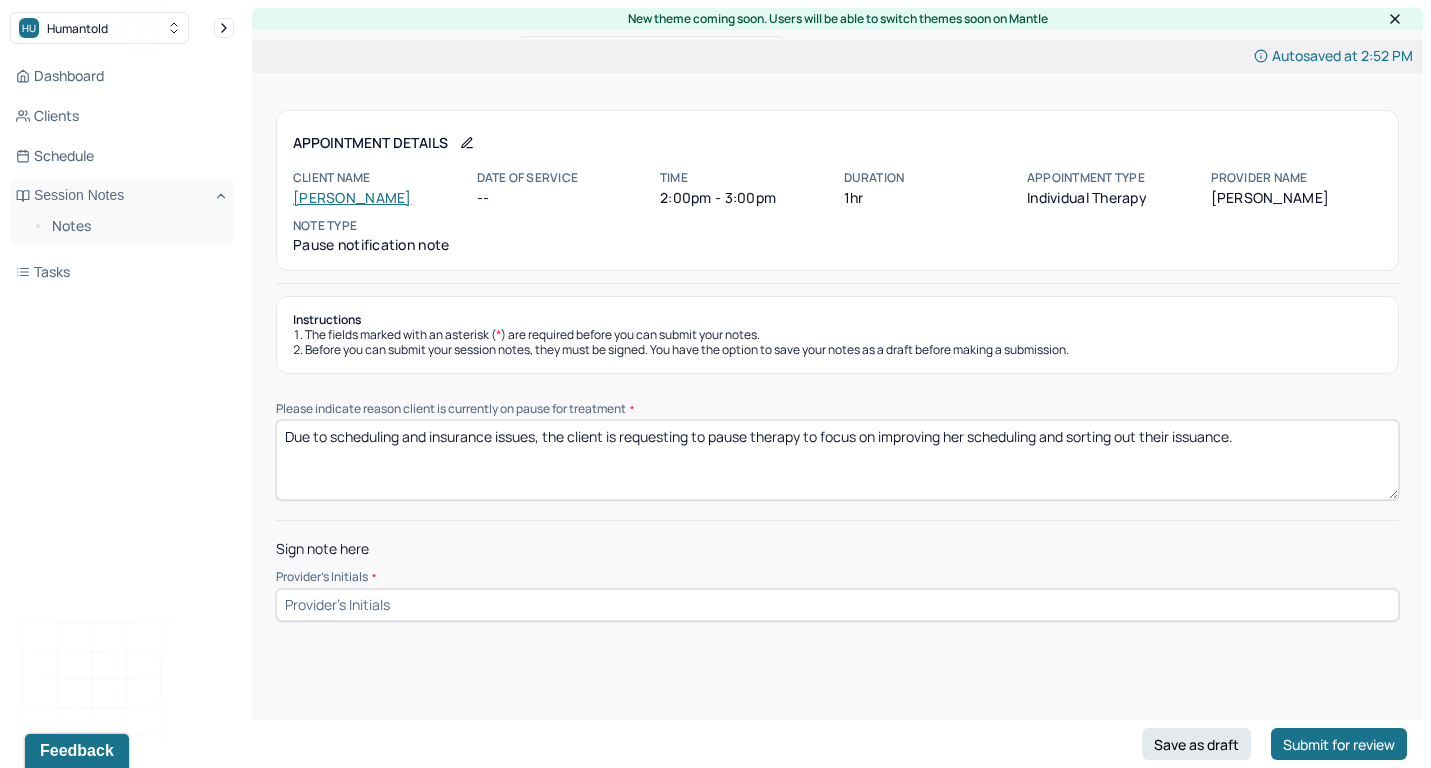 click on "Due to scheduling and insurance issues, the client is requesting to pause therapy to focus on improving her scheduling and sorting out their issuance." at bounding box center [837, 460] 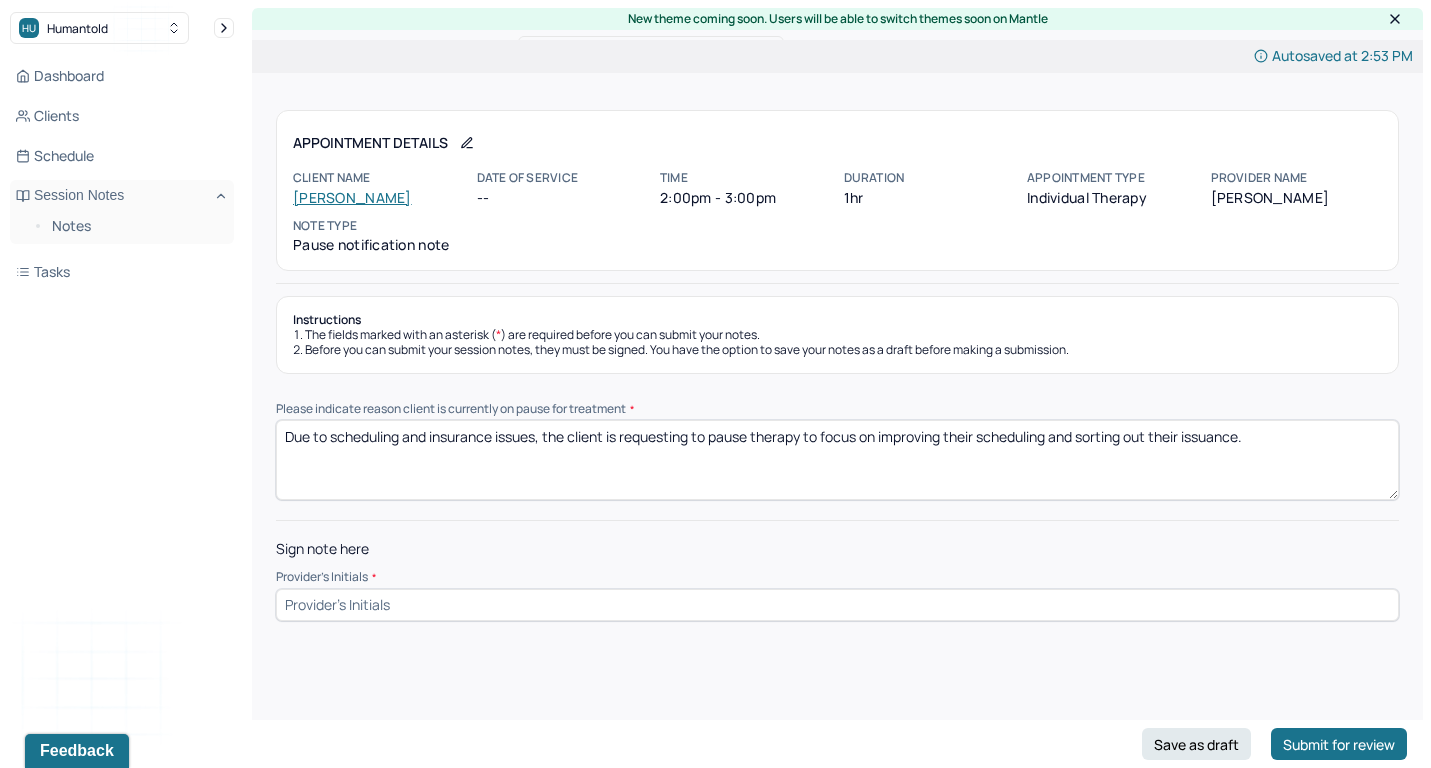 type on "Due to scheduling and insurance issues, the client is requesting to pause therapy to focus on improving their scheduling and sorting out their issuance." 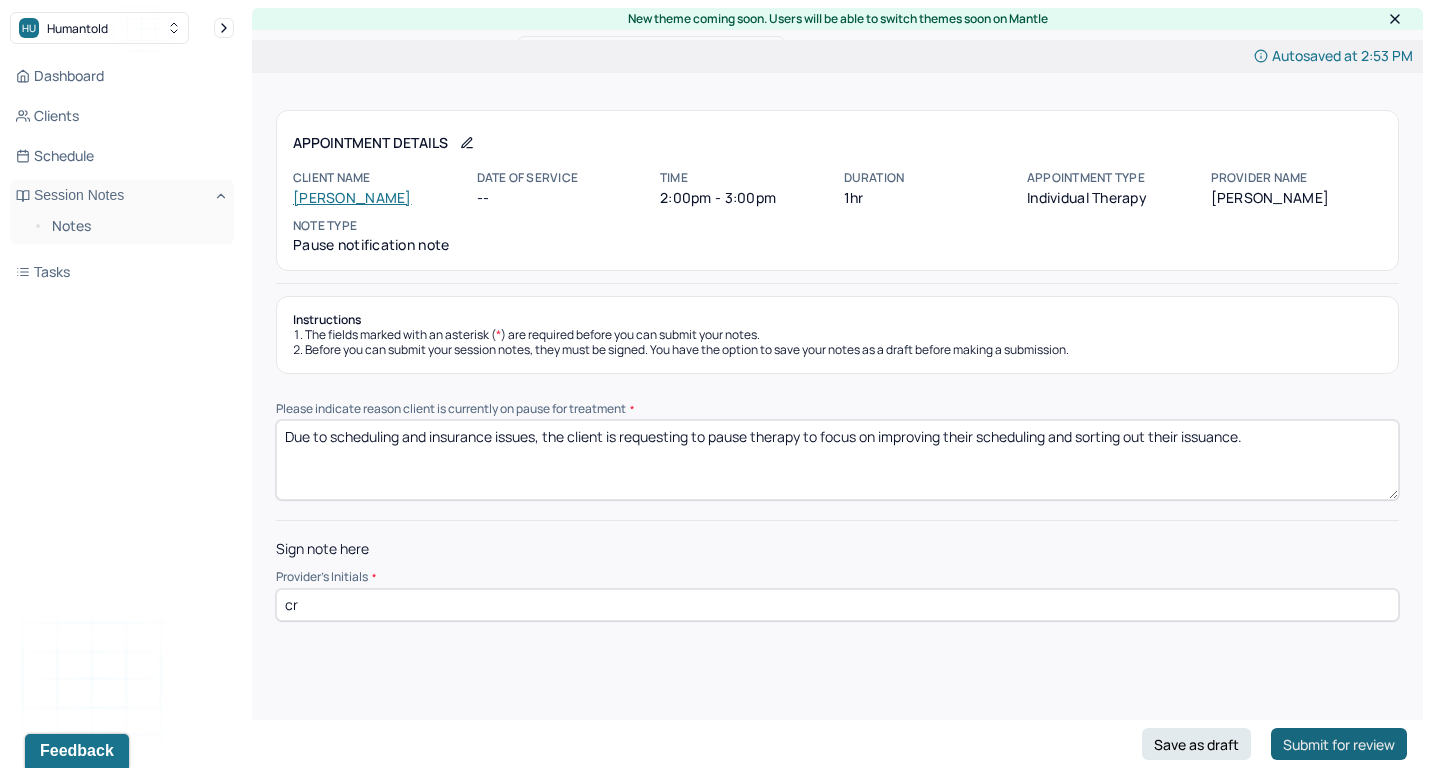 type on "cr" 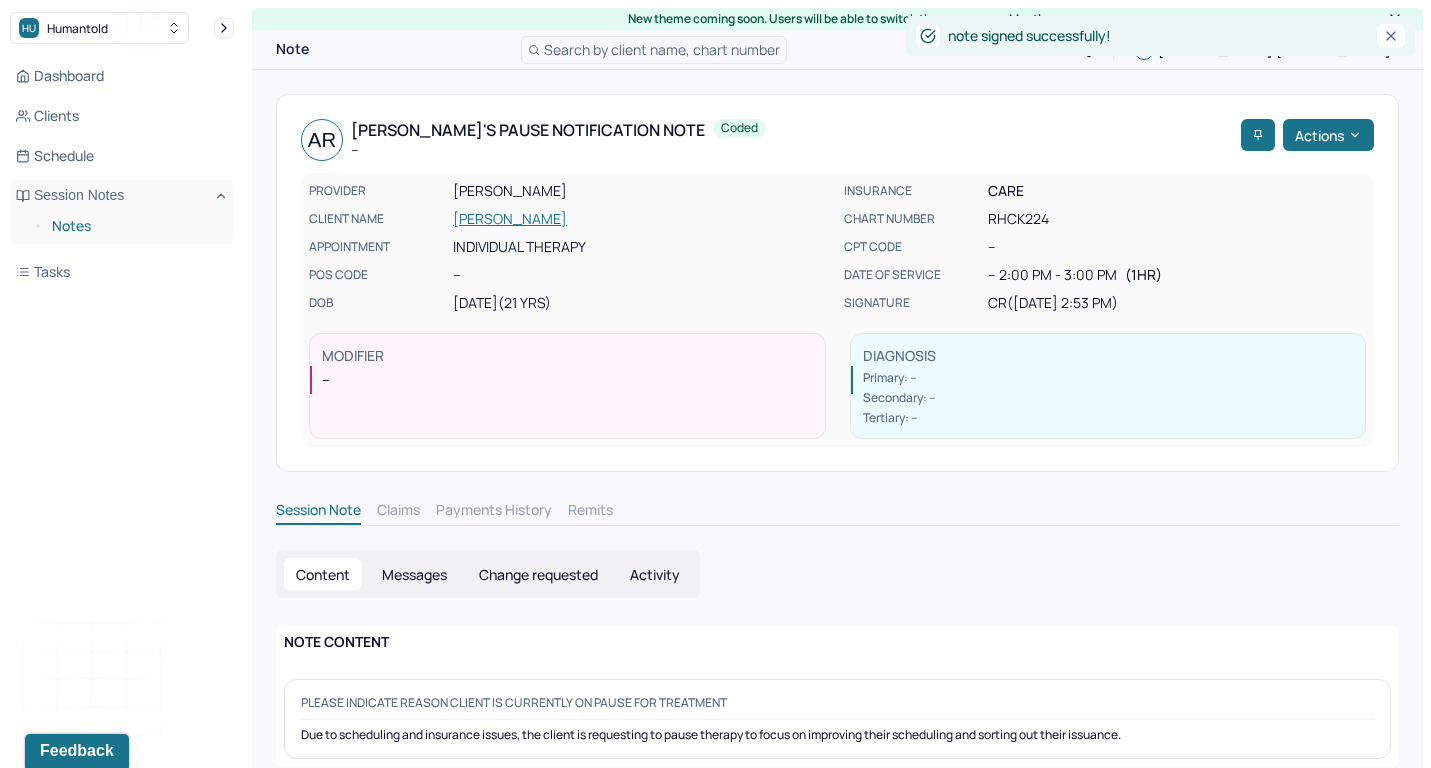 click on "Notes" at bounding box center [135, 226] 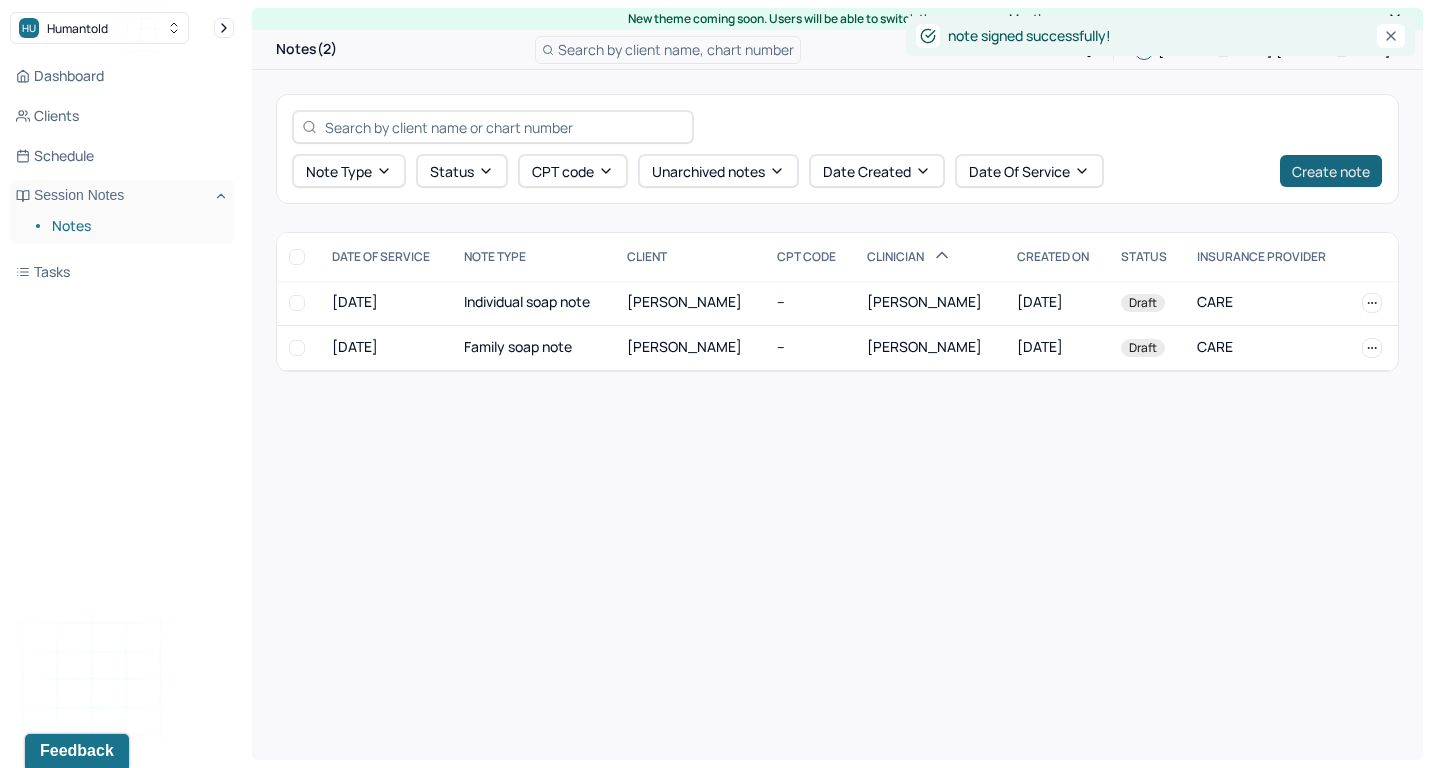 click on "Create note" at bounding box center [1331, 171] 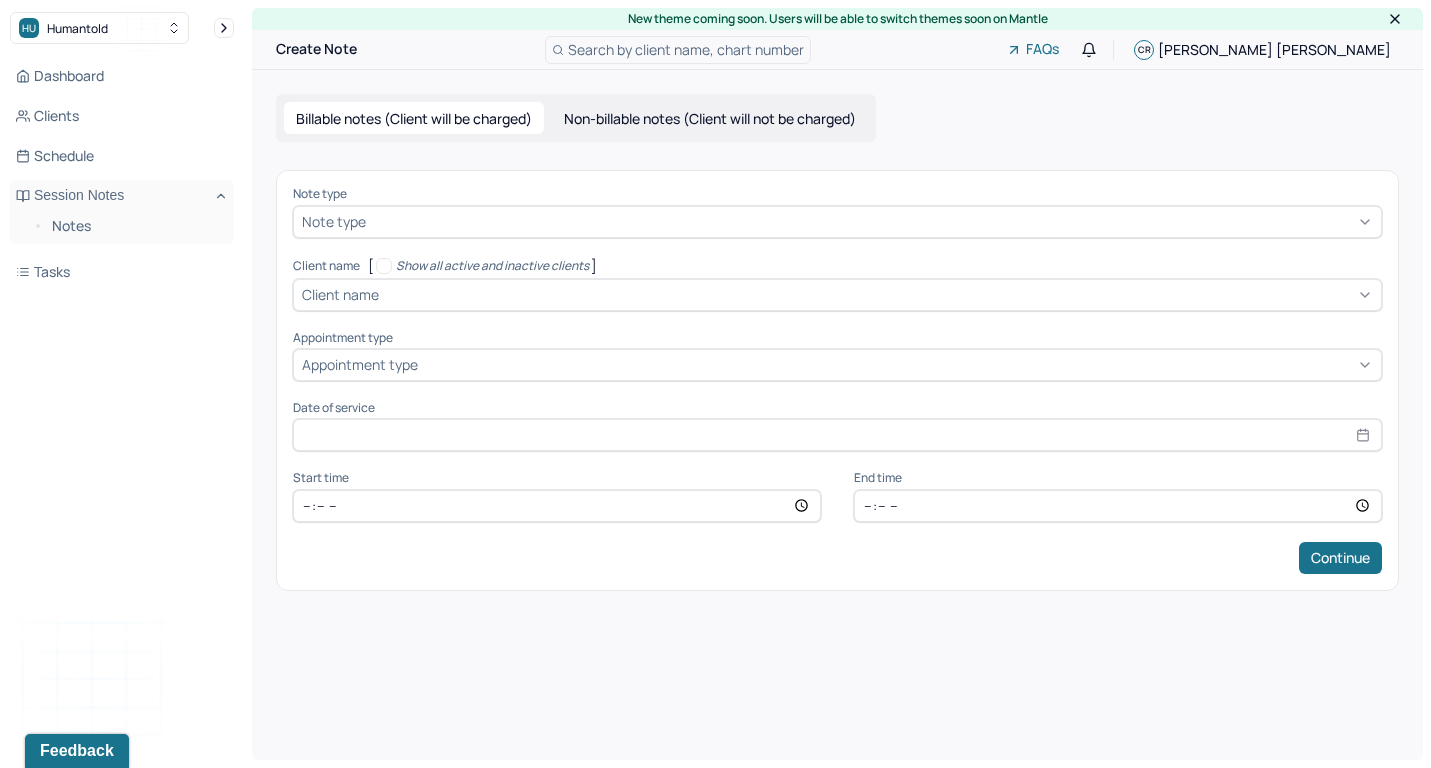 click on "Non-billable notes (Client will not be charged)" at bounding box center (710, 118) 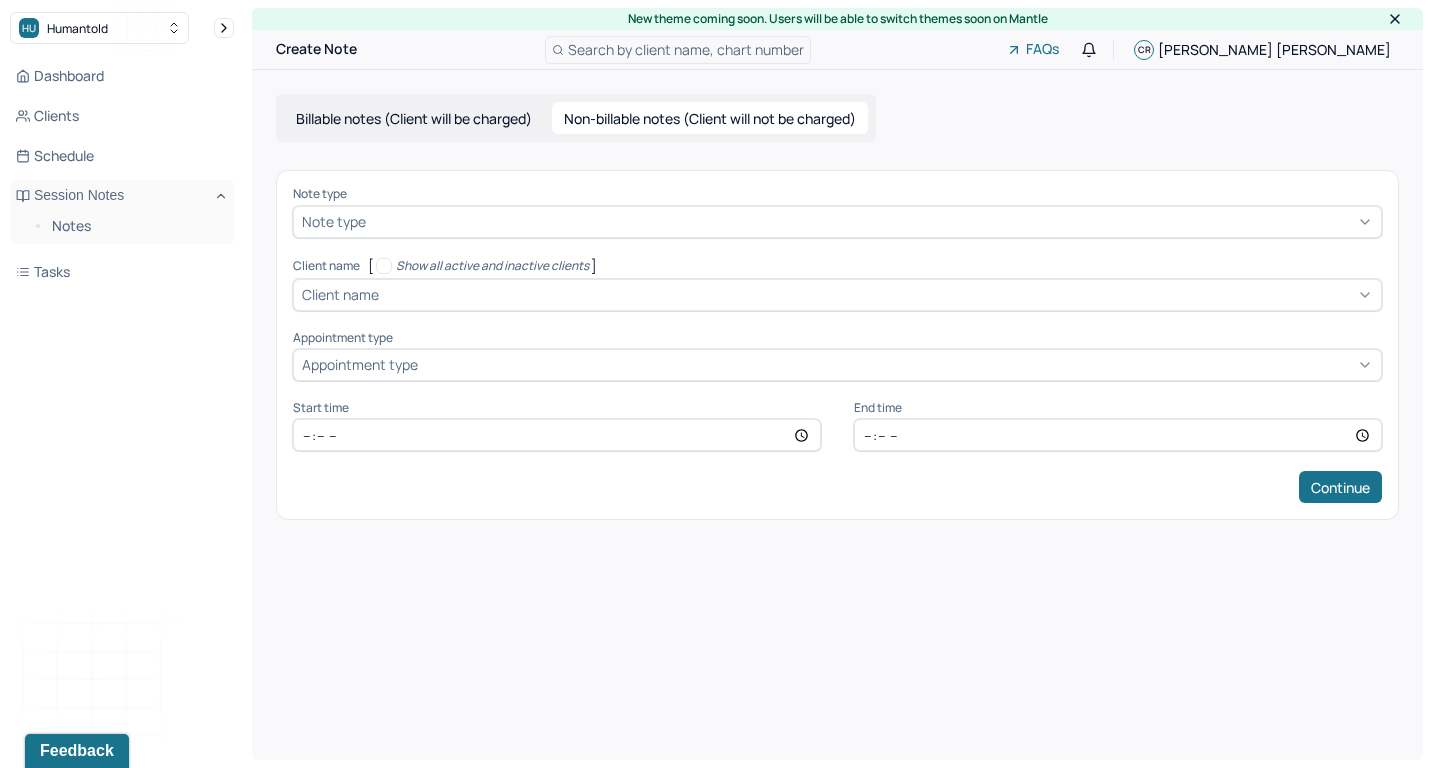 click at bounding box center [871, 221] 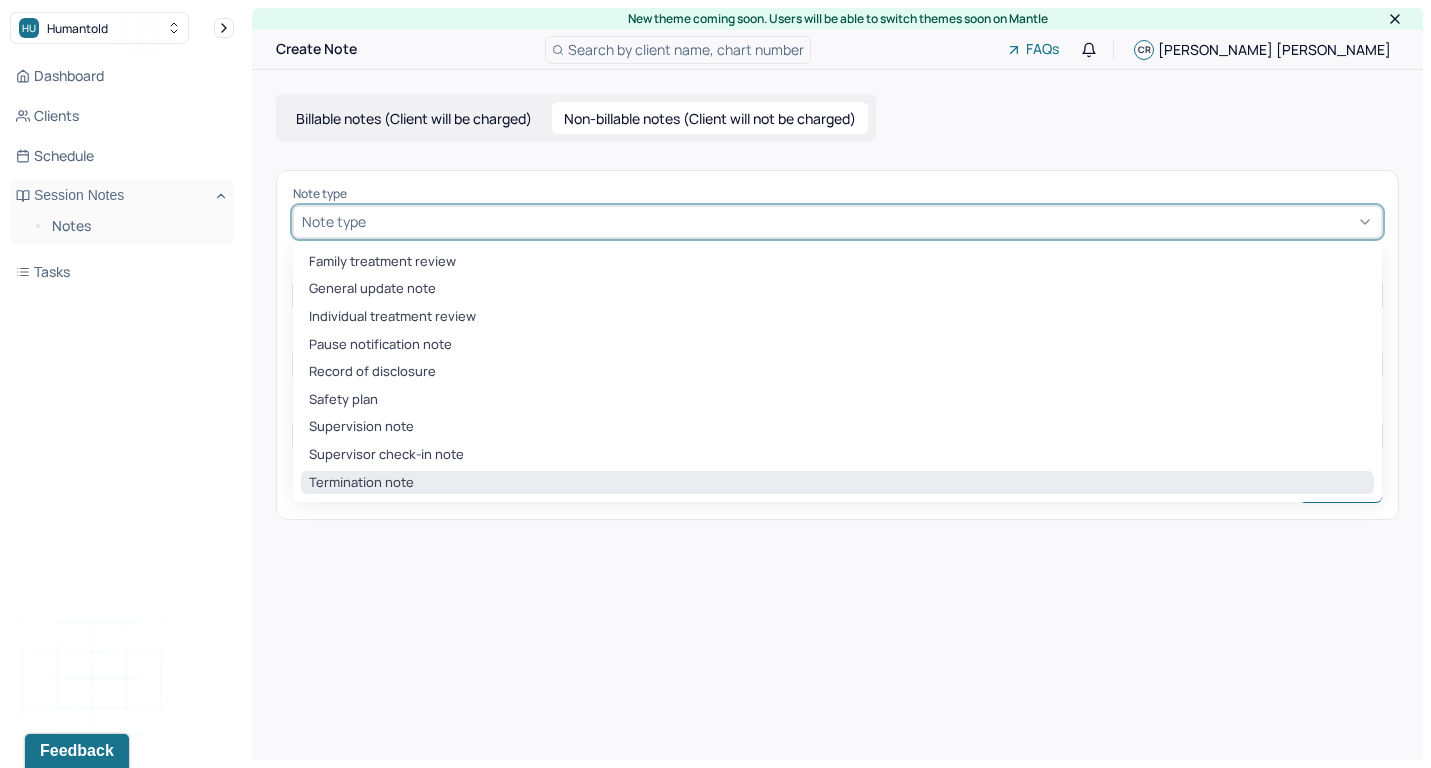 click on "Termination note" at bounding box center [837, 483] 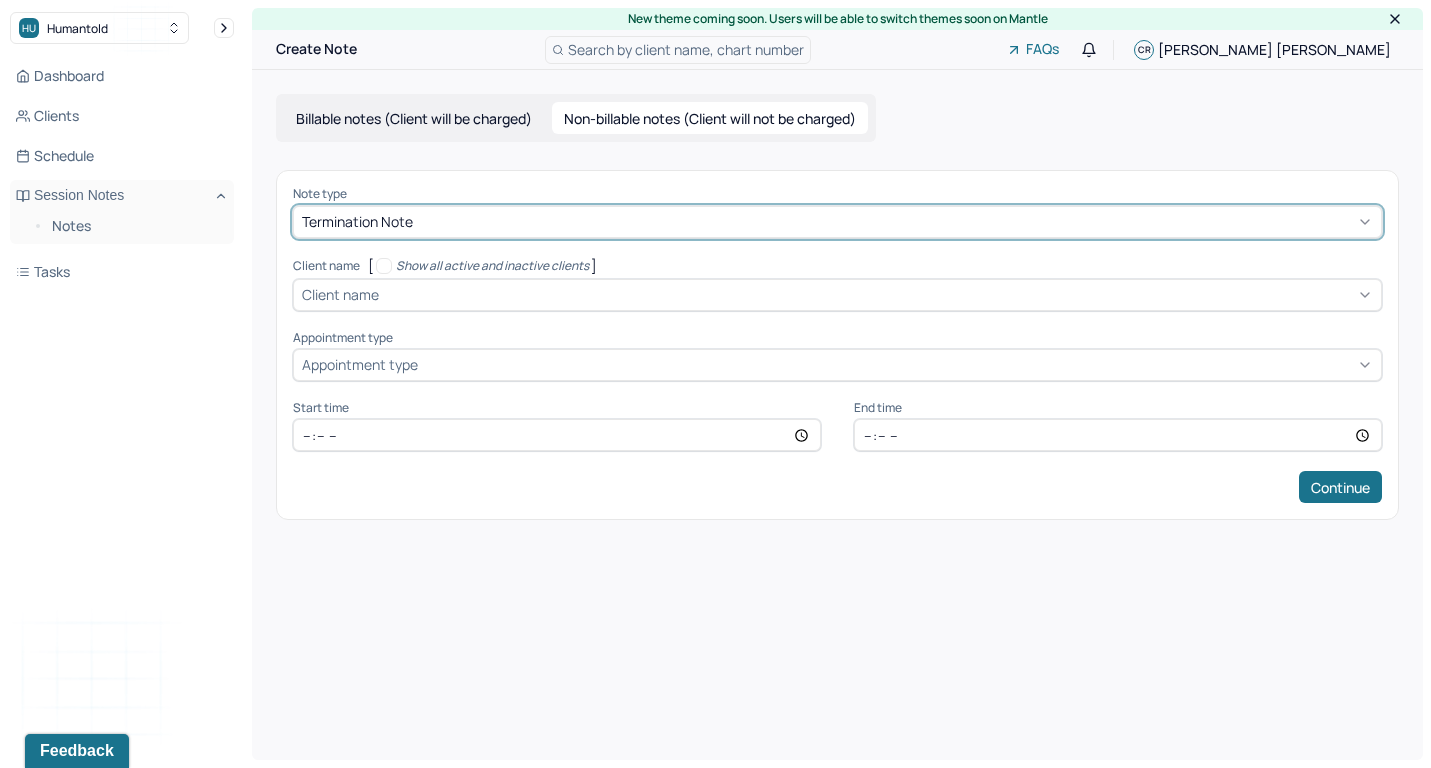 click at bounding box center [878, 294] 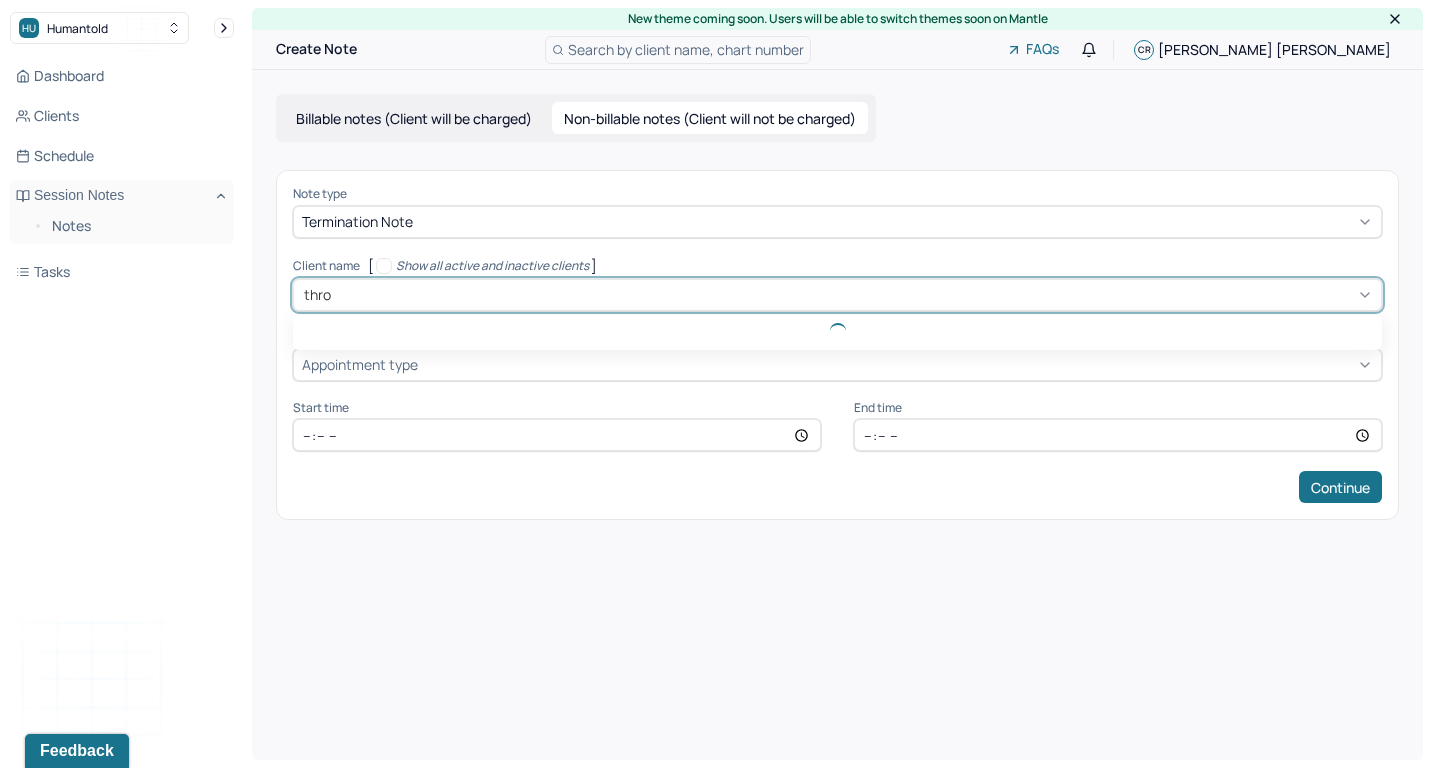 type on "[PERSON_NAME]" 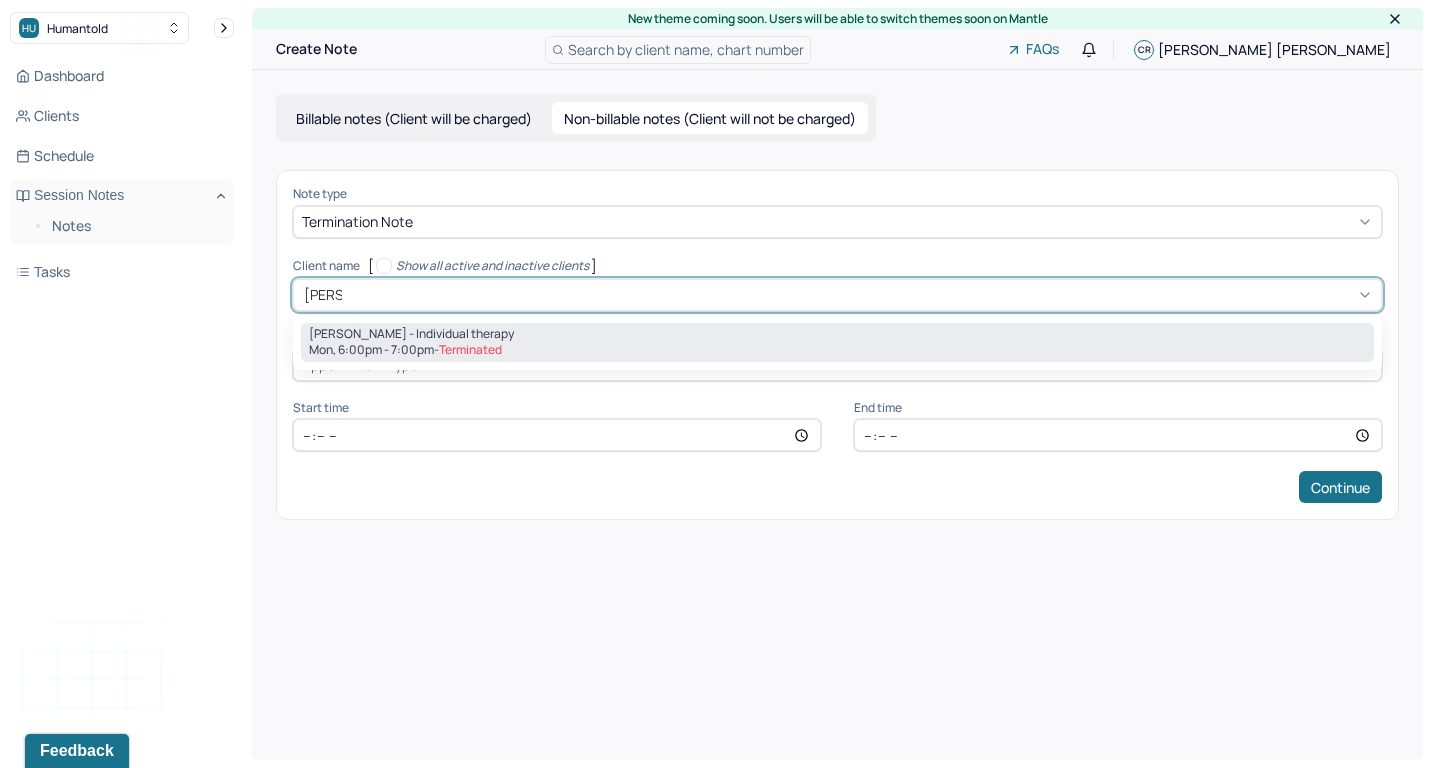 click on "Mon, 6:00pm - 7:00pm  -  Terminated" at bounding box center (837, 350) 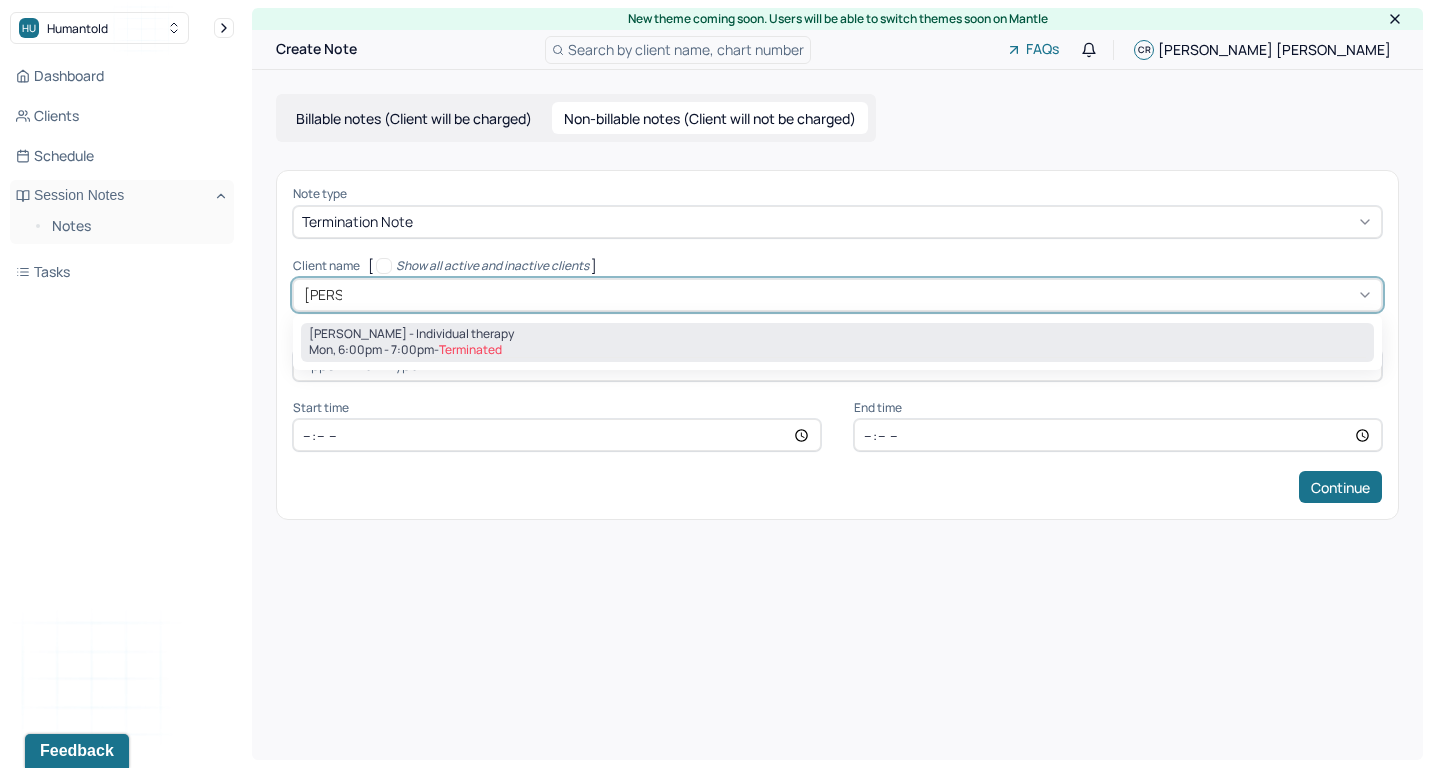 type 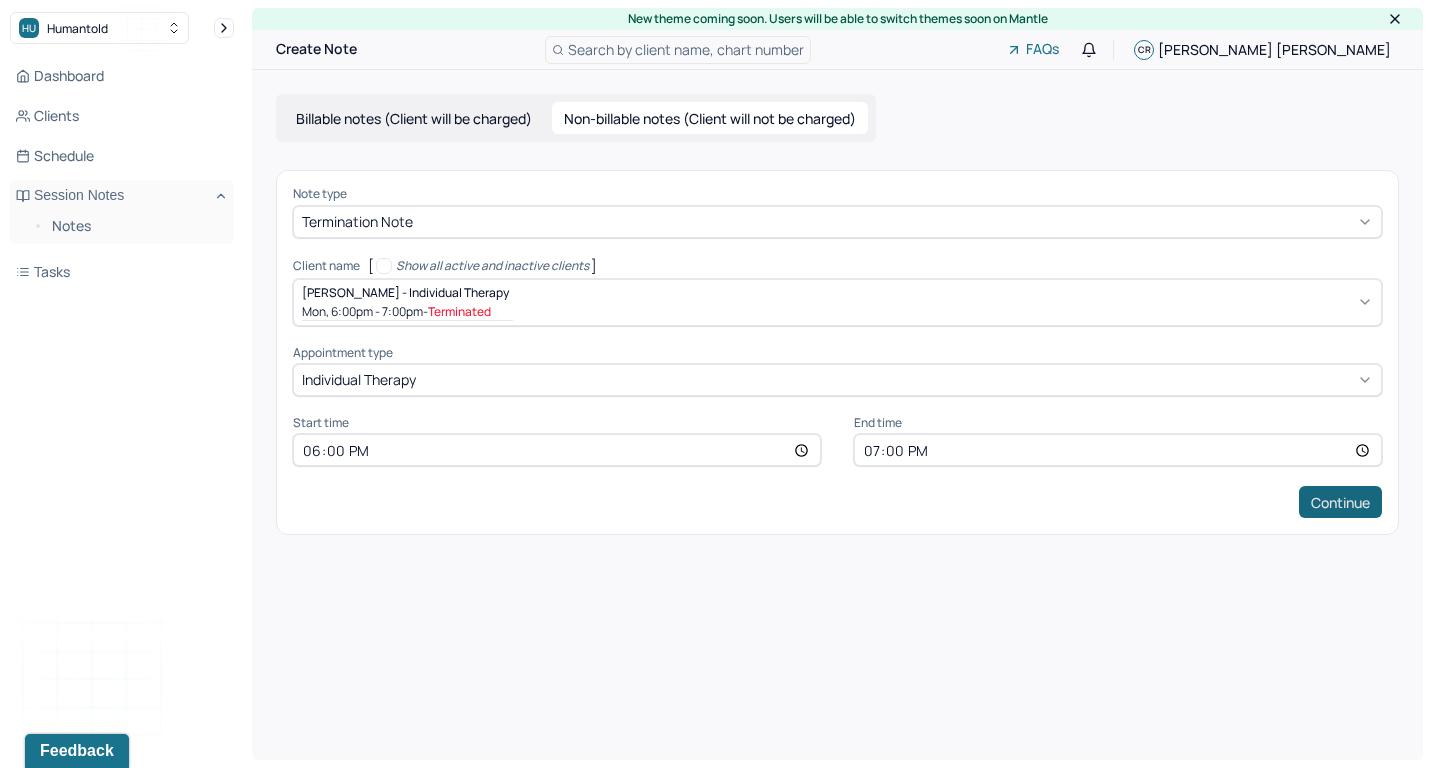 click on "Continue" at bounding box center [1340, 502] 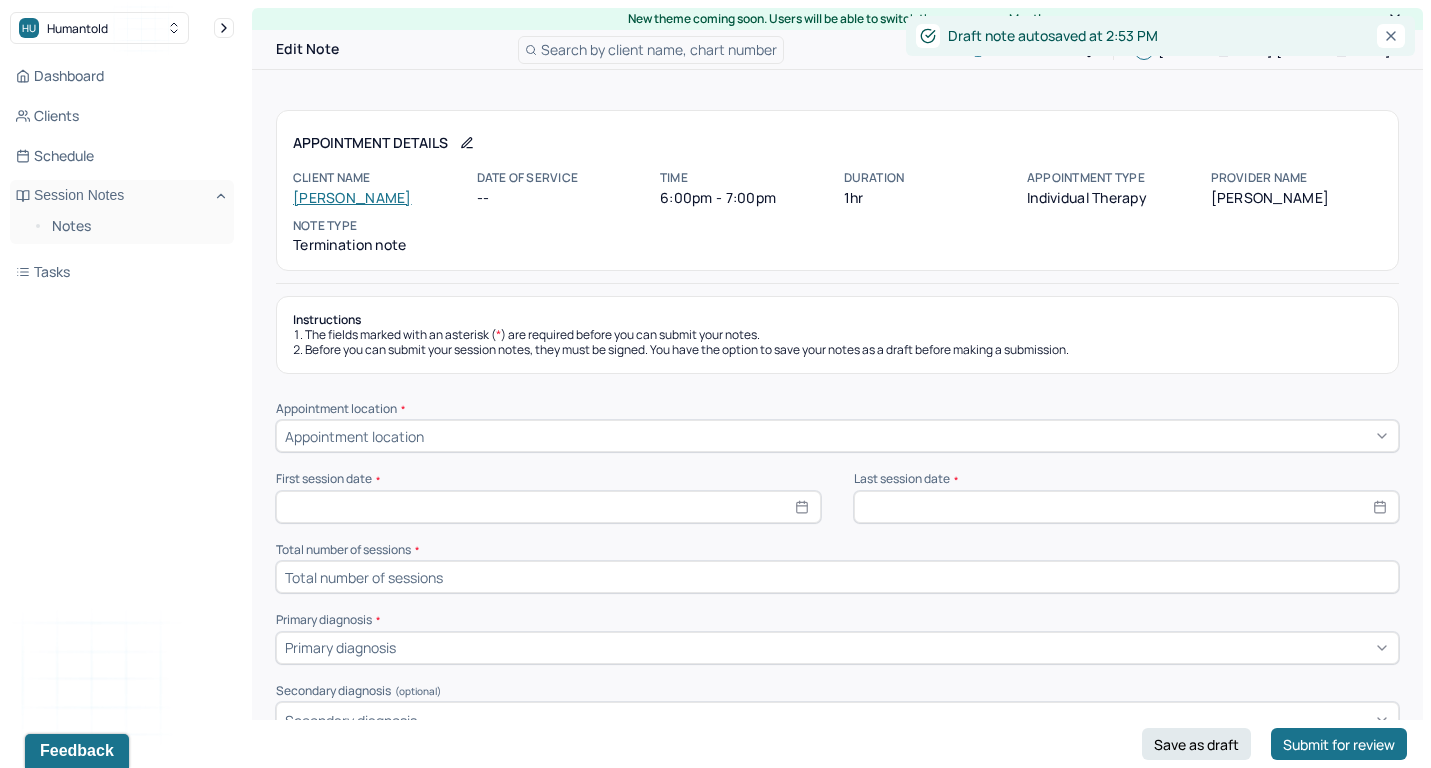 click on "Appointment location" at bounding box center [837, 436] 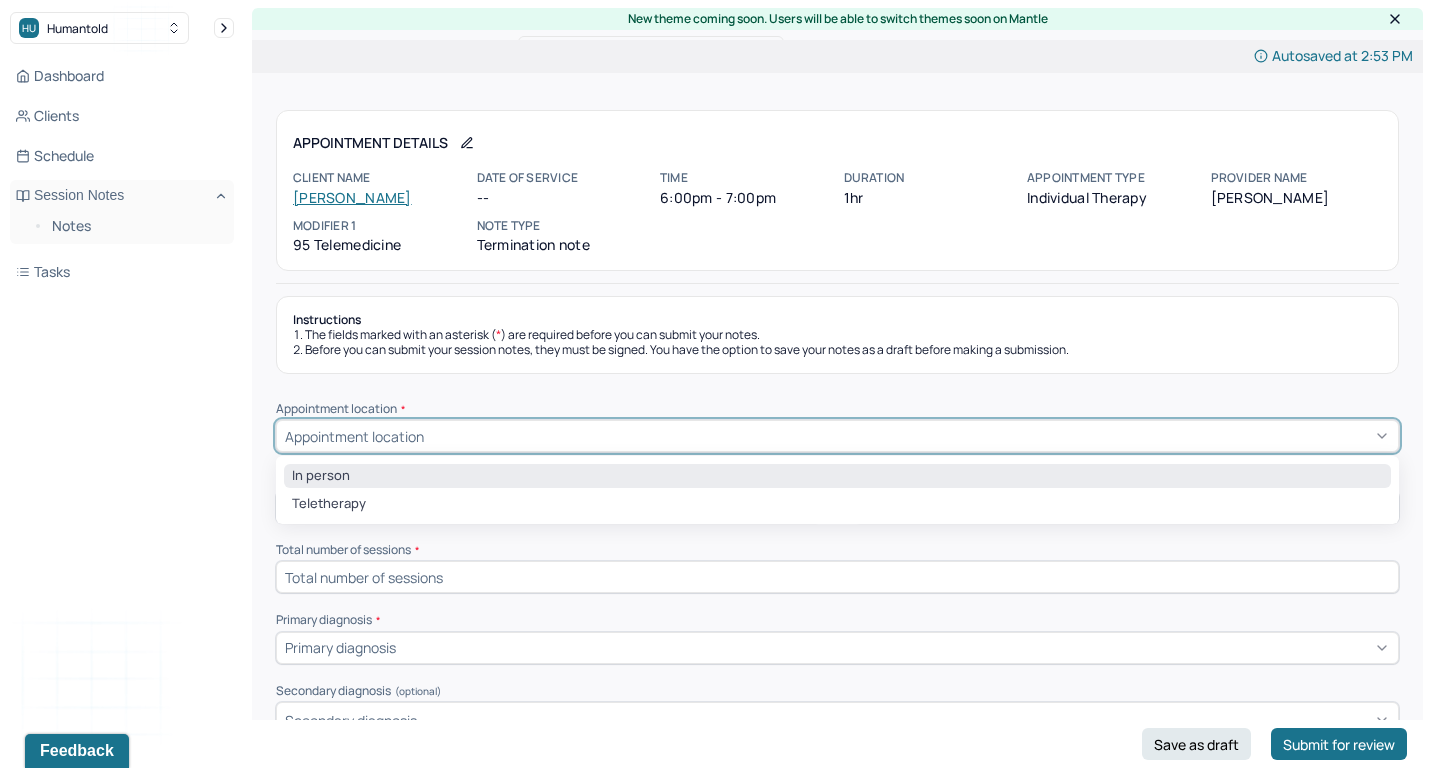 click on "In person" at bounding box center [837, 476] 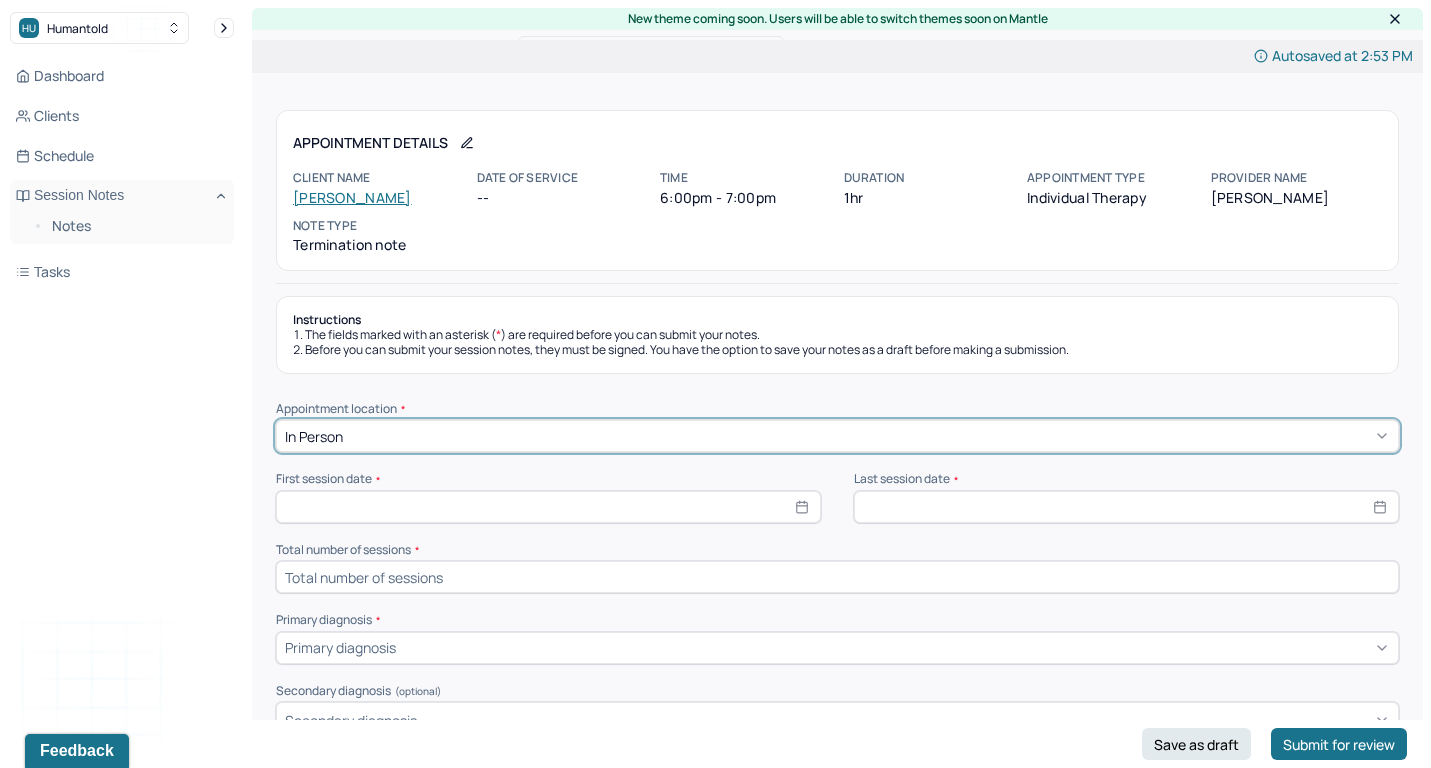 select on "6" 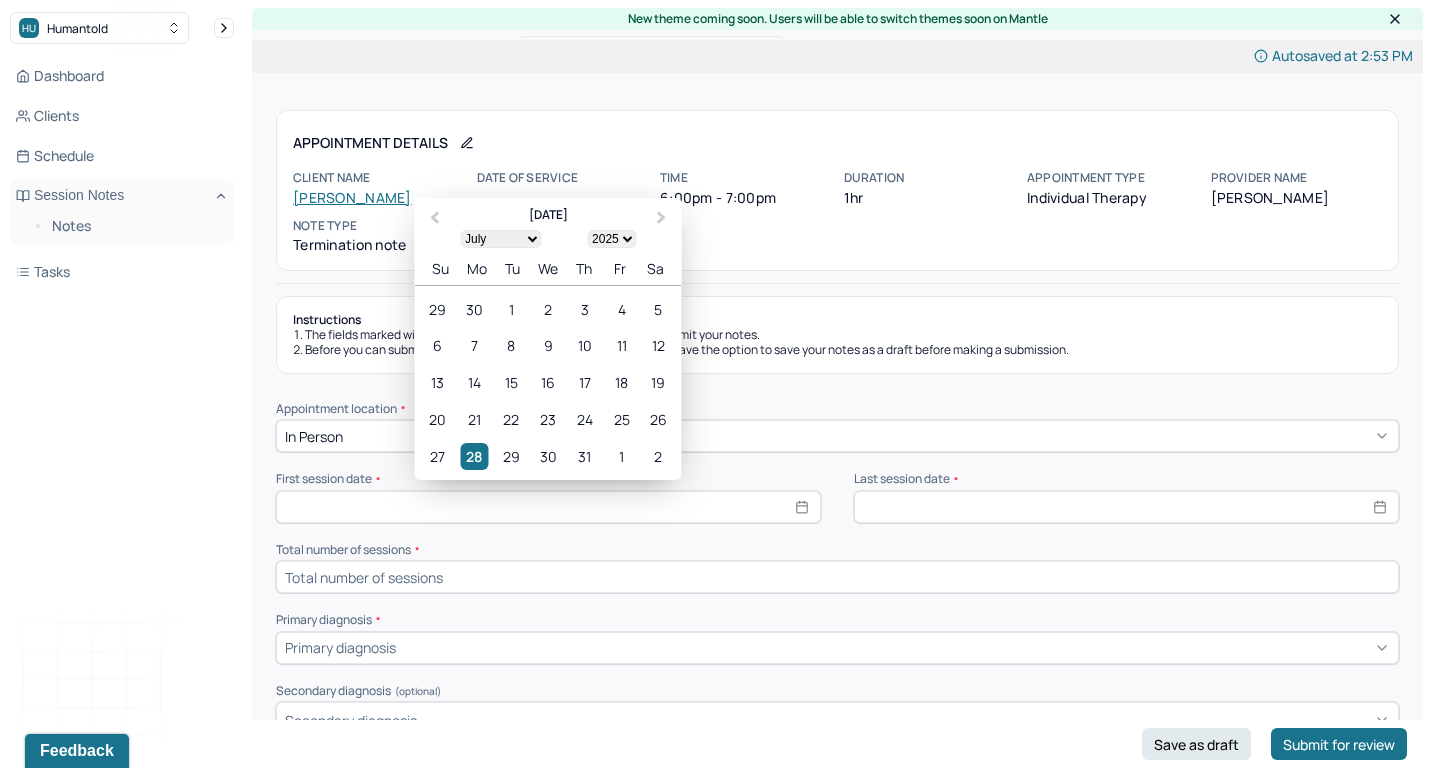 click at bounding box center [548, 507] 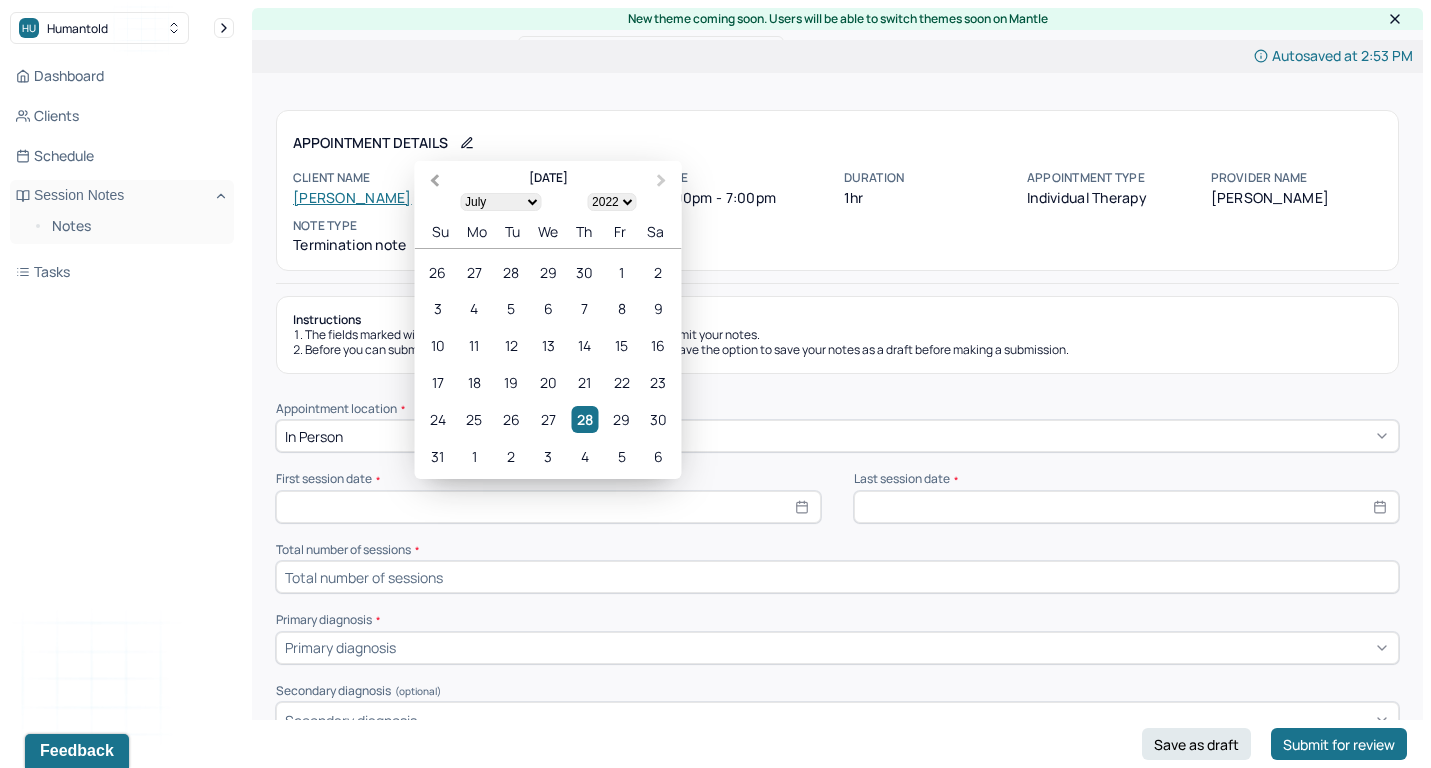 click on "Previous Month" at bounding box center (433, 182) 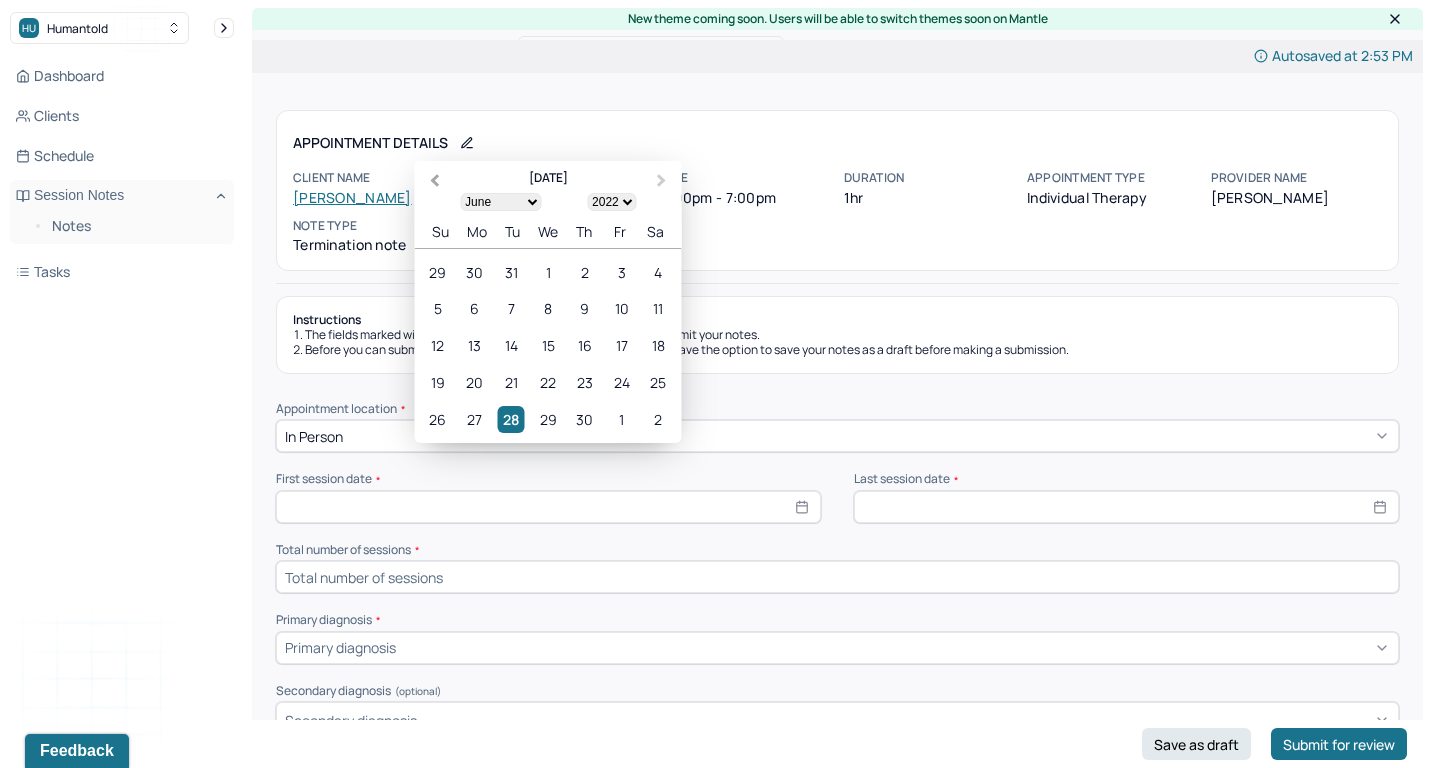 click on "Client name" at bounding box center [379, 178] 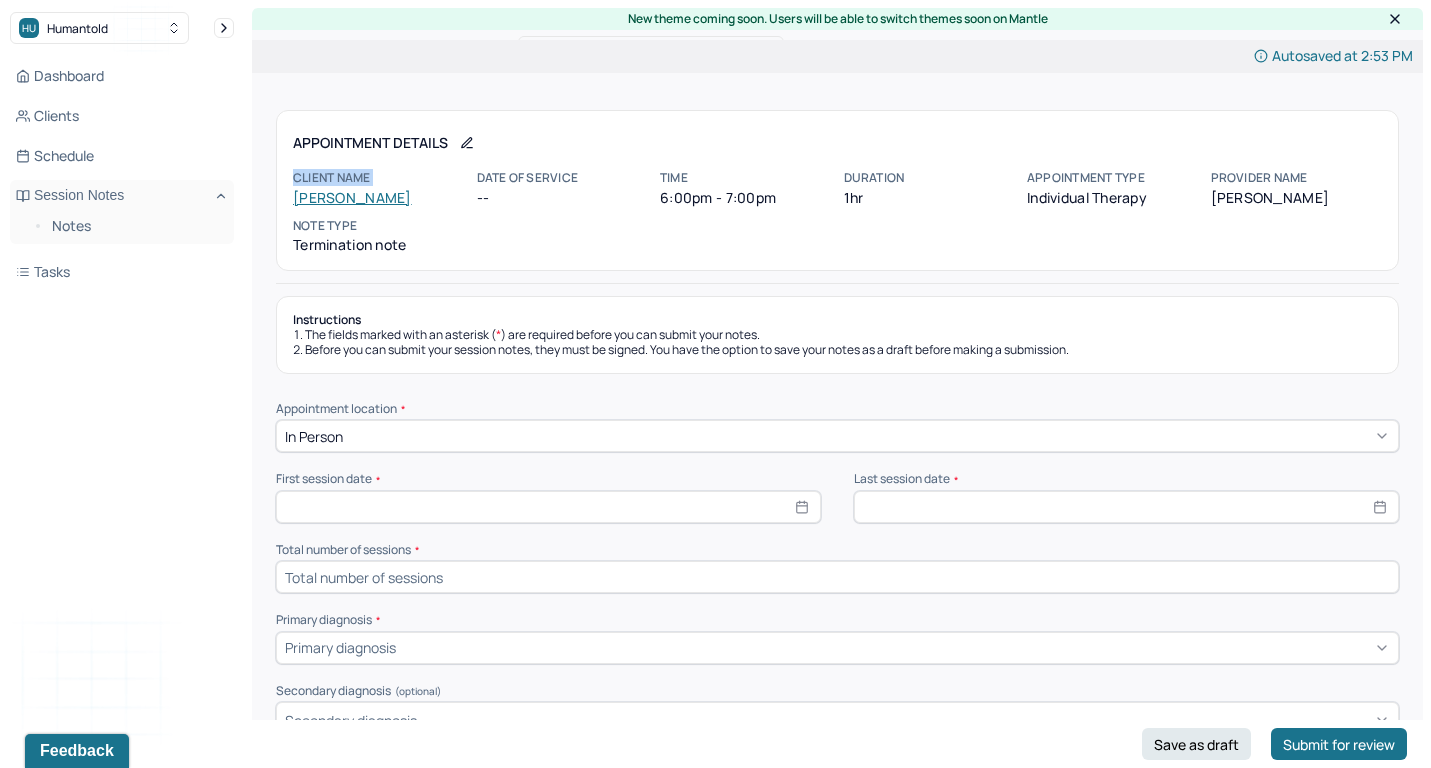 click on "Client name" at bounding box center [379, 178] 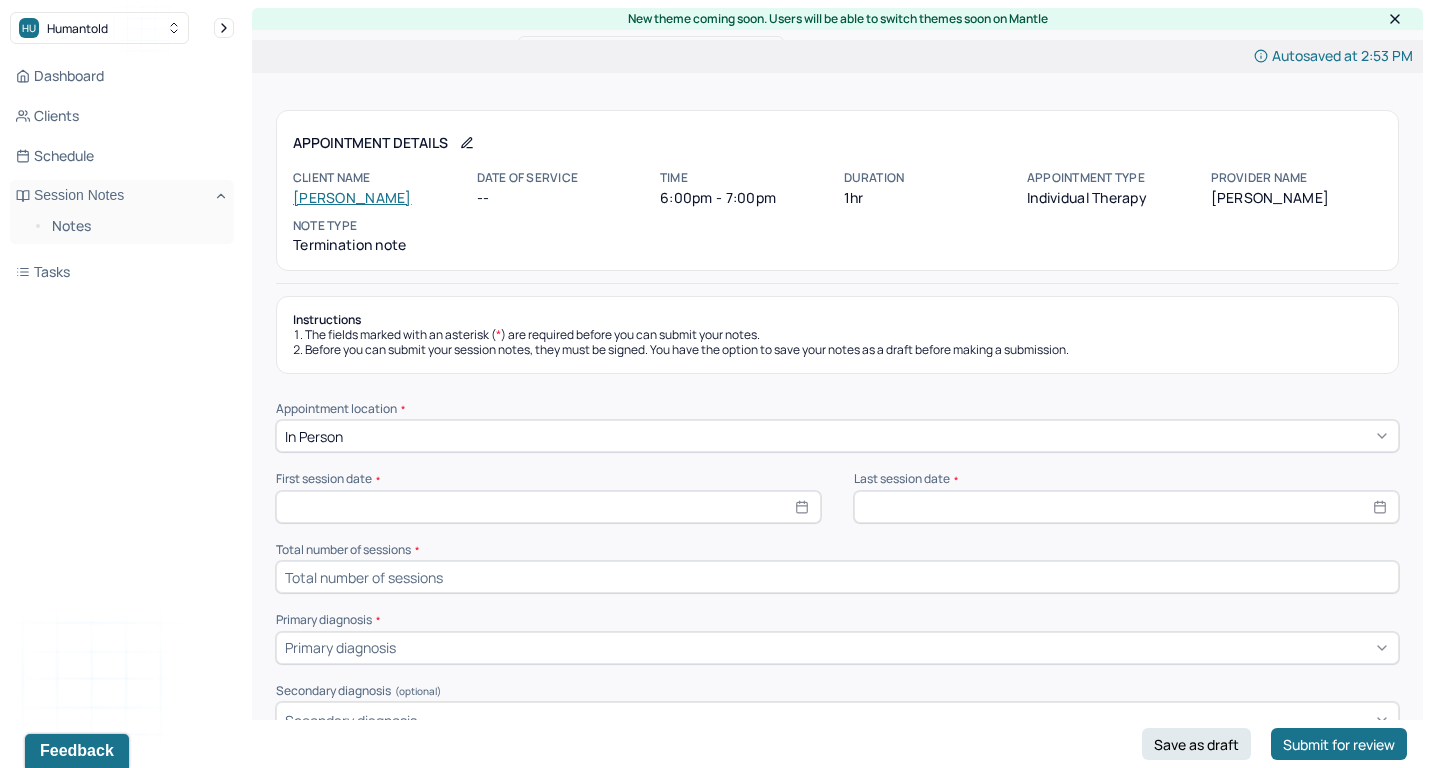 select on "6" 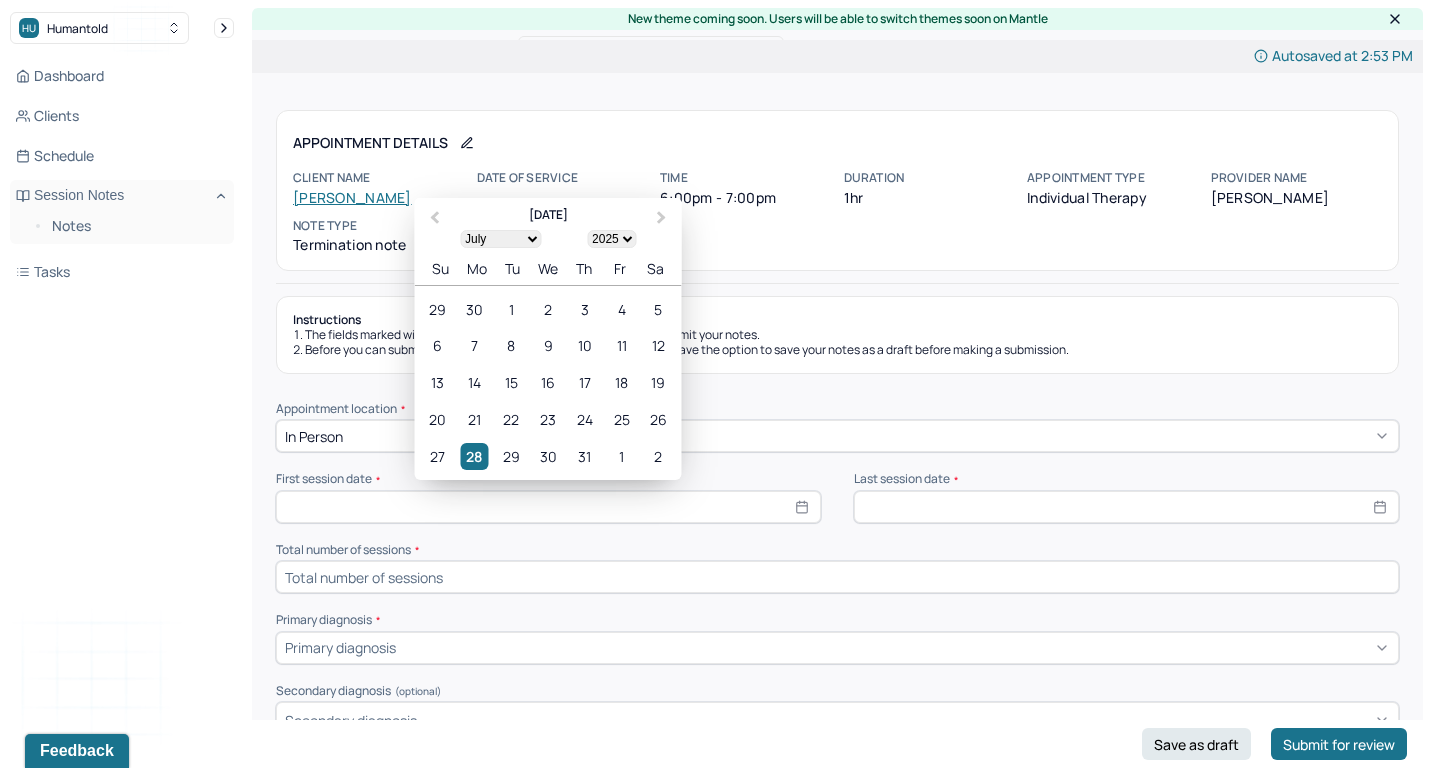 click at bounding box center [548, 507] 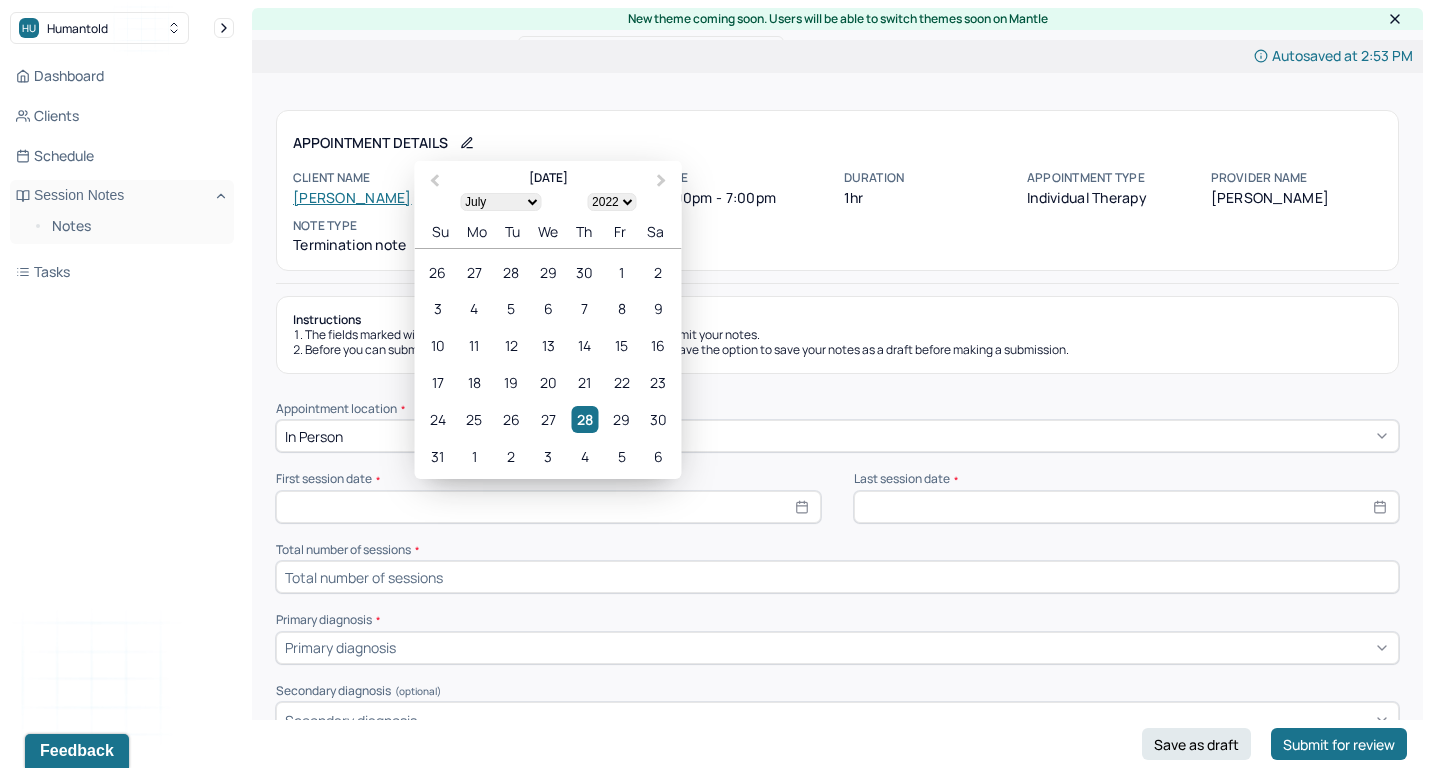select on "11" 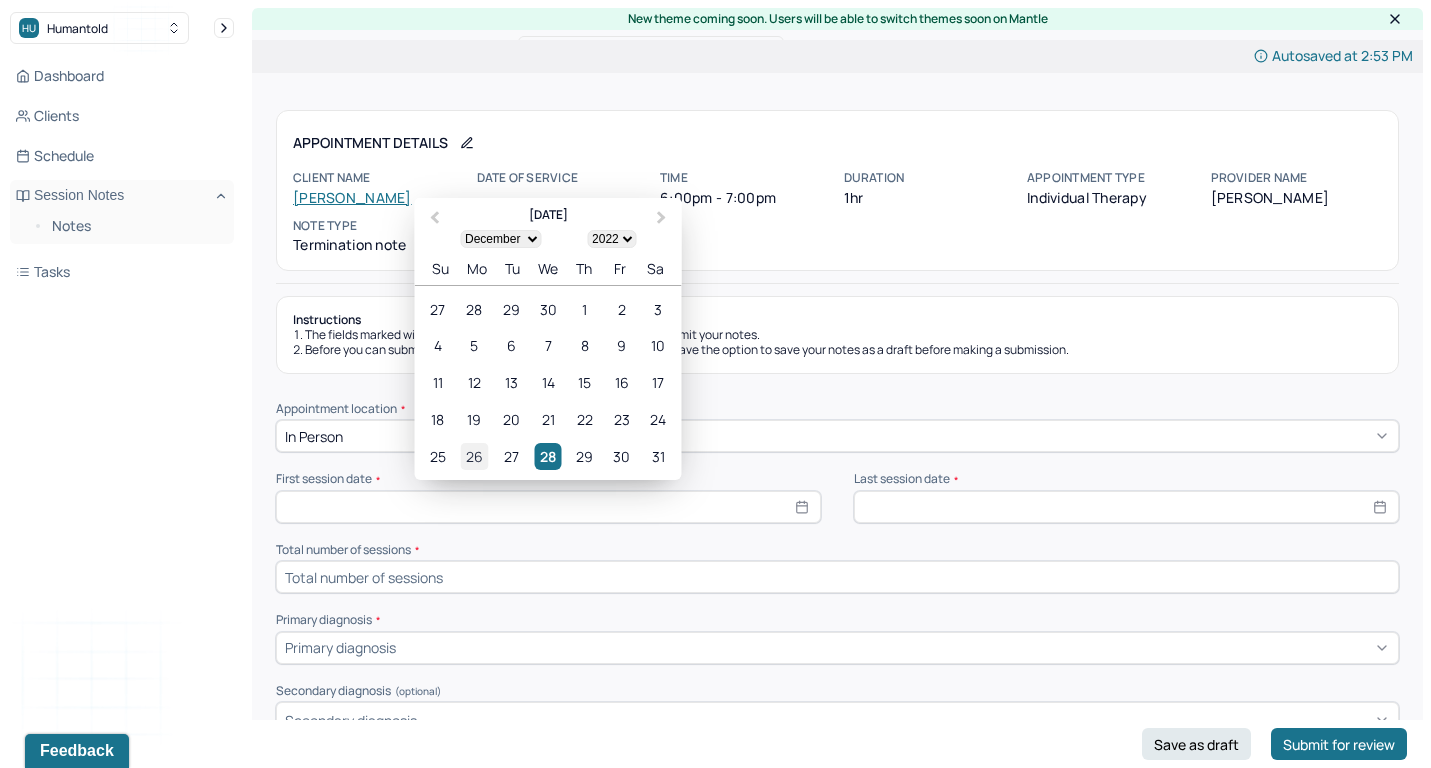 click on "26" at bounding box center (474, 456) 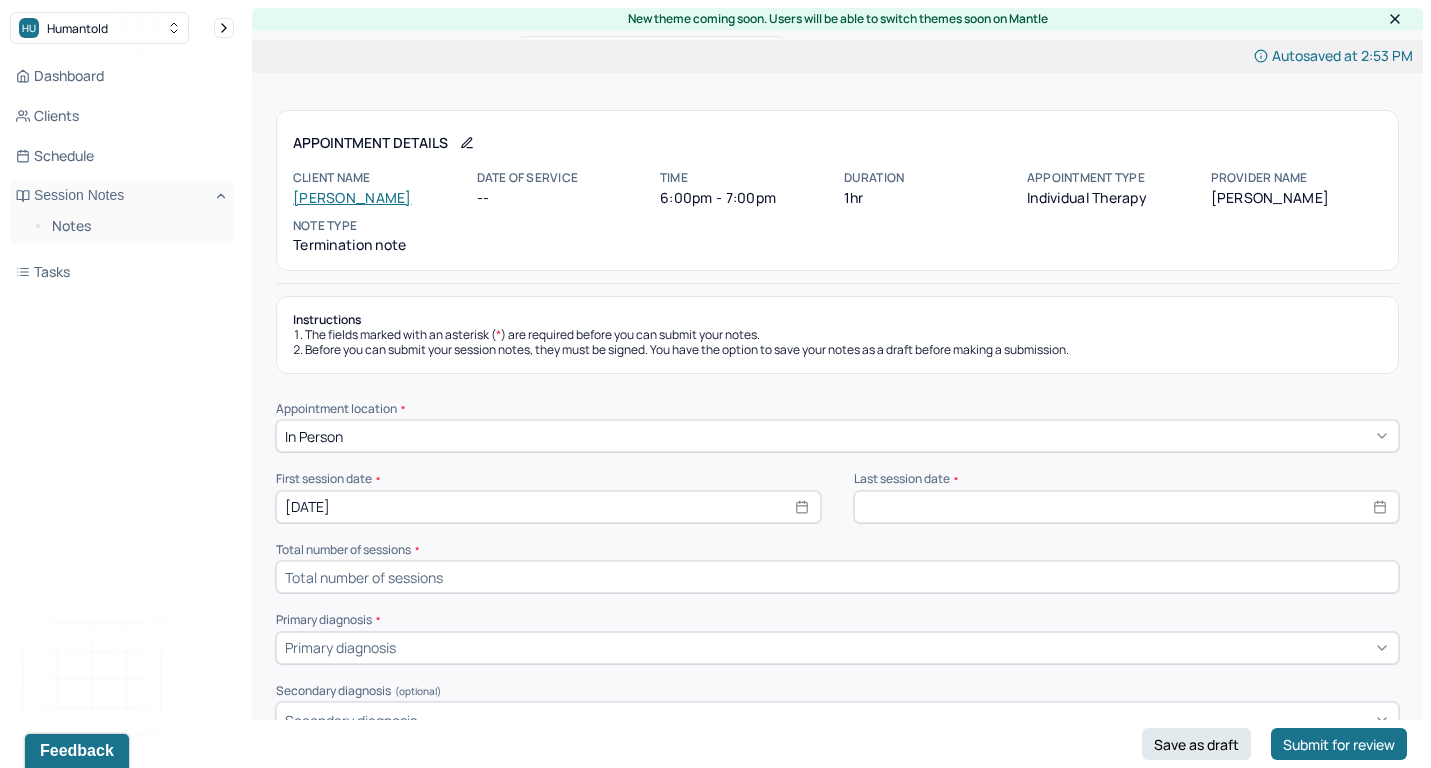 select on "6" 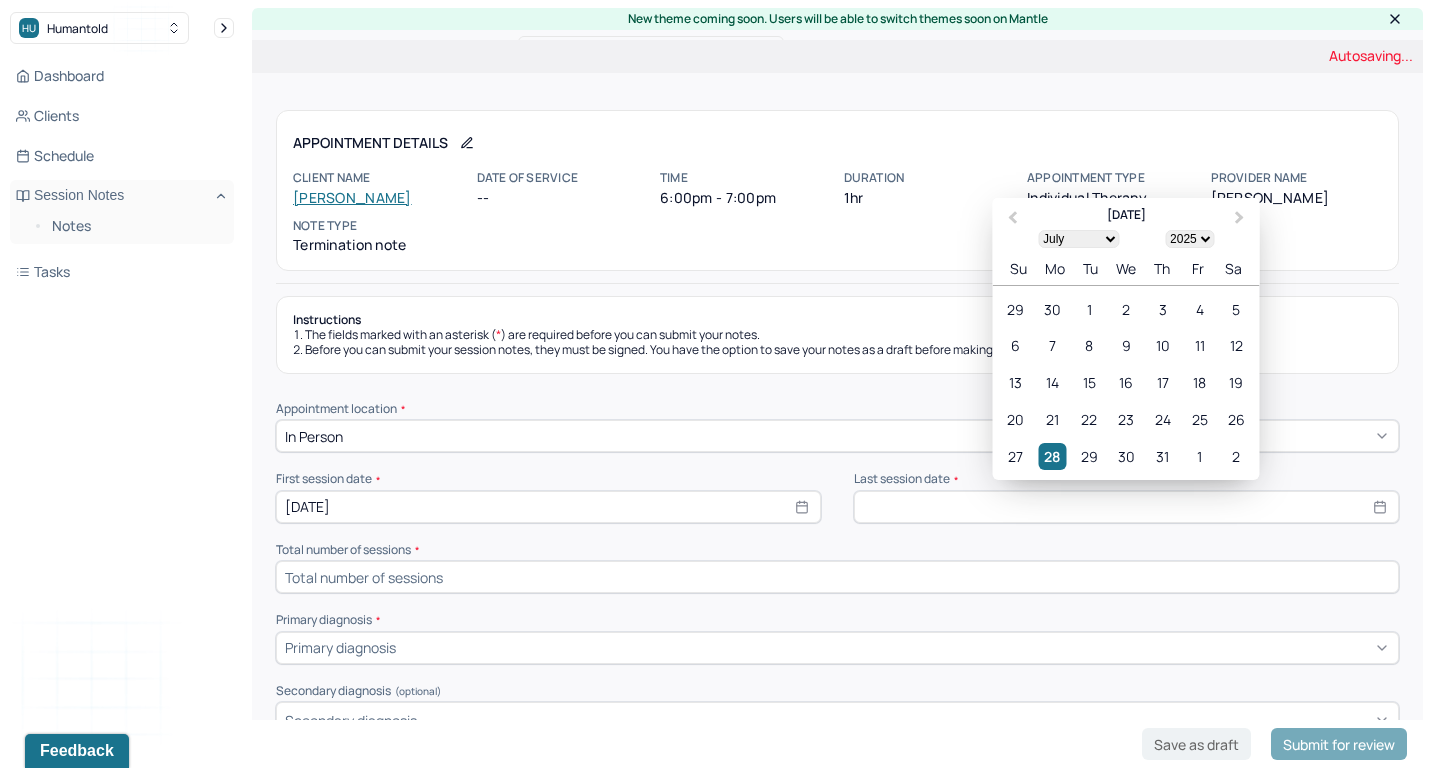 click at bounding box center (1126, 507) 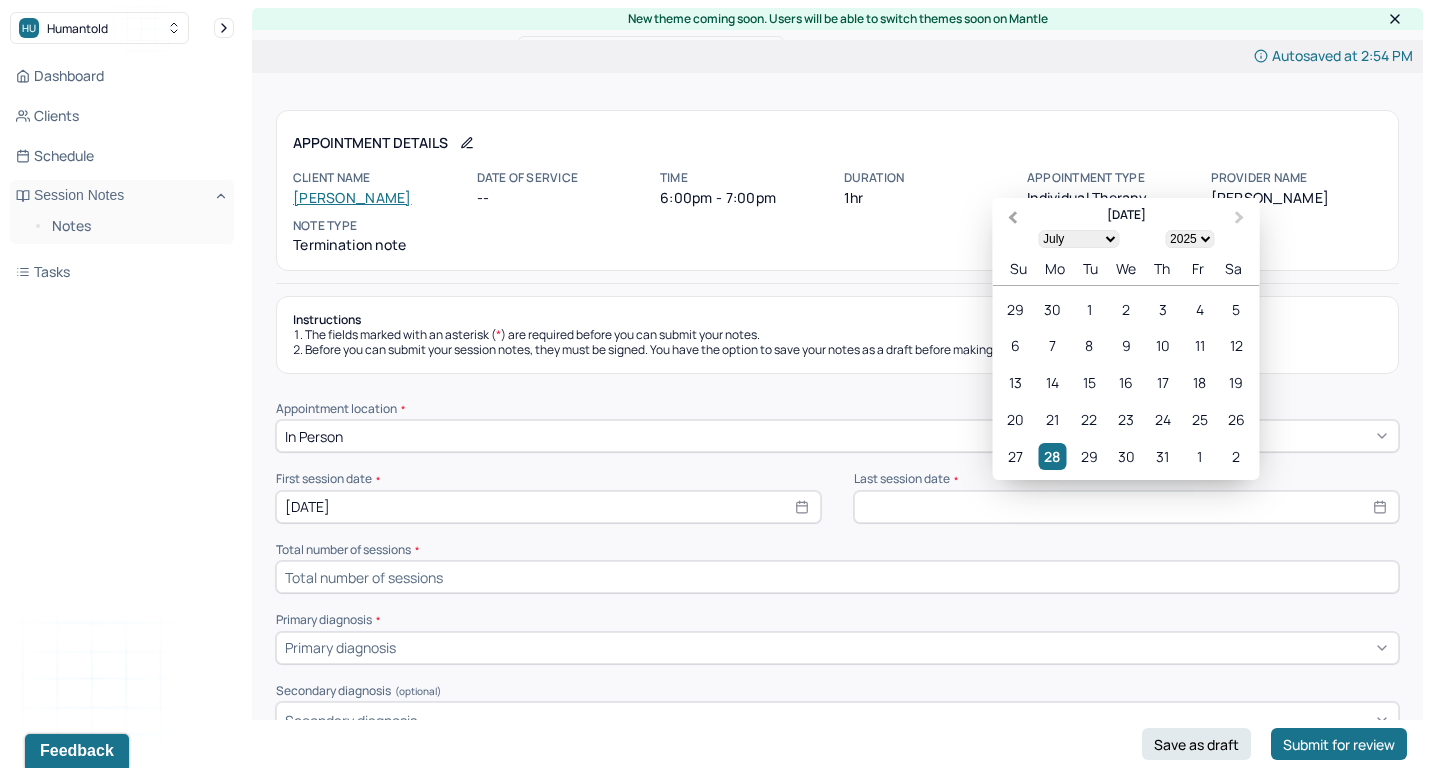 click on "Previous Month" at bounding box center [1011, 219] 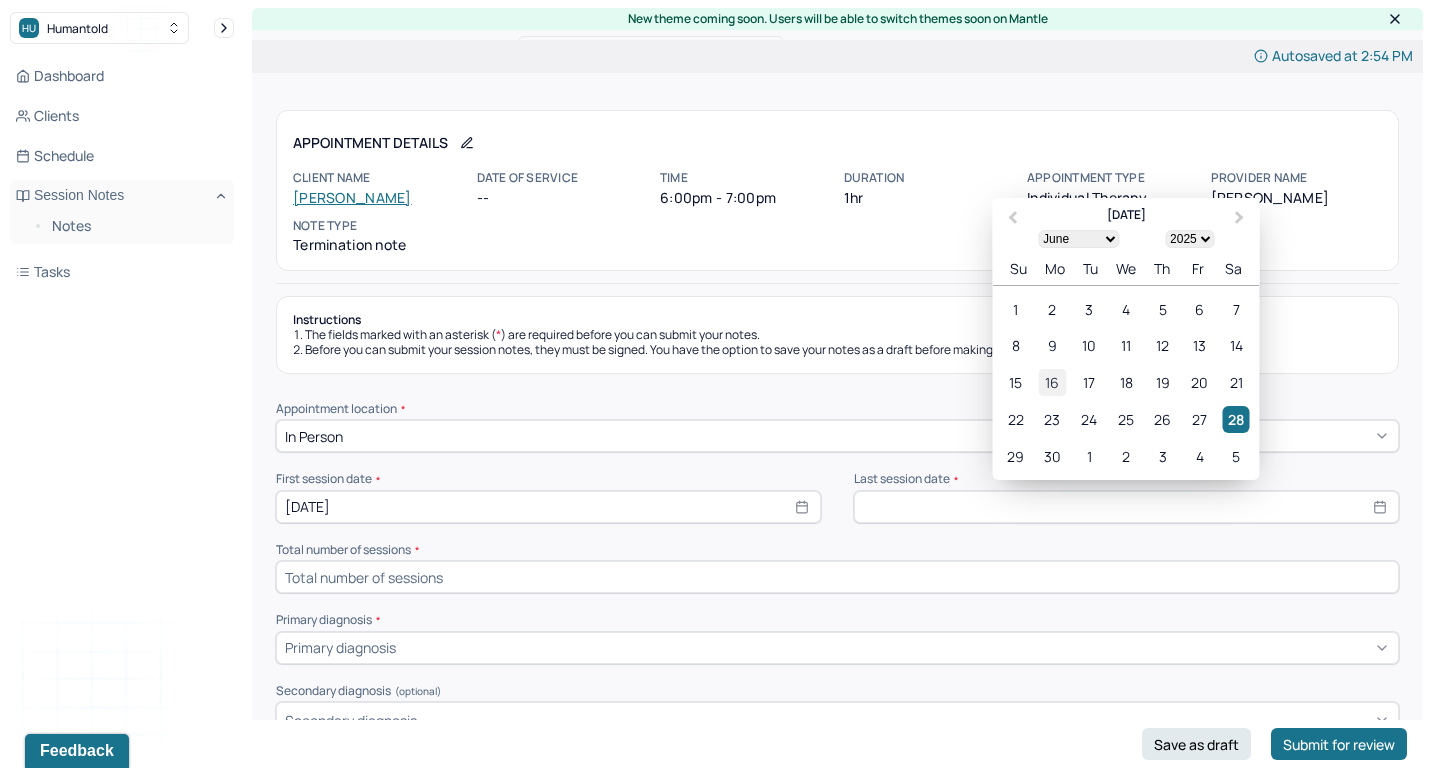 click on "16" at bounding box center [1052, 382] 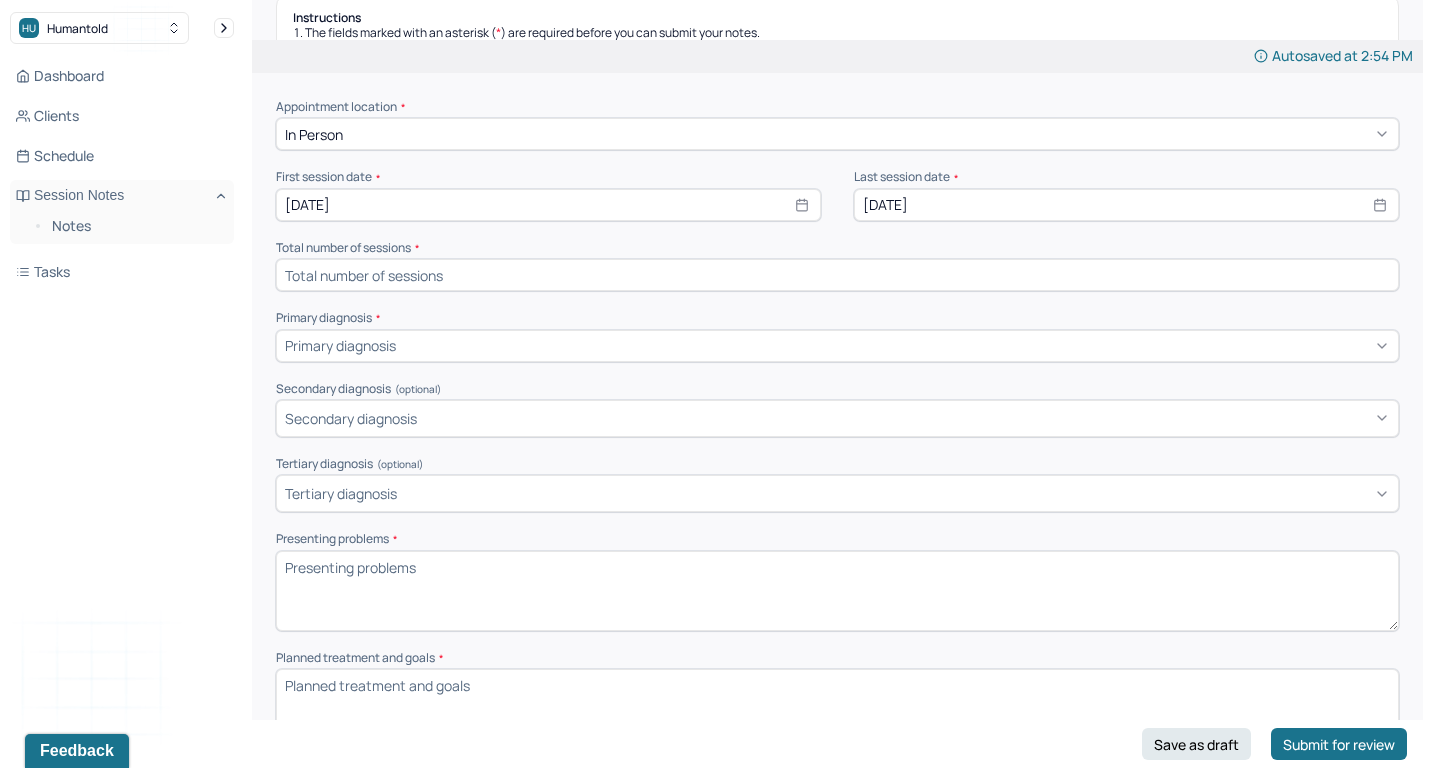 scroll, scrollTop: 289, scrollLeft: 0, axis: vertical 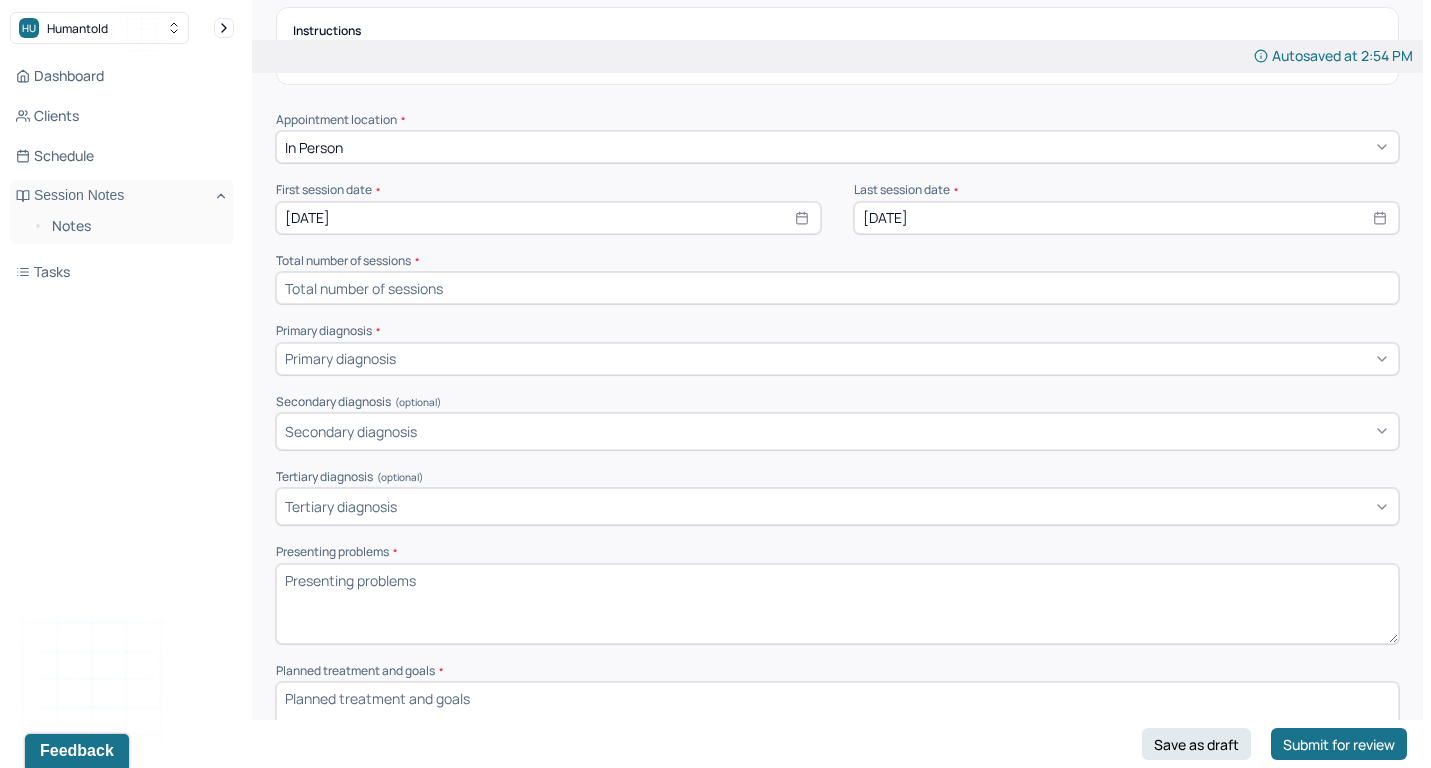 click at bounding box center [837, 288] 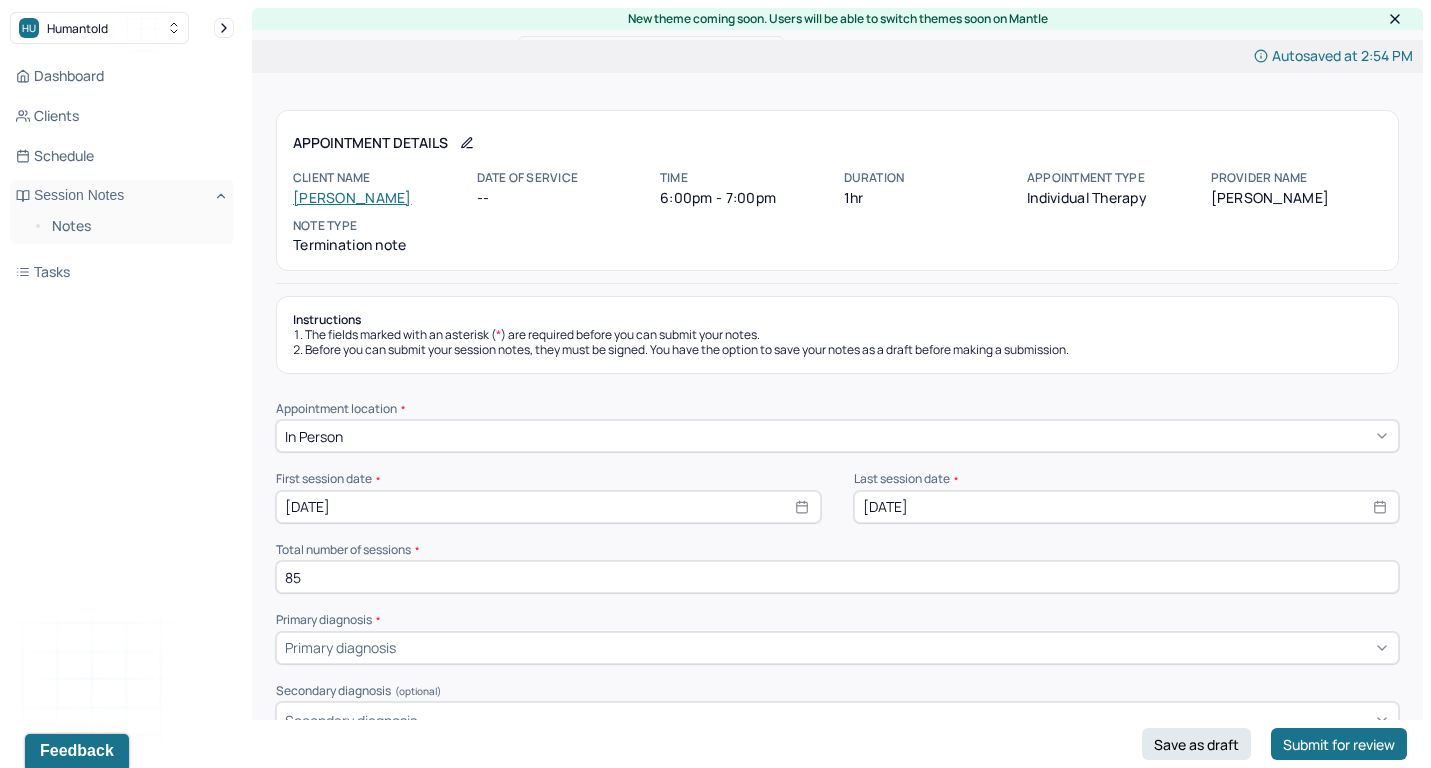 scroll, scrollTop: 0, scrollLeft: 0, axis: both 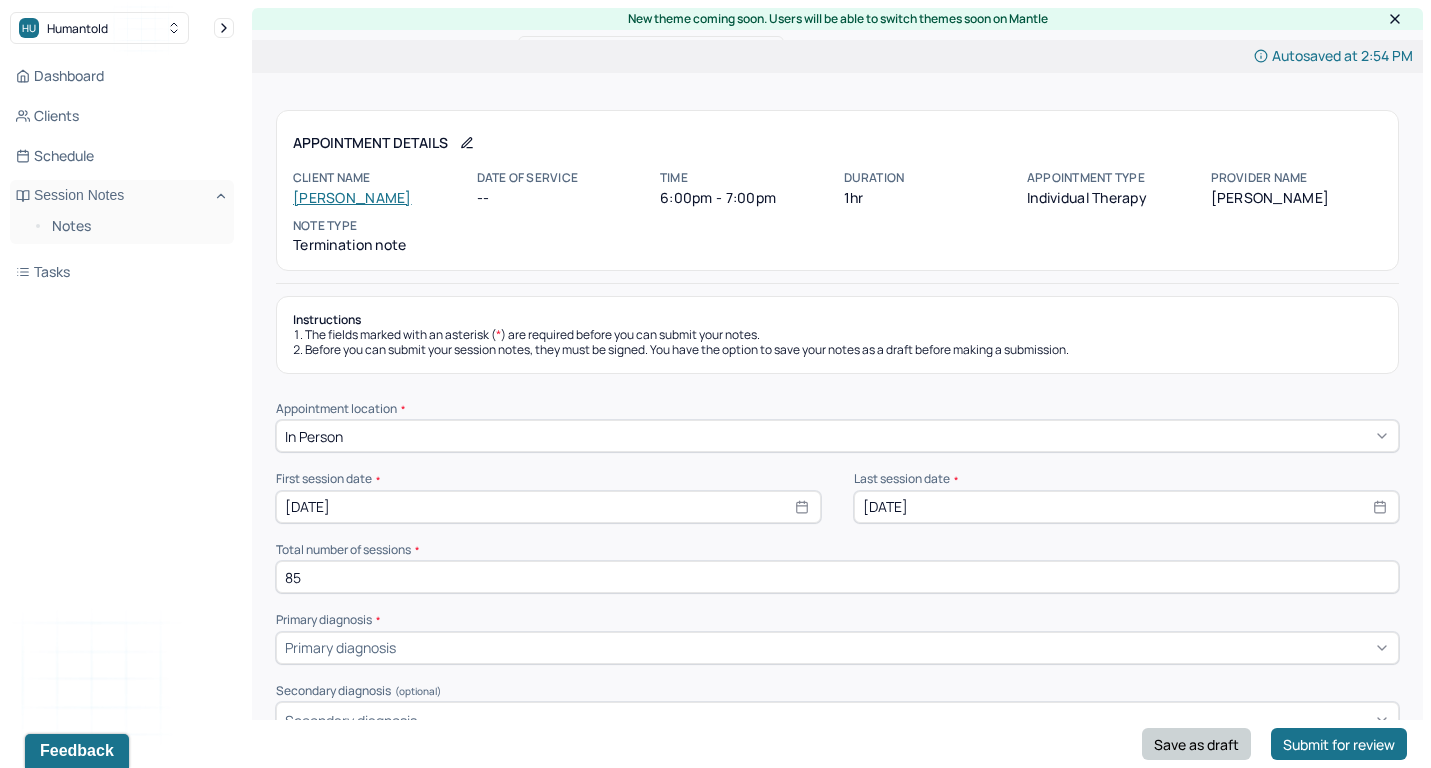 type on "85" 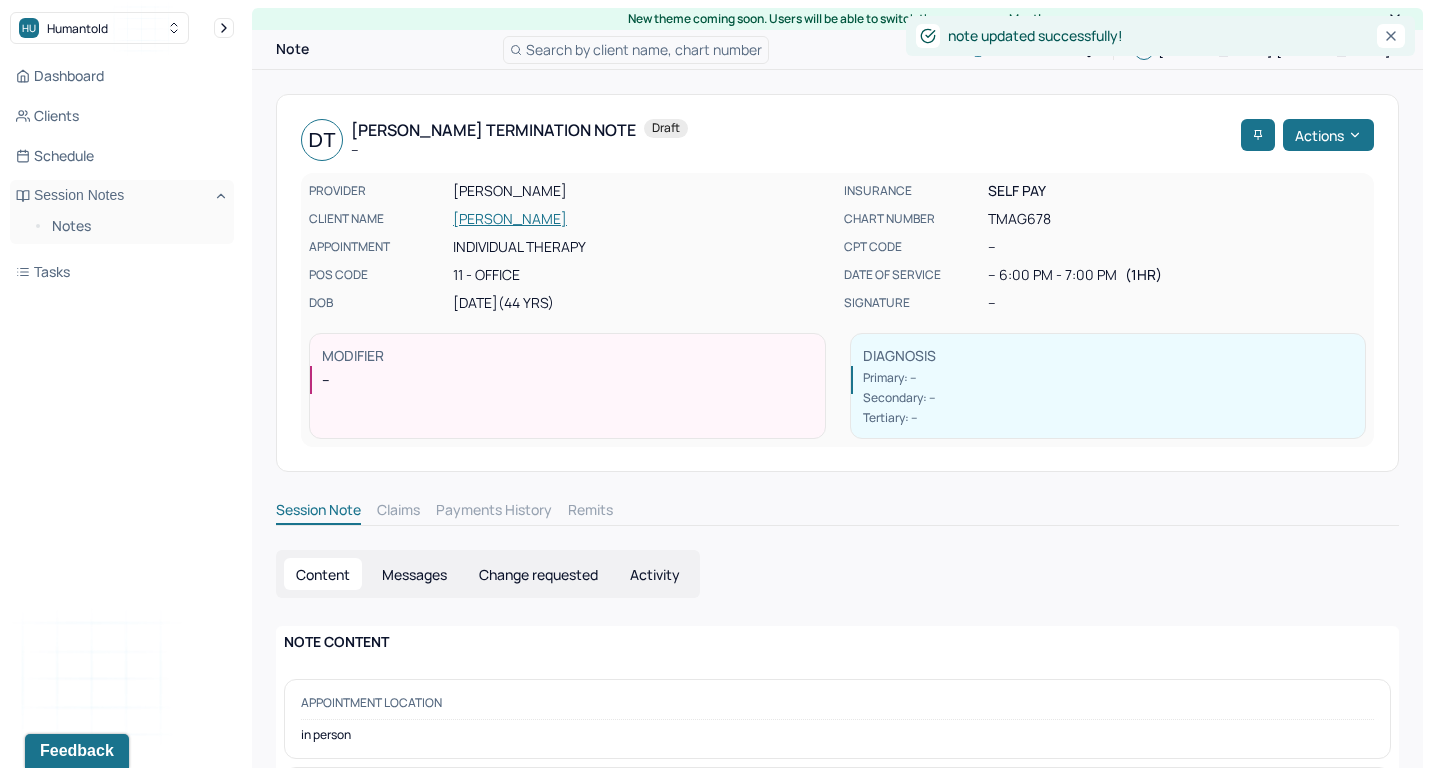 click on "[PERSON_NAME]" at bounding box center (642, 219) 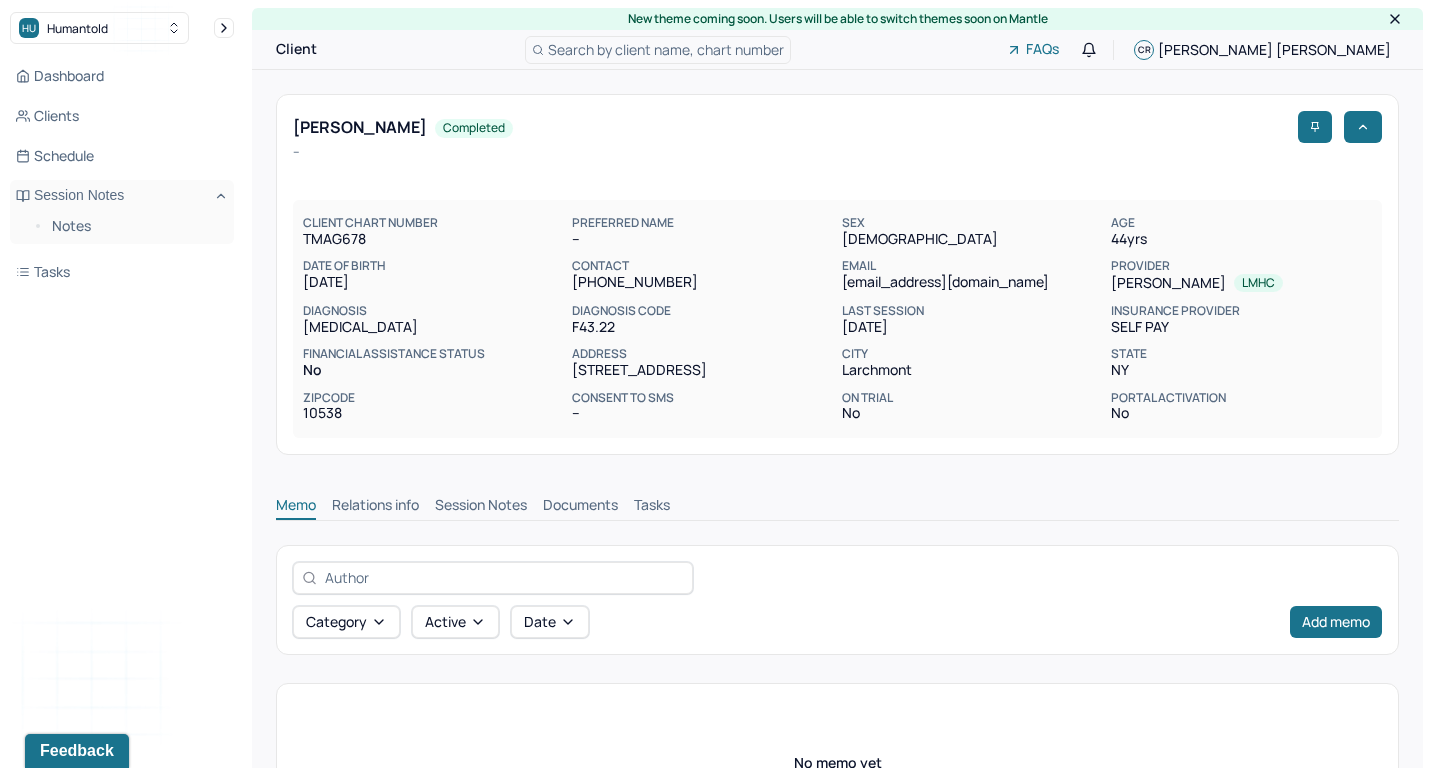 click on "Session Notes" at bounding box center [481, 507] 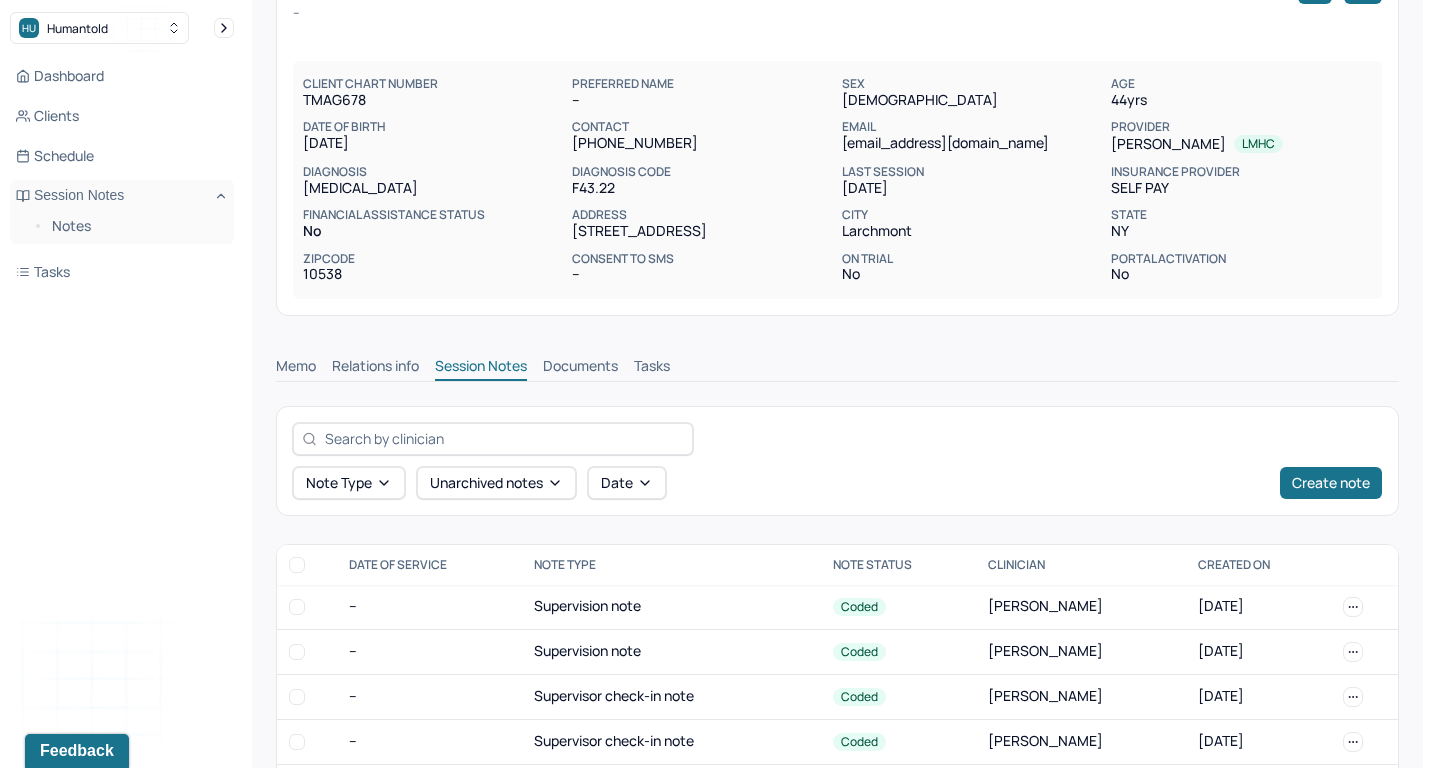 scroll, scrollTop: 138, scrollLeft: 0, axis: vertical 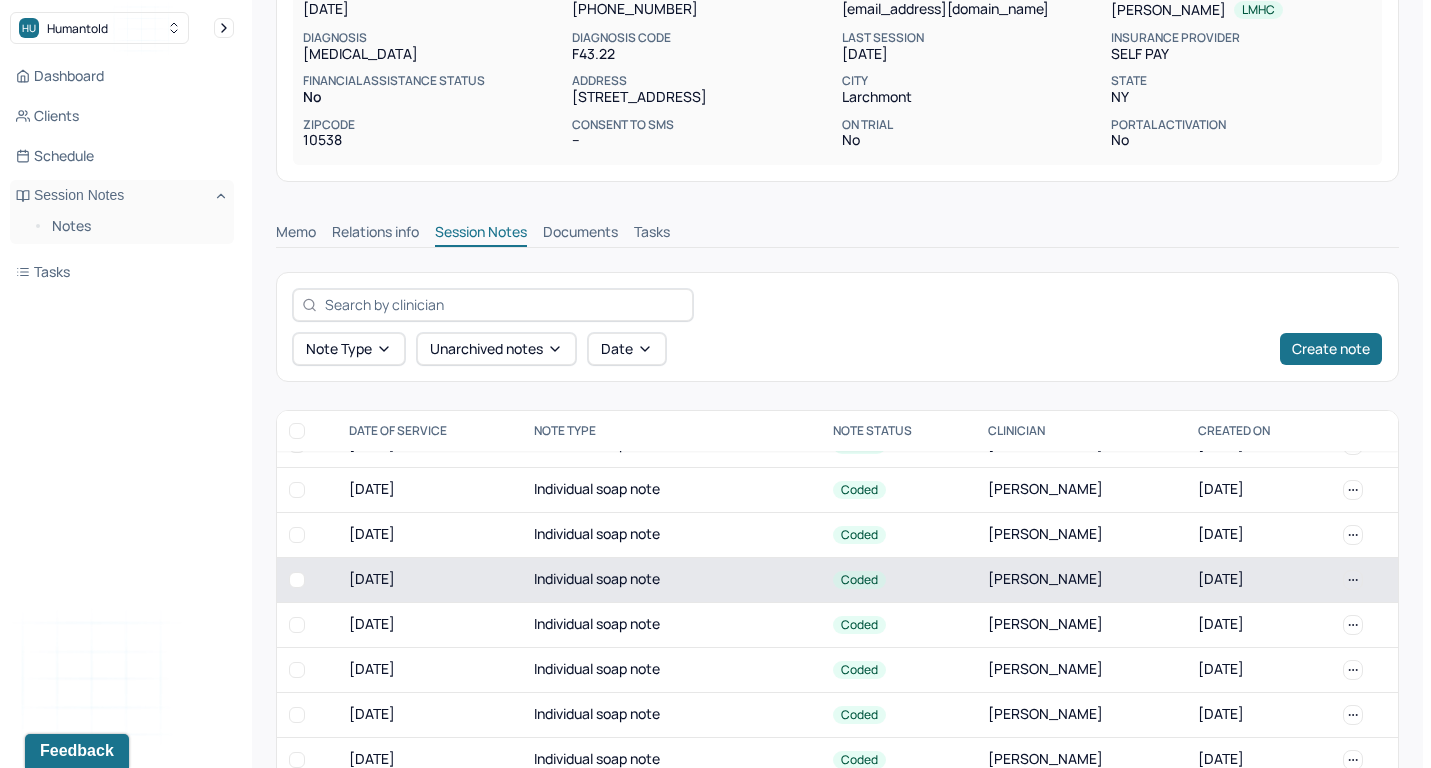 click on "Individual soap note" at bounding box center (671, 579) 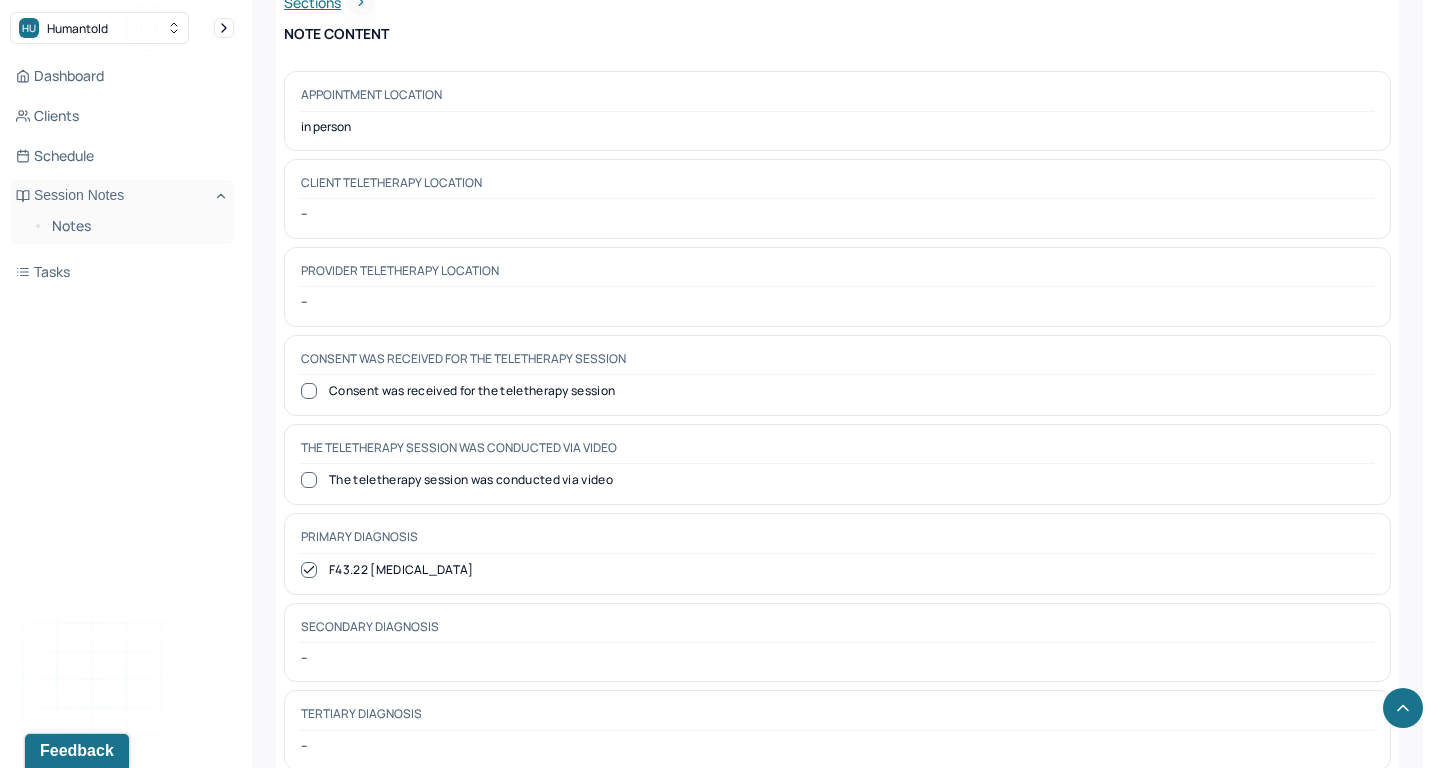 scroll, scrollTop: 740, scrollLeft: 0, axis: vertical 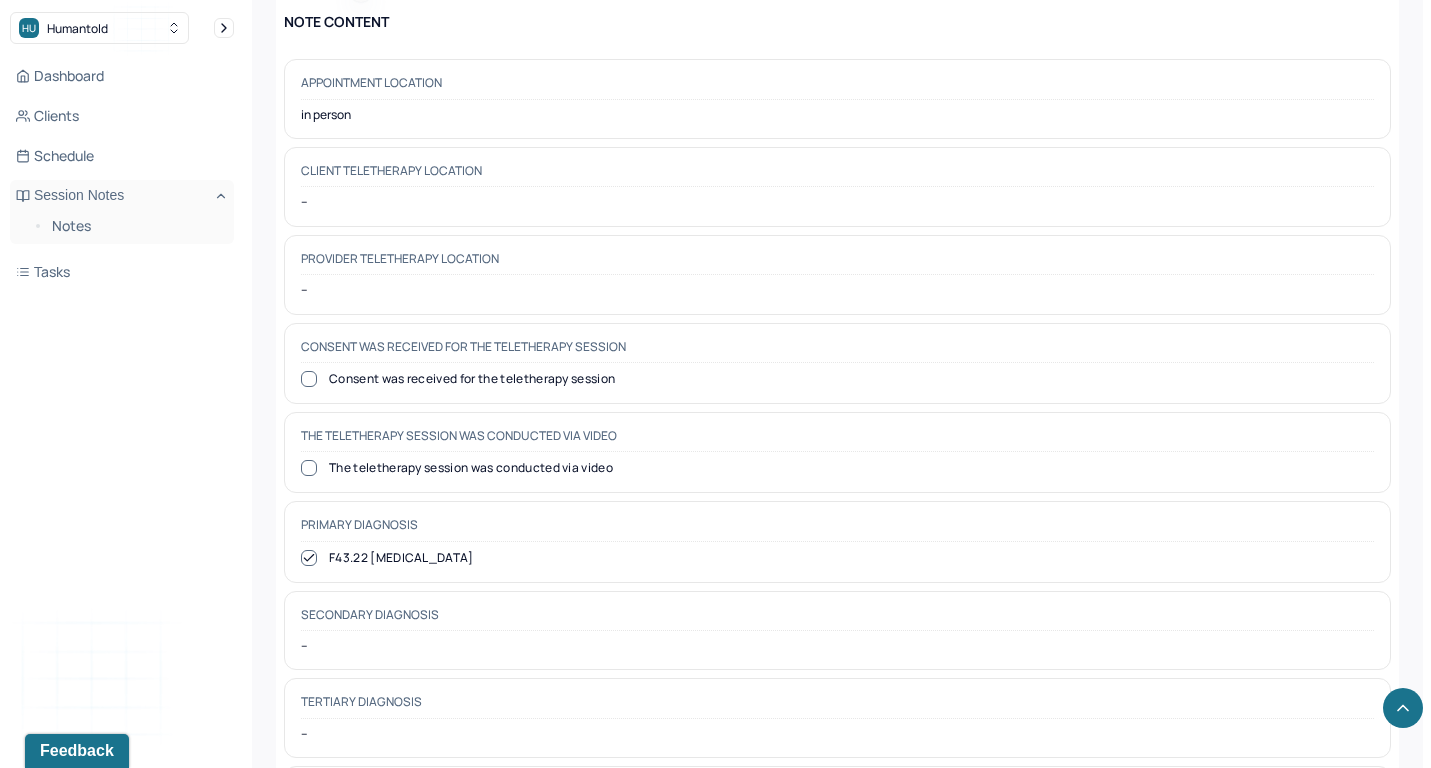 click on "F43.22 [MEDICAL_DATA]" at bounding box center (837, 558) 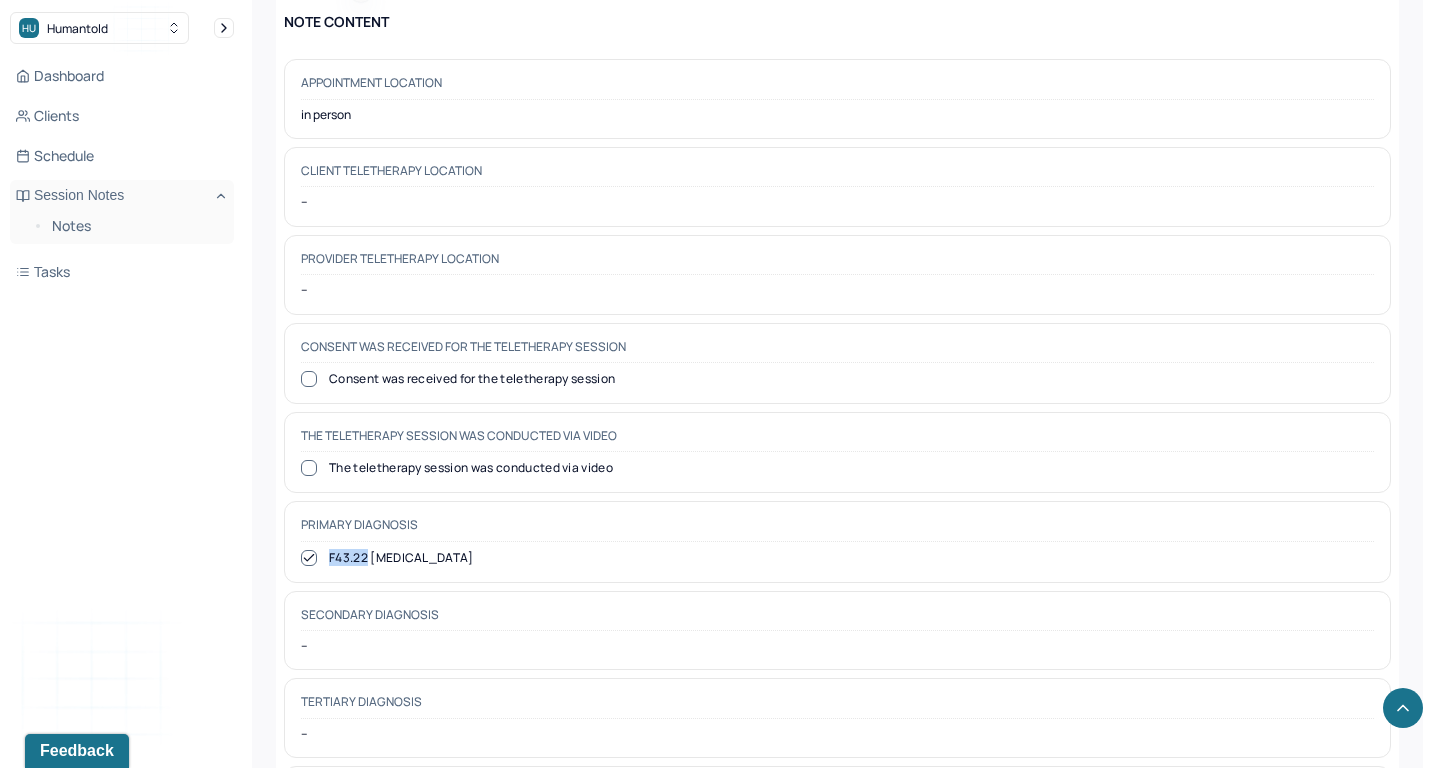 click on "F43.22 [MEDICAL_DATA]" at bounding box center [837, 558] 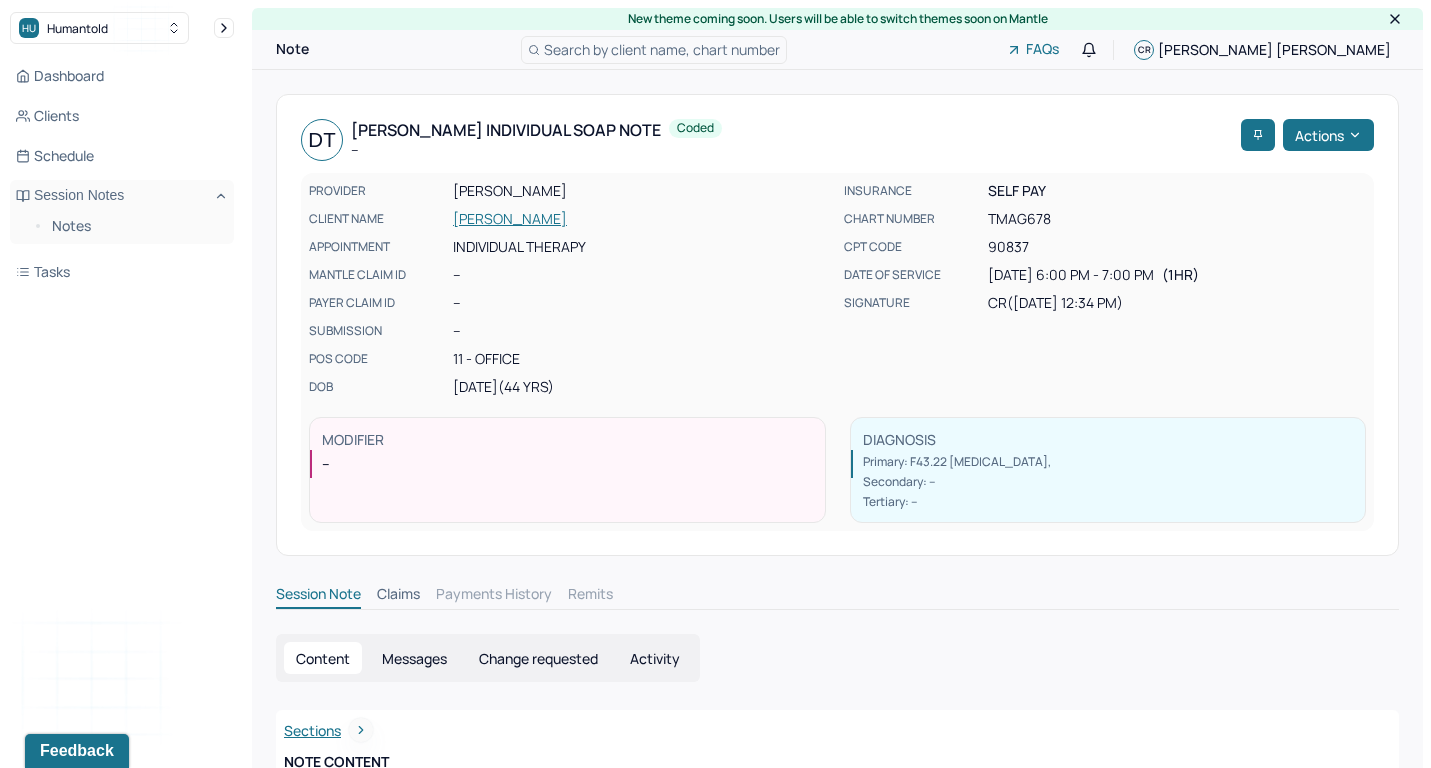 scroll, scrollTop: 0, scrollLeft: 0, axis: both 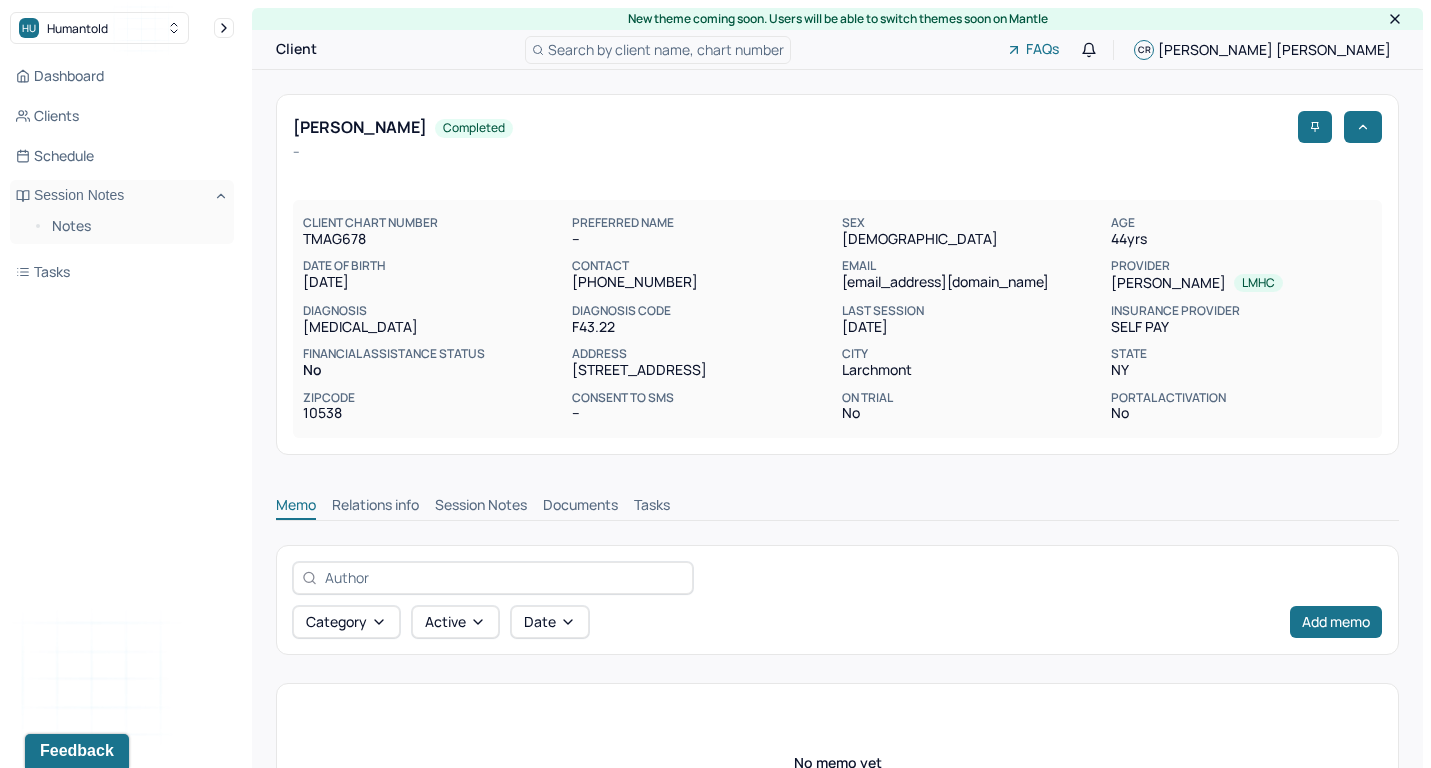 click on "Session Notes" at bounding box center [481, 507] 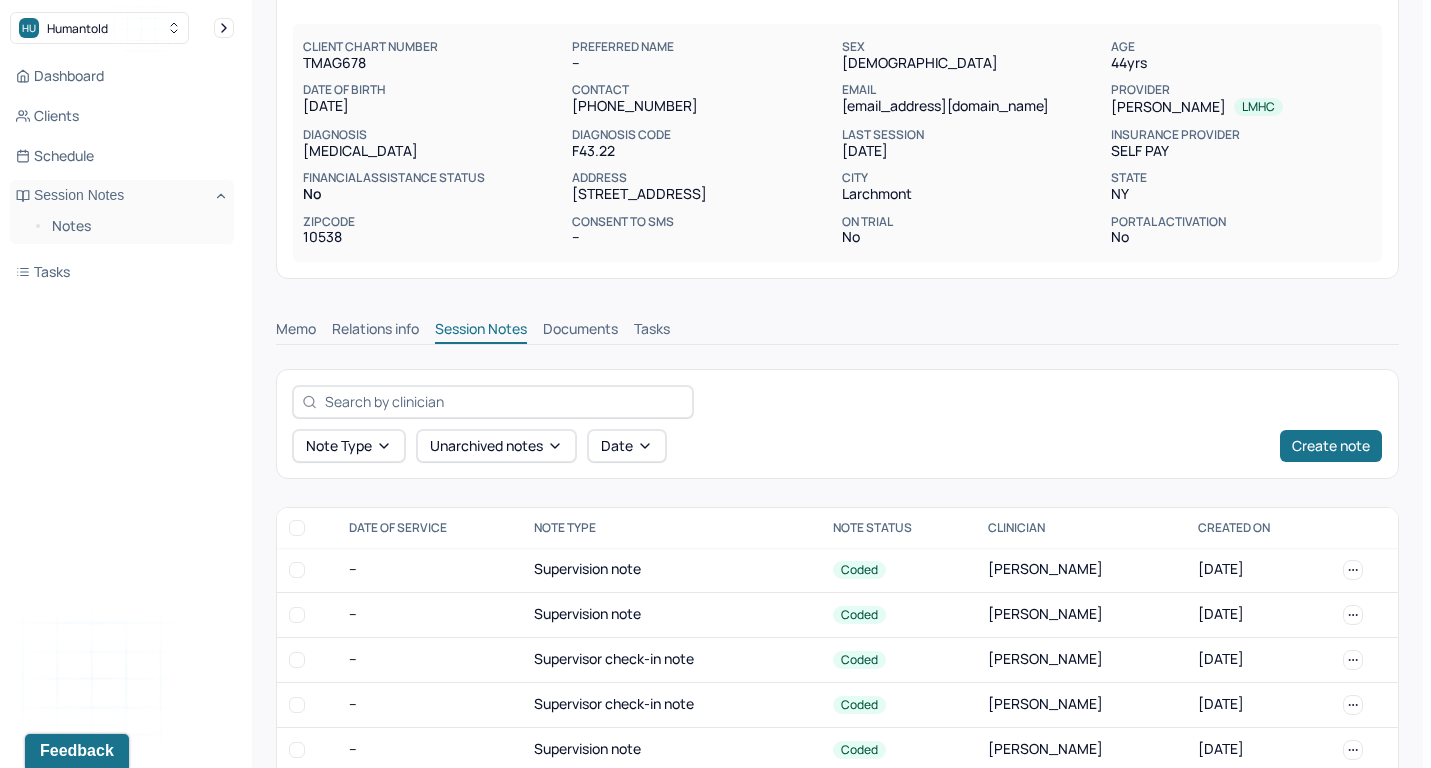 scroll, scrollTop: 212, scrollLeft: 0, axis: vertical 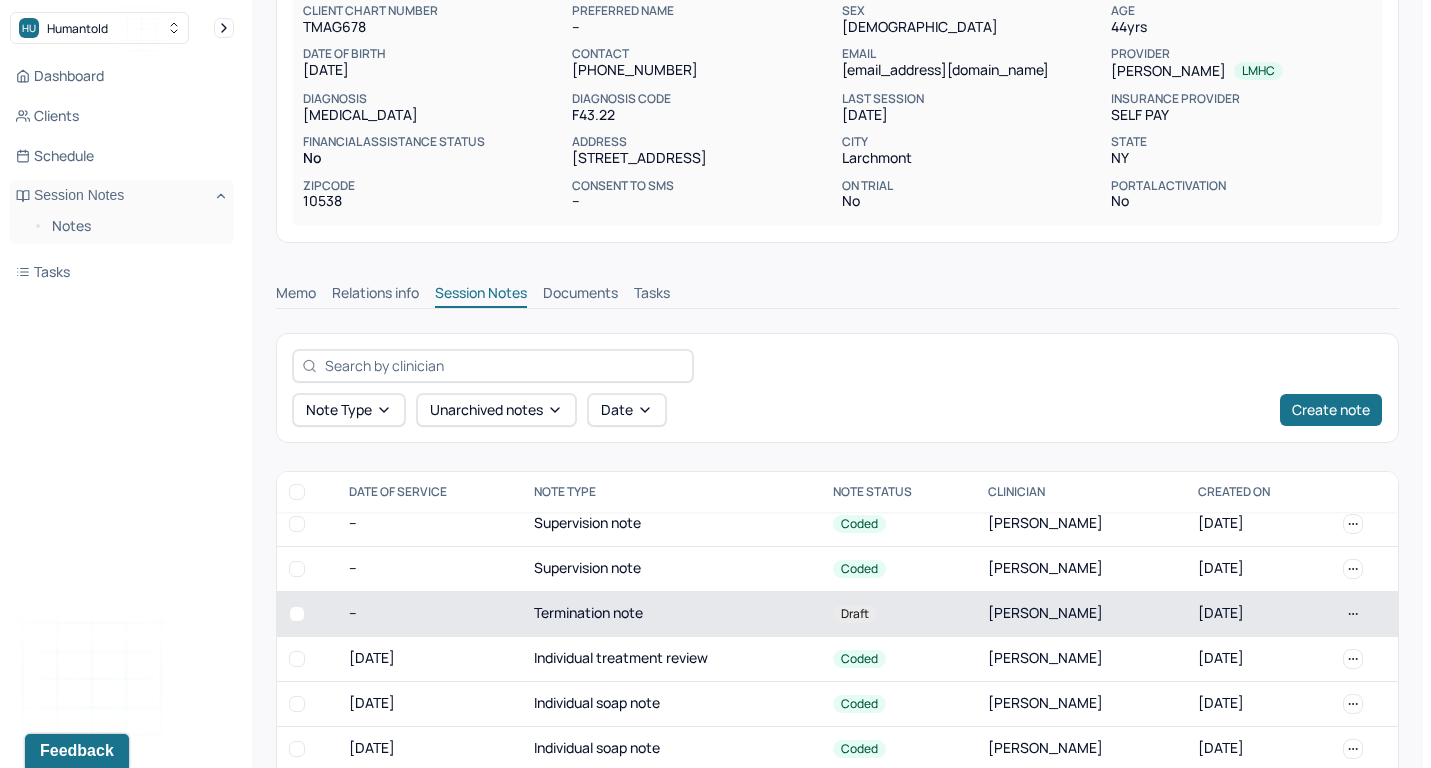 click on "Termination note" at bounding box center (671, 613) 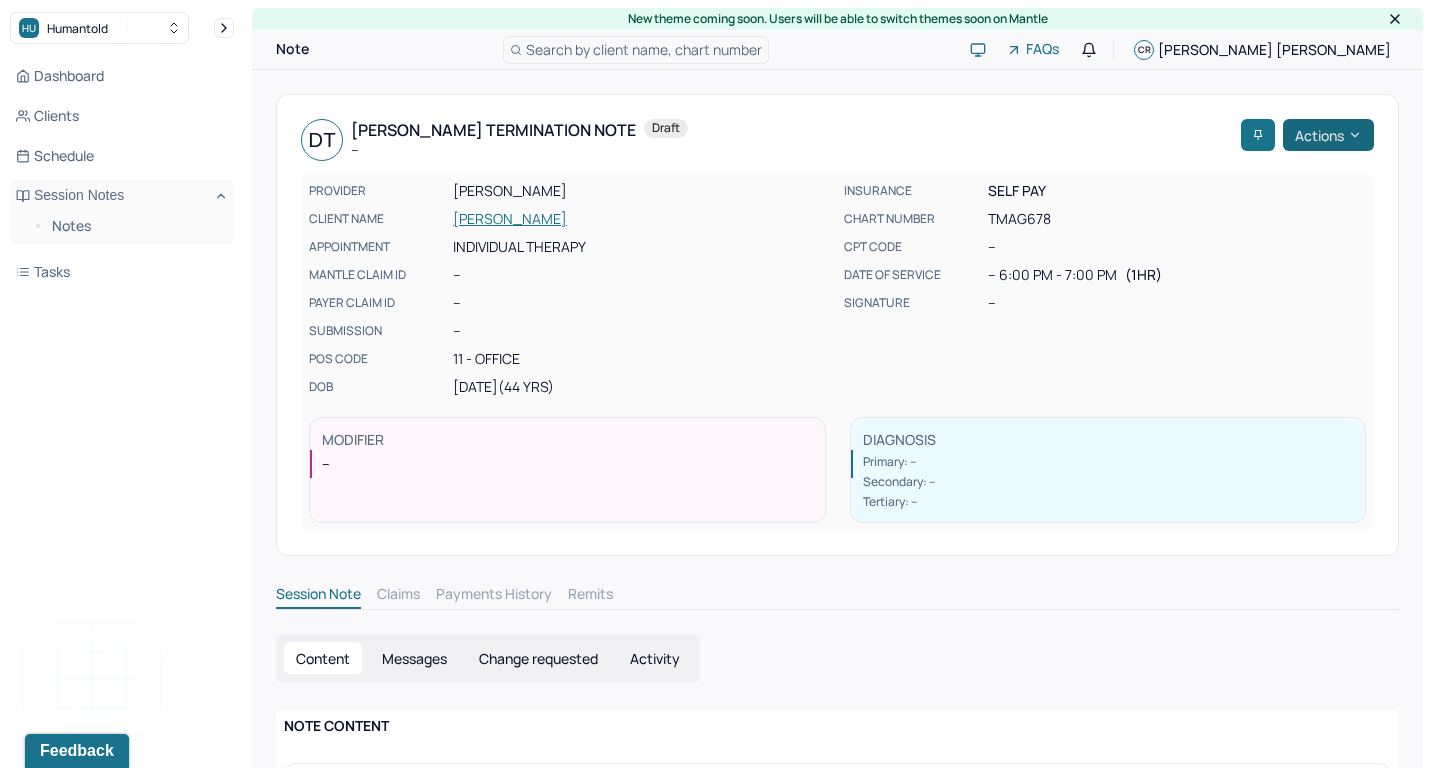 scroll, scrollTop: 0, scrollLeft: 0, axis: both 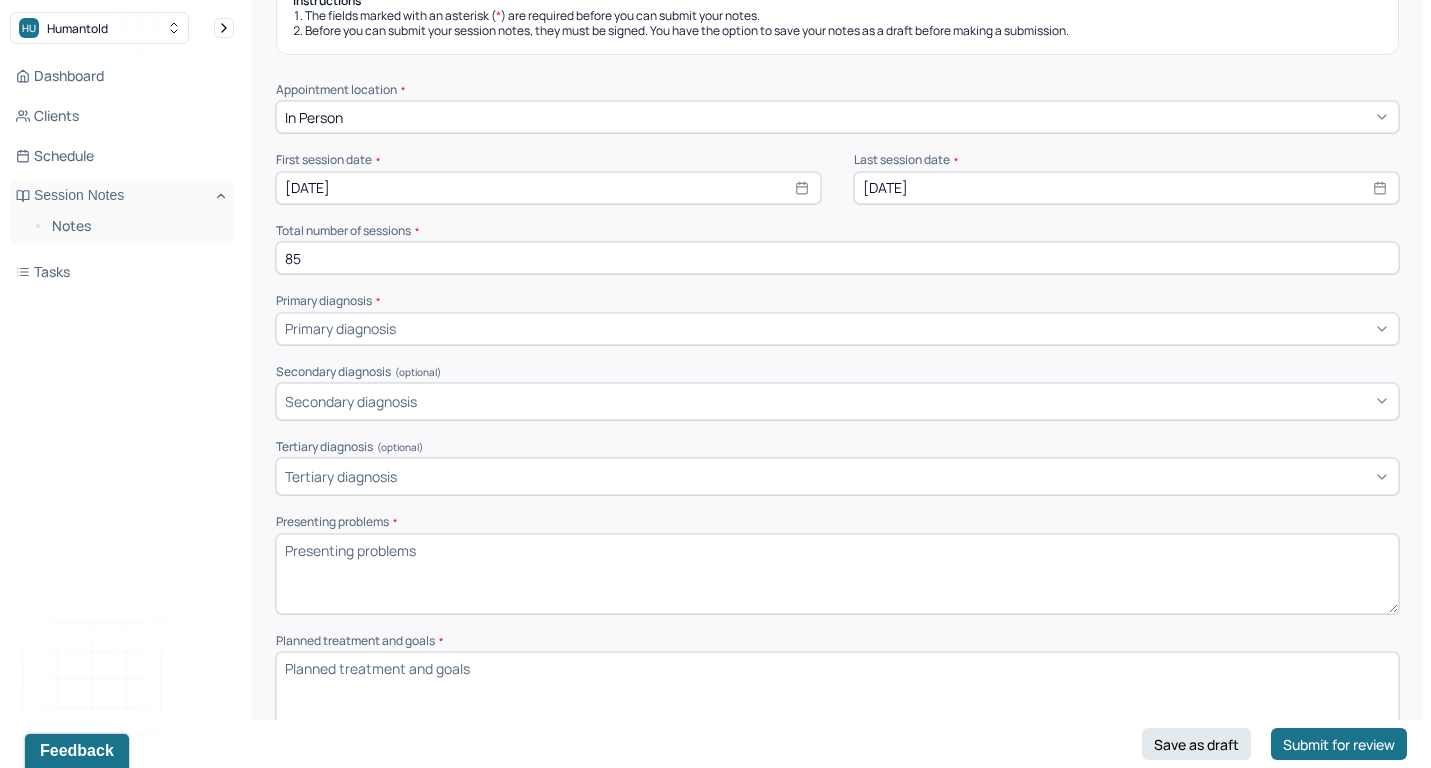 click on "Primary diagnosis" at bounding box center [340, 328] 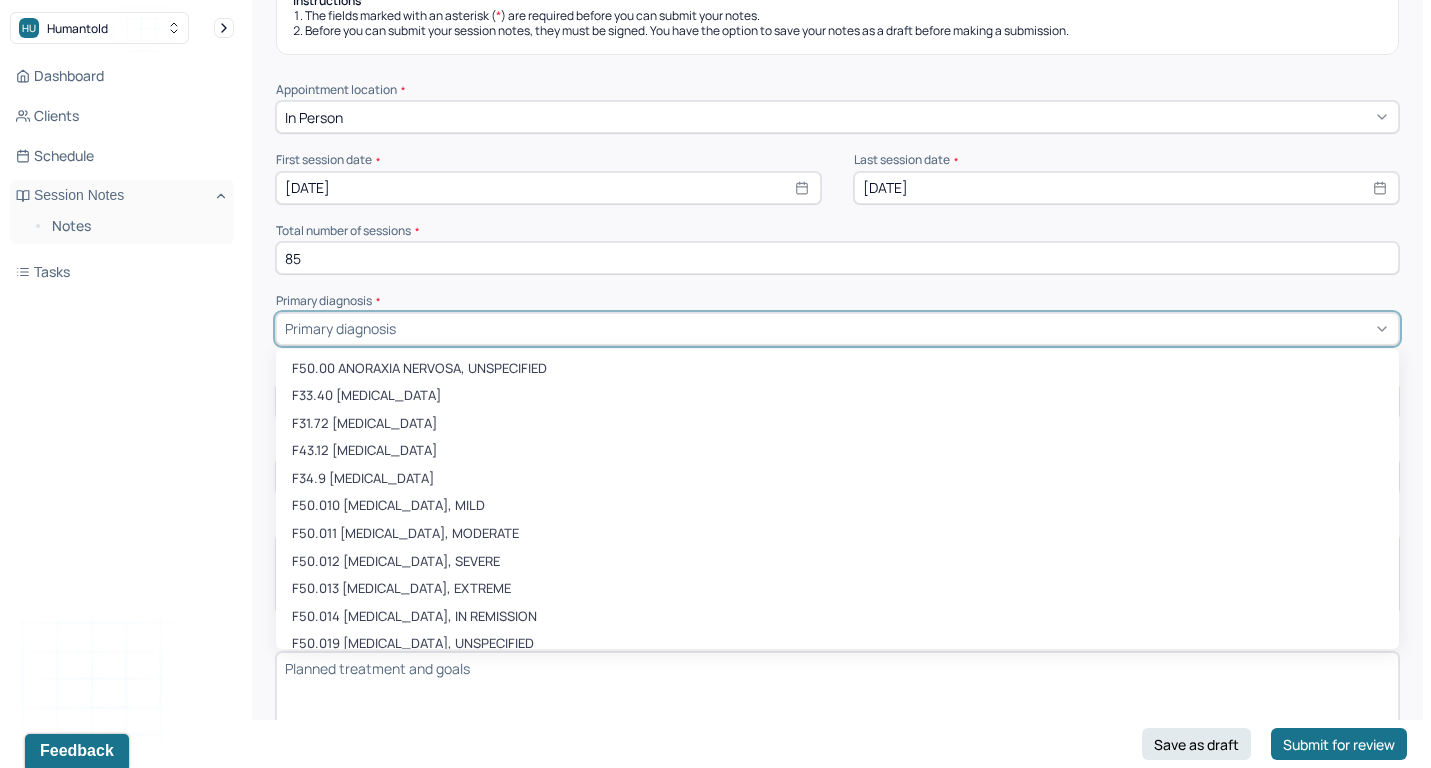 paste on "F43.22" 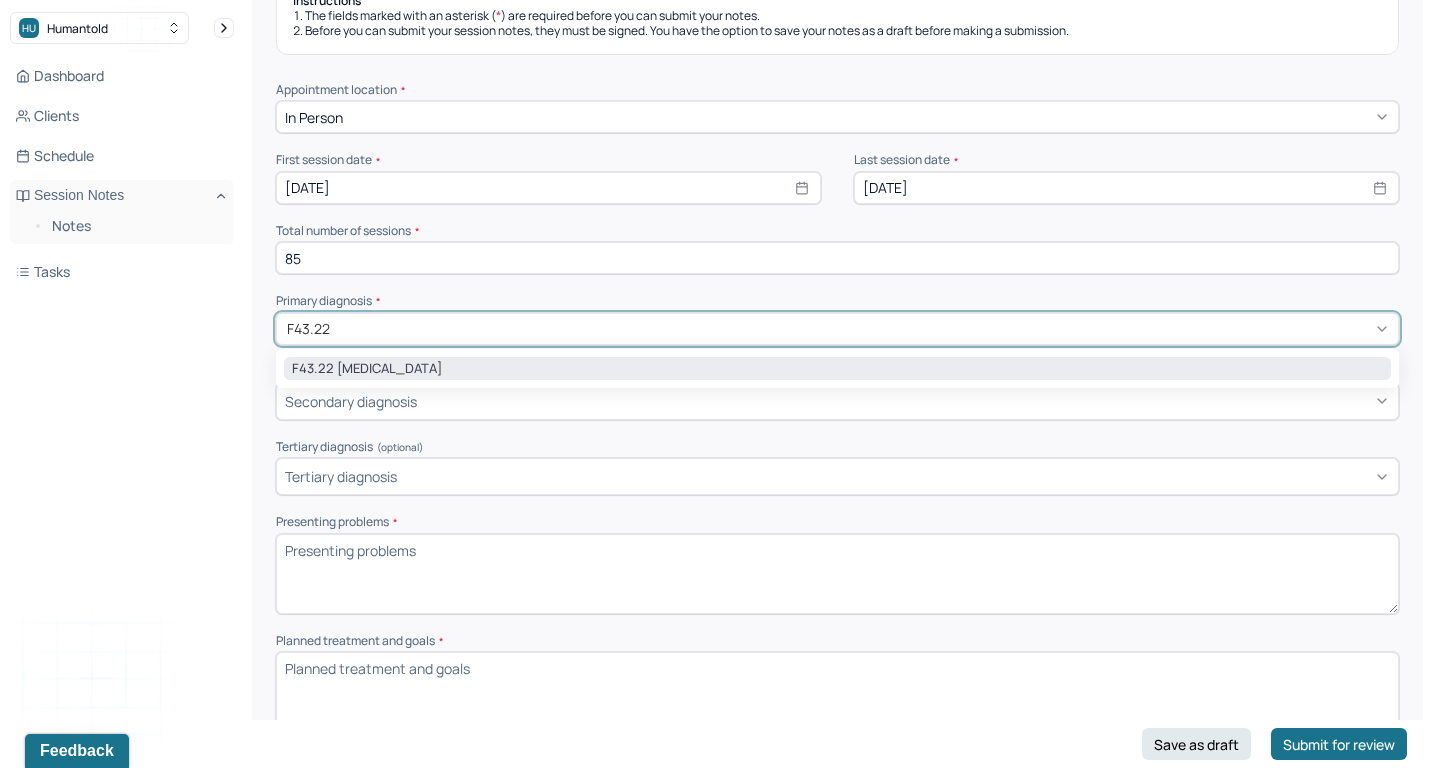 click on "F43.22 [MEDICAL_DATA]" at bounding box center [837, 369] 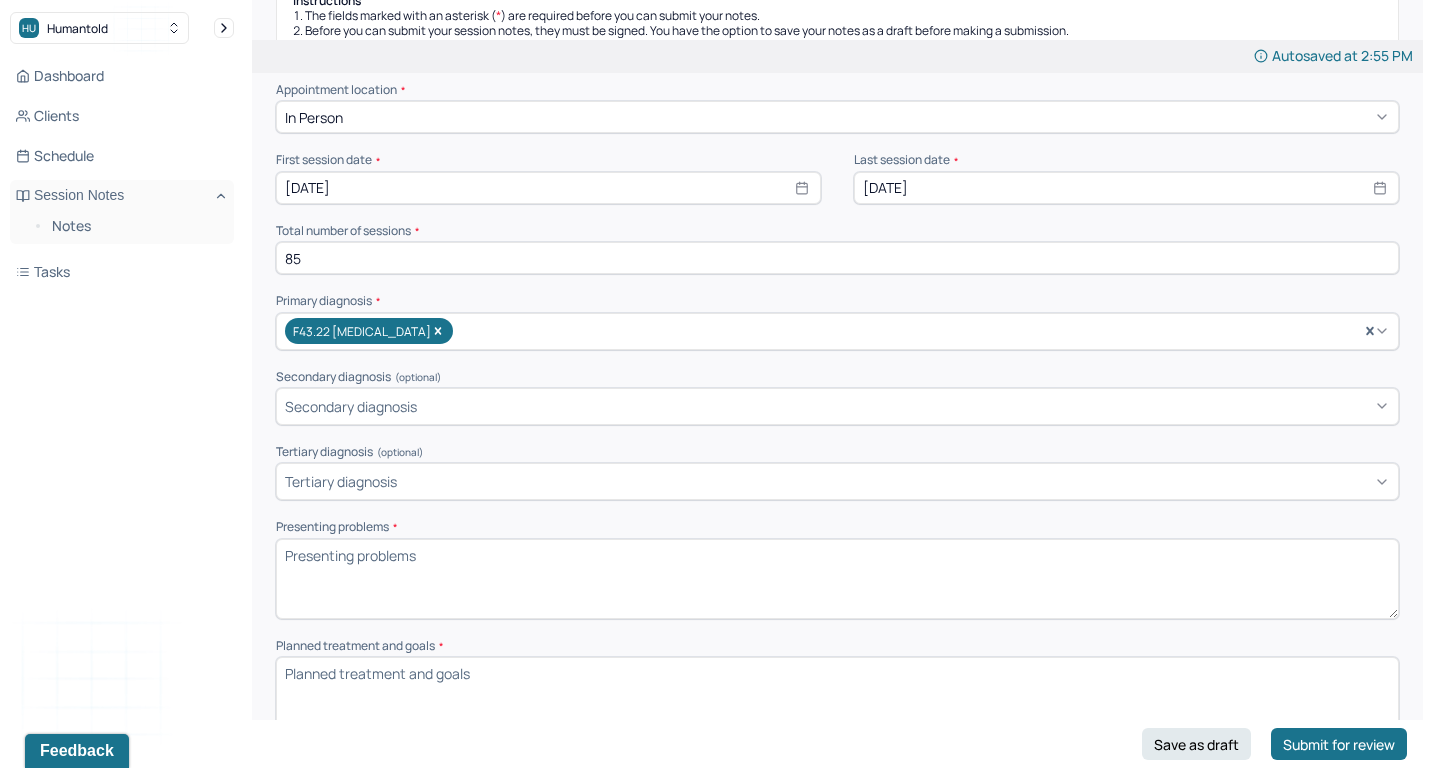 click on "Presenting problems *" at bounding box center [837, 579] 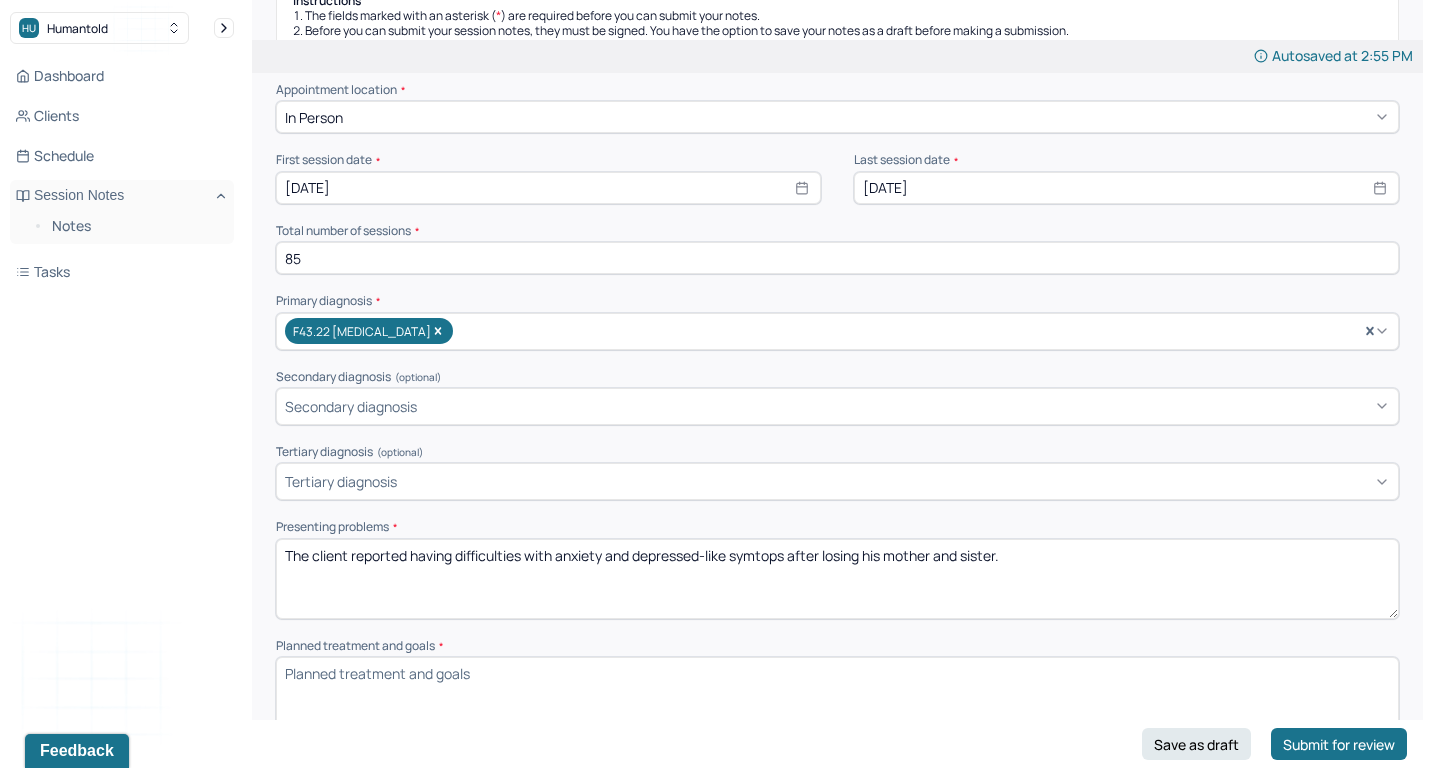click on "The client" at bounding box center [837, 579] 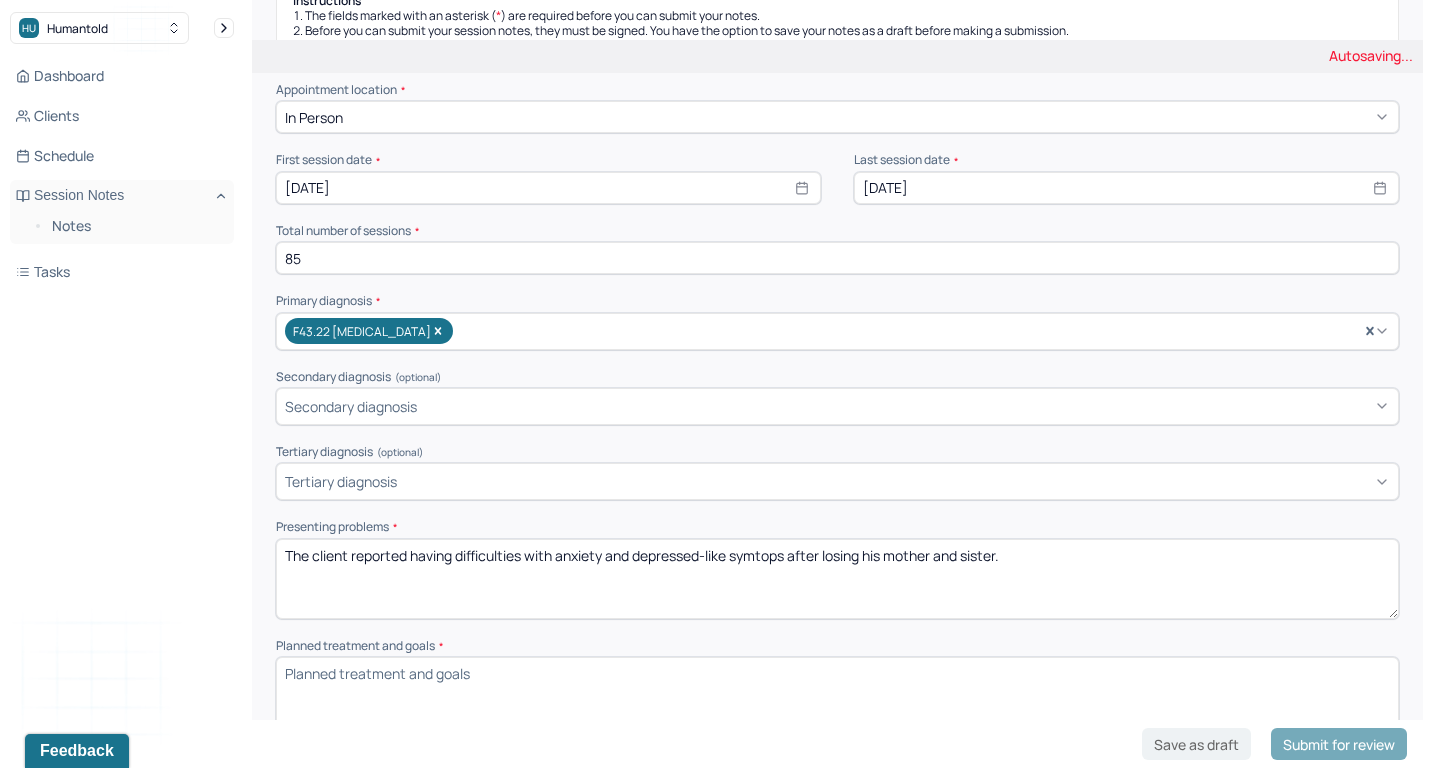 click on "The client" at bounding box center [837, 579] 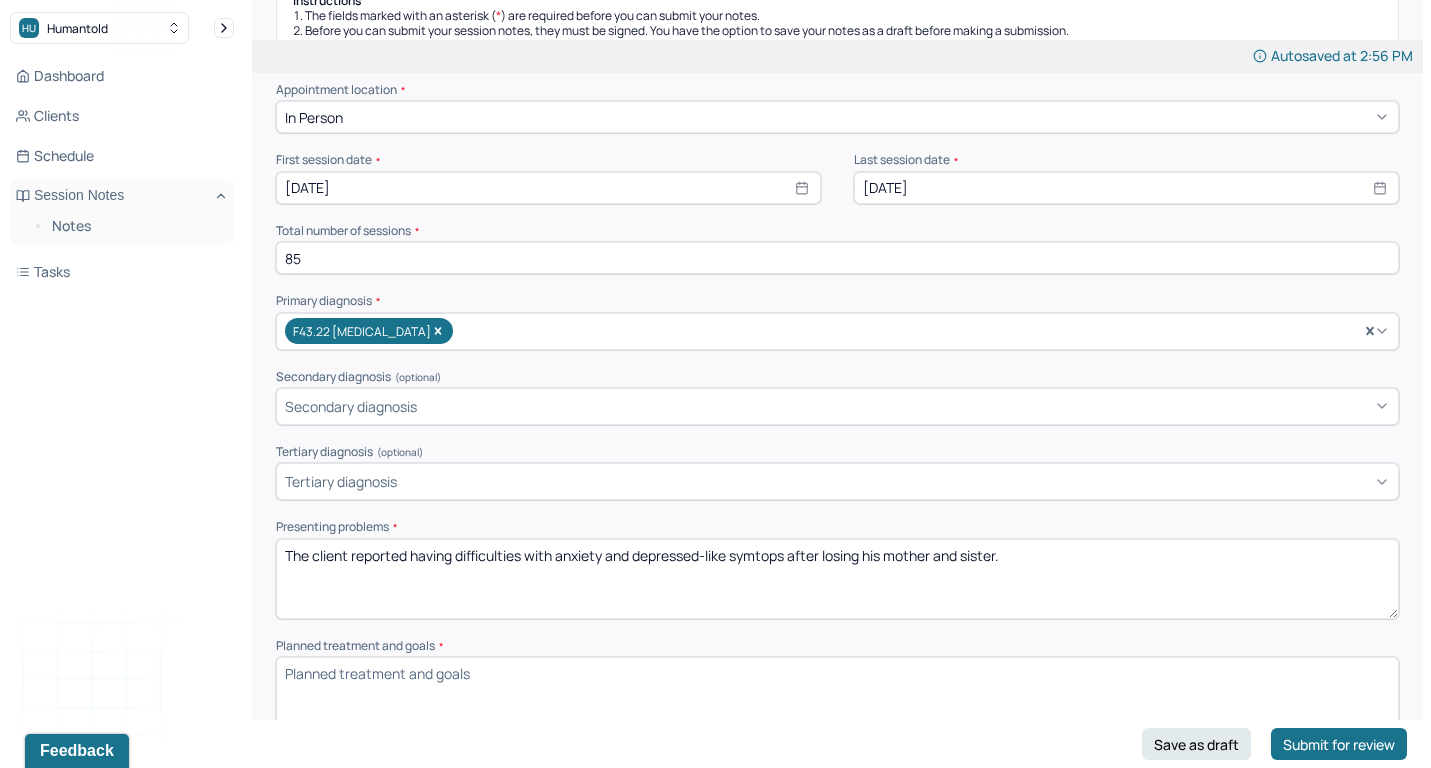paste on "ive-like symptoms after losing his mother and sister. He expressed that he often felt disconnected from people, angry, demotivated, and self-doubting due to his grief. The client often felt worried that his anger would negatively impact his work and interactions with others. The client also expressed that whenever he does experience positive or happy moments, his guilt tends to "eat at him" for "moving on" from losing his loved ones" 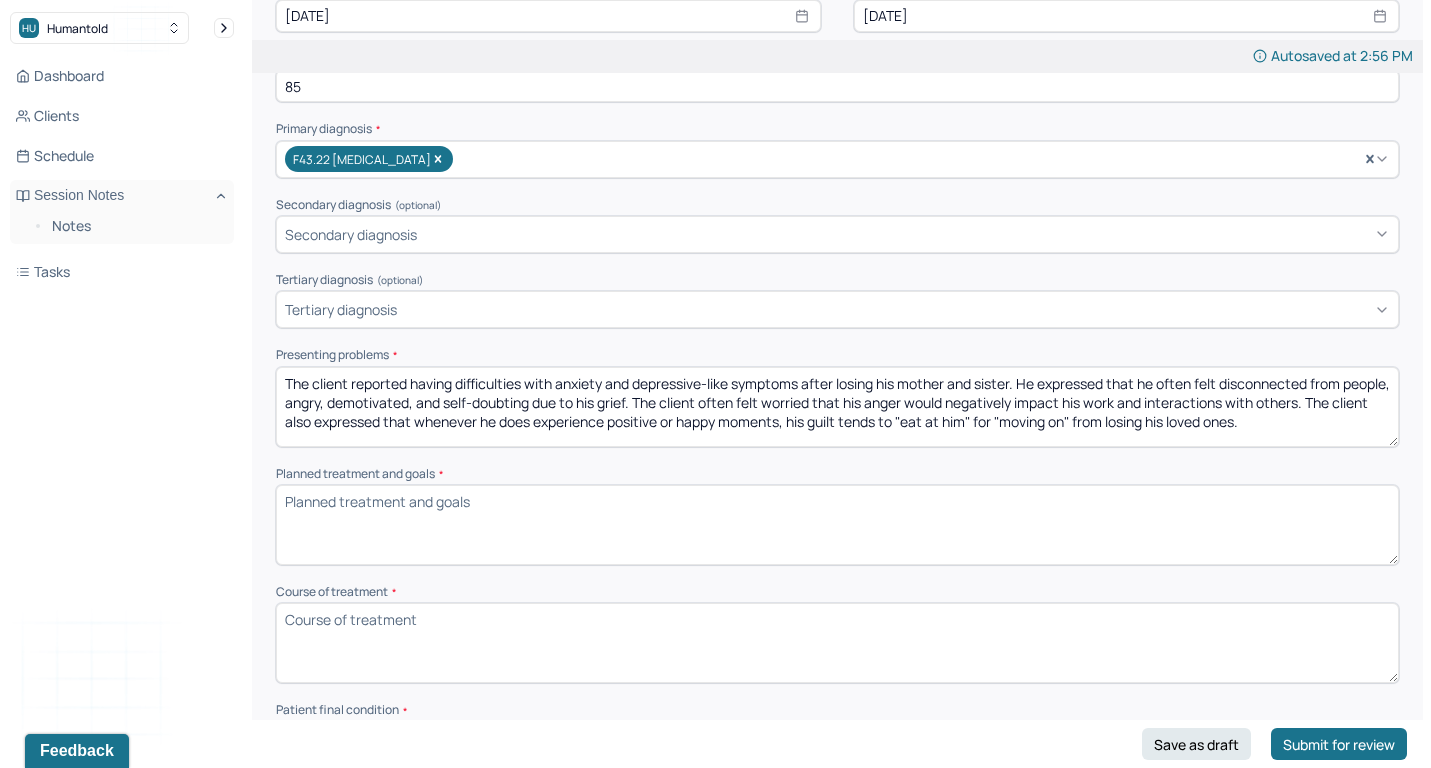 scroll, scrollTop: 581, scrollLeft: 0, axis: vertical 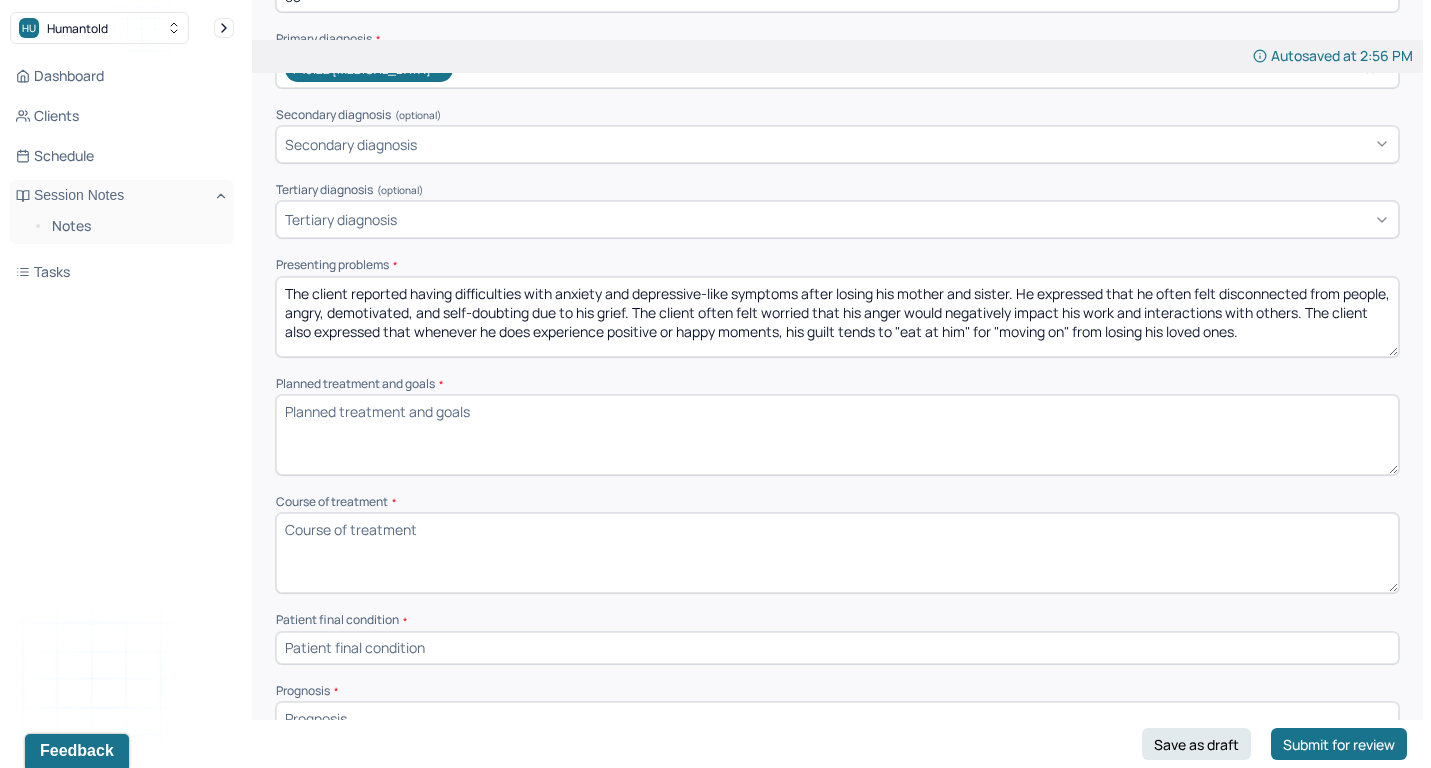 type on "The client reported having difficulties with anxiety and depressive-like symptoms after losing his mother and sister. He expressed that he often felt disconnected from people, angry, demotivated, and self-doubting due to his grief. The client often felt worried that his anger would negatively impact his work and interactions with others. The client also expressed that whenever he does experience positive or happy moments, his guilt tends to "eat at him" for "moving on" from losing his loved ones." 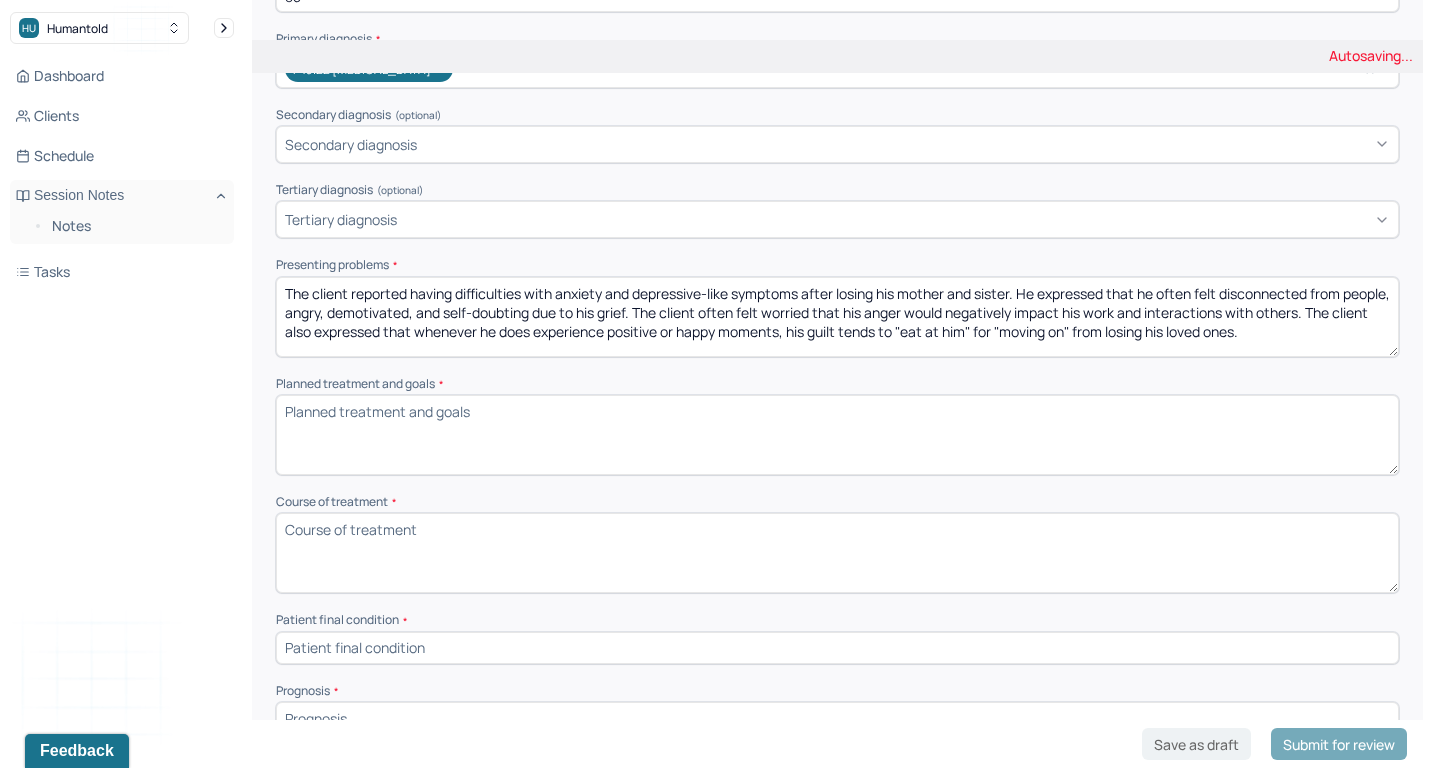 click on "Planned treatment and goals *" at bounding box center (837, 435) 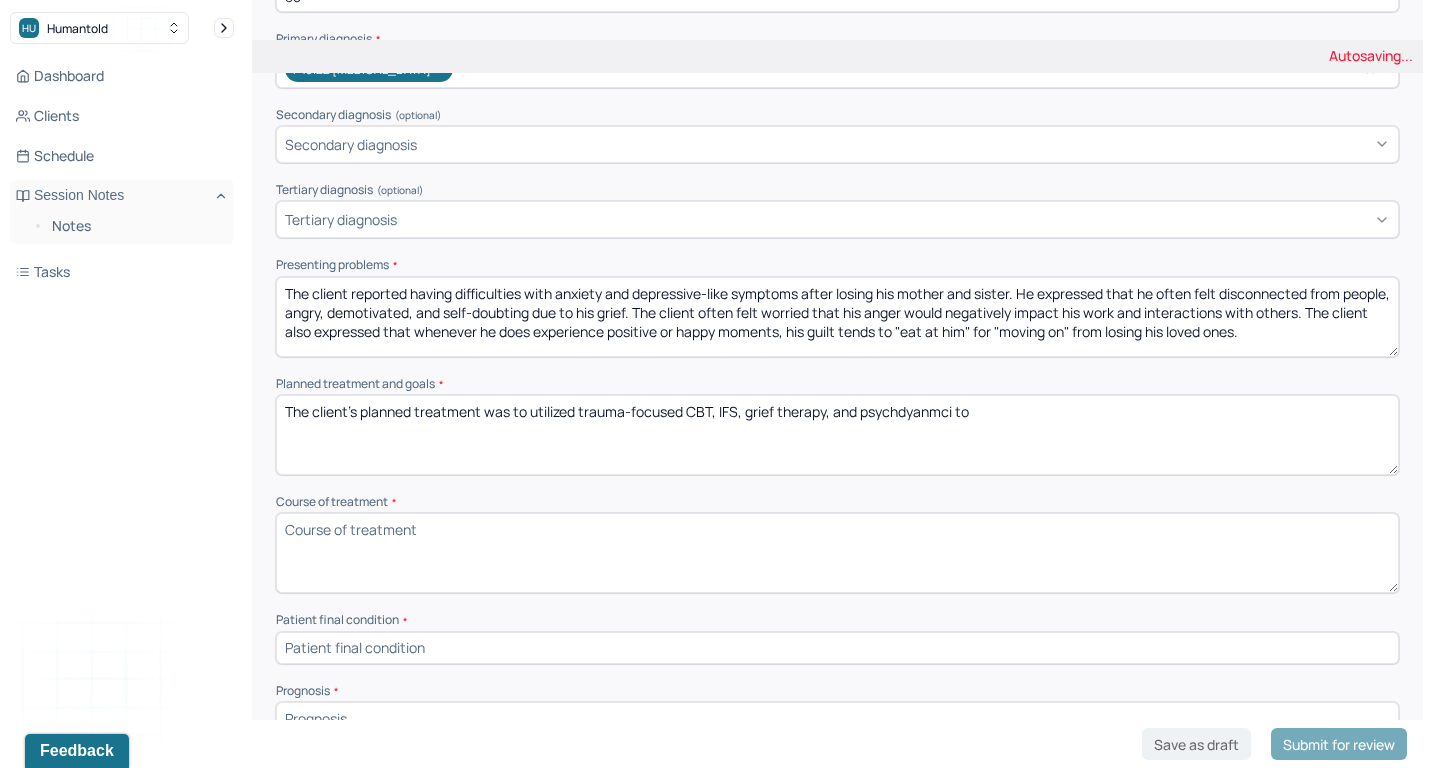 click on "The client's planned treatment was to utilized trauma-focused CBT, IFS, grief therapy" at bounding box center (837, 435) 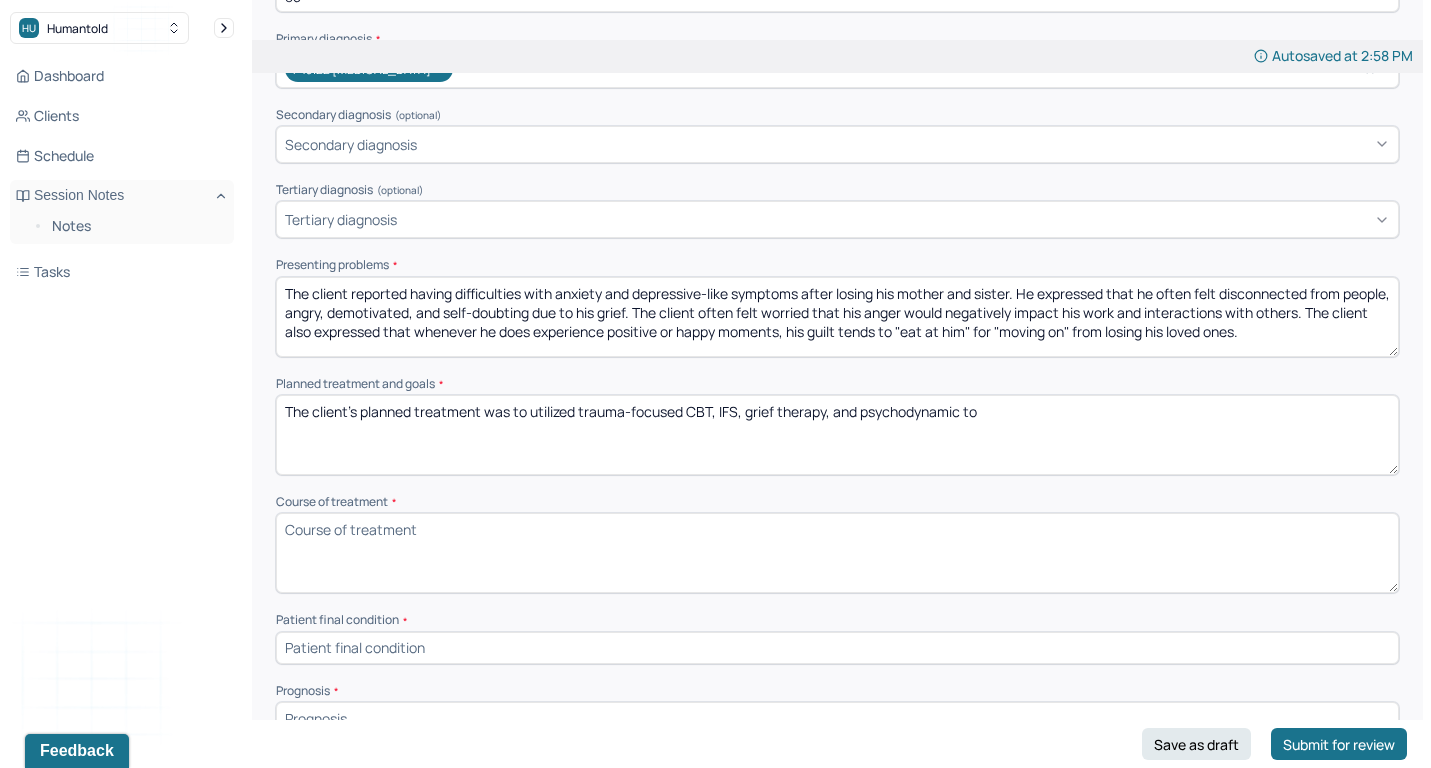 drag, startPoint x: 998, startPoint y: 414, endPoint x: 1026, endPoint y: 411, distance: 28.160255 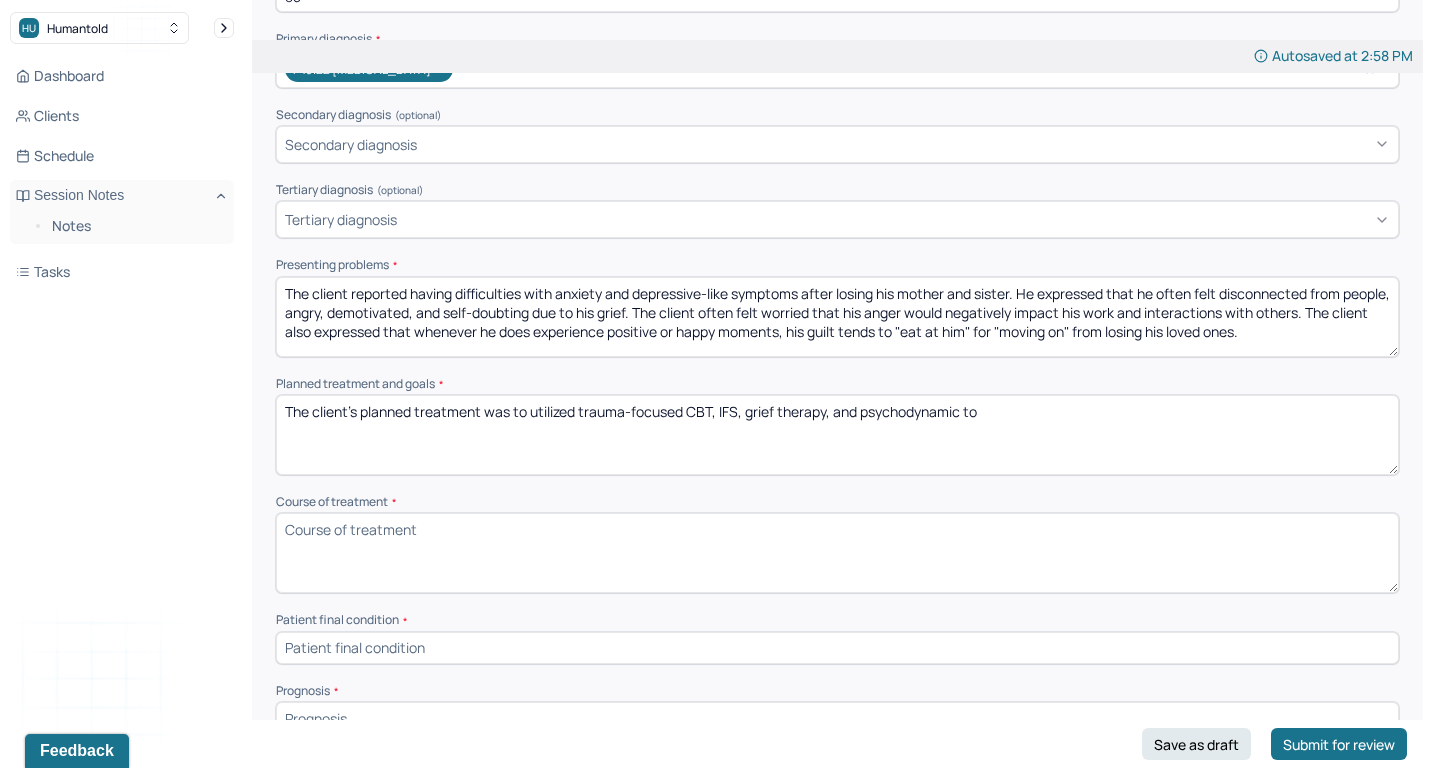 click on "The client's planned treatment was to utilized trauma-focused CBT, IFS, grief therapy, and psychdyanmci to" at bounding box center [837, 435] 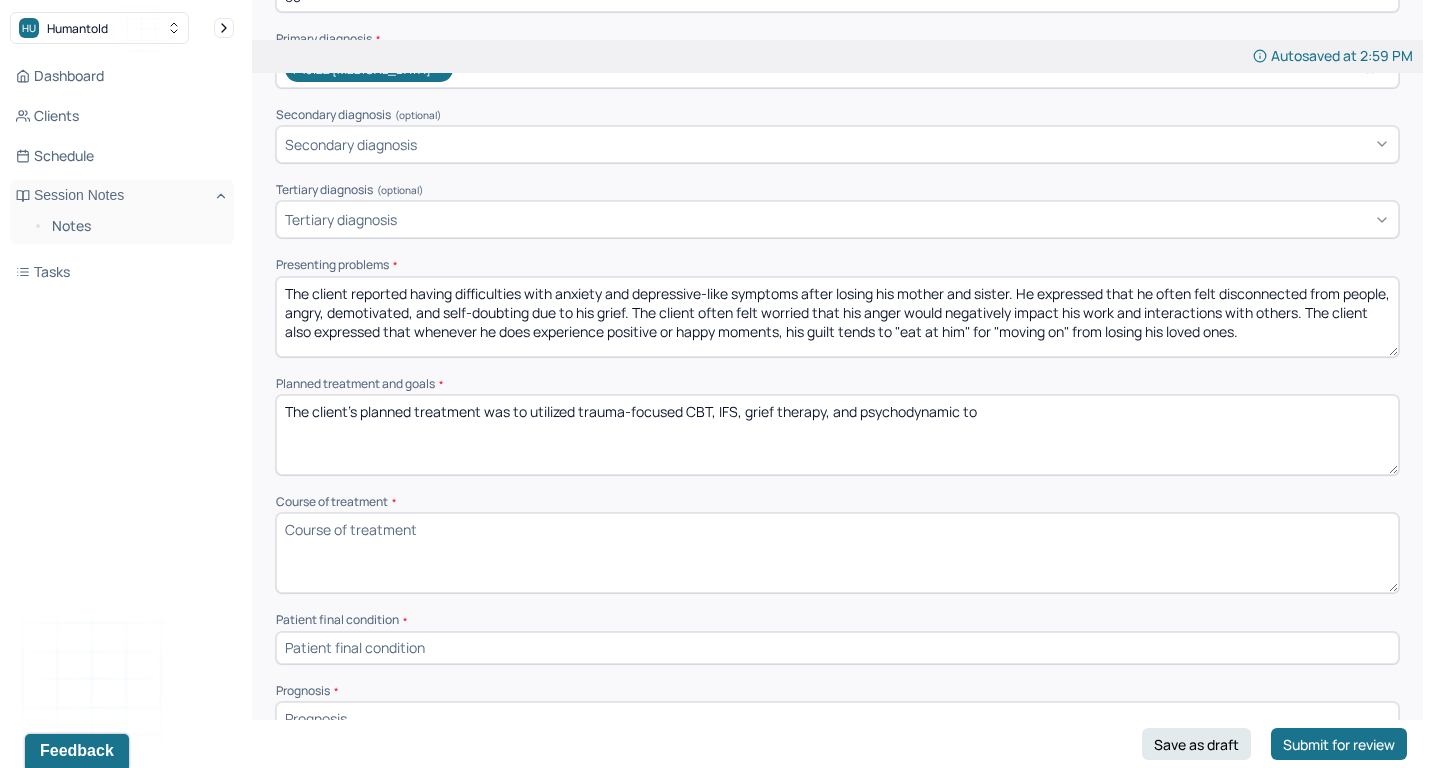 drag, startPoint x: 999, startPoint y: 403, endPoint x: 268, endPoint y: 392, distance: 731.08276 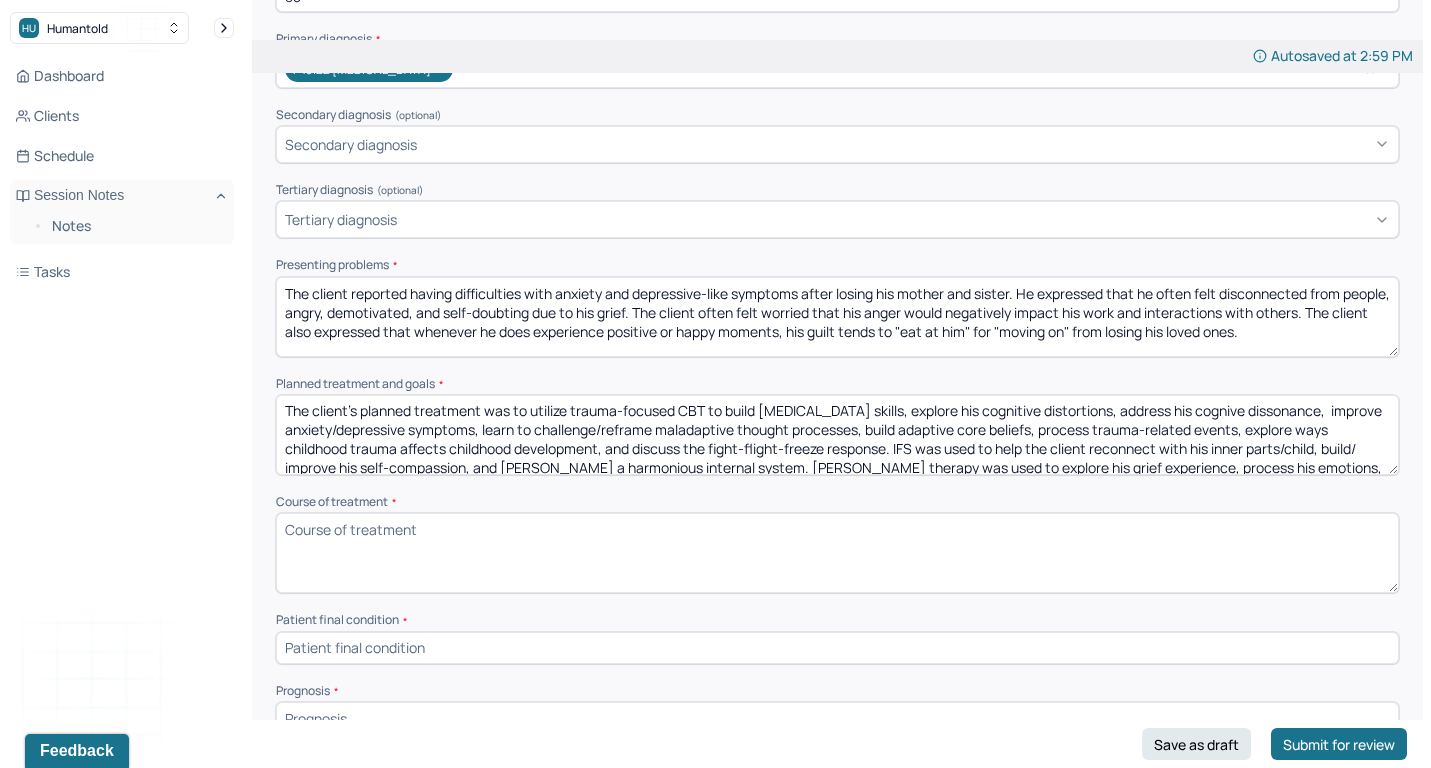 scroll, scrollTop: 0, scrollLeft: 0, axis: both 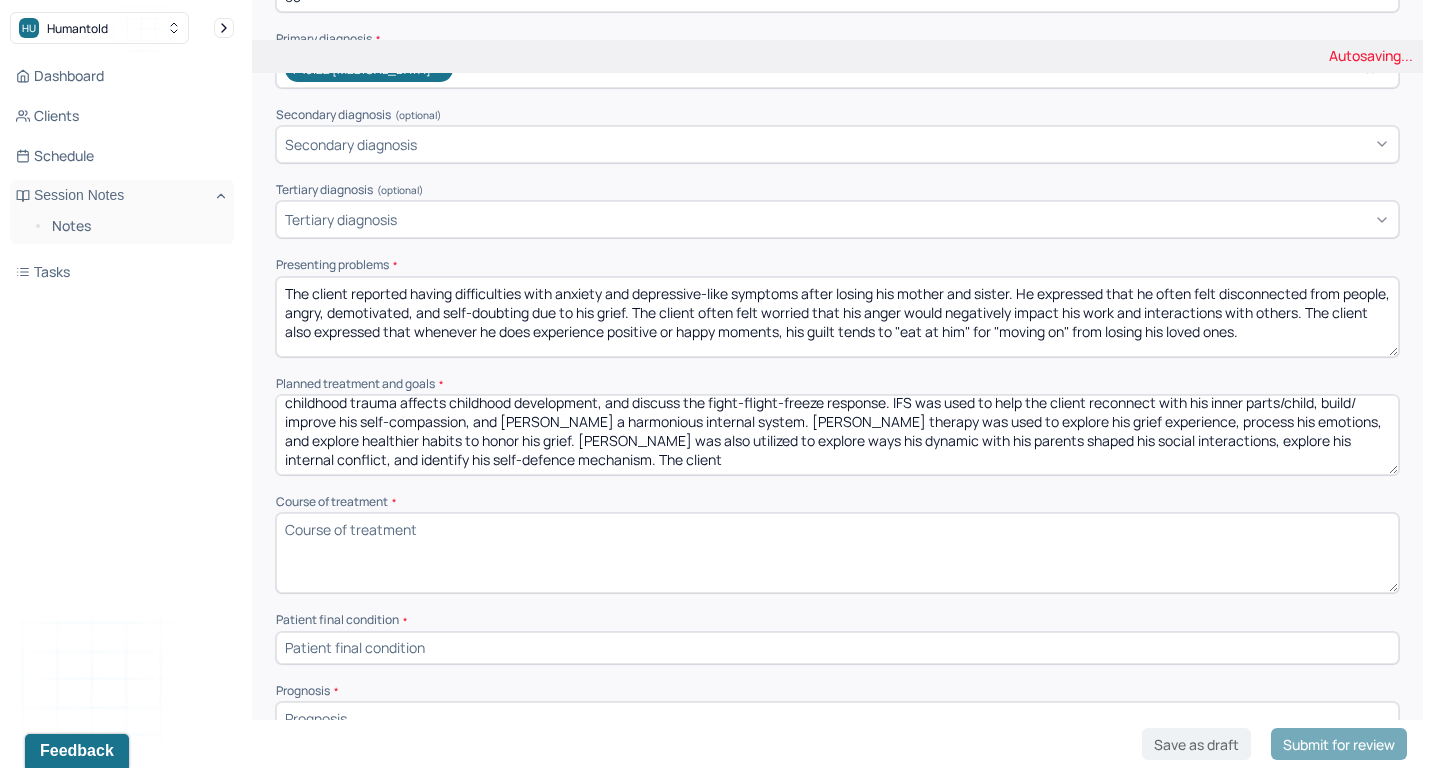 click on "The client's planned treatment was to utilize trauma-focused CBT to build [MEDICAL_DATA] skills, explore his cognitive distortions, address his cognive dissonance,  improve anxiety/depressive symptoms, learn to challenge/reframe maladaptive thought processes, build adaptive core beliefs, process trauma-related events, explore ways childhood trauma affects childhood development, and discuss the fight-flight-freeze response. IFS was used to help the client reconnect with his inner parts/child, build/ improve his self-compassion, and [PERSON_NAME] a harmonious internal system. [PERSON_NAME] therapy was used to explore his grief experience, process his emotions, and explore healthier habits to honor his grief. [PERSON_NAME] was also utilized to explore ways his dynamic with his parents shaped his social interactions, explore his internal conflict, and identify his self-defence mechanism." at bounding box center [837, 435] 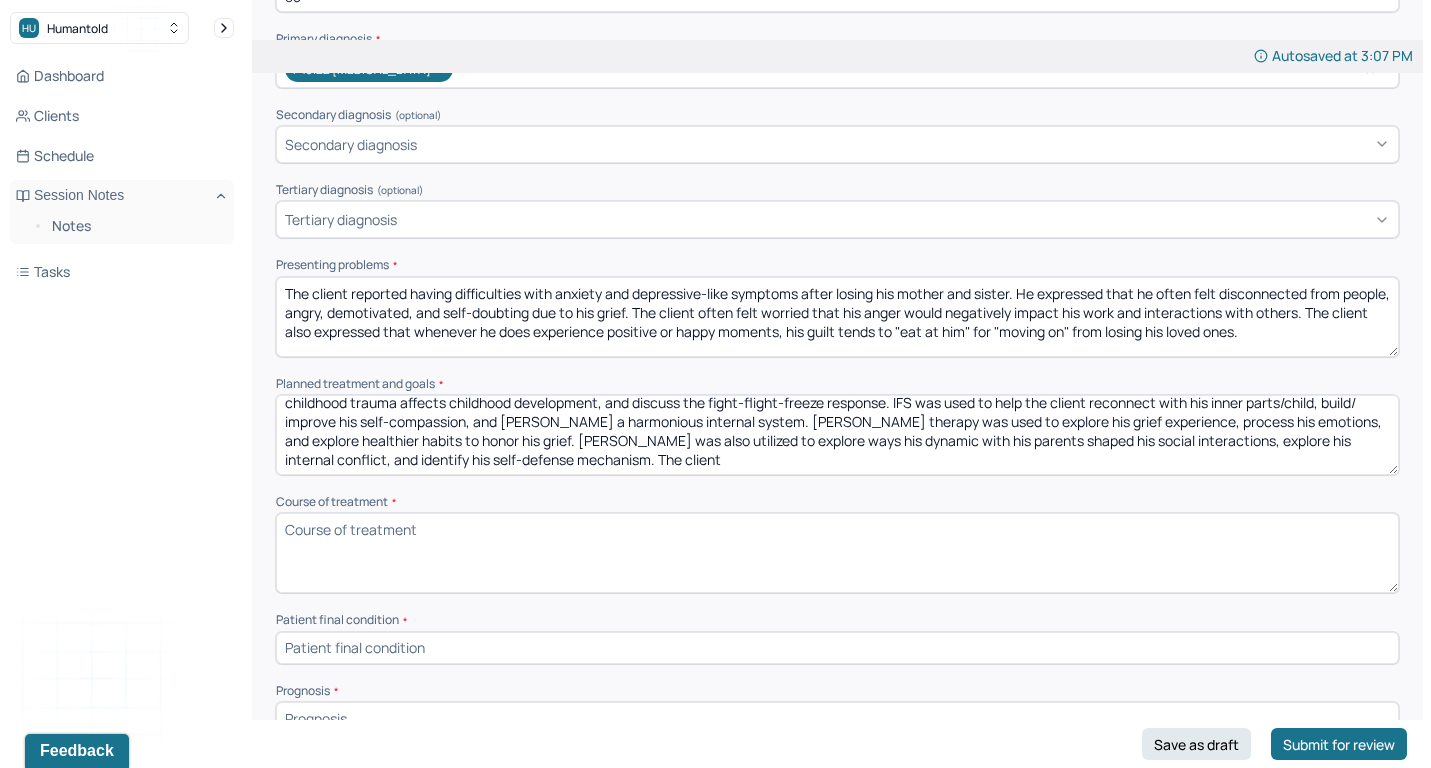 click on "The client's planned treatment was to utilize trauma-focused CBT to build [MEDICAL_DATA] skills, explore his cognitive distortions, address his cognive dissonance,  improve anxiety/depressive symptoms, learn to challenge/reframe maladaptive thought processes, build adaptive core beliefs, process trauma-related events, explore ways childhood trauma affects childhood development, and discuss the fight-flight-freeze response. IFS was used to help the client reconnect with his inner parts/child, build/ improve his self-compassion, and [PERSON_NAME] a harmonious internal system. [PERSON_NAME] therapy was used to explore his grief experience, process his emotions, and explore healthier habits to honor his grief. [PERSON_NAME] was also utilized to explore ways his dynamic with his parents shaped his social interactions, explore his internal conflict, and identify his self- defence mechanism. The client" at bounding box center [837, 435] 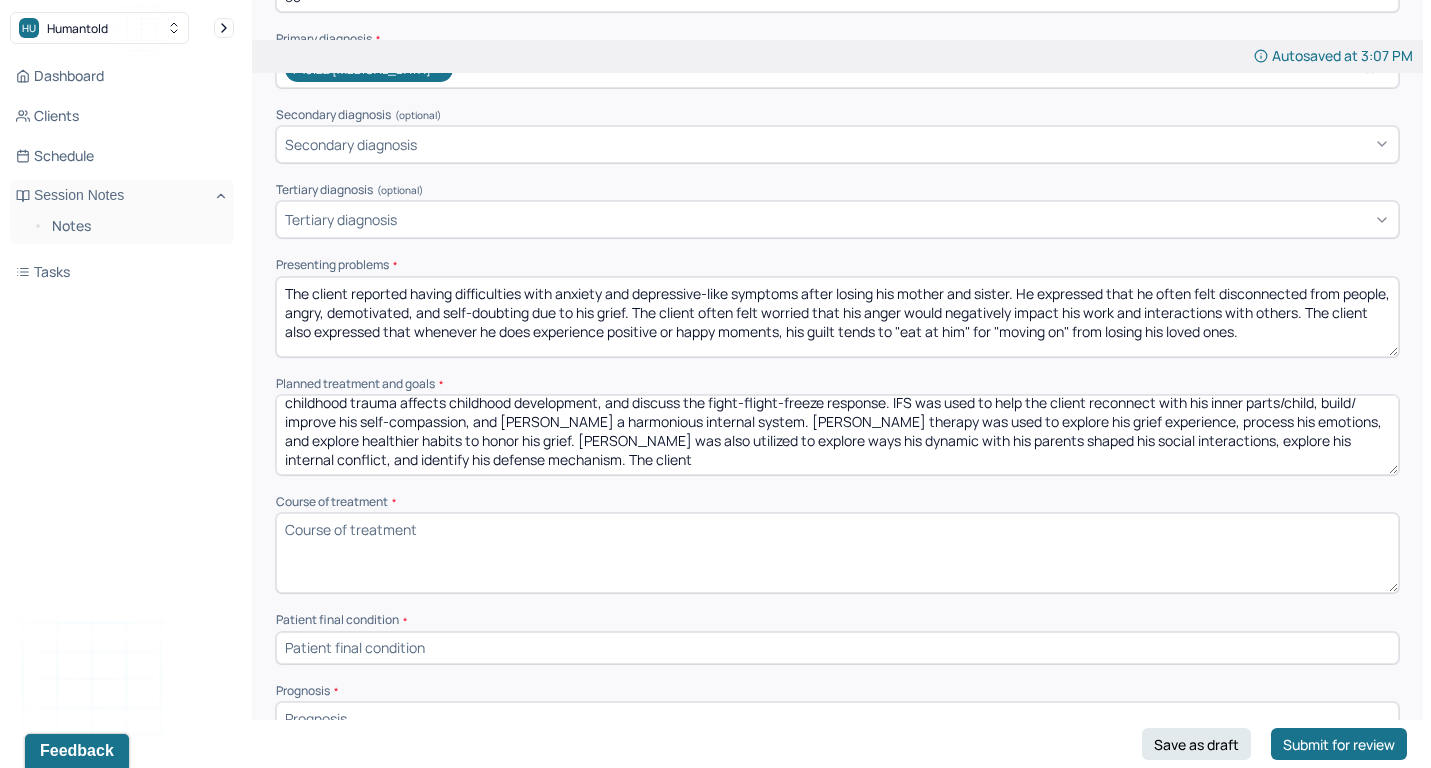 click on "The client's planned treatment was to utilize trauma-focused CBT to build [MEDICAL_DATA] skills, explore his cognitive distortions, address his cognive dissonance,  improve anxiety/depressive symptoms, learn to challenge/reframe maladaptive thought processes, build adaptive core beliefs, process trauma-related events, explore ways childhood trauma affects childhood development, and discuss the fight-flight-freeze response. IFS was used to help the client reconnect with his inner parts/child, build/ improve his self-compassion, and [PERSON_NAME] a harmonious internal system. [PERSON_NAME] therapy was used to explore his grief experience, process his emotions, and explore healthier habits to honor his grief. [PERSON_NAME] was also utilized to explore ways his dynamic with his parents shaped his social interactions, explore his internal conflict, and identify his self-defense mechanism. The client" at bounding box center (837, 435) 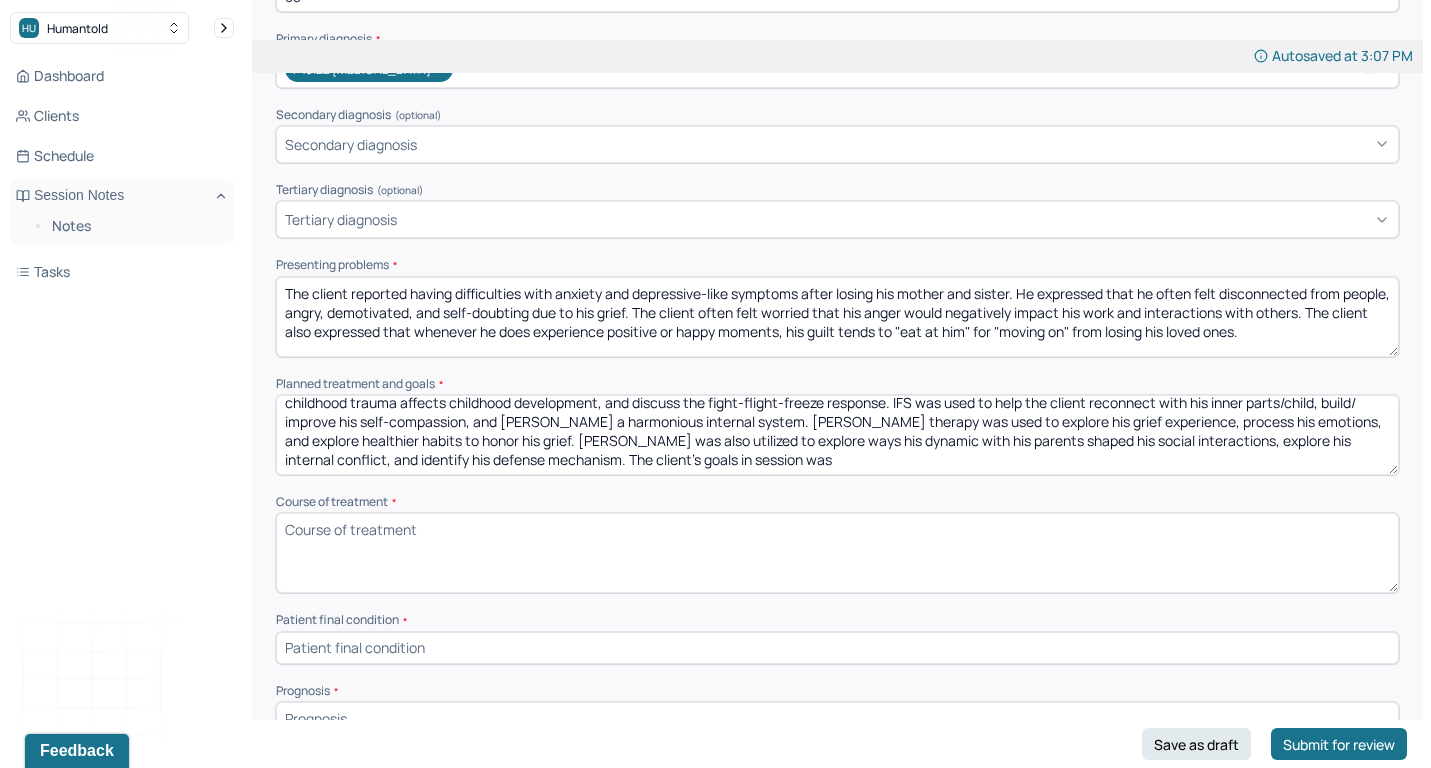 paste on "To gain adaptive interpersonal skills and create meaningful relationships" 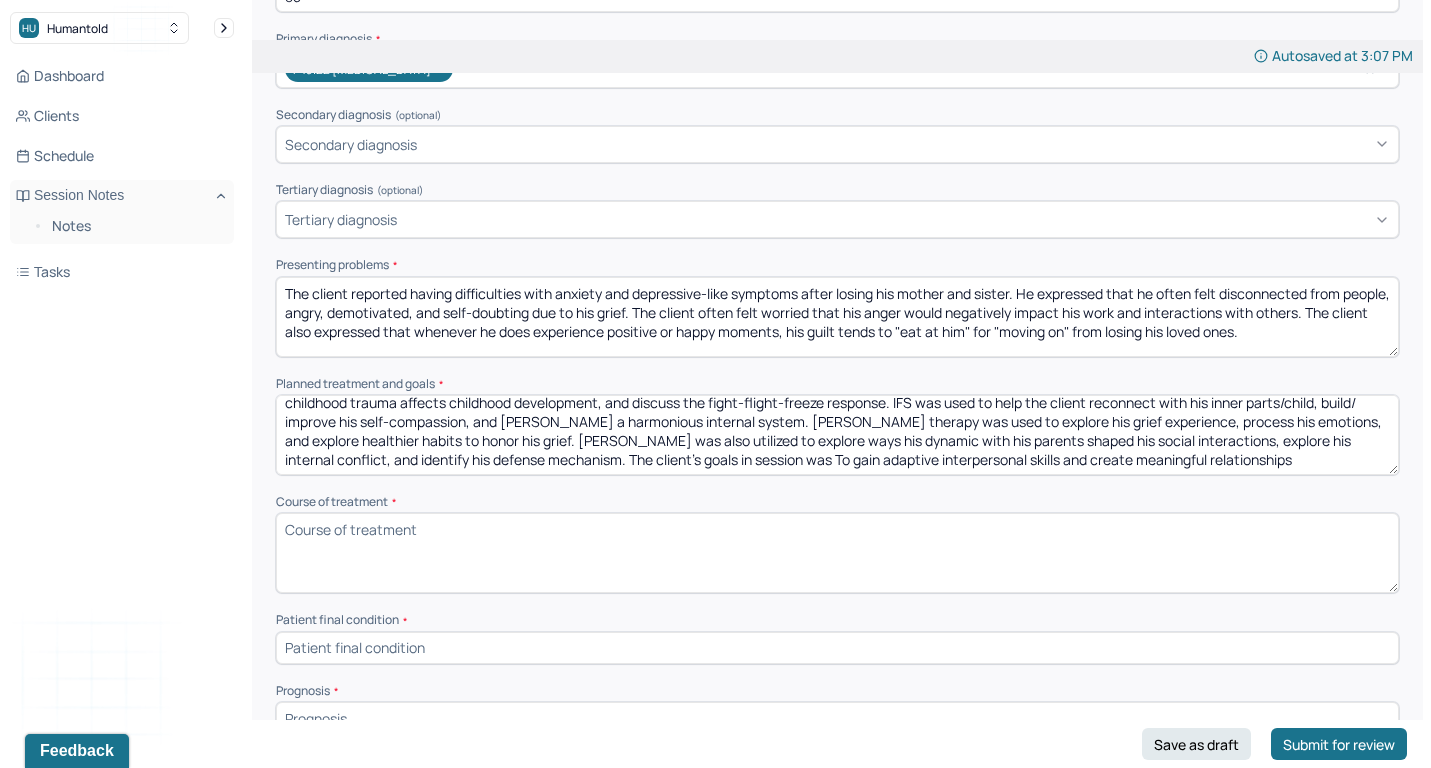 scroll, scrollTop: 61, scrollLeft: 0, axis: vertical 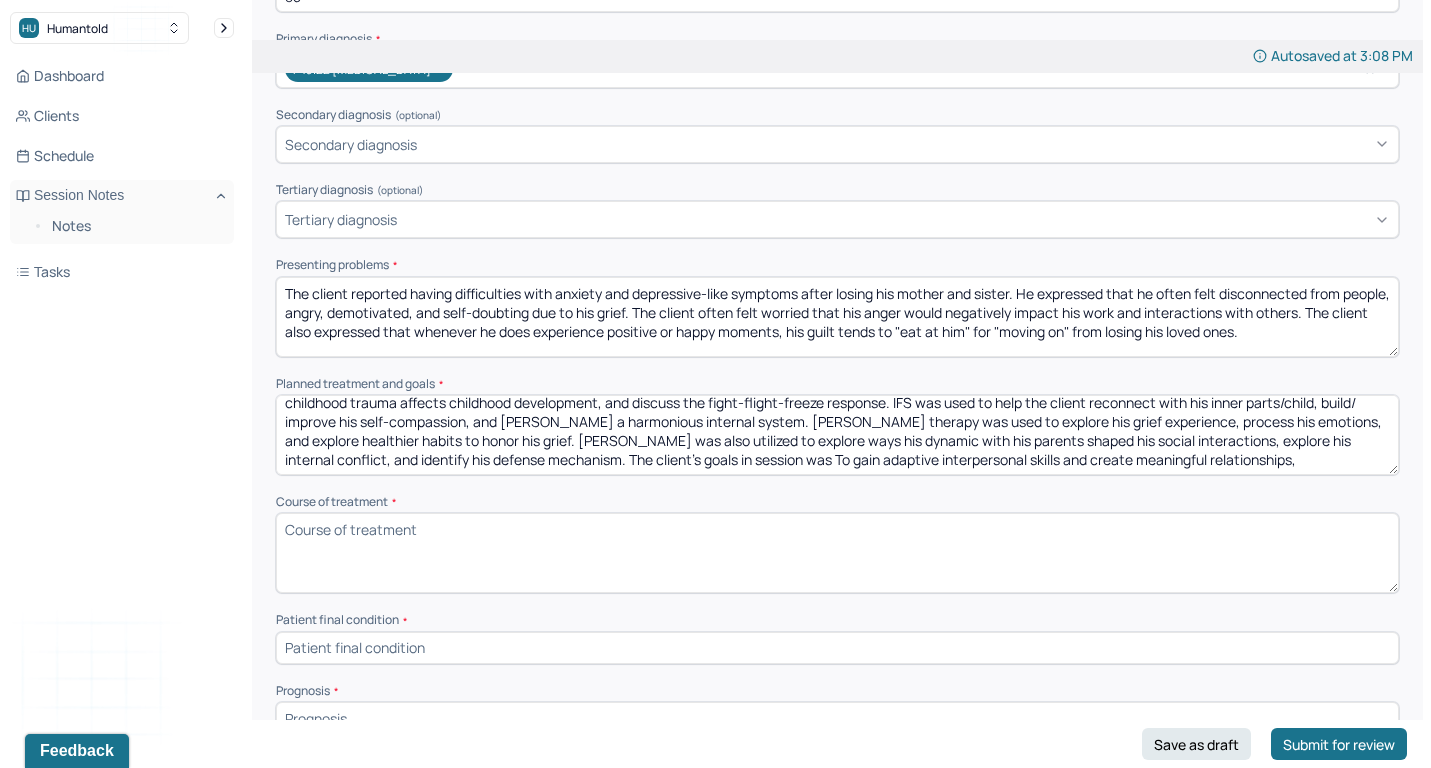 paste on "To process and learn to navigate his experience with grief through adaptive coping skills and meaningful activities to honor it." 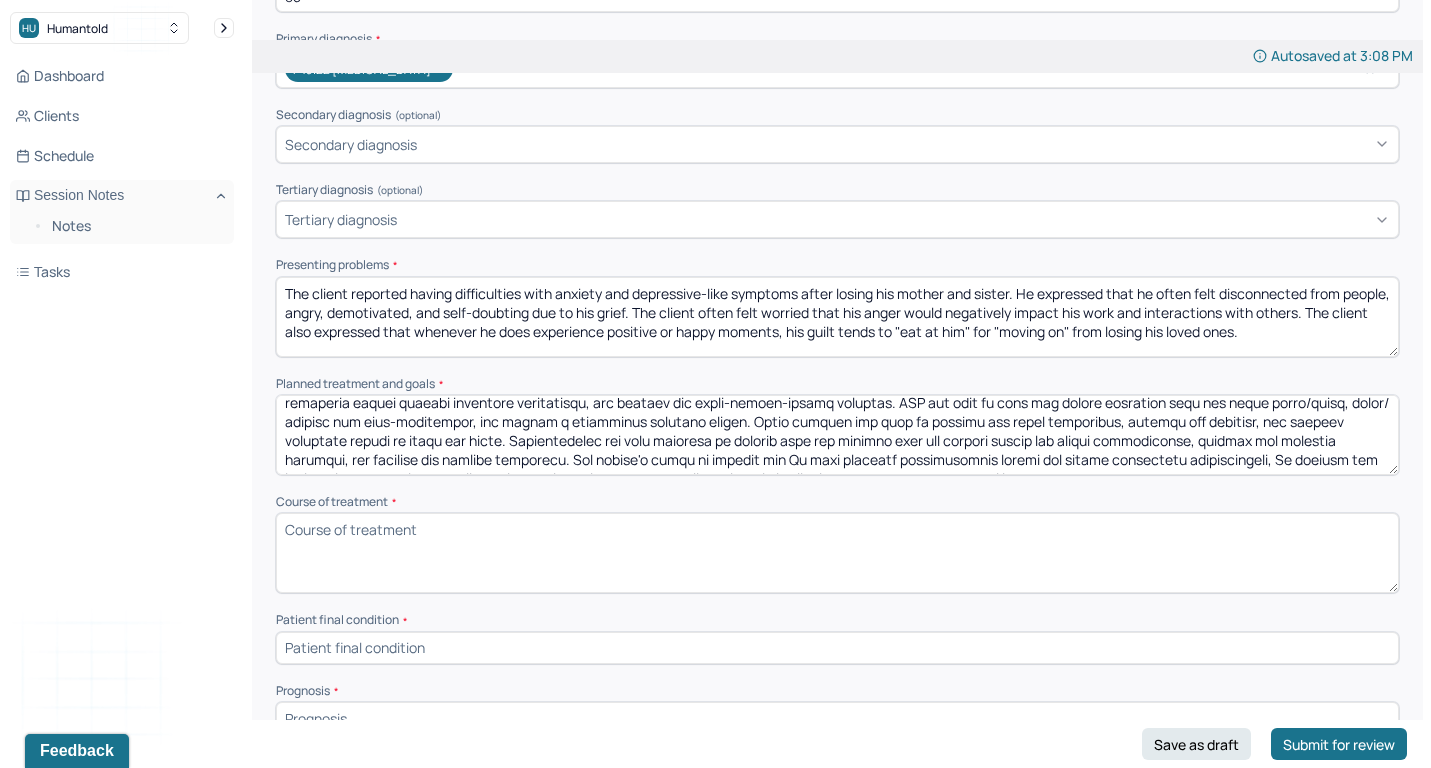 scroll, scrollTop: 85, scrollLeft: 0, axis: vertical 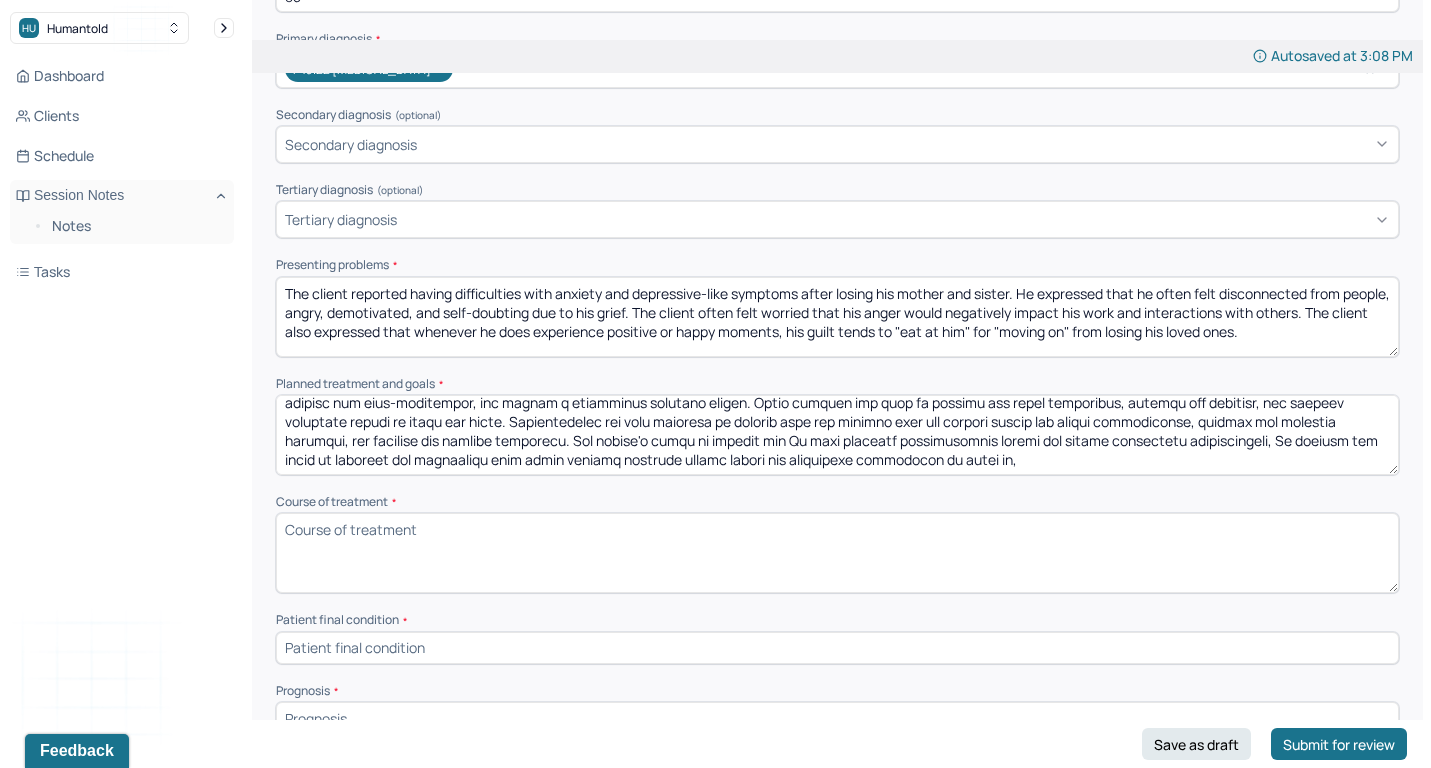 paste on "To apply adaptive coping skills to manage his anxiety, [MEDICAL_DATA], and daily stress." 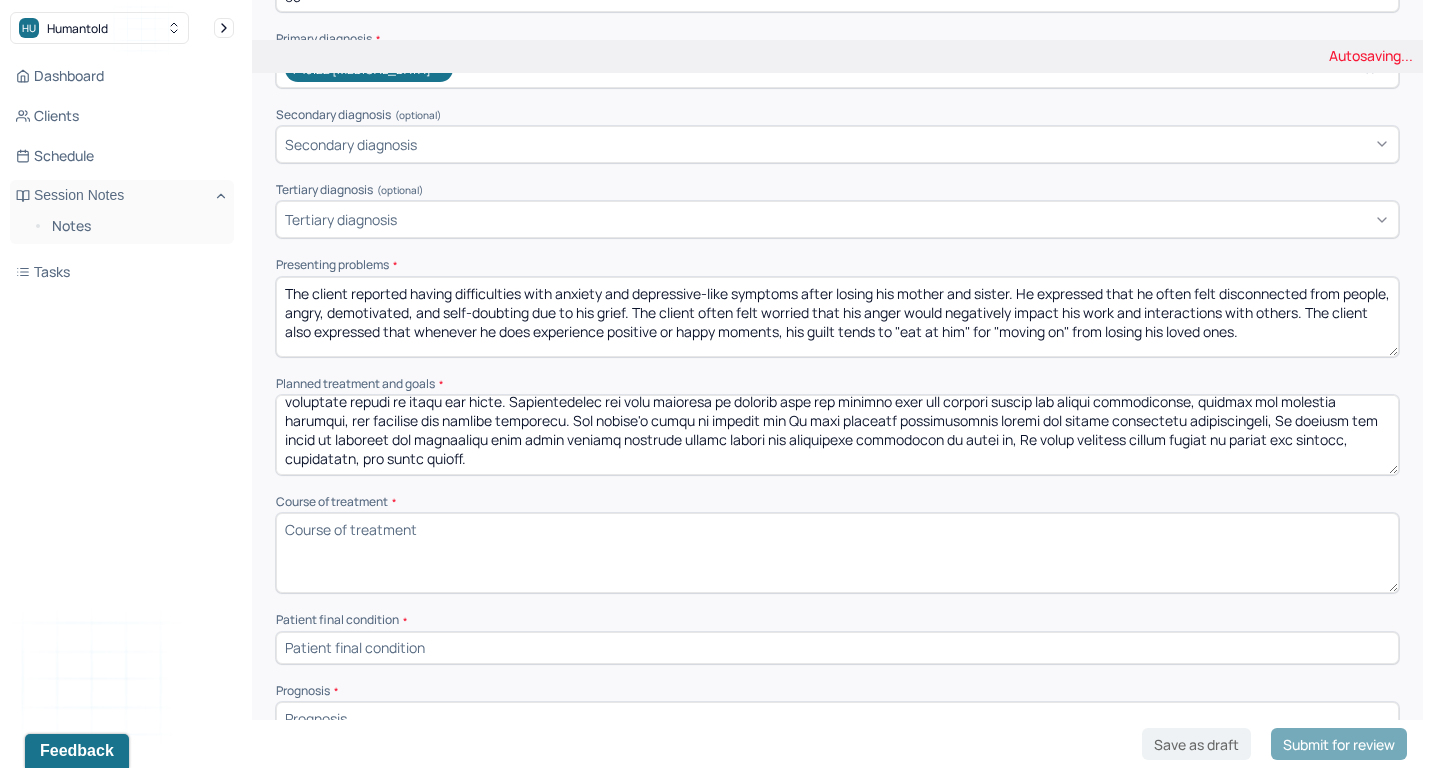 scroll, scrollTop: 85, scrollLeft: 0, axis: vertical 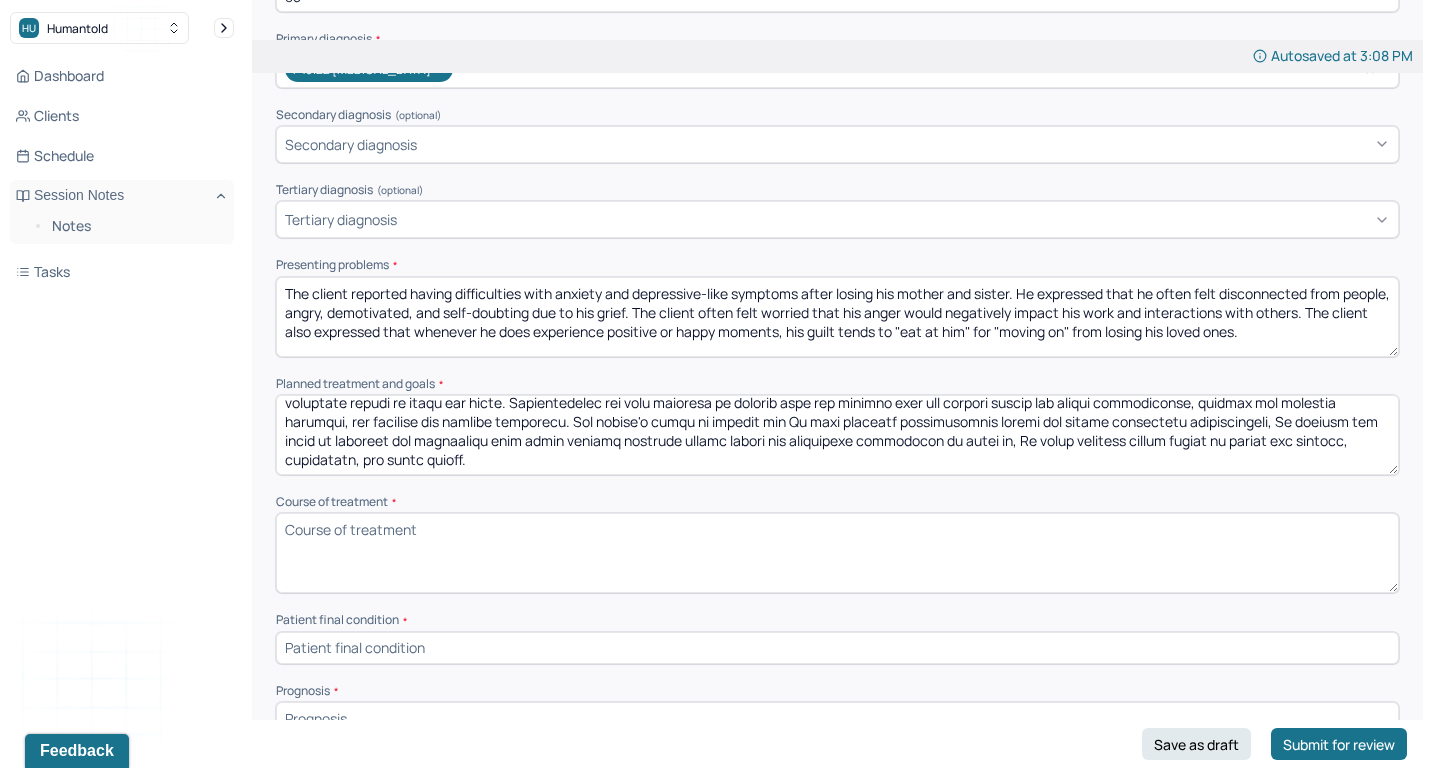 click on "Planned treatment and goals *" at bounding box center (837, 435) 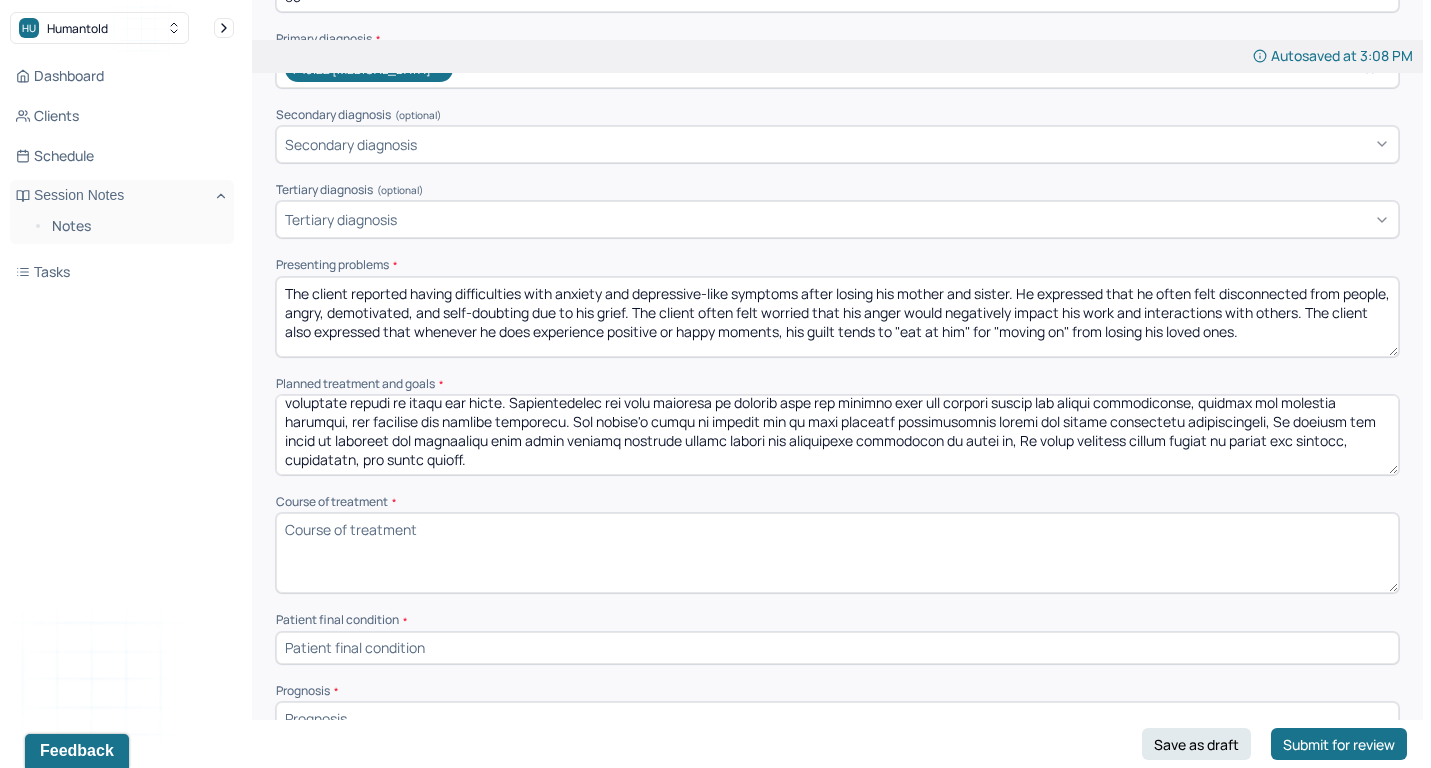 click on "Planned treatment and goals *" at bounding box center [837, 435] 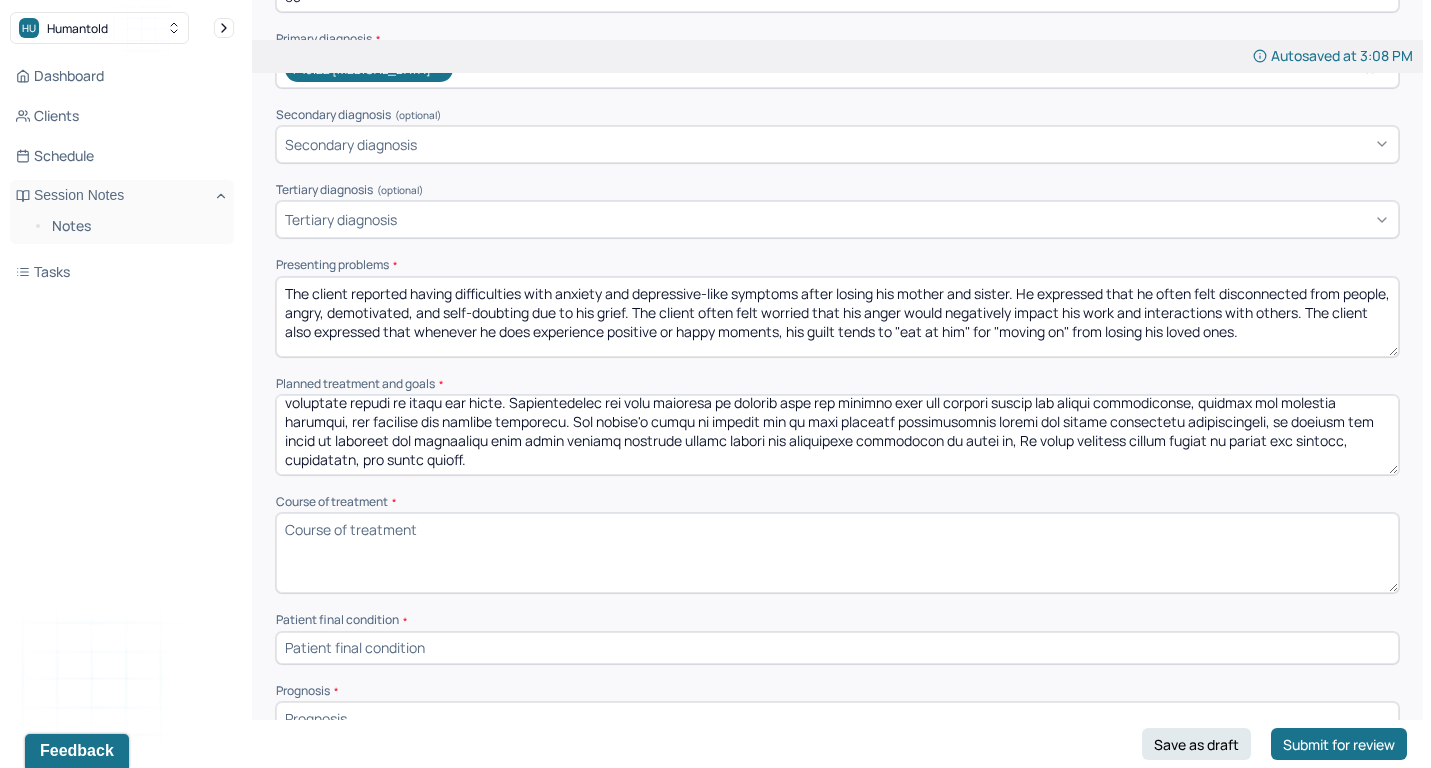 click on "Planned treatment and goals *" at bounding box center [837, 435] 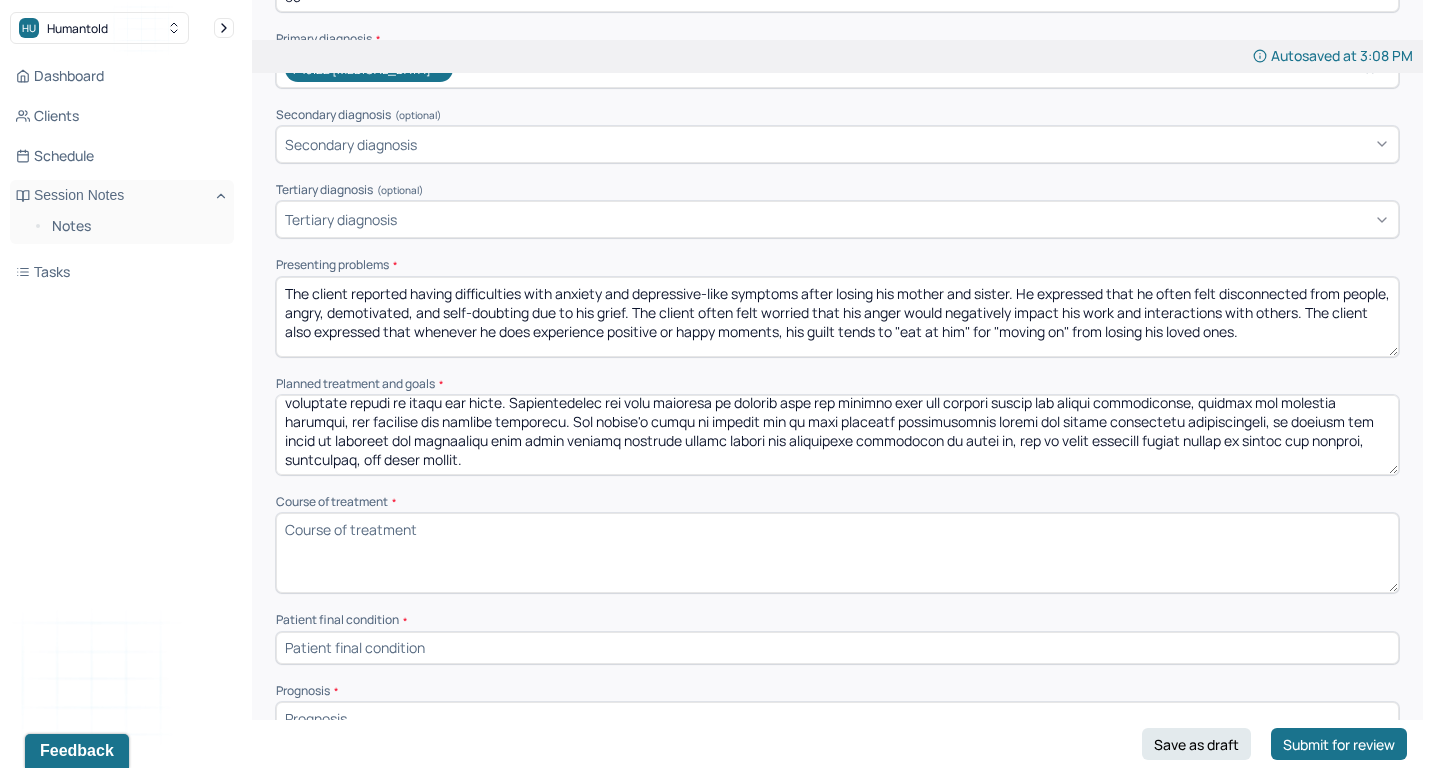 click on "Planned treatment and goals *" at bounding box center [837, 435] 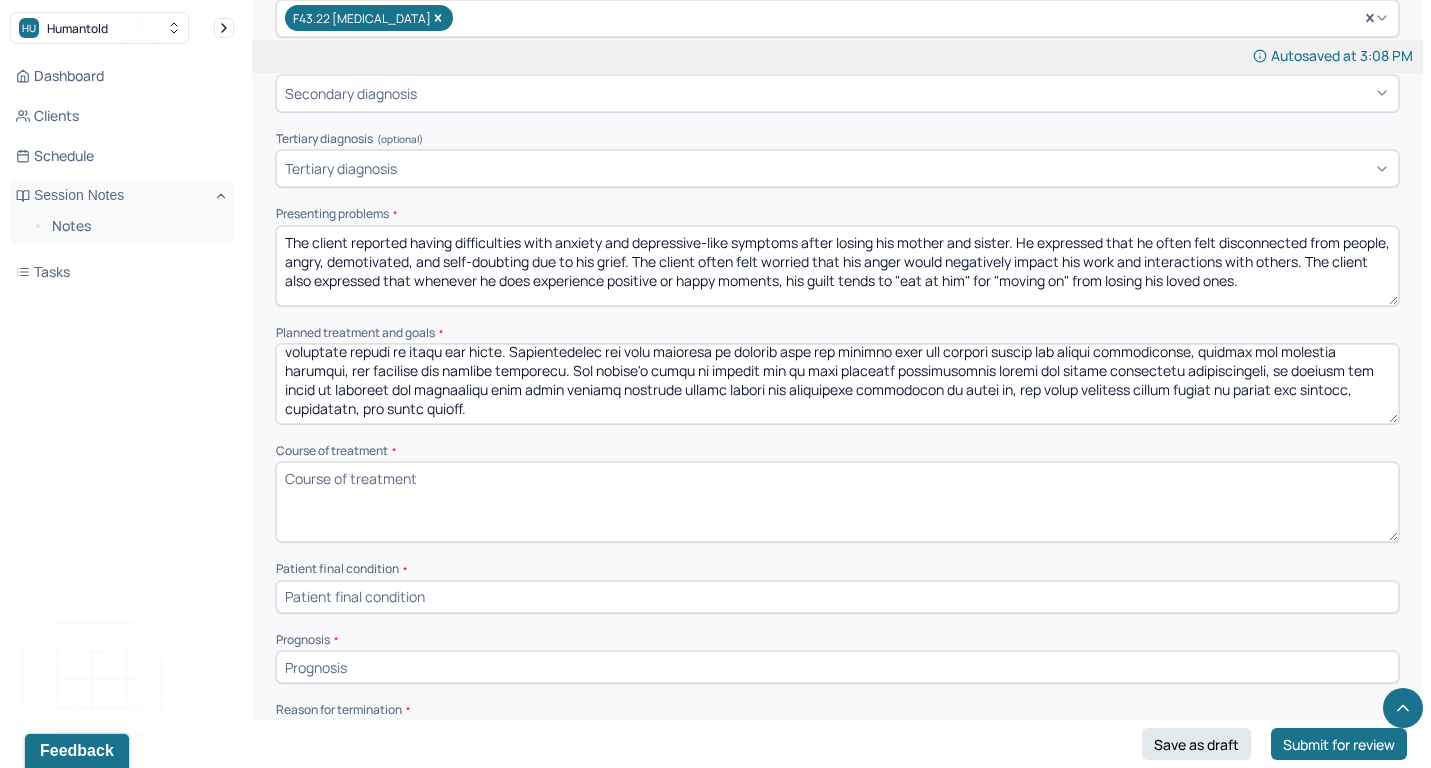 scroll, scrollTop: 640, scrollLeft: 0, axis: vertical 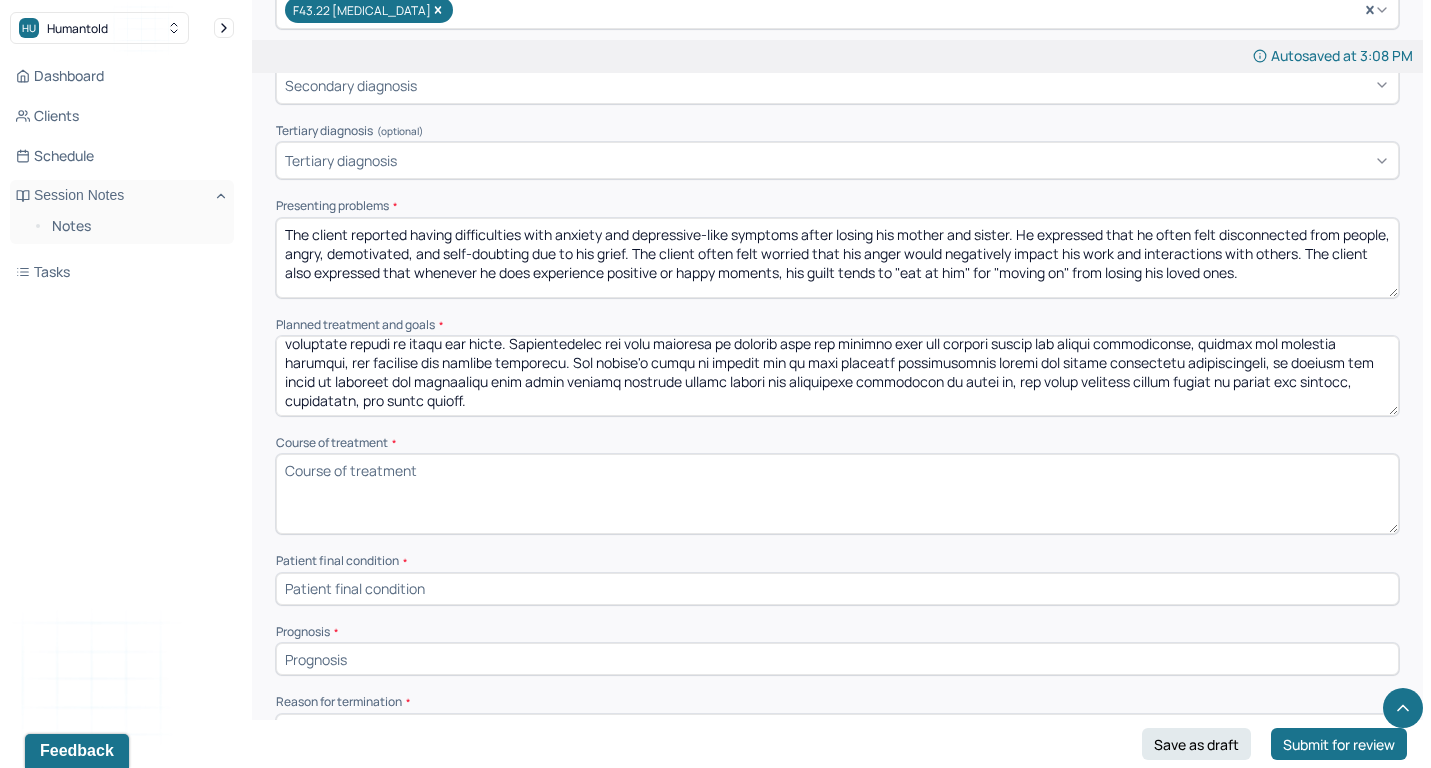 drag, startPoint x: 410, startPoint y: 368, endPoint x: 305, endPoint y: 369, distance: 105.00476 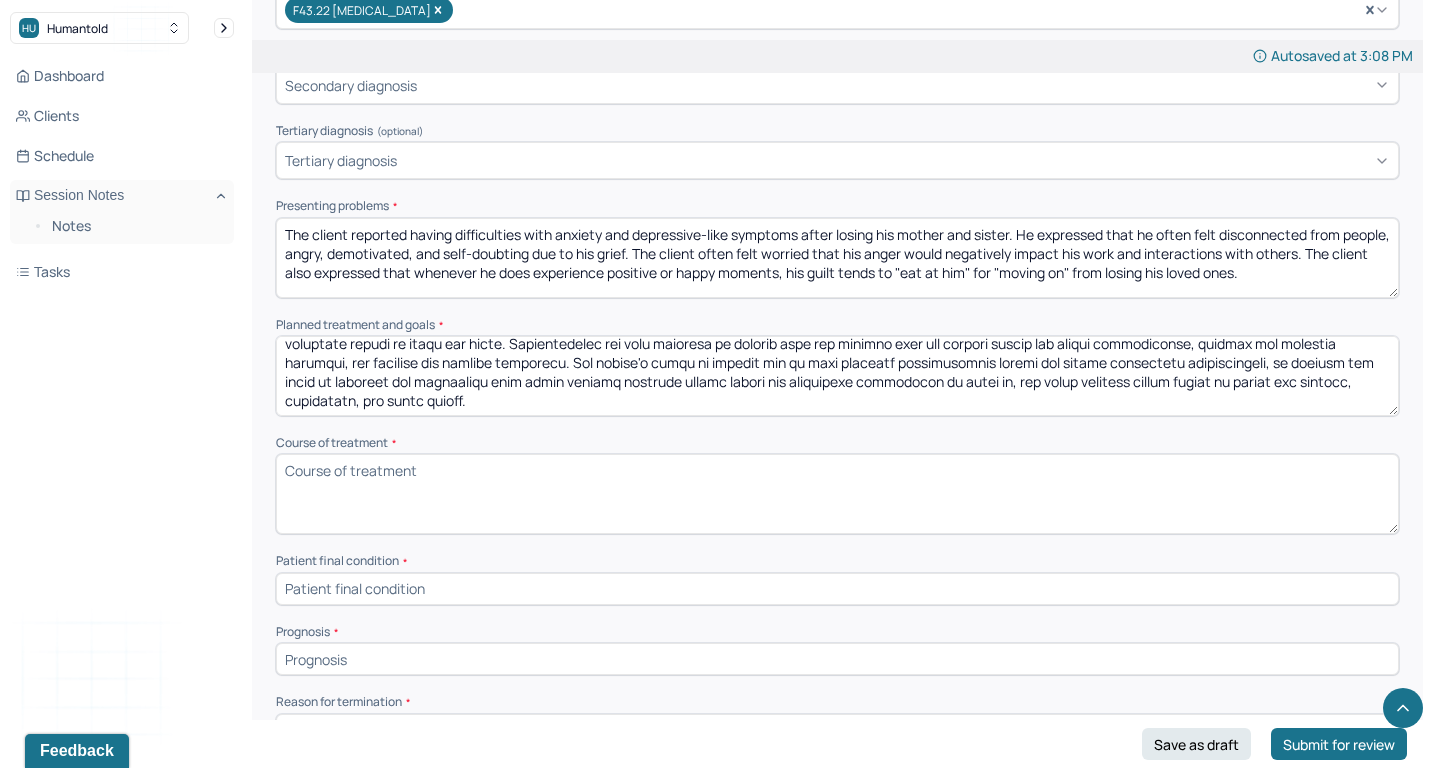click on "Planned treatment and goals *" at bounding box center (837, 376) 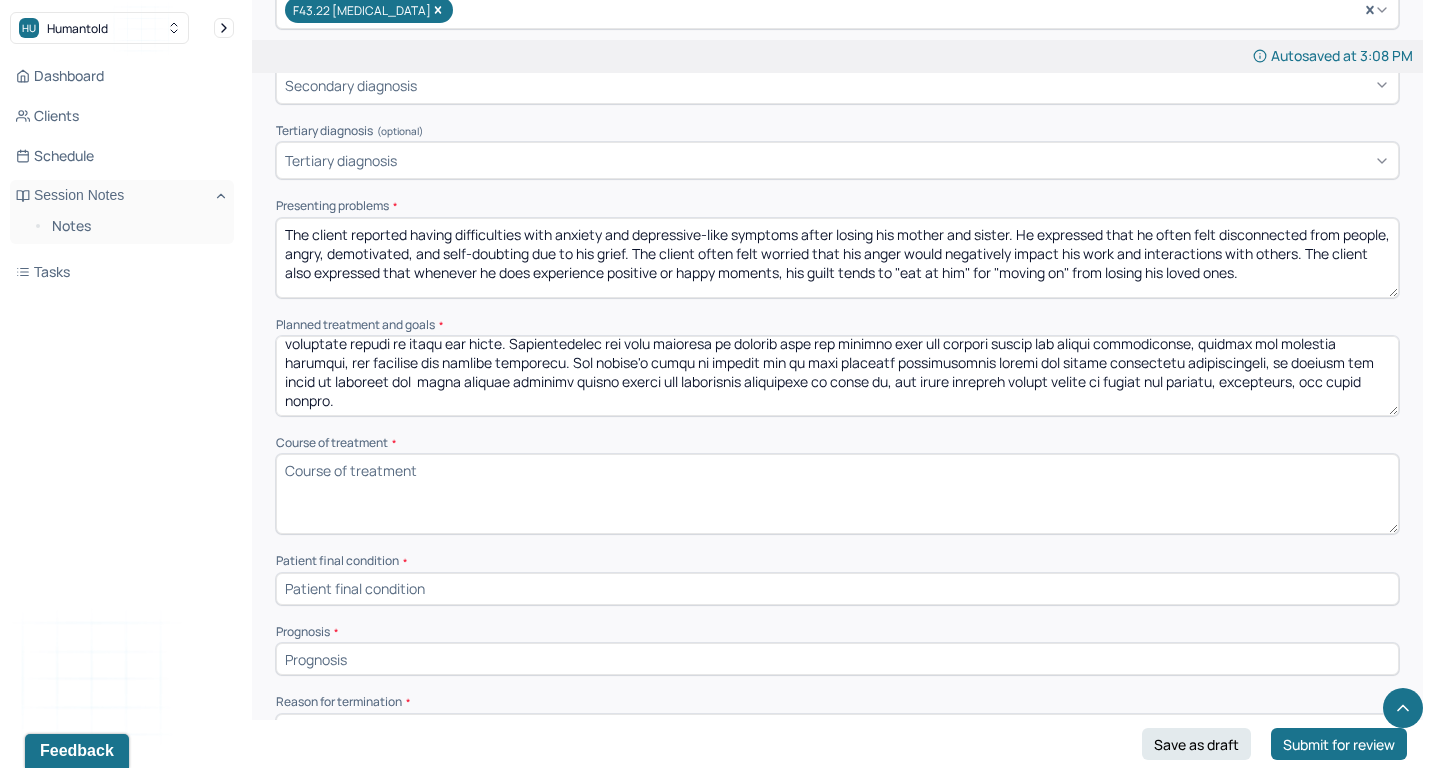 scroll, scrollTop: 66, scrollLeft: 0, axis: vertical 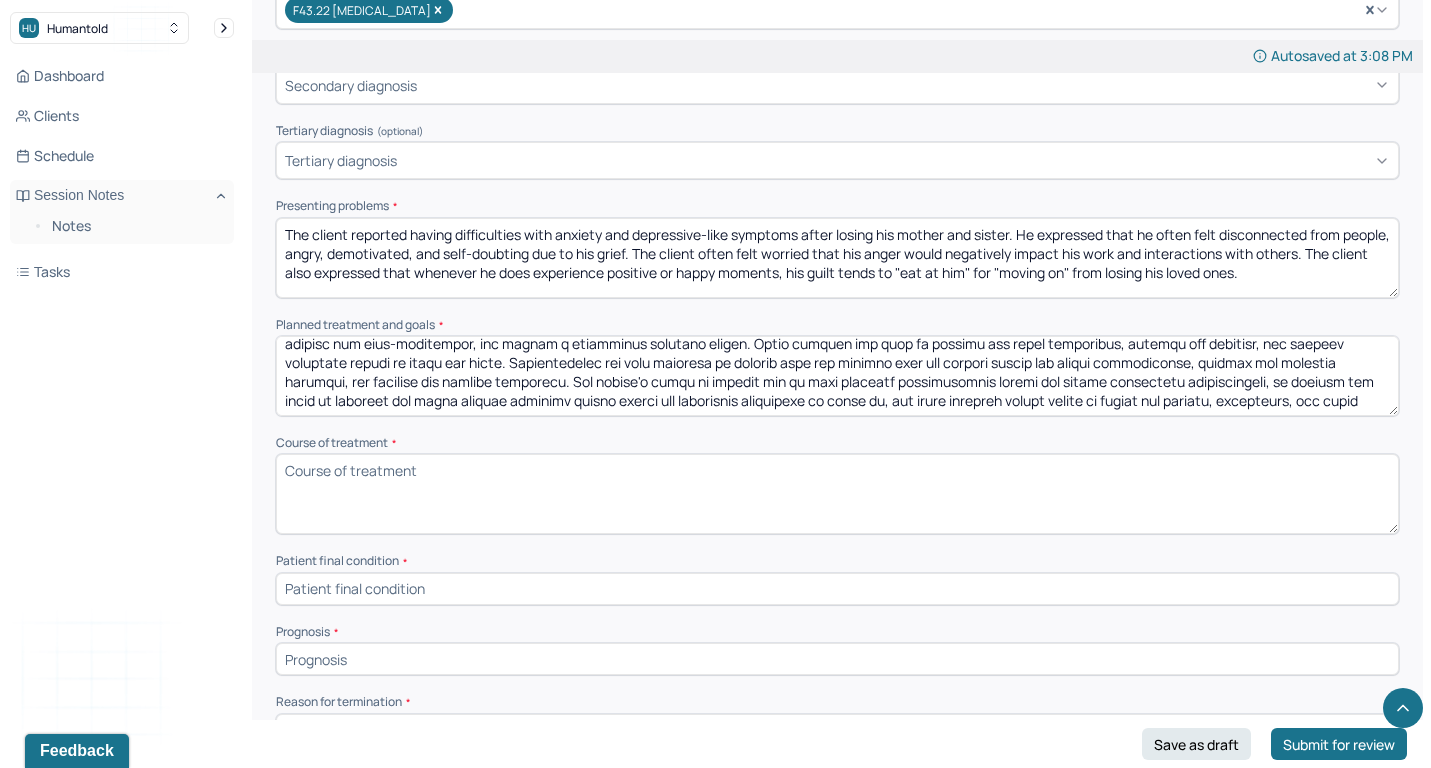 drag, startPoint x: 443, startPoint y: 350, endPoint x: 493, endPoint y: 364, distance: 51.92302 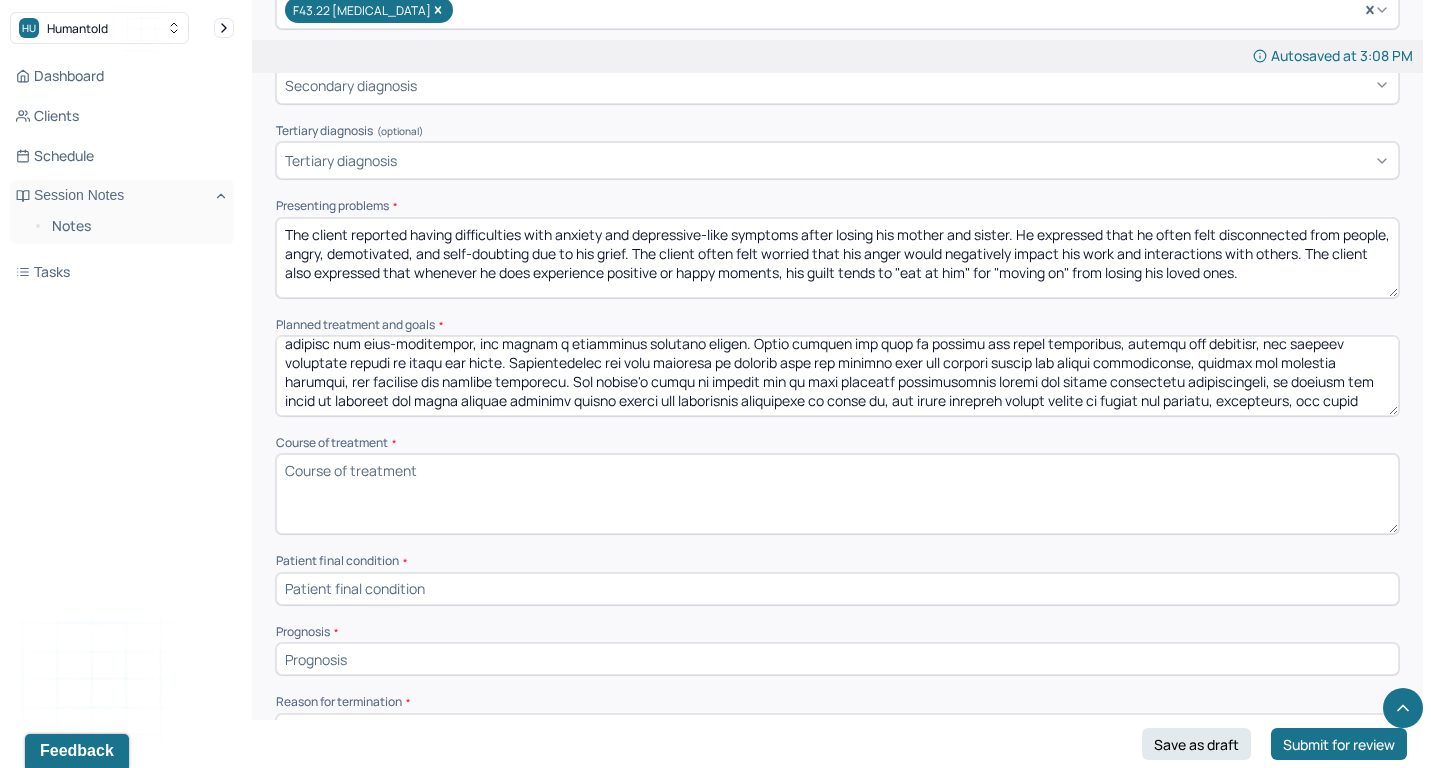 click on "Planned treatment and goals *" at bounding box center [837, 376] 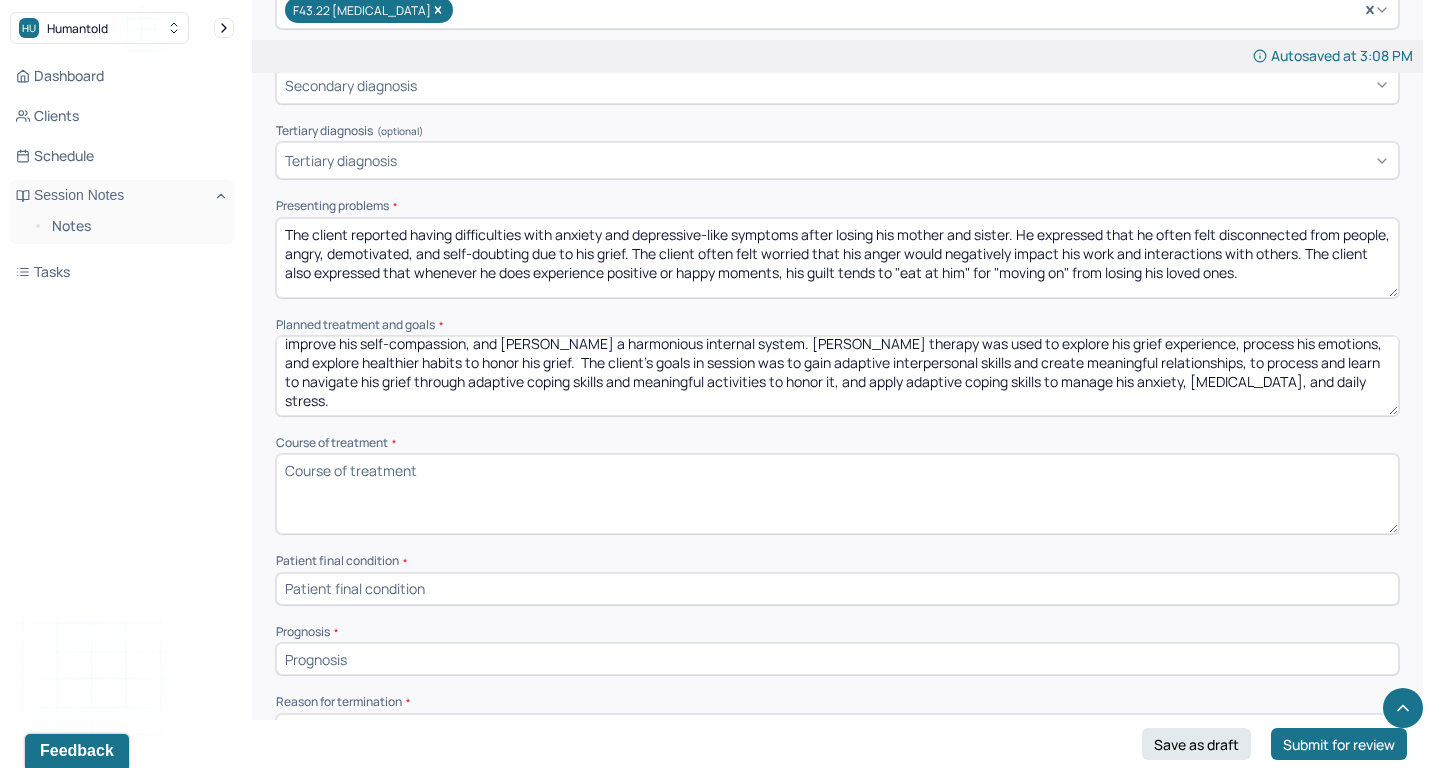 scroll, scrollTop: 47, scrollLeft: 0, axis: vertical 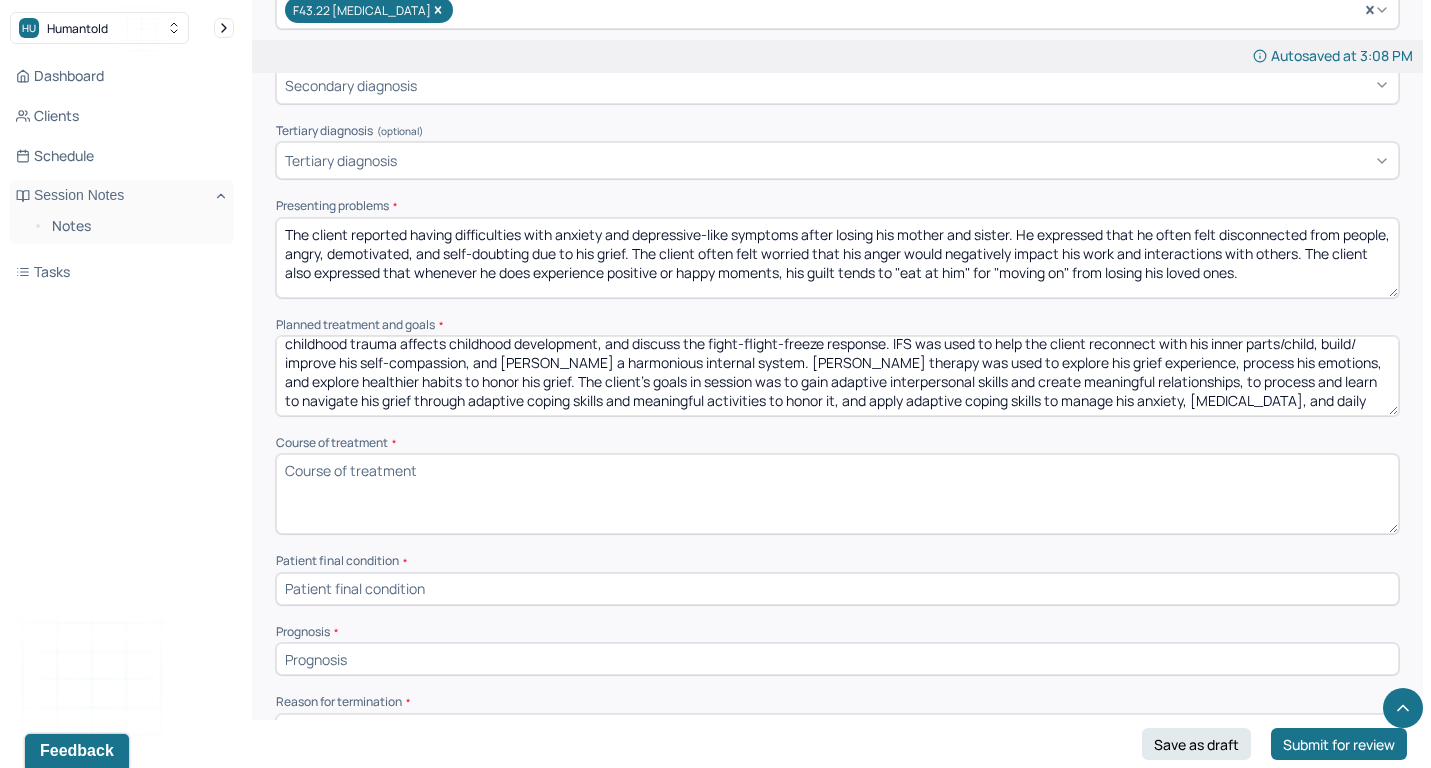 type on "The client's planned treatment was to utilize trauma-focused CBT to build [MEDICAL_DATA] skills, explore his cognitive distortions, address his cognive dissonance,  improve anxiety/depressive symptoms, learn to challenge/reframe maladaptive thought processes, build adaptive core beliefs, process trauma-related events, explore ways childhood trauma affects childhood development, and discuss the fight-flight-freeze response. IFS was used to help the client reconnect with his inner parts/child, build/ improve his self-compassion, and [PERSON_NAME] a harmonious internal system. [PERSON_NAME] therapy was used to explore his grief experience, process his emotions, and explore healthier habits to honor his grief. The client's goals in session was to gain adaptive interpersonal skills and create meaningful relationships, to process and learn to navigate his grief through adaptive coping skills and meaningful activities to honor it, and apply adaptive coping skills to manage his anxiety, [MEDICAL_DATA], and daily stress." 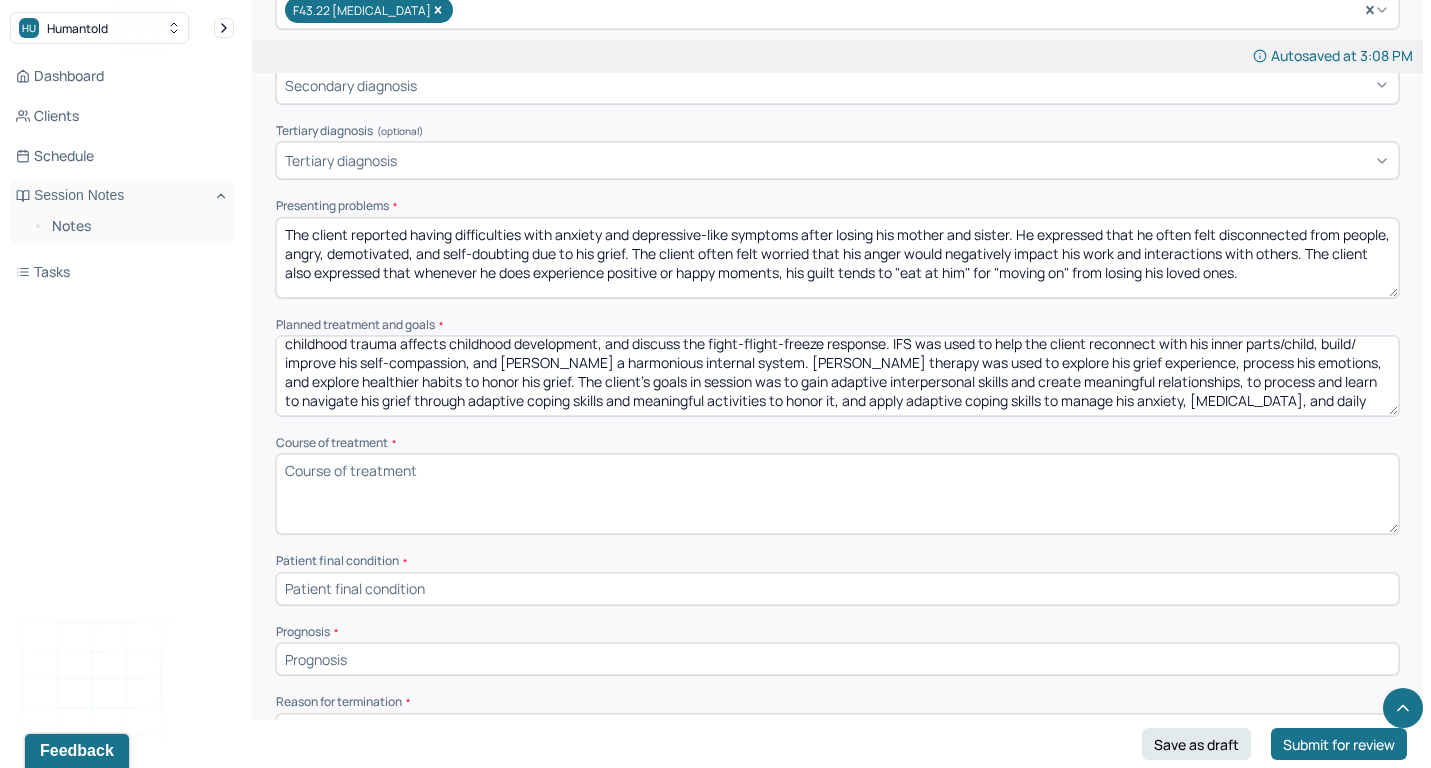 scroll, scrollTop: 0, scrollLeft: 0, axis: both 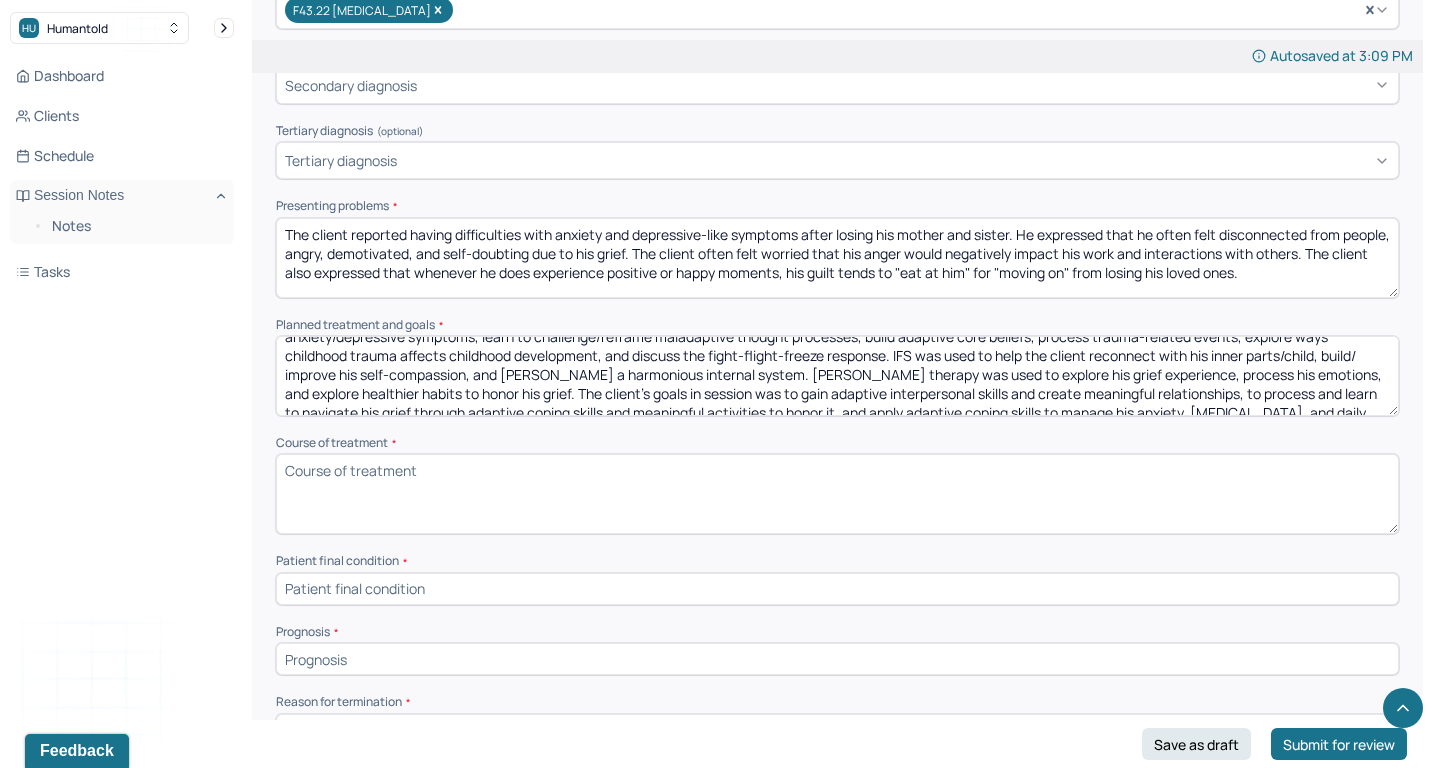 drag, startPoint x: 285, startPoint y: 340, endPoint x: 449, endPoint y: 386, distance: 170.32909 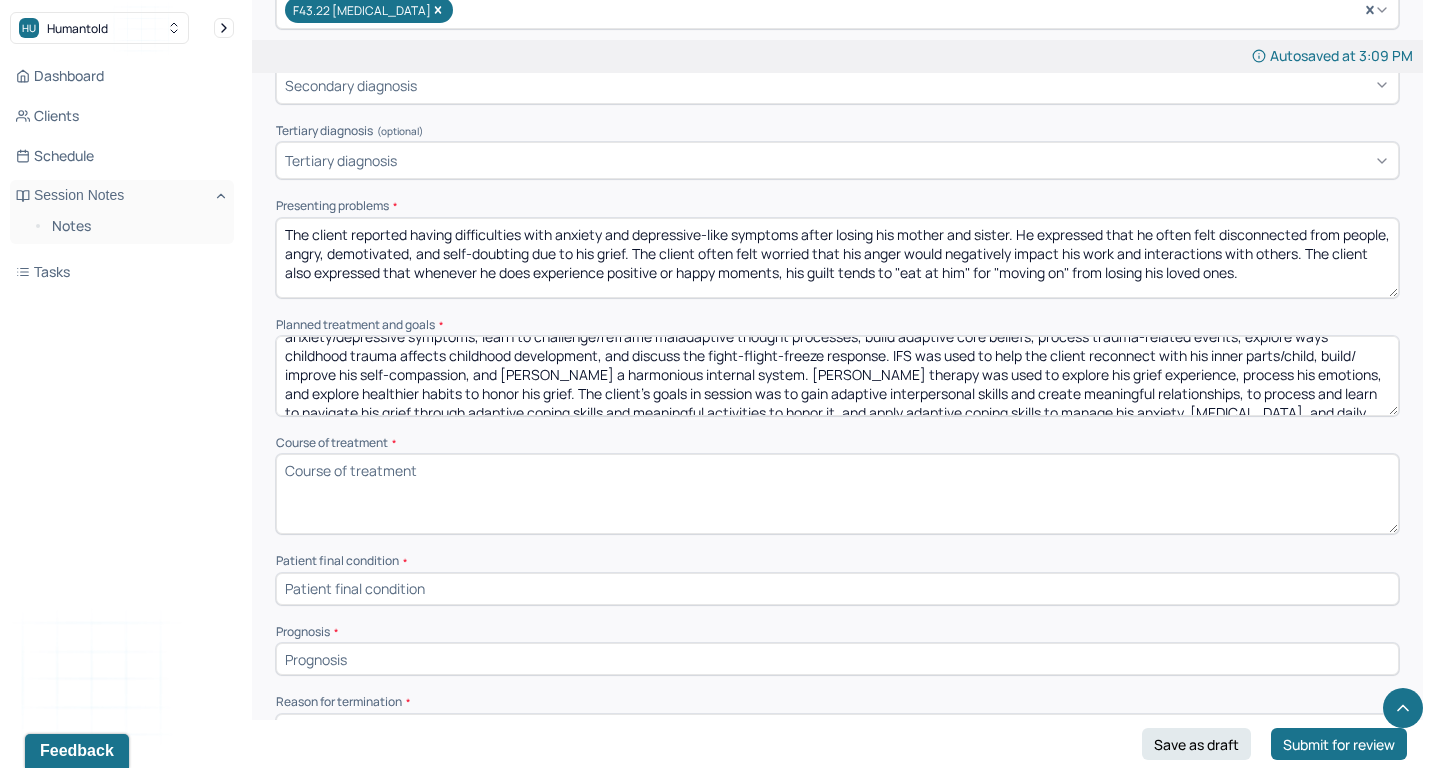 click on "The client's planned treatment was to utilize trauma-focused CBT to build [MEDICAL_DATA] skills, explore his cognitive distortions, address his cognive dissonance,  improve anxiety/depressive symptoms, learn to challenge/reframe maladaptive thought processes, build adaptive core beliefs, process trauma-related events, explore ways childhood trauma affects childhood development, and discuss the fight-flight-freeze response. IFS was used to help the client reconnect with his inner parts/child, build/ improve his self-compassion, and [PERSON_NAME] a harmonious internal system. [PERSON_NAME] therapy was used to explore his grief experience, process his emotions, and explore healthier habits to honor his grief. The client's goals in session was to gain adaptive interpersonal skills and create meaningful relationships, to process and learn to navigate his grief through adaptive coping skills and meaningful activities to honor it, and apply adaptive coping skills to manage his anxiety, [MEDICAL_DATA], and daily stress." at bounding box center [837, 376] 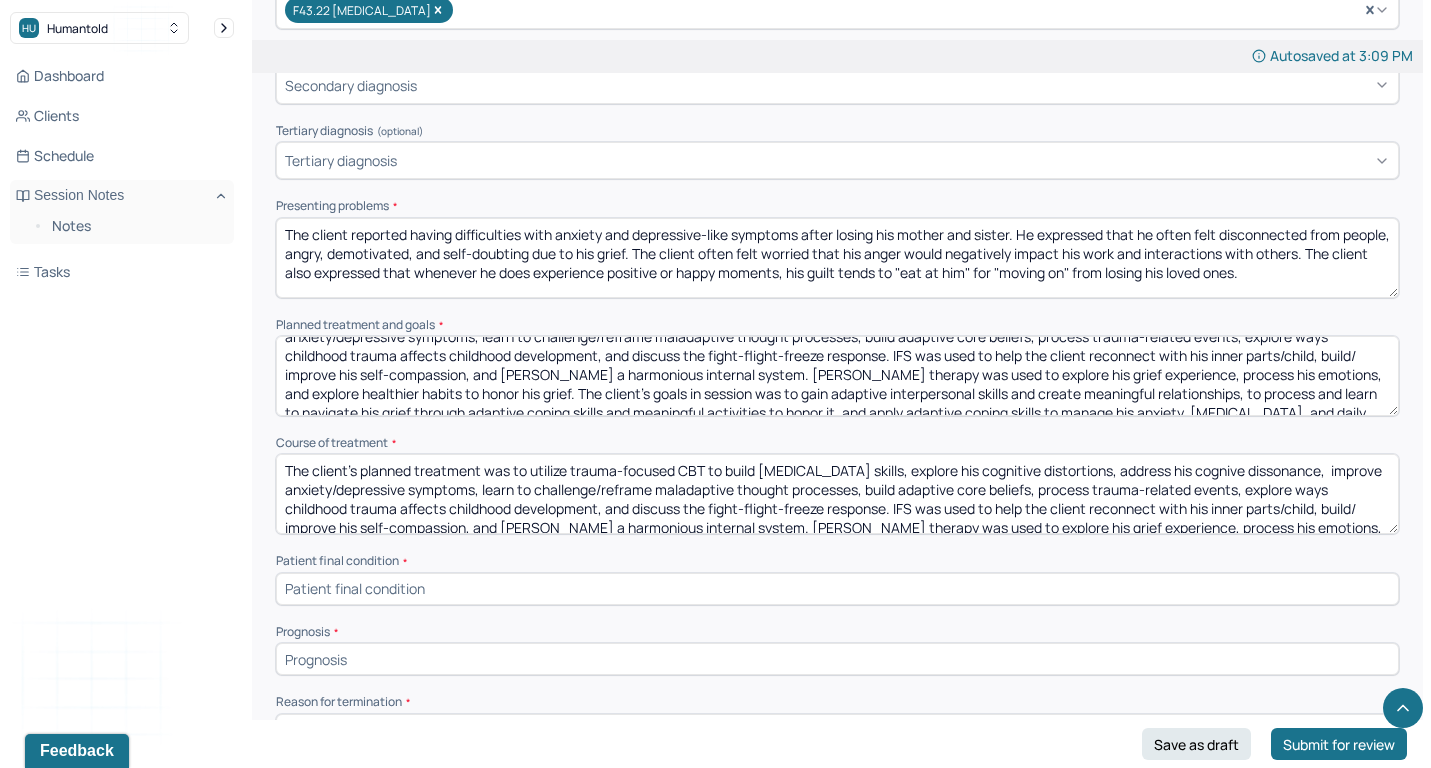 scroll, scrollTop: 28, scrollLeft: 0, axis: vertical 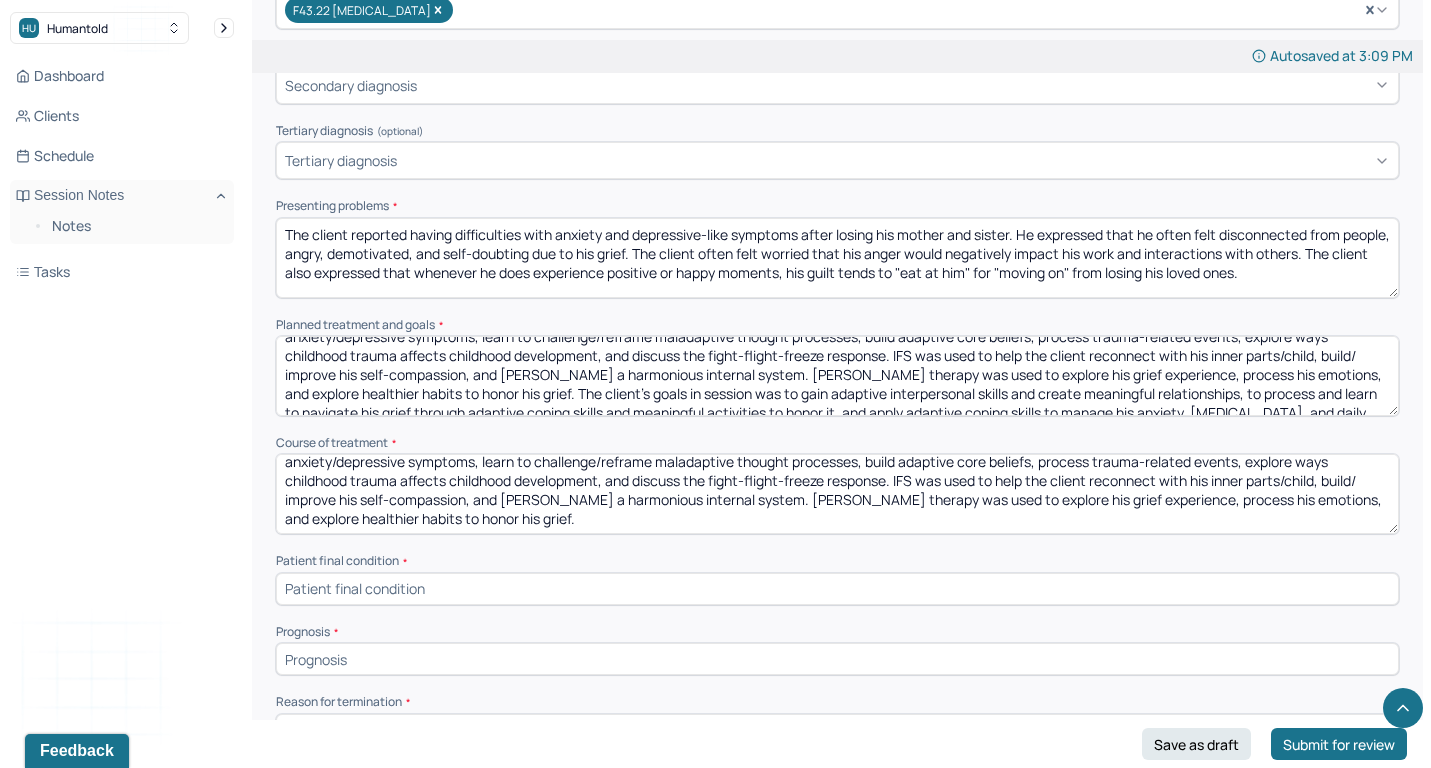 click on "The client's planned treatment was to utilize trauma-focused CBT to build [MEDICAL_DATA] skills, explore his cognitive distortions, address his cognive dissonance,  improve anxiety/depressive symptoms, learn to challenge/reframe maladaptive thought processes, build adaptive core beliefs, process trauma-related events, explore ways childhood trauma affects childhood development, and discuss the fight-flight-freeze response. IFS was used to help the client reconnect with his inner parts/child, build/ improve his self-compassion, and [PERSON_NAME] a harmonious internal system. [PERSON_NAME] therapy was used to explore his grief experience, process his emotions, and explore healthier habits to honor his grief. T" at bounding box center [837, 494] 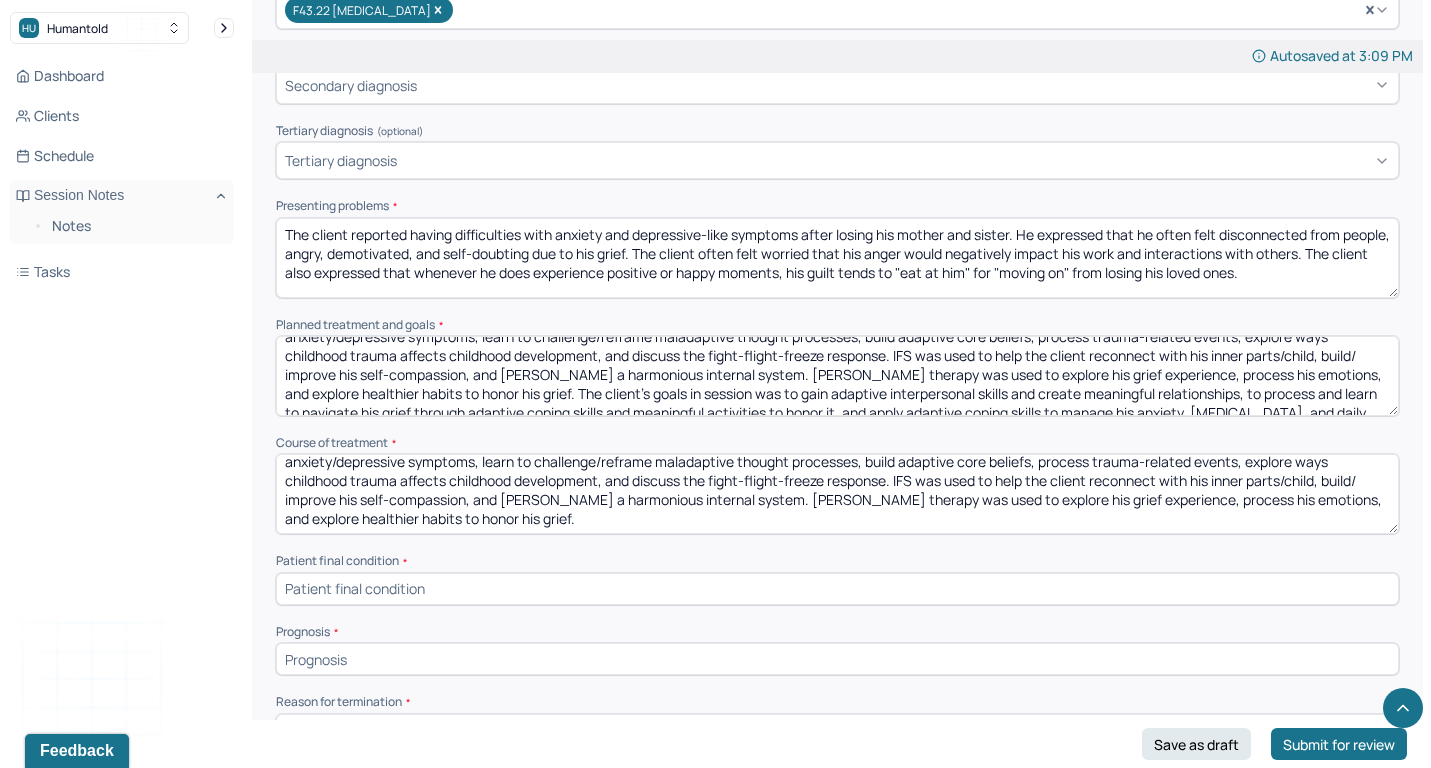 paste on "rauma-focused CBT was used to explore the affects of childhood trauma on adult development, explore ways his relational trauma affected his interpersonal skills, acknowlege his difficulties with systemic oppression, provide [MEDICAL_DATA] on the affects of trauma and the brain, address cognitive distortions/dissonance, improve anxiety/depressive symptoms, build adaptive habits, utilize helpful coping skills, build an adaptive core beliefs, and improve his self-advocacy skills. IFS was used to reconnect with his inner child/parts, practice self-compassion, and work towards self-acceptance. Grief therapy was used to process his grief experience, acknowledge the challenges grief brings, and collaborate on way" 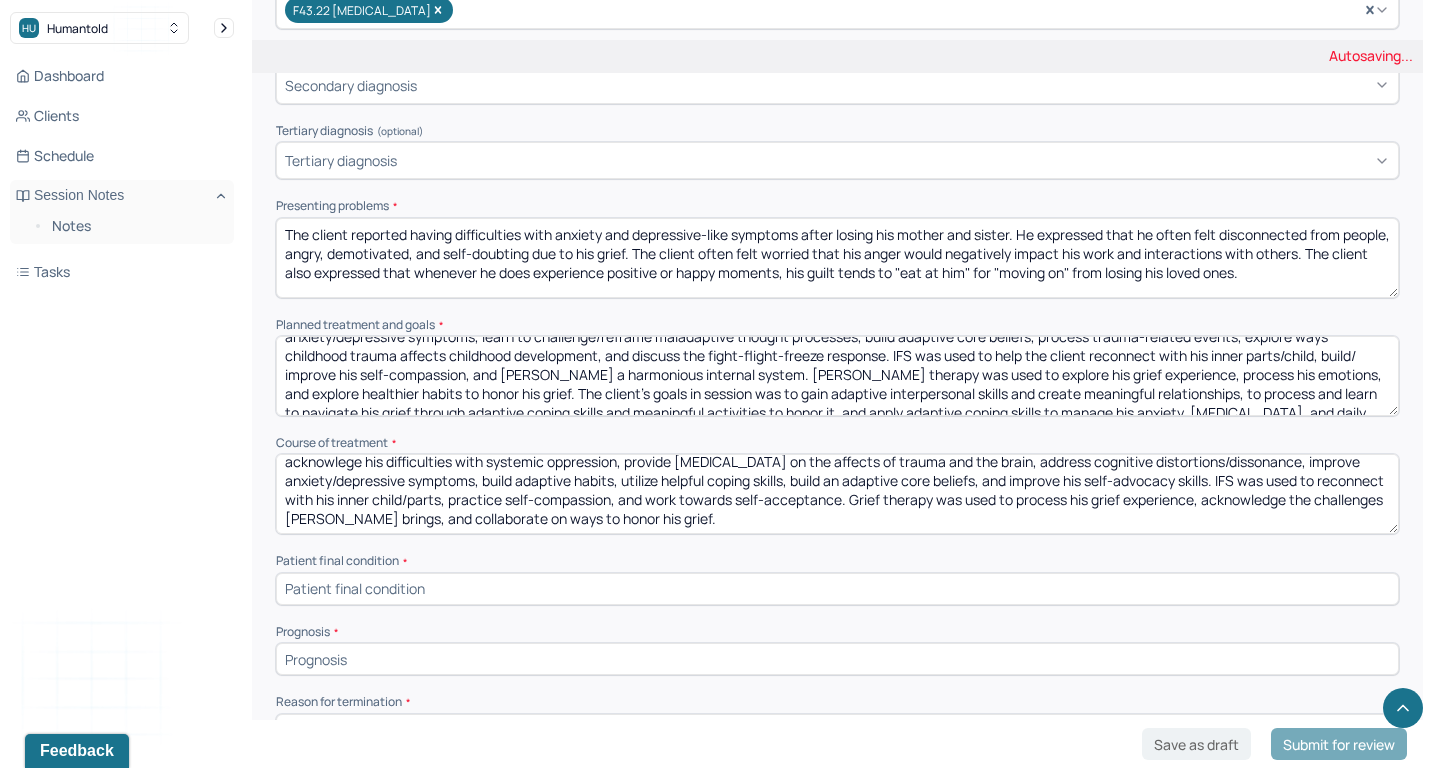 scroll, scrollTop: 0, scrollLeft: 0, axis: both 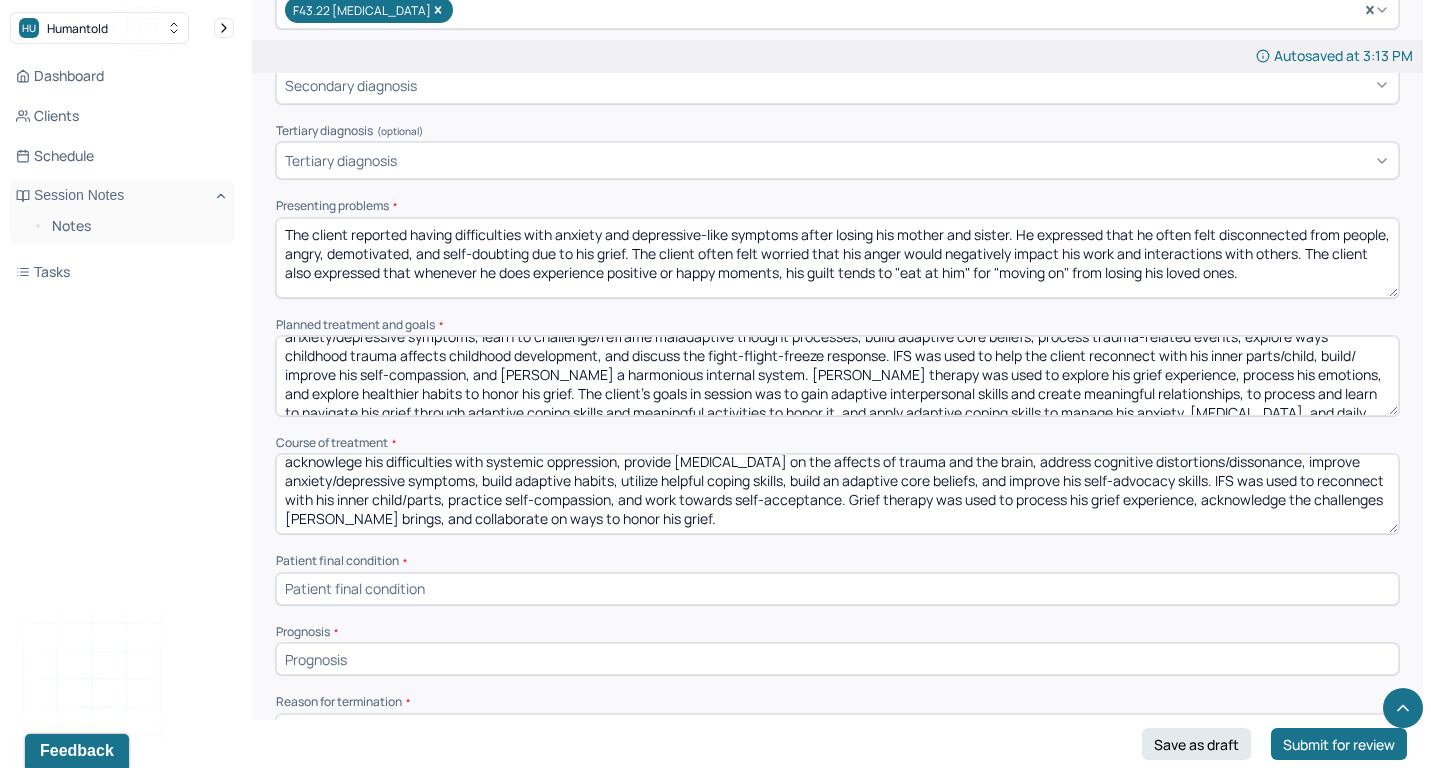 click on "Trauma-focused CBT was used to explore the affects of childhood trauma on adult development, explore ways his relational trauma affected his interpersonal skills, acknowlege his difficulties with systemic oppression, provide [MEDICAL_DATA] on the affects of trauma and the brain, address cognitive distortions/dissonance, improve anxiety/depressive symptoms, build adaptive habits, utilize helpful coping skills, build an adaptive core beliefs, and improve his self-advocacy skills. IFS was used to reconnect with his inner child/parts, practice self-compassion, and work towards self-acceptance. Grief therapy was used to process his grief experience, acknowledge the challenges [PERSON_NAME] brings, and collaborate on ways to honor his grief." at bounding box center (837, 494) 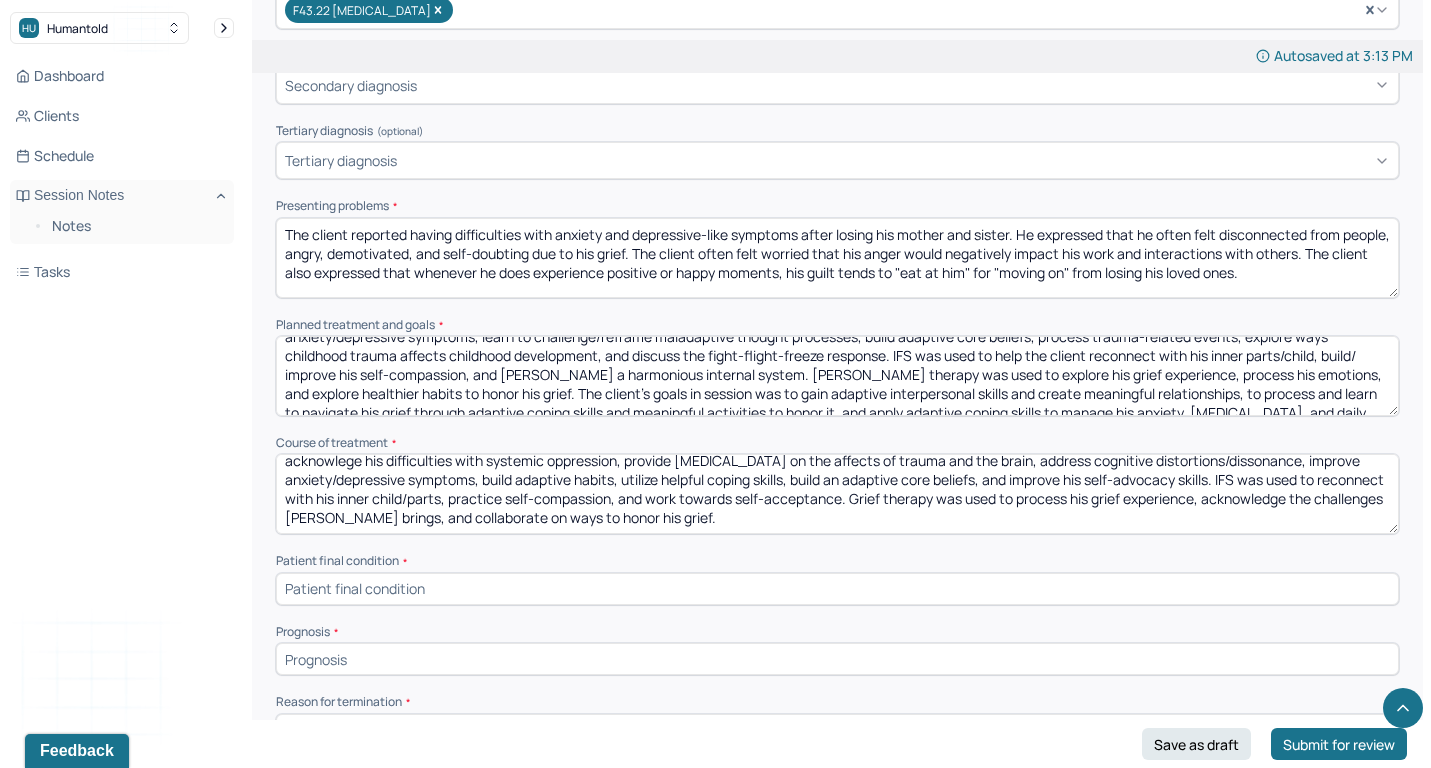 scroll, scrollTop: 28, scrollLeft: 0, axis: vertical 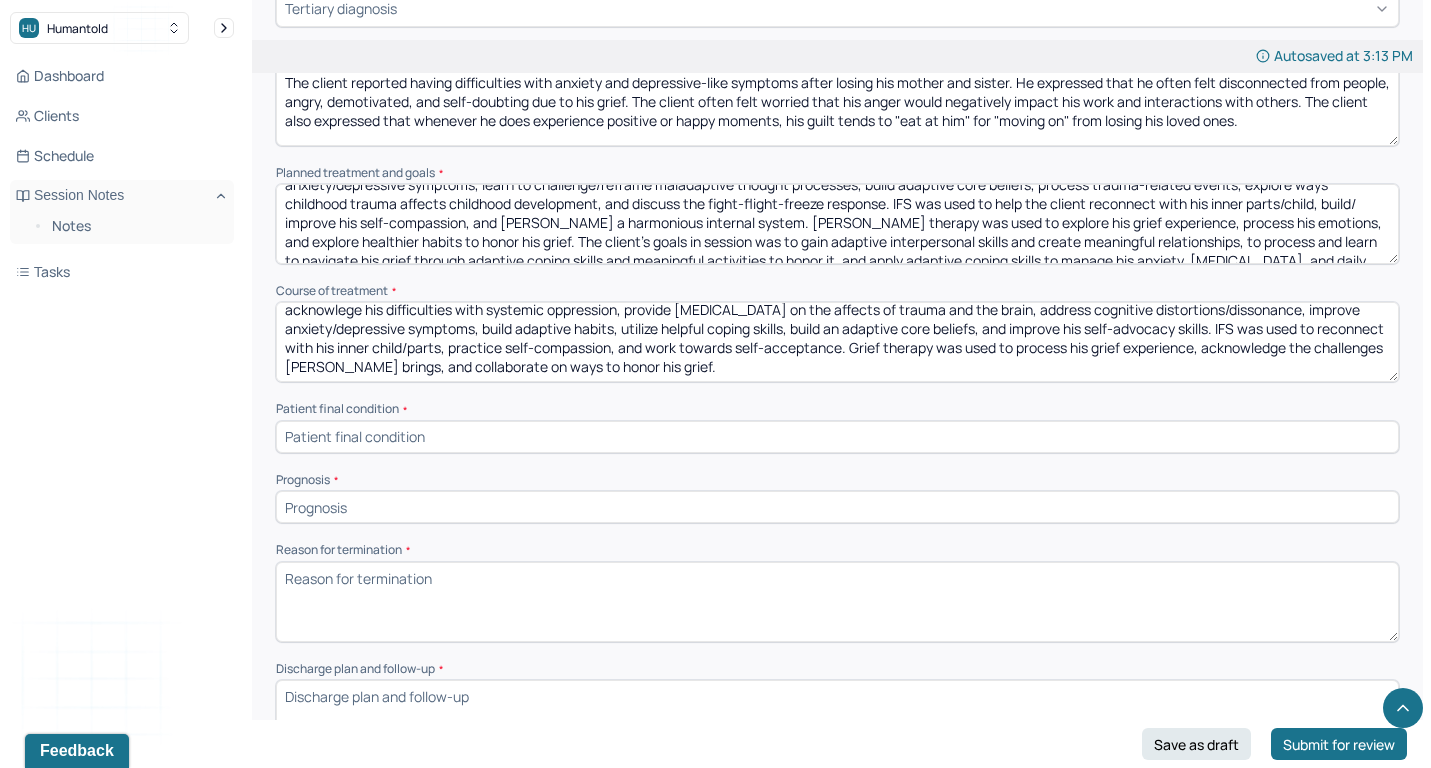 type on "Trauma-focused CBT was used to explore the affects of childhood trauma on adult development, explore ways his relational trauma affected his interpersonal skills, acknowlege his difficulties with systemic oppression, provide [MEDICAL_DATA] on the affects of trauma and the brain, address cognitive distortions/dissonance, improve anxiety/depressive symptoms, build adaptive habits, utilize helpful coping skills, build an adaptive core beliefs, and improve his self-advocacy skills. IFS was used to reconnect with his inner child/parts, practice self-compassion, and work towards self-acceptance. Grief therapy was used to process his grief experience, acknowledge the challenges [PERSON_NAME] brings, and collaborate on ways to honor his grief." 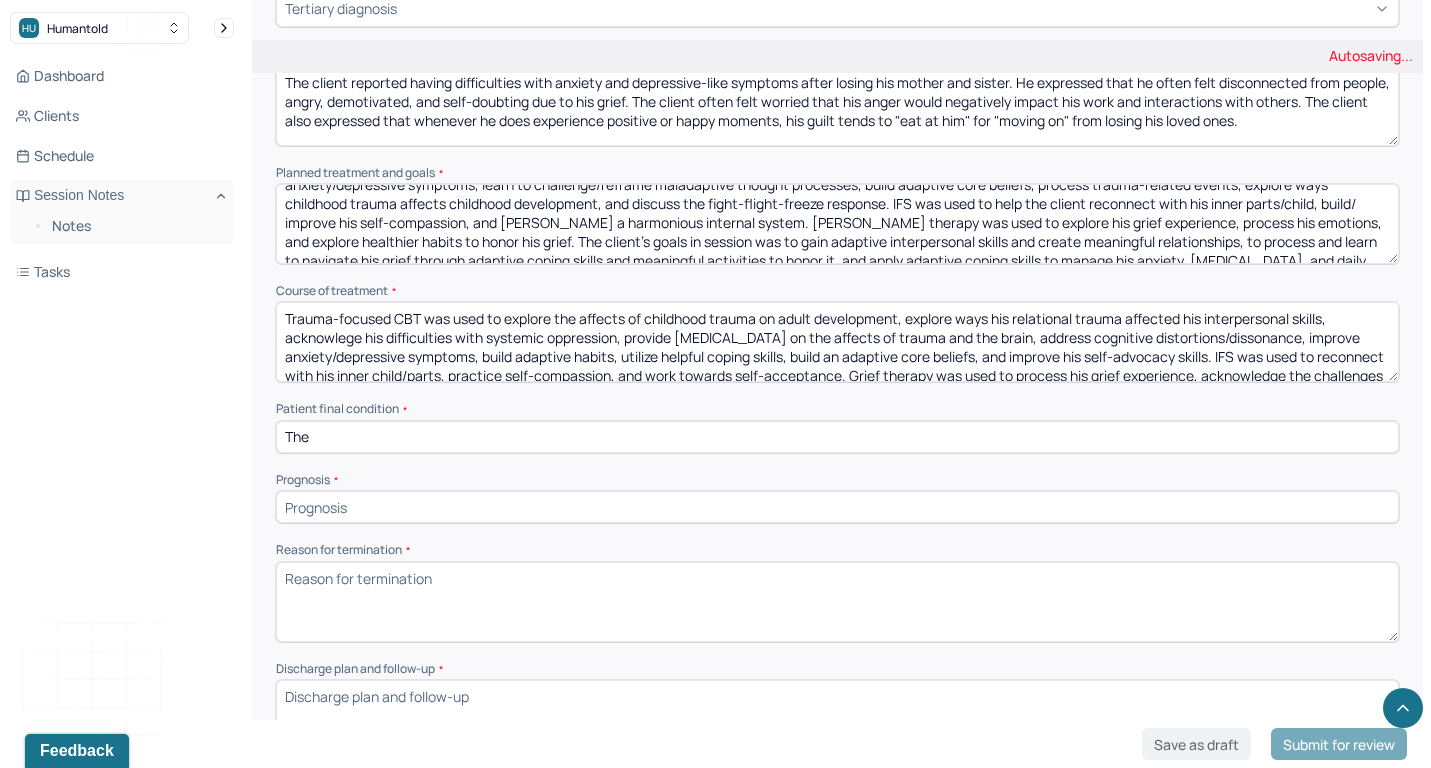 scroll, scrollTop: 0, scrollLeft: 0, axis: both 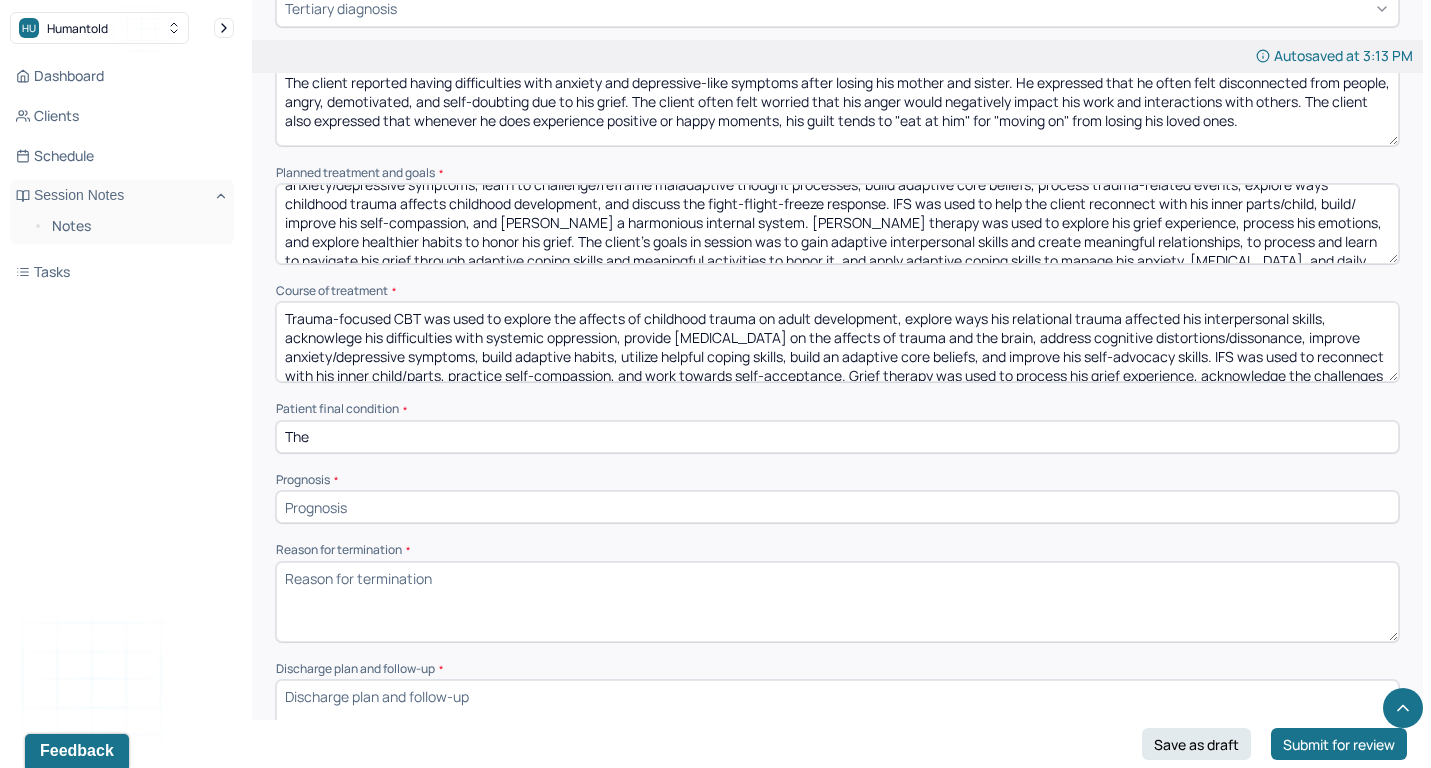 type on "The" 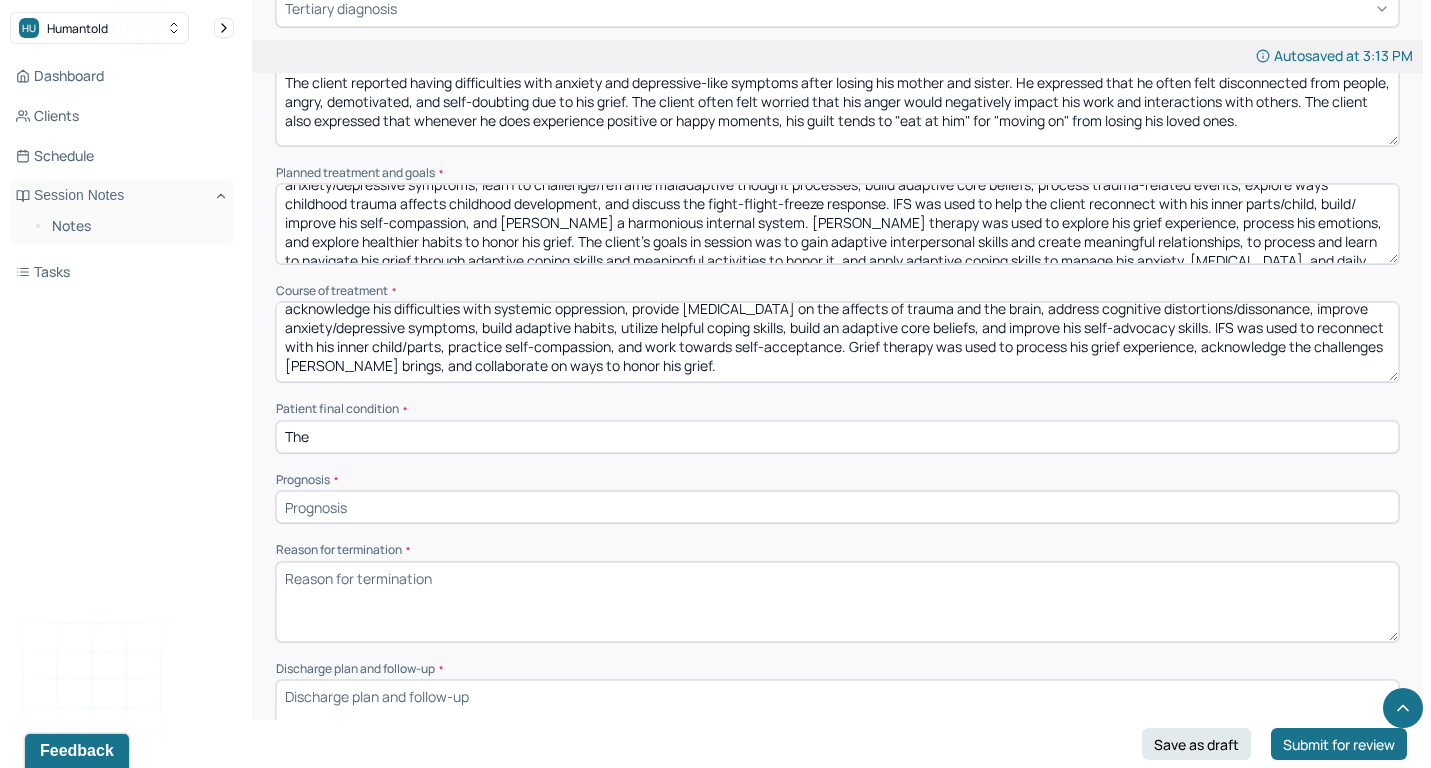 scroll, scrollTop: 28, scrollLeft: 0, axis: vertical 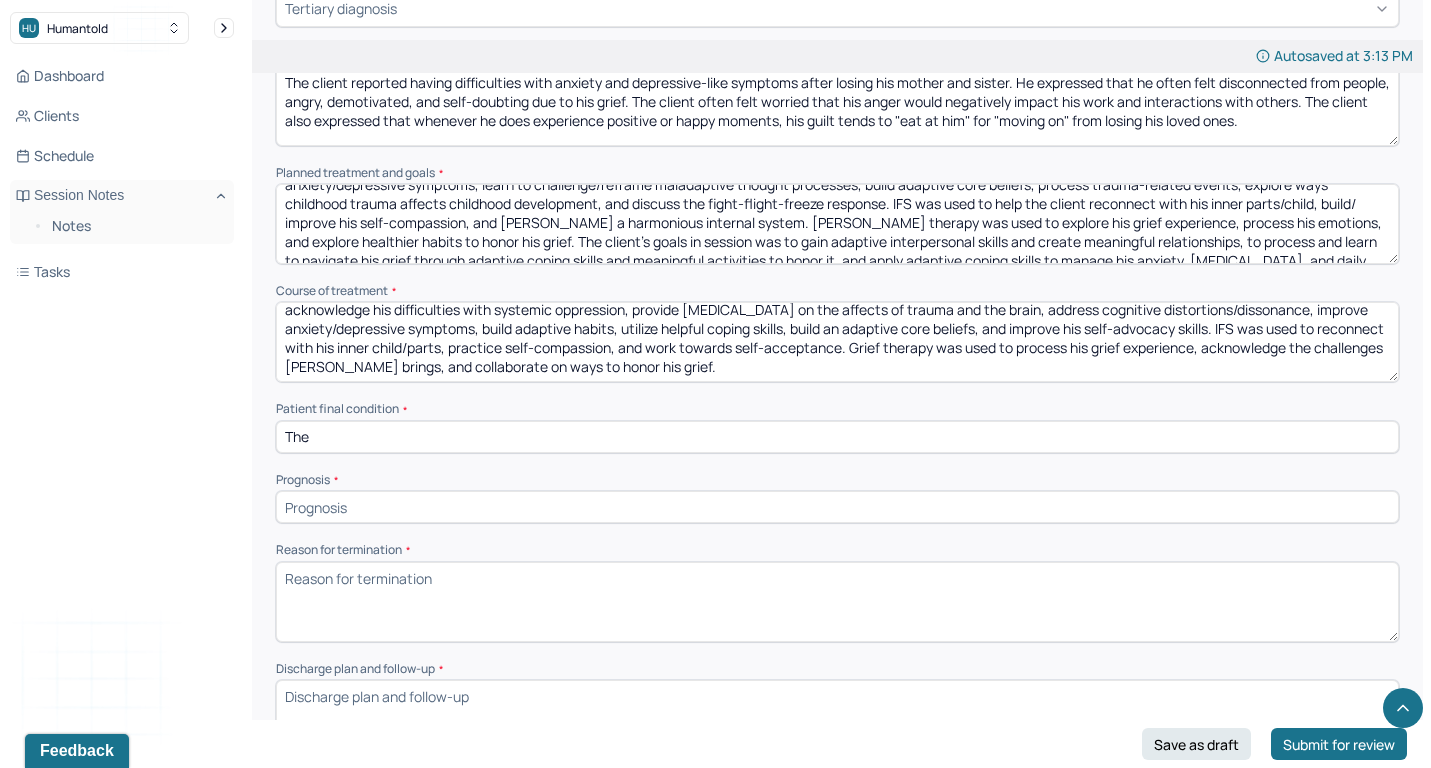 type on "Trauma-focused CBT was used to explore the affects of childhood trauma on adult development, explore ways his relational trauma affected his interpersonal skills, acknowledge his difficulties with systemic oppression, provide [MEDICAL_DATA] on the affects of trauma and the brain, address cognitive distortions/dissonance, improve anxiety/depressive symptoms, build adaptive habits, utilize helpful coping skills, build an adaptive core beliefs, and improve his self-advocacy skills. IFS was used to reconnect with his inner child/parts, practice self-compassion, and work towards self-acceptance. Grief therapy was used to process his grief experience, acknowledge the challenges [PERSON_NAME] brings, and collaborate on ways to honor his grief." 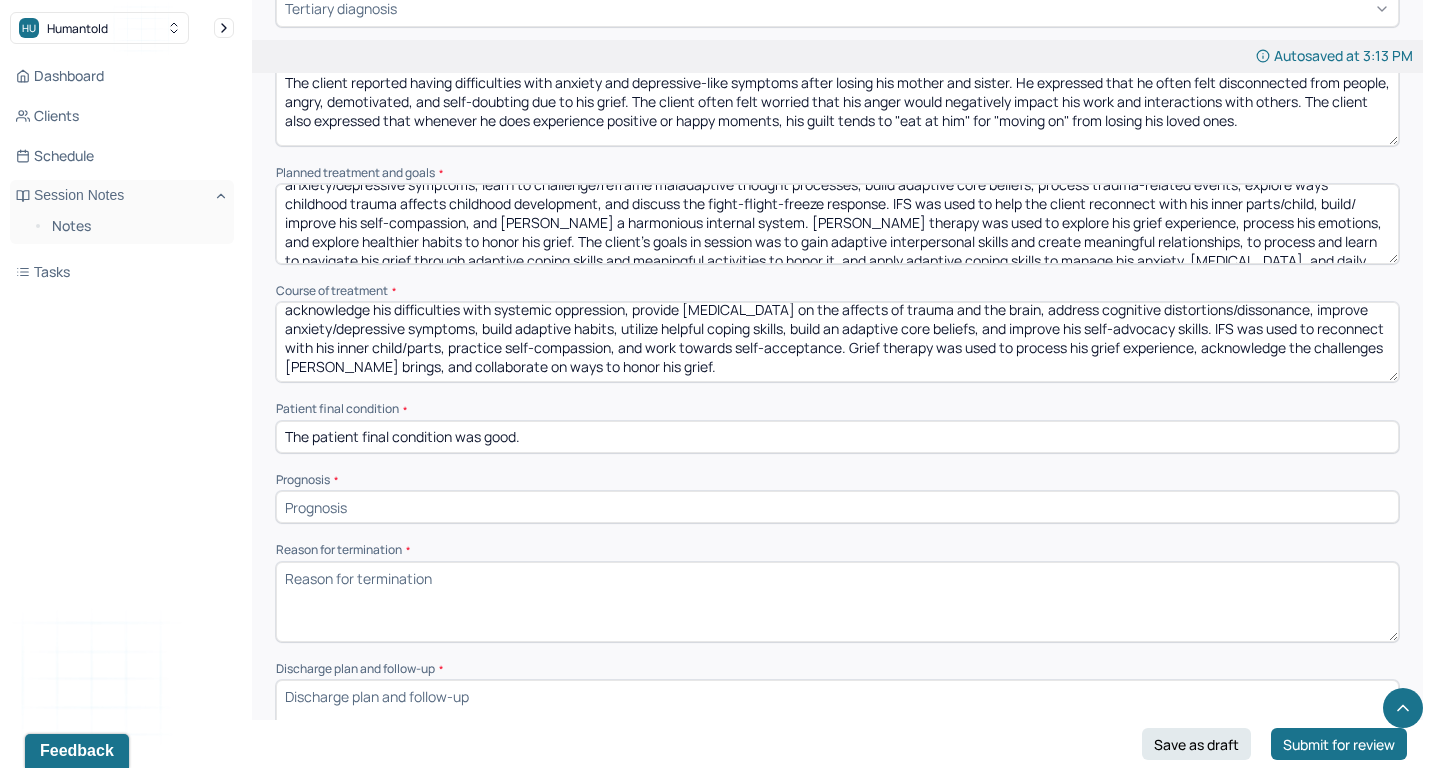 type on "The patient final condition was good." 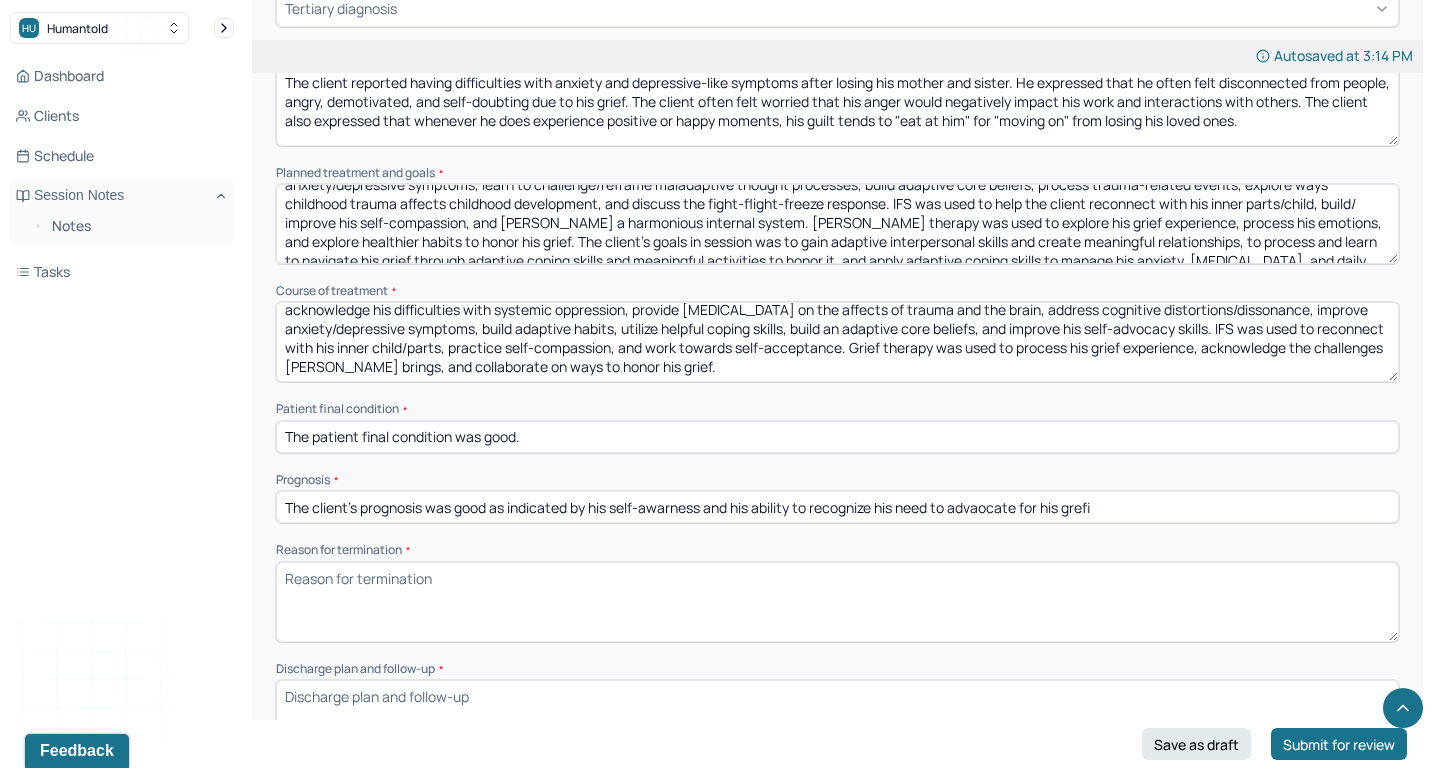 click on "The client's prognosis was good as indicated by his self-awarness and his ability to recognize his need to advaocate for his grefi" at bounding box center [837, 507] 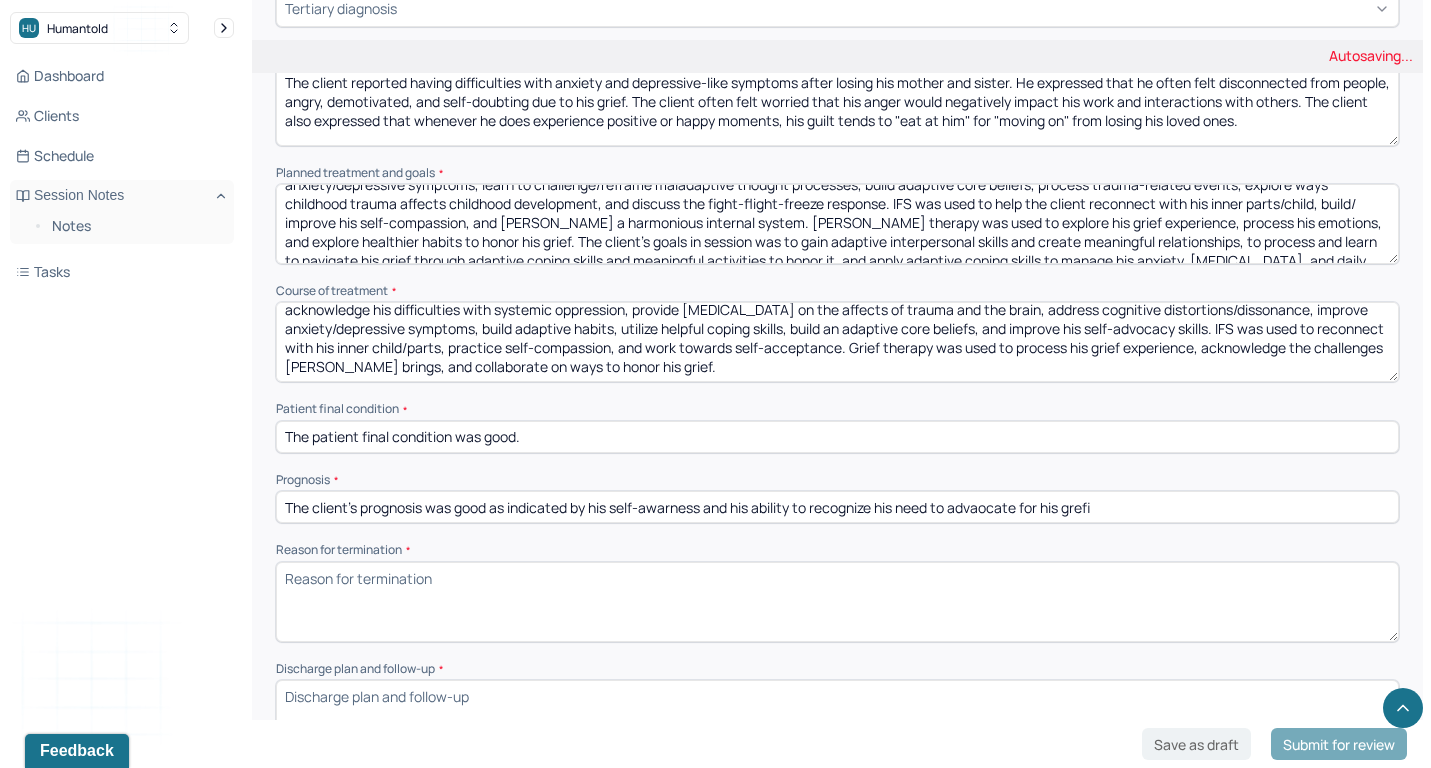 click on "The client's prognosis was good as indicated by his self-awarness and his ability to recognize his need to advaocate for his grefi" at bounding box center (837, 507) 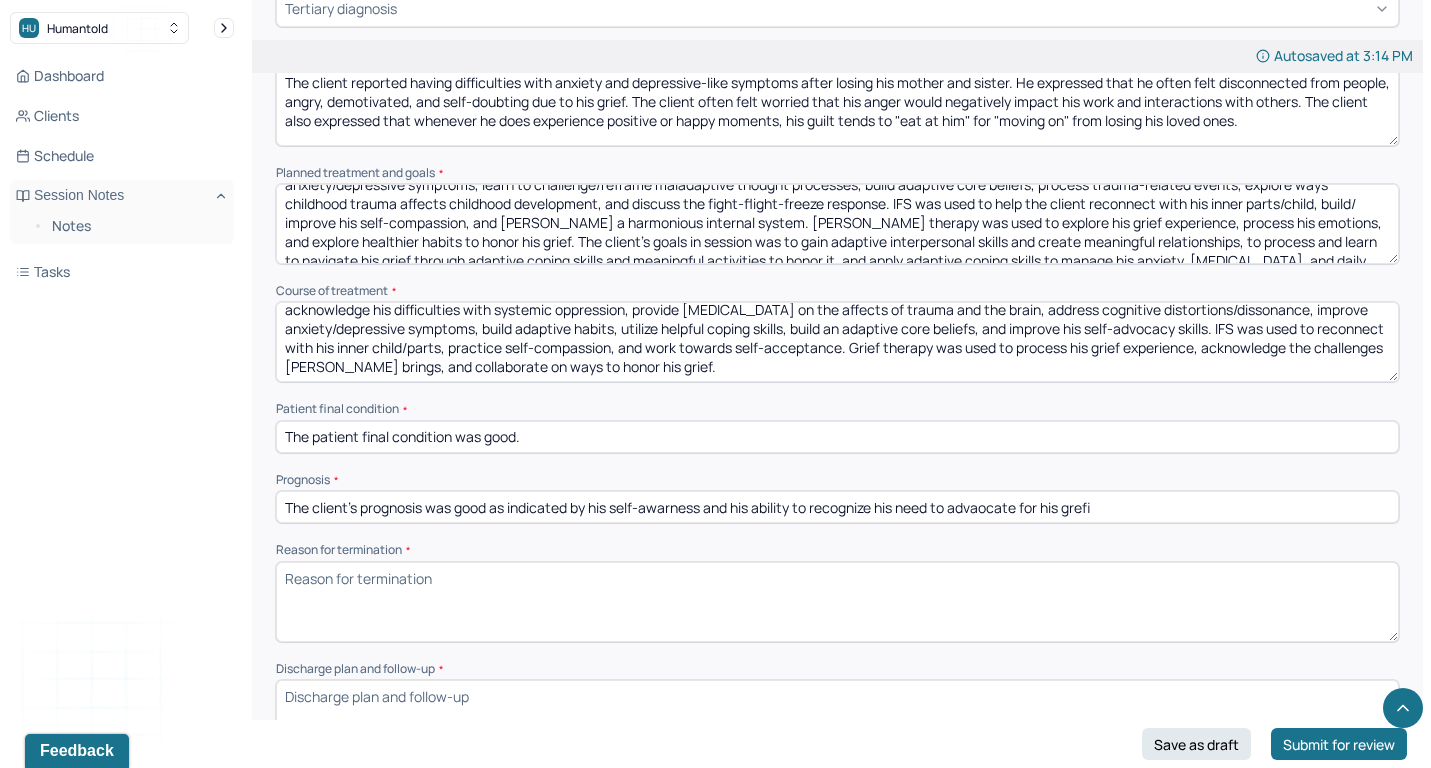 paste on ", as indicated by his self-awareness and his ability to recognize his need to advocate for his grief." 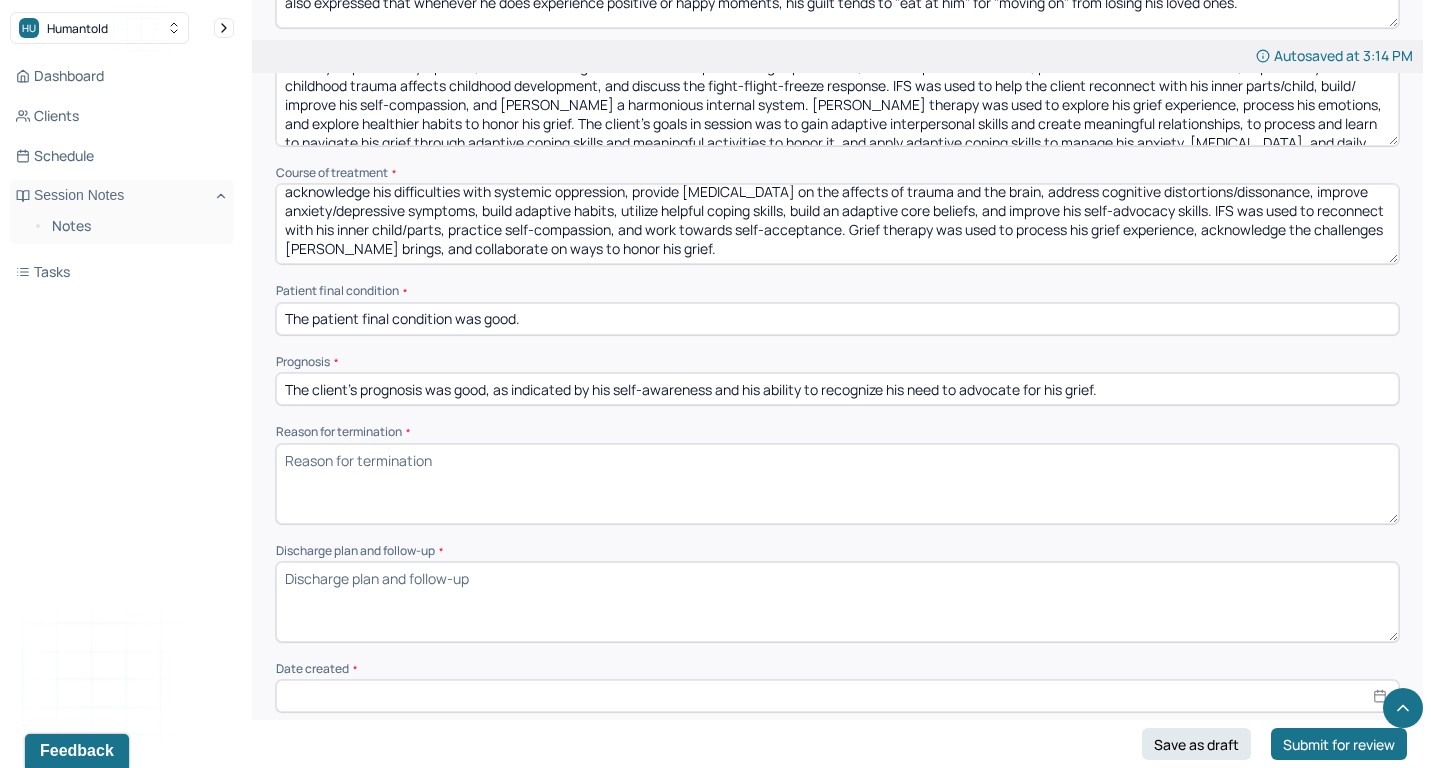 scroll, scrollTop: 946, scrollLeft: 0, axis: vertical 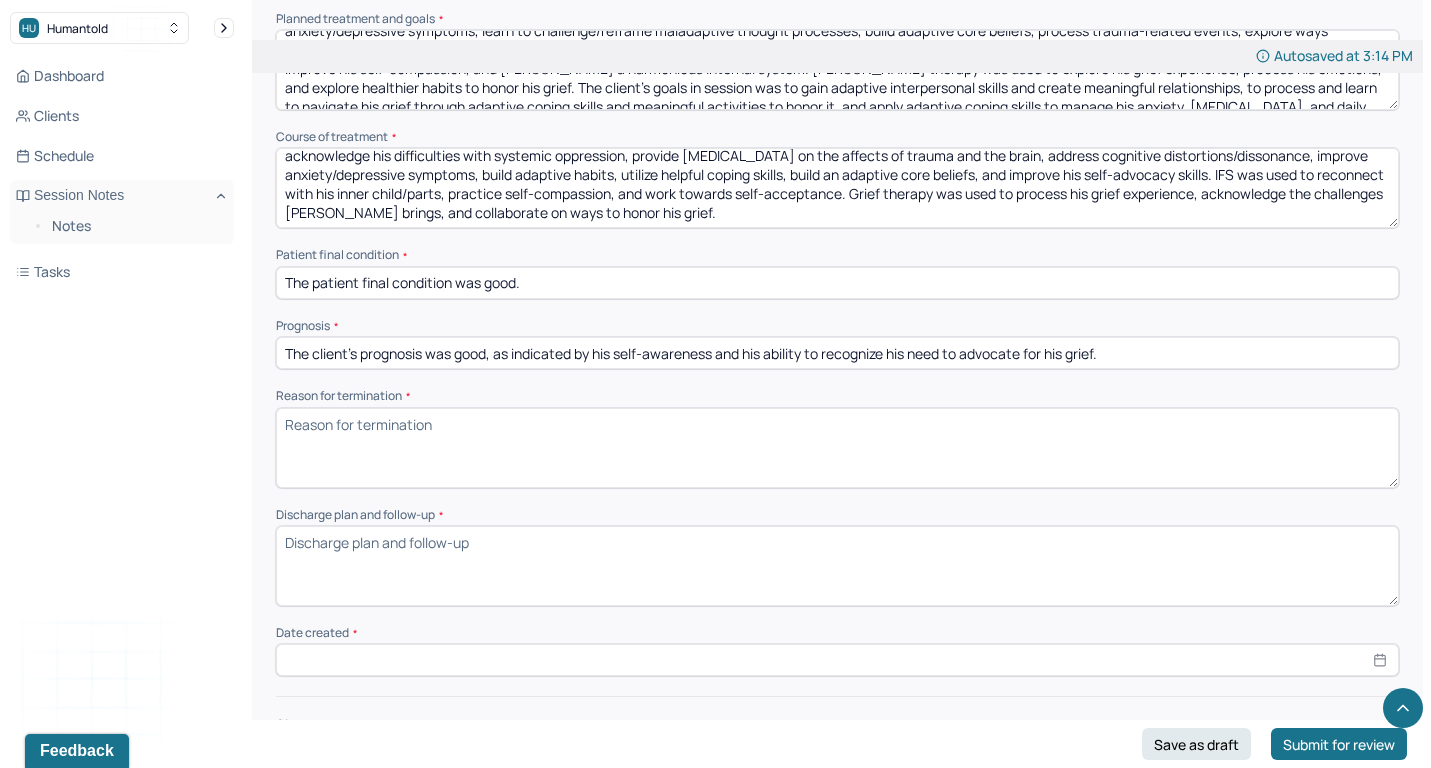 click on "The client's prognosis was good, as indicated by his self-awareness and his ability to recognize his need to advocate for his grief." at bounding box center (837, 353) 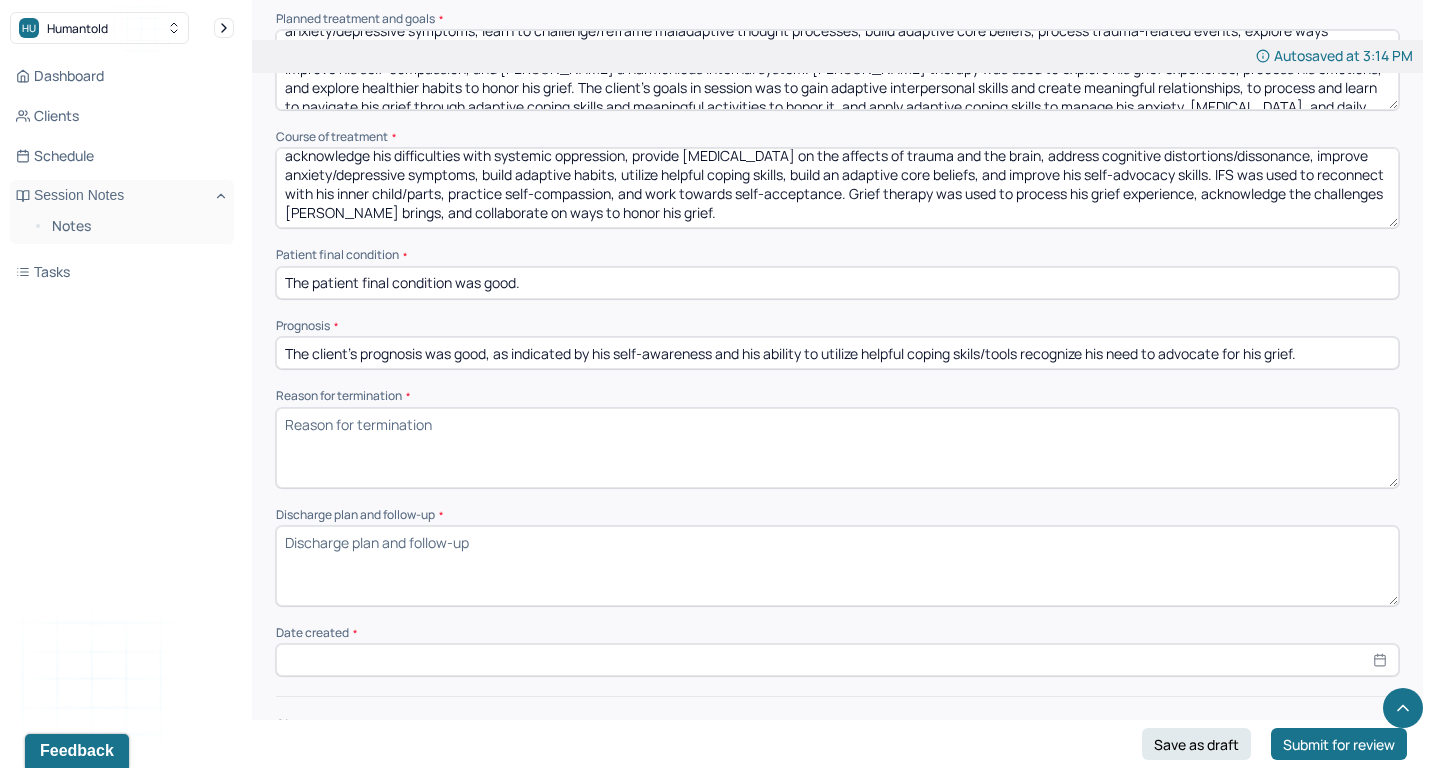 click on "The client's prognosis was good, as indicated by his self-awareness and his ability to utilize helpful coping skils/tools recognize his need to advocate for his grief." at bounding box center (837, 353) 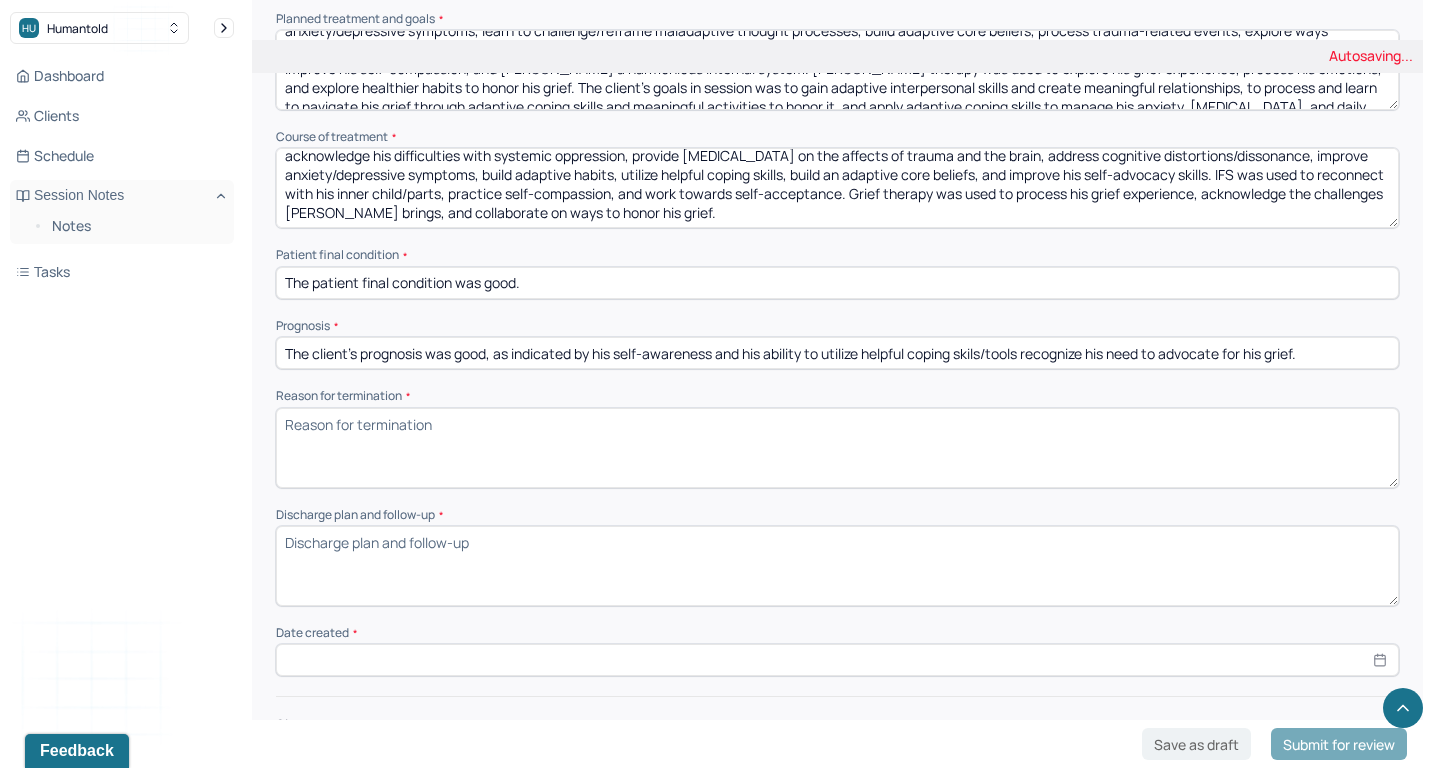 click on "The client's prognosis was good, as indicated by his self-awareness and his ability to utilize helpful coping skils/tools recognize his need to advocate for his grief." at bounding box center [837, 353] 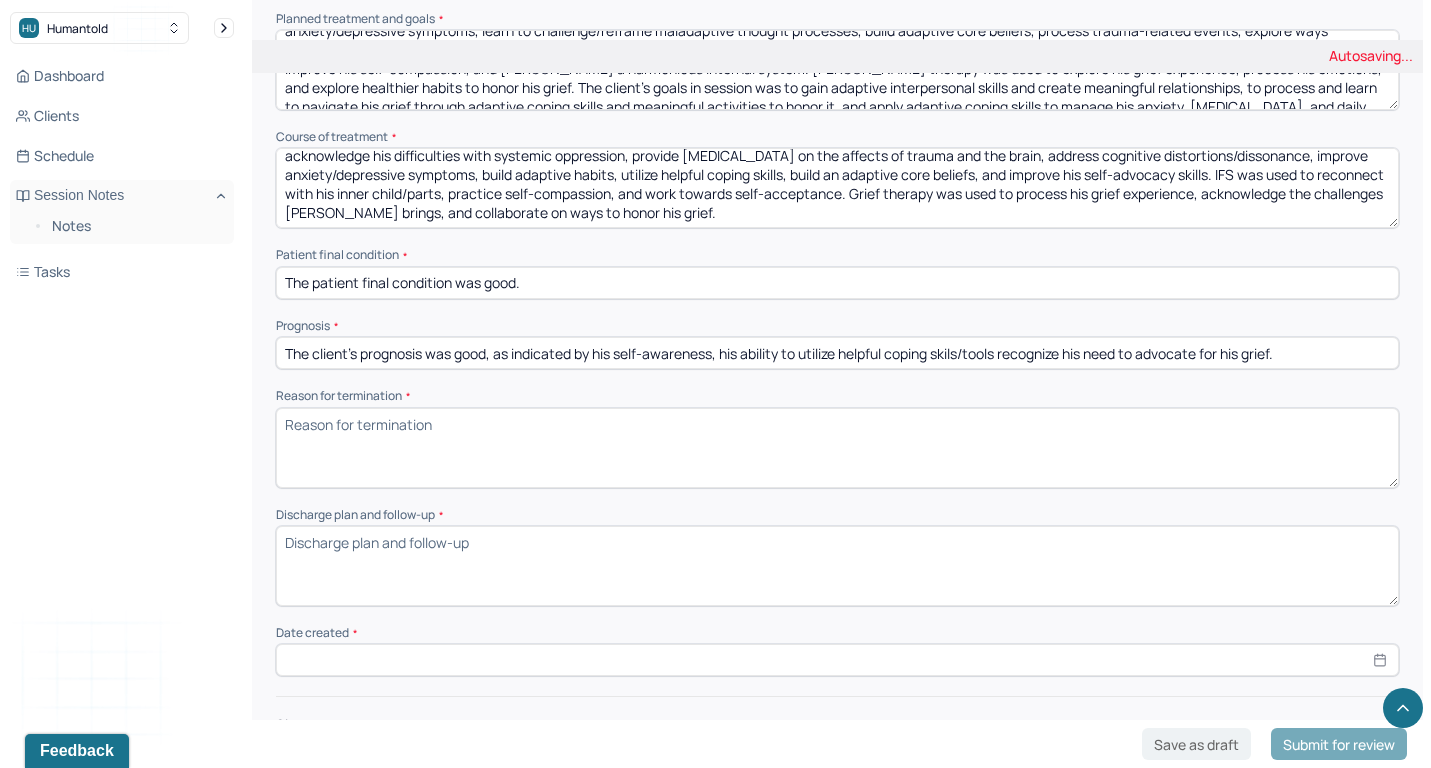click on "The client's prognosis was good, as indicated by his self-awareness, his ability to utilize helpful coping skils/tools recognize his need to advocate for his grief." at bounding box center [837, 353] 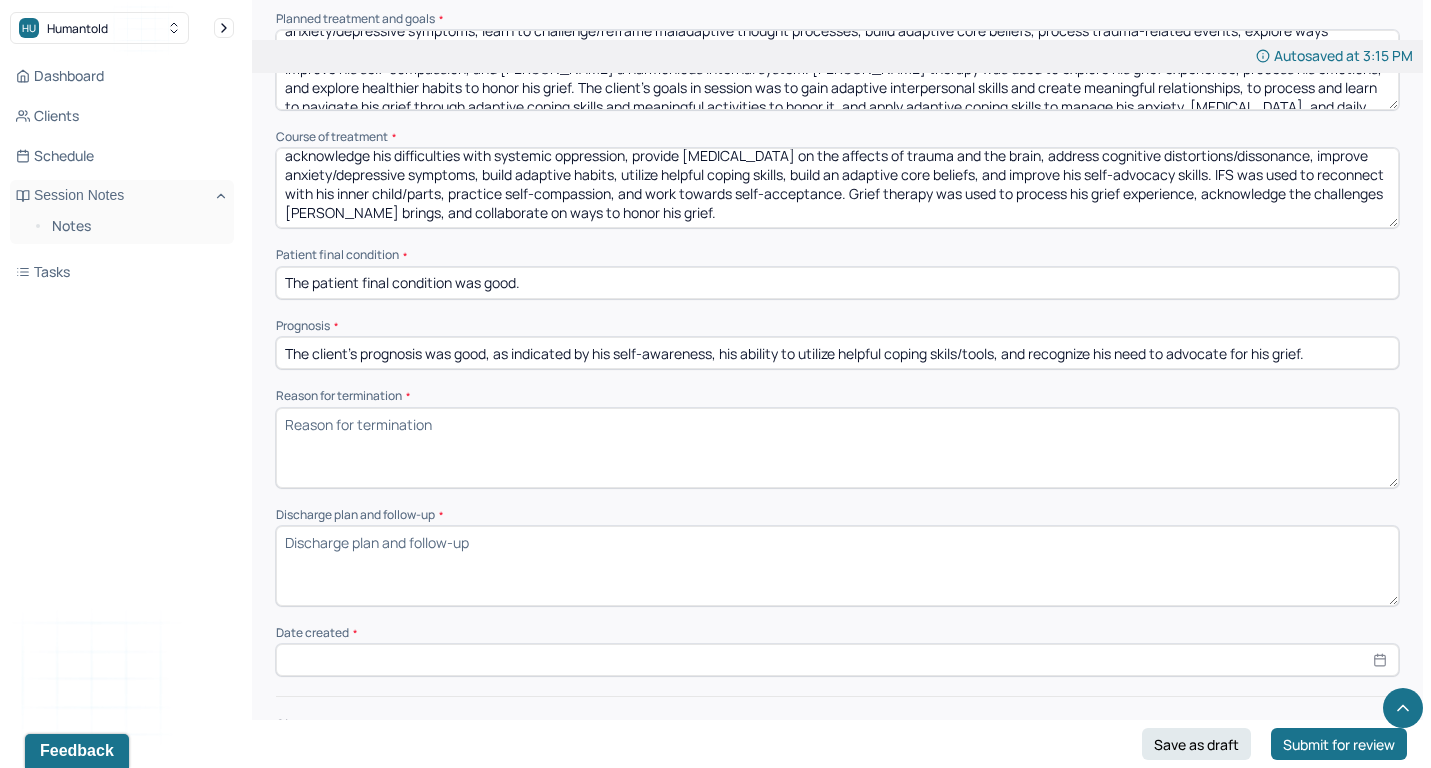 type on "The client's prognosis was good, as indicated by his self-awareness, his ability to utilize helpful coping skils/tools, and recognize his need to advocate for his grief." 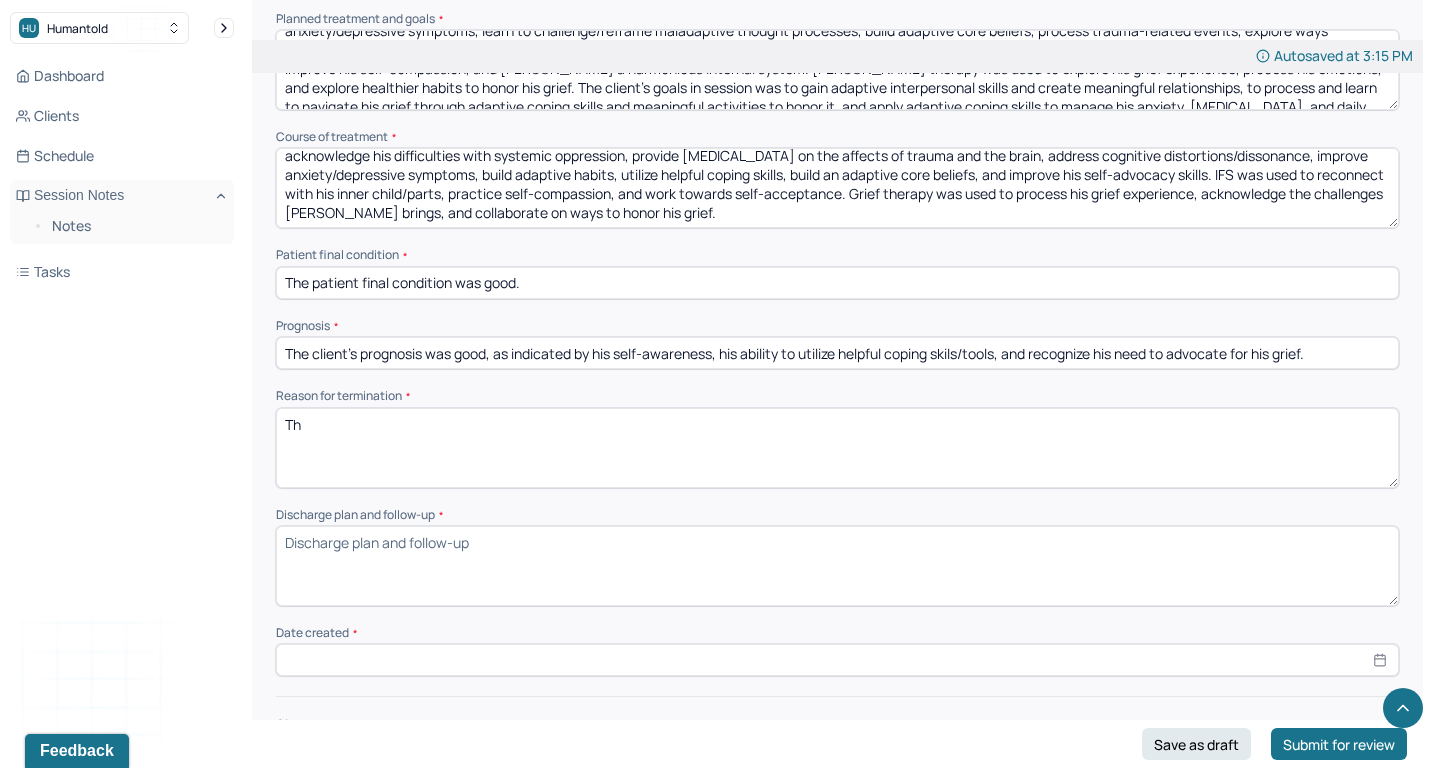 type on "T" 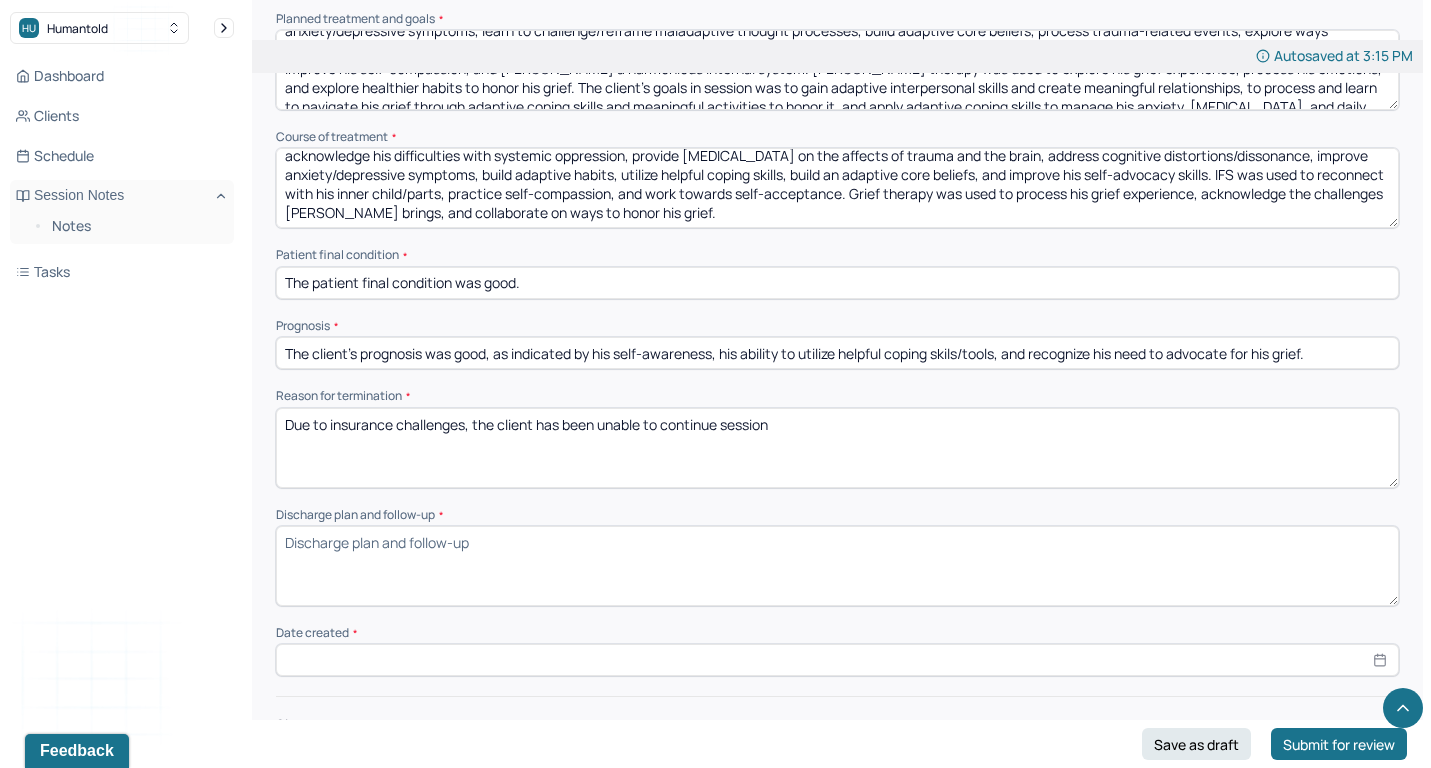 click on "Due to" at bounding box center (837, 448) 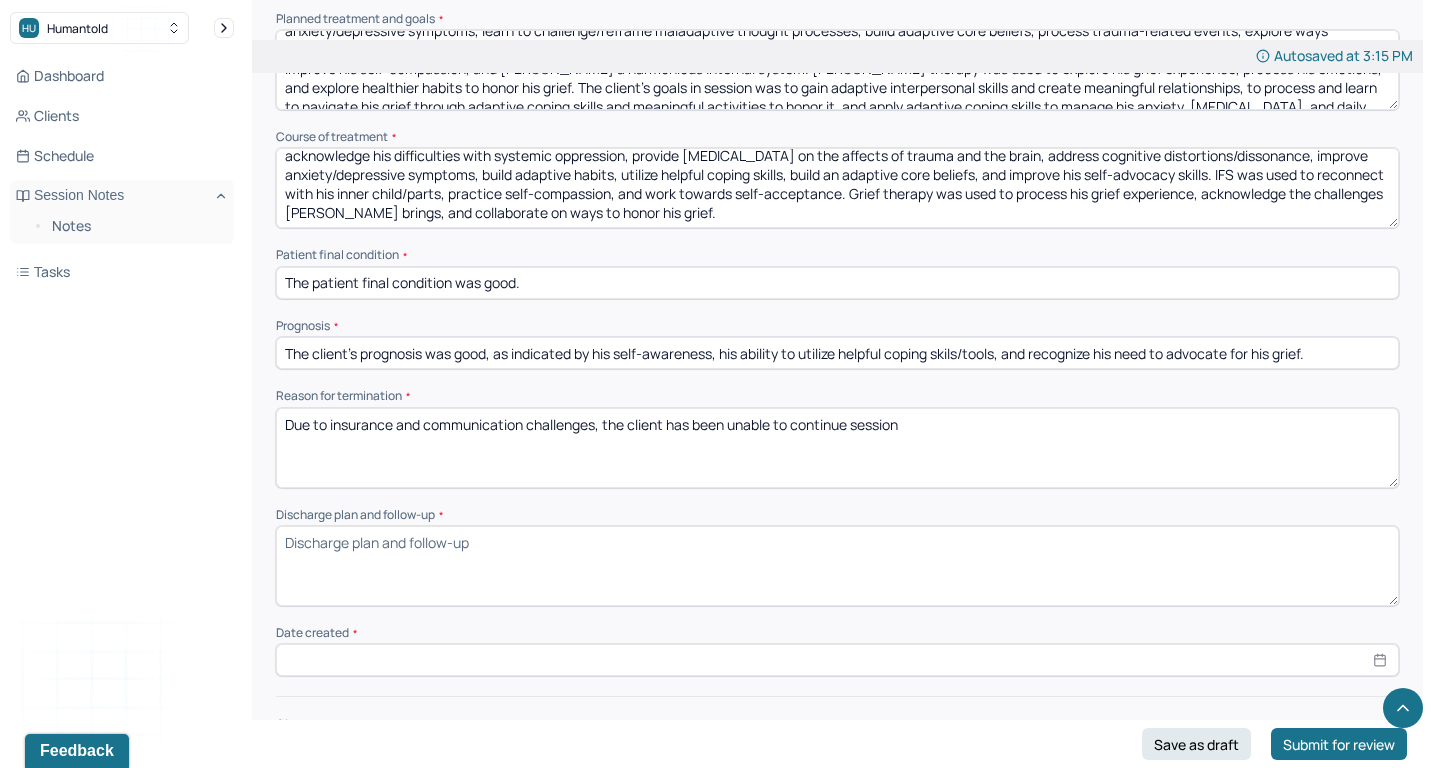 click on "Due to insurance challenges, the client has been unable to continue session" at bounding box center (837, 448) 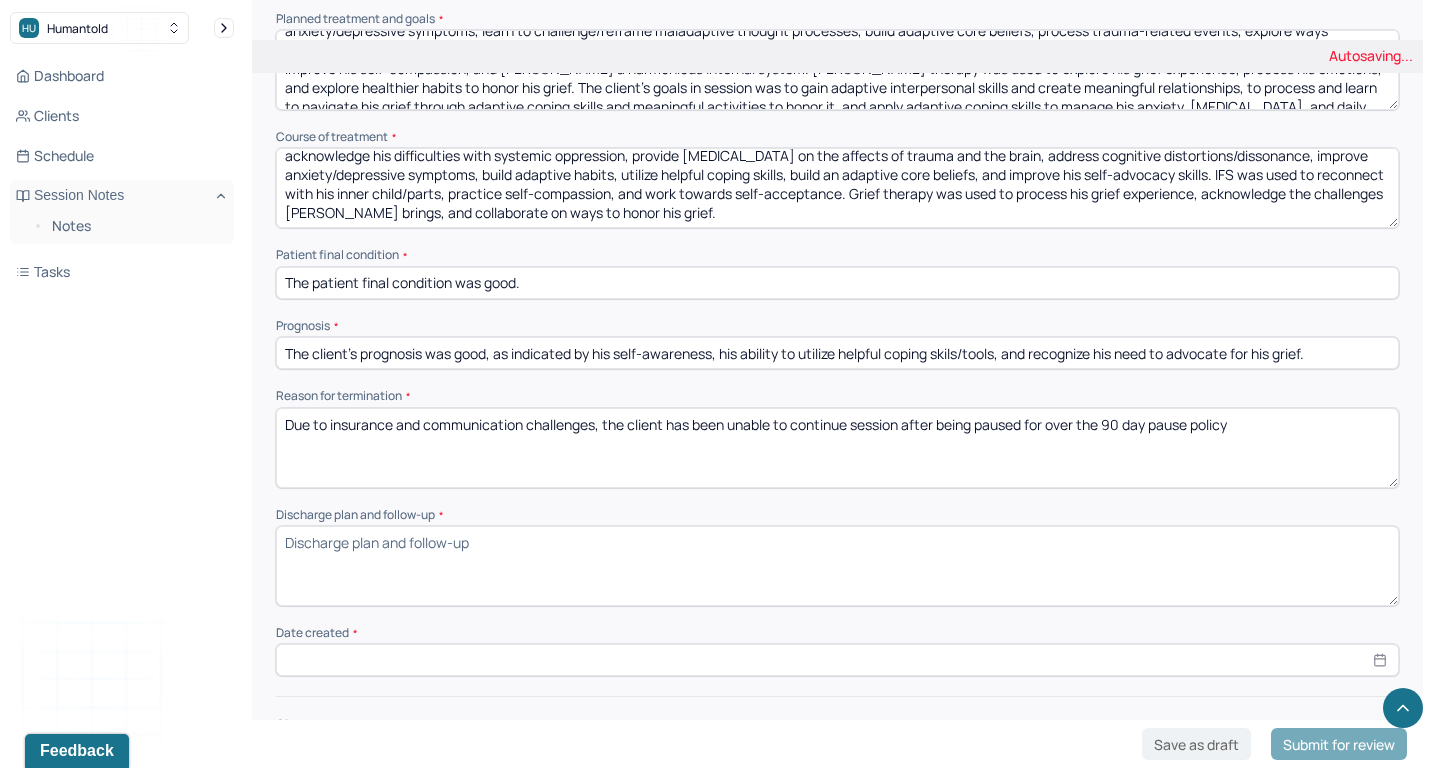 click on "Due to insurance and communication challenges, the client has been unable to continue session after being paused for over the 90 day pause" at bounding box center [837, 448] 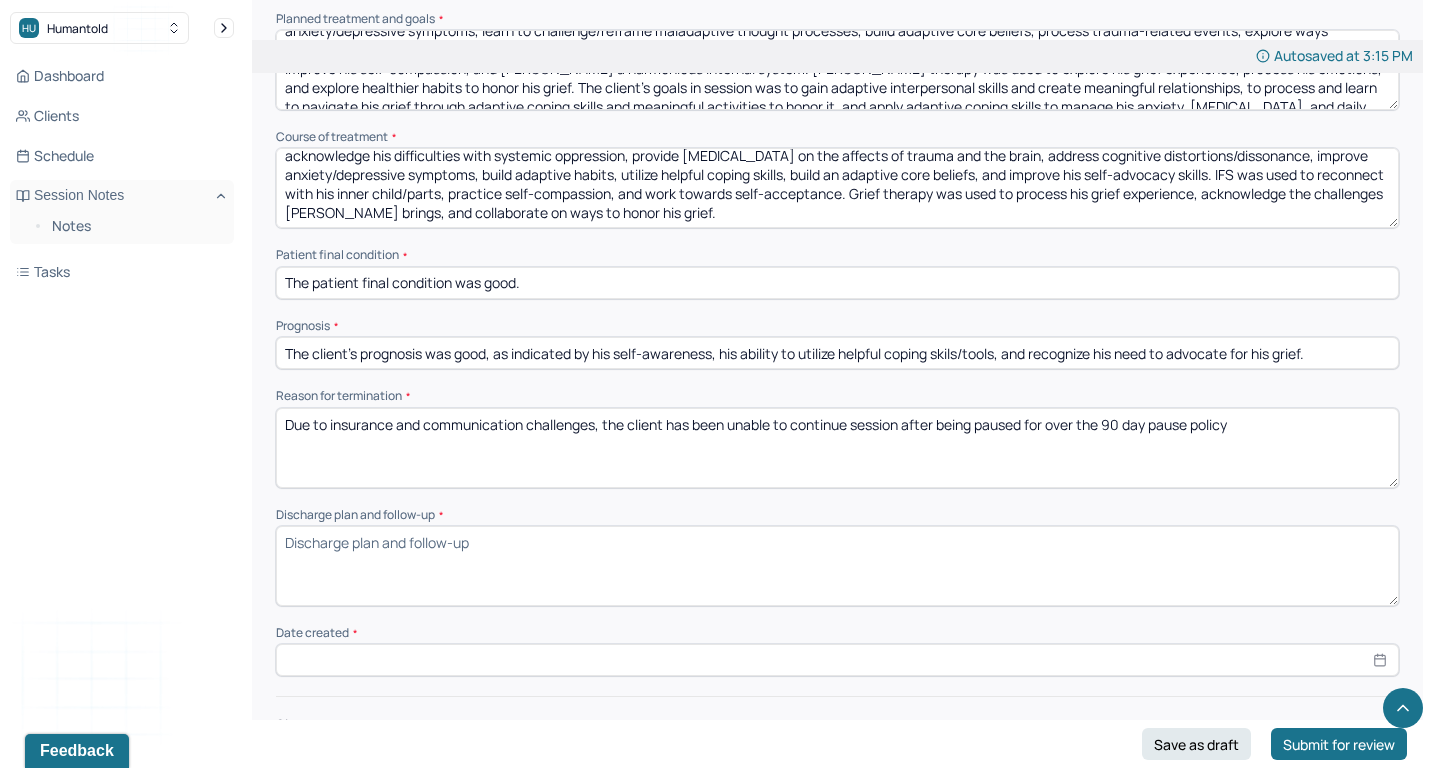 click on "Due to insurance and communication challenges, the client has been unable to continue session after being paused for over the 90 day pause" at bounding box center [837, 448] 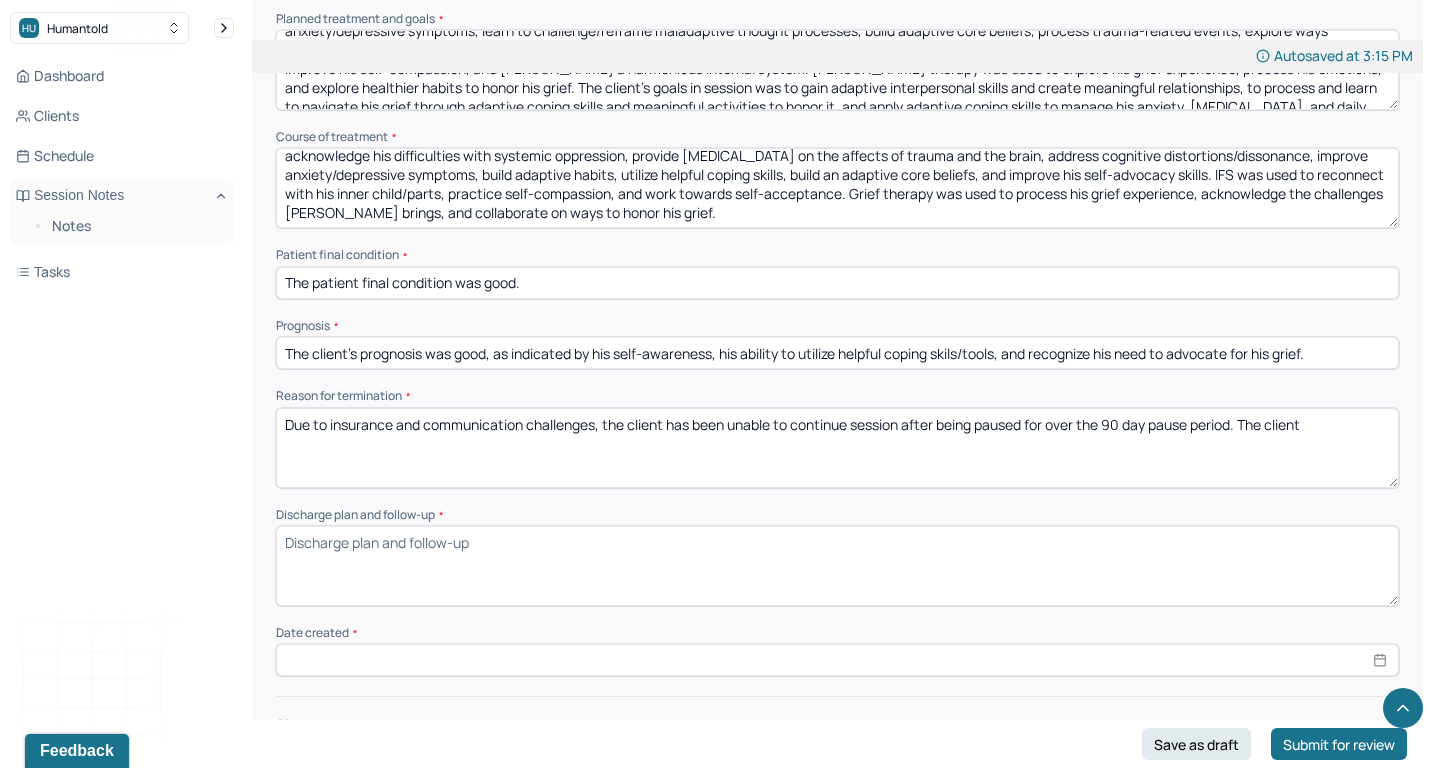 drag, startPoint x: 1242, startPoint y: 411, endPoint x: 1335, endPoint y: 415, distance: 93.08598 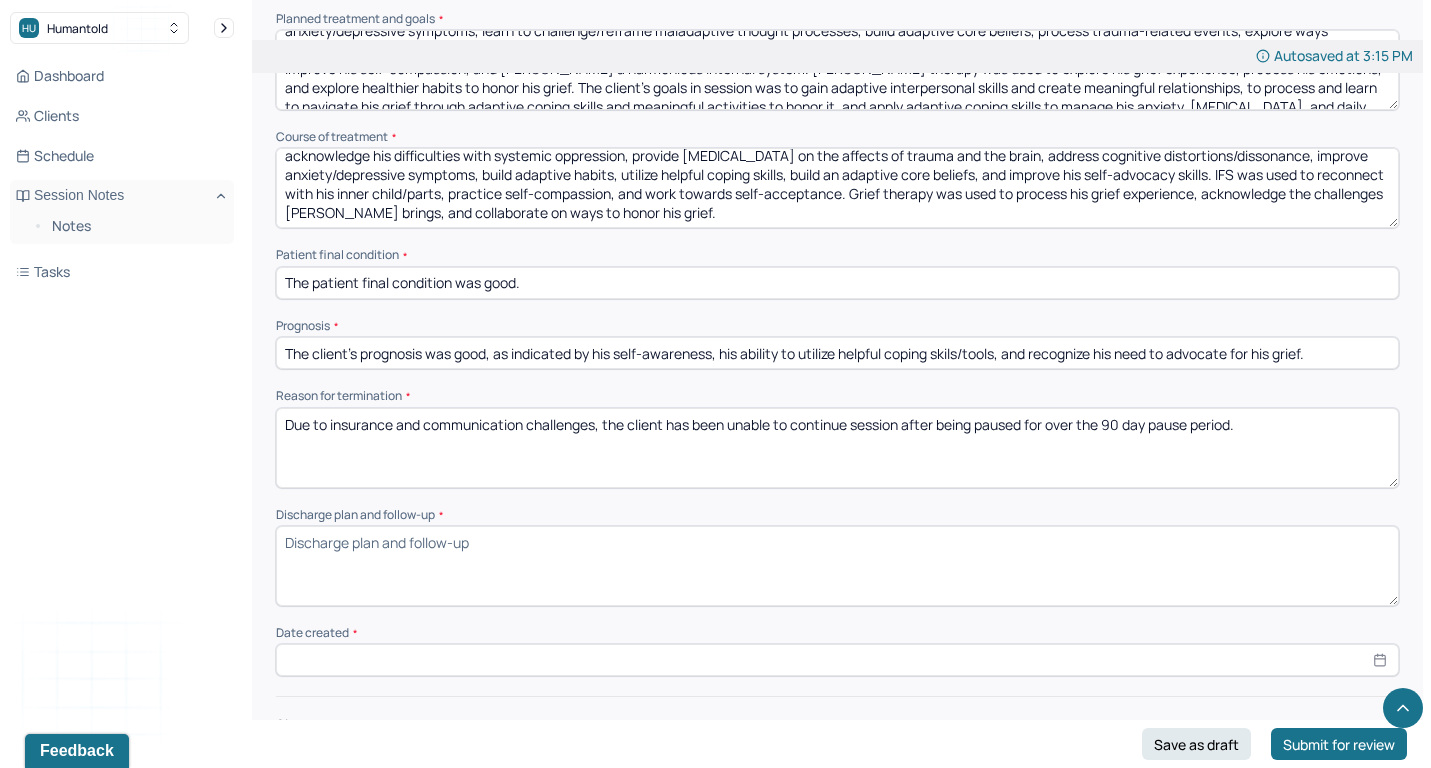 type on "Due to insurance and communication challenges, the client has been unable to continue session after being paused for over the 90 day pause period." 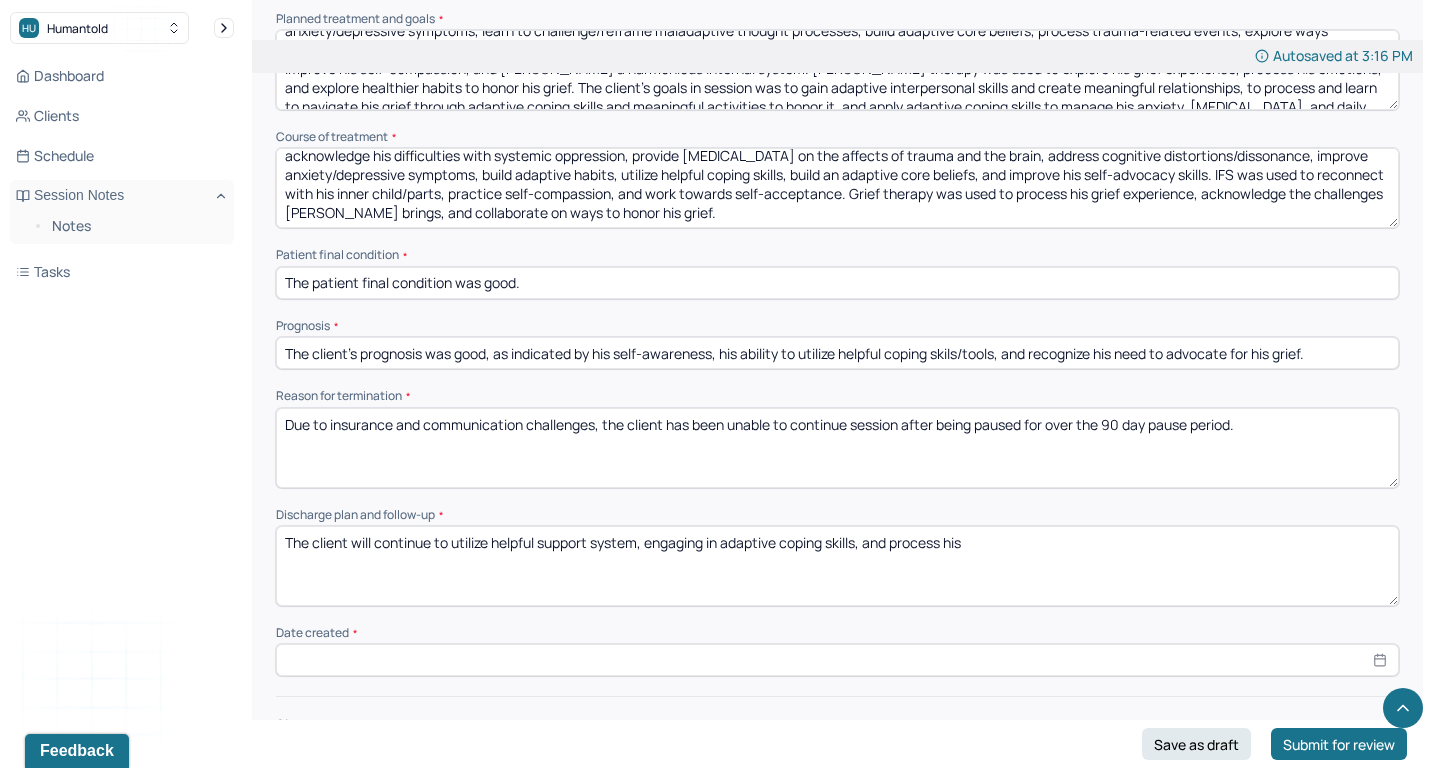 drag, startPoint x: 877, startPoint y: 530, endPoint x: 1009, endPoint y: 527, distance: 132.03409 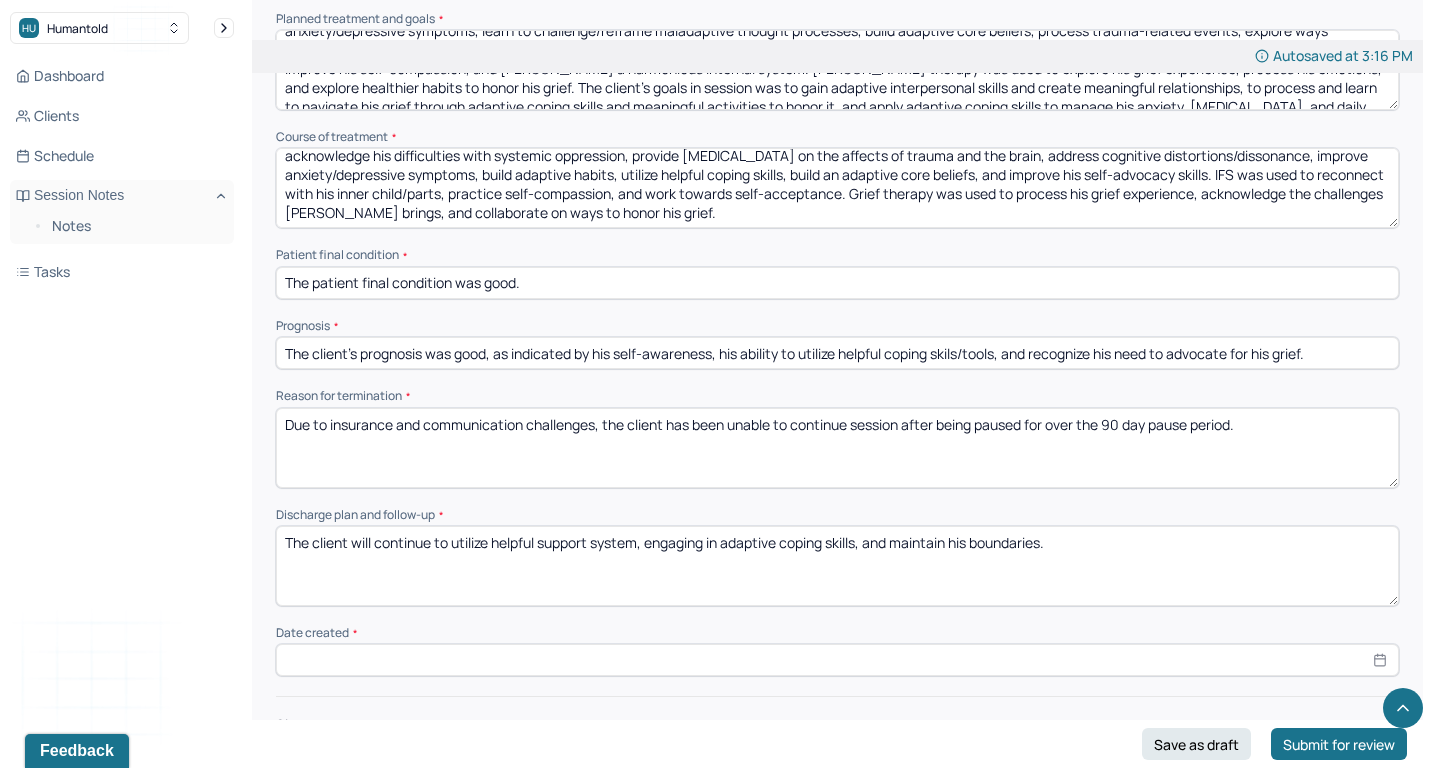 click on "The client will continue to utilize helpful support system, engaging in adaptive coping skills, and maintain his boundaries." at bounding box center (837, 566) 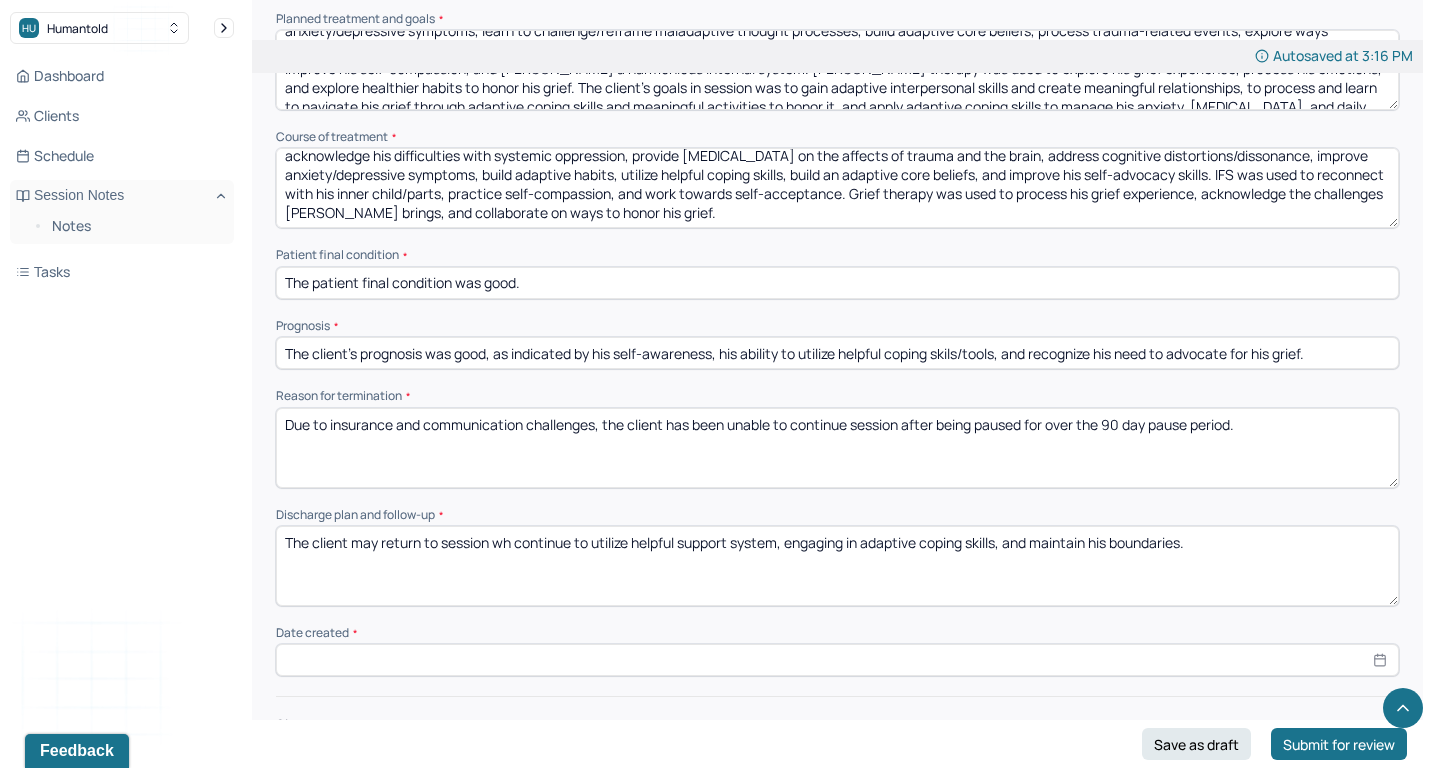 drag, startPoint x: 511, startPoint y: 530, endPoint x: 352, endPoint y: 530, distance: 159 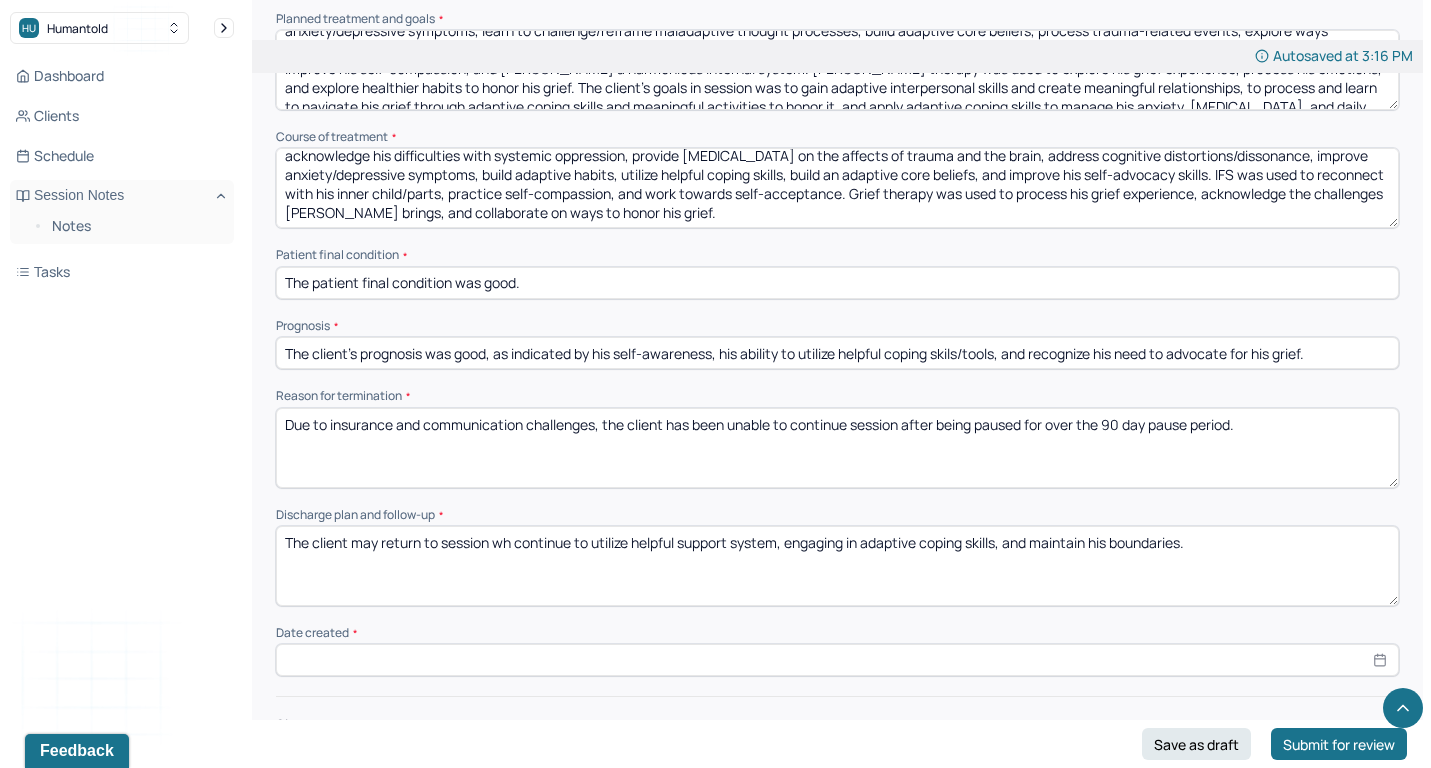 click on "The client may return to session wh continue to utilize helpful support system, engaging in adaptive coping skills, and maintain his boundaries." at bounding box center (837, 566) 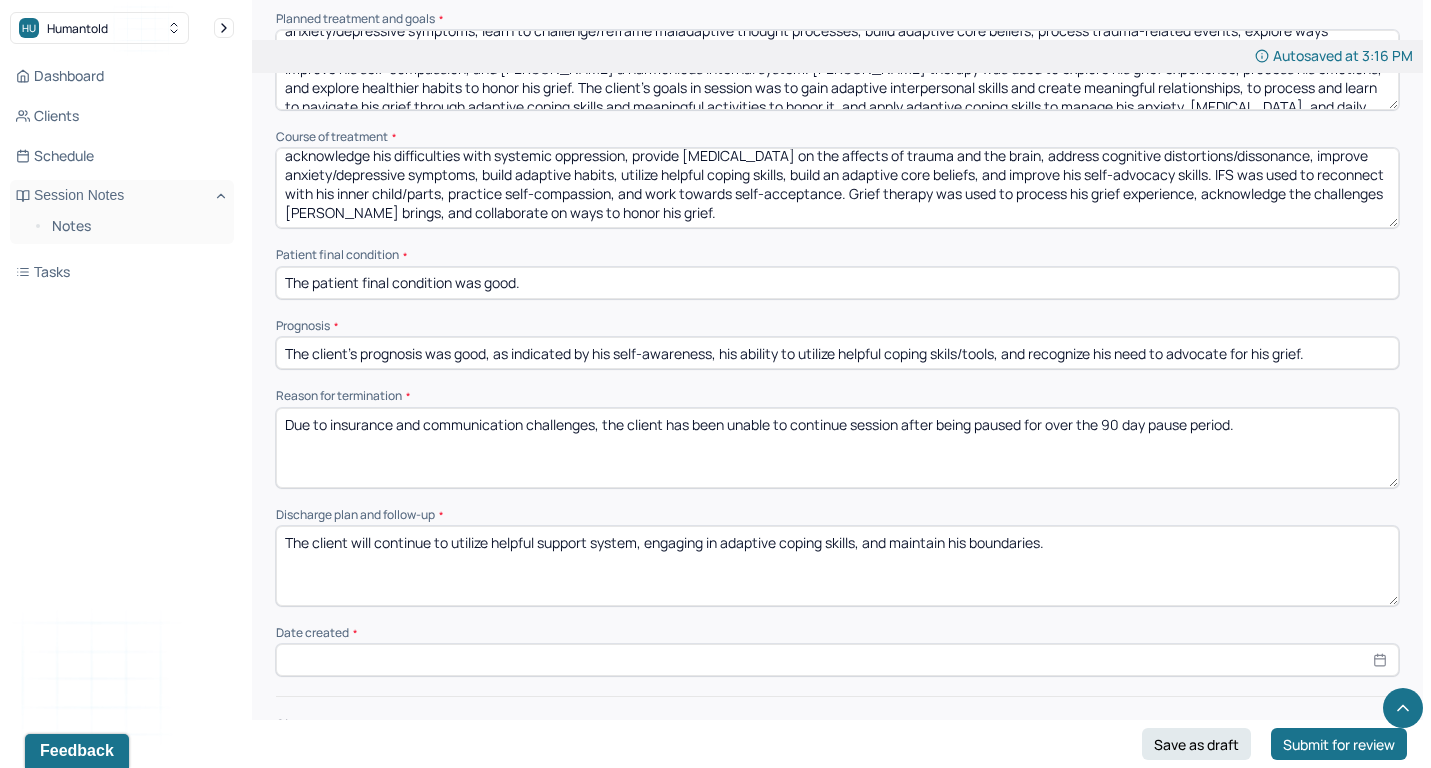 click on "The client may return to session wh continue to utilize helpful support system, engaging in adaptive coping skills, and maintain his boundaries." at bounding box center [837, 566] 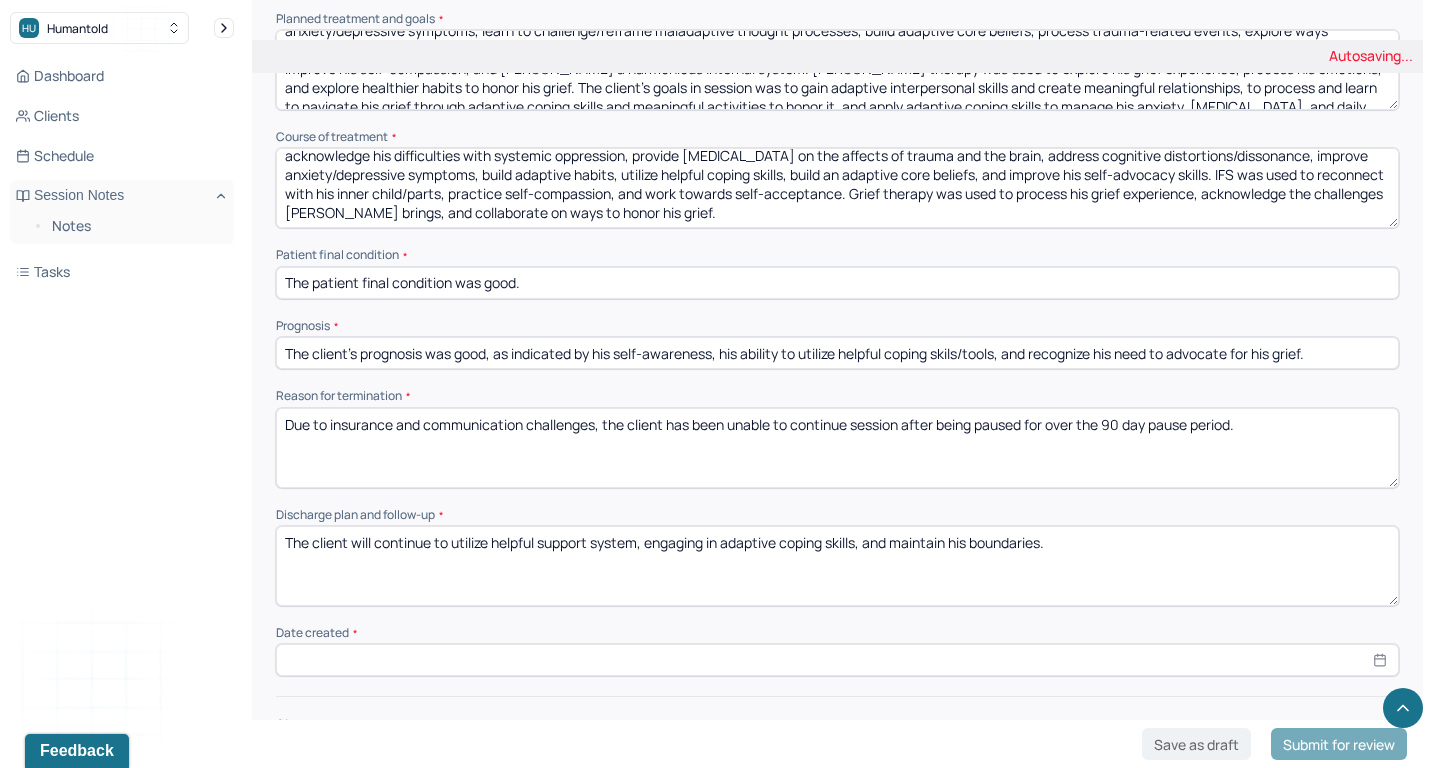 click on "The client may return to session wh continue to utilize helpful support system, engaging in adaptive coping skills, and maintain his boundaries." at bounding box center [837, 566] 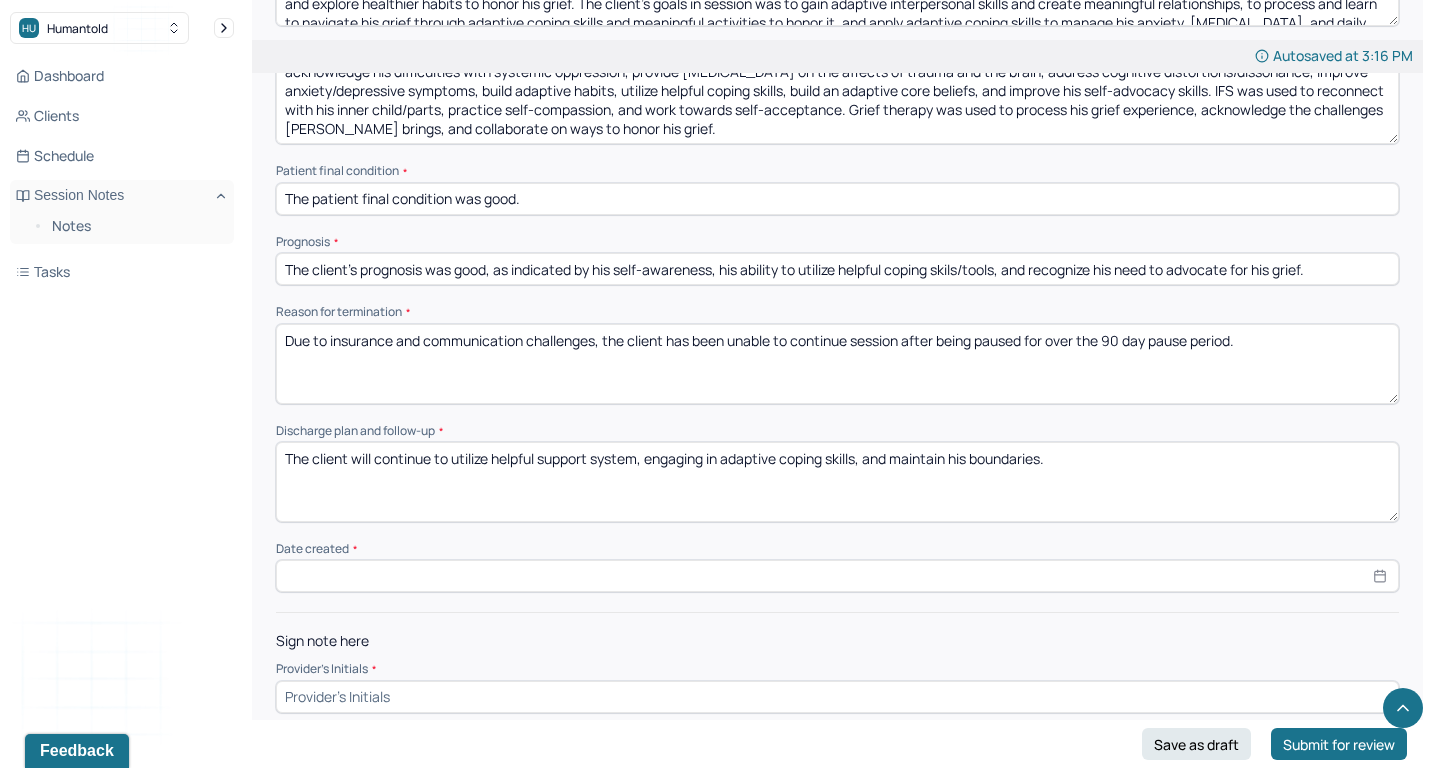 scroll, scrollTop: 1033, scrollLeft: 0, axis: vertical 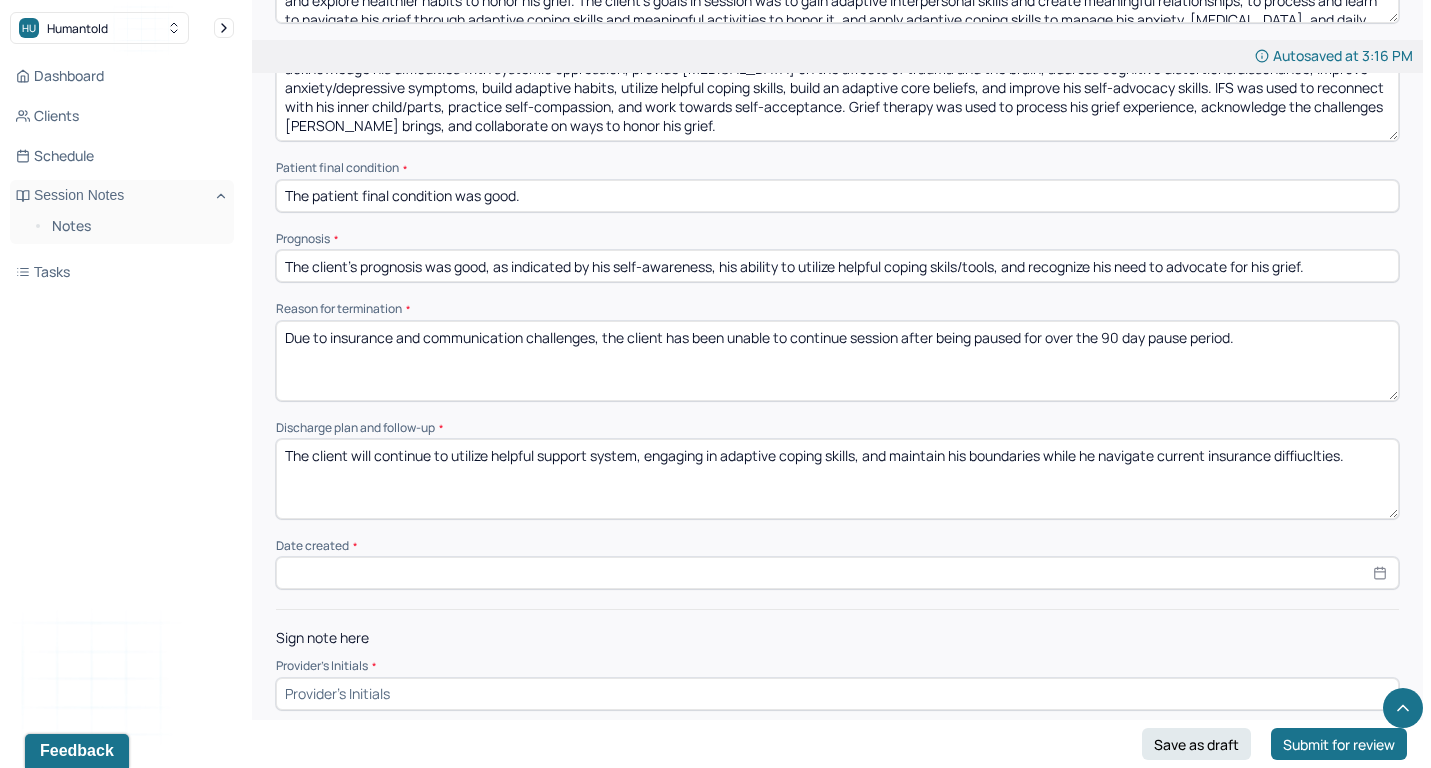 click on "The client will continue to utilize helpful support system, engaging in adaptive coping skills, and maintain his boundaries." at bounding box center [837, 479] 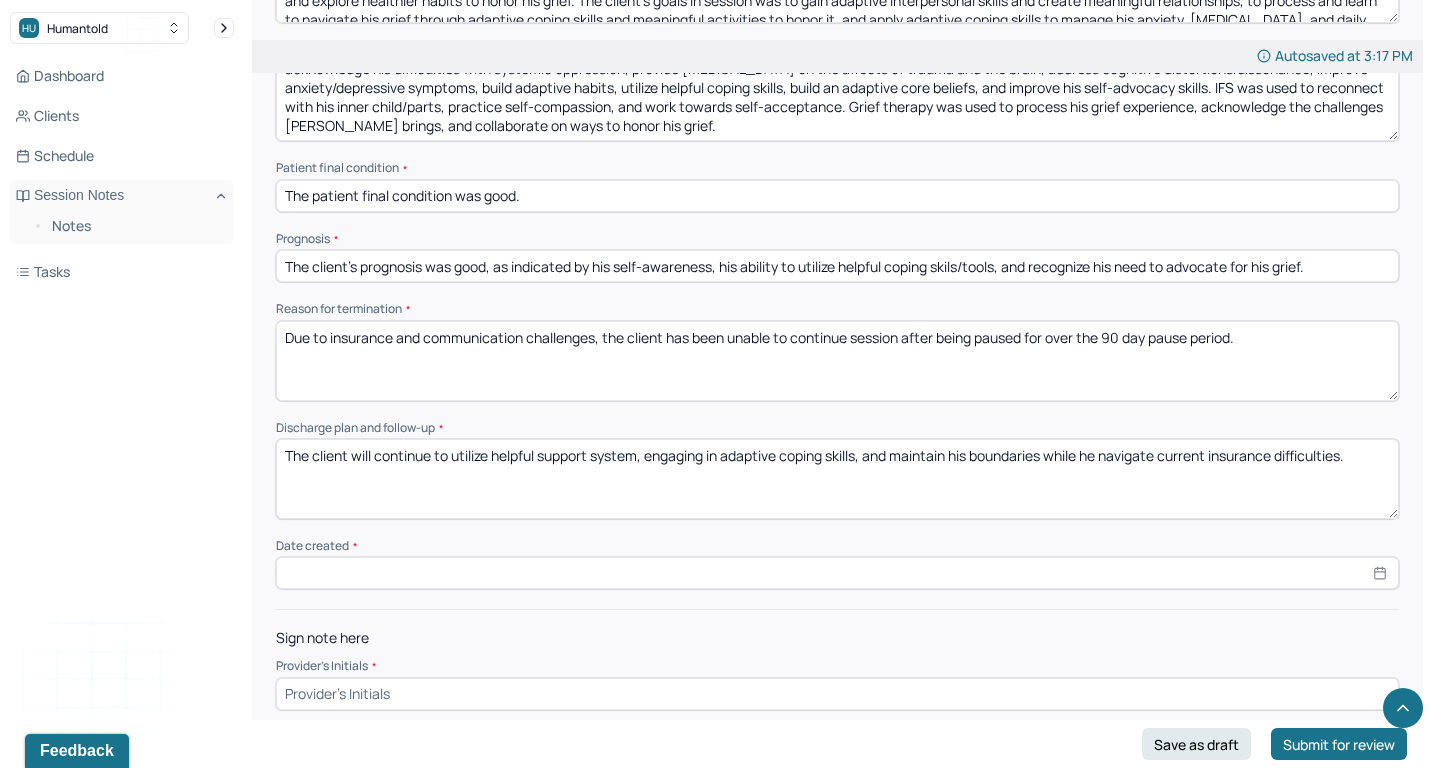 click on "The client will continue to utilize helpful support system, engaging in adaptive coping skills, and maintain his boundaries while he navigate current insurance diffiuclties." at bounding box center (837, 479) 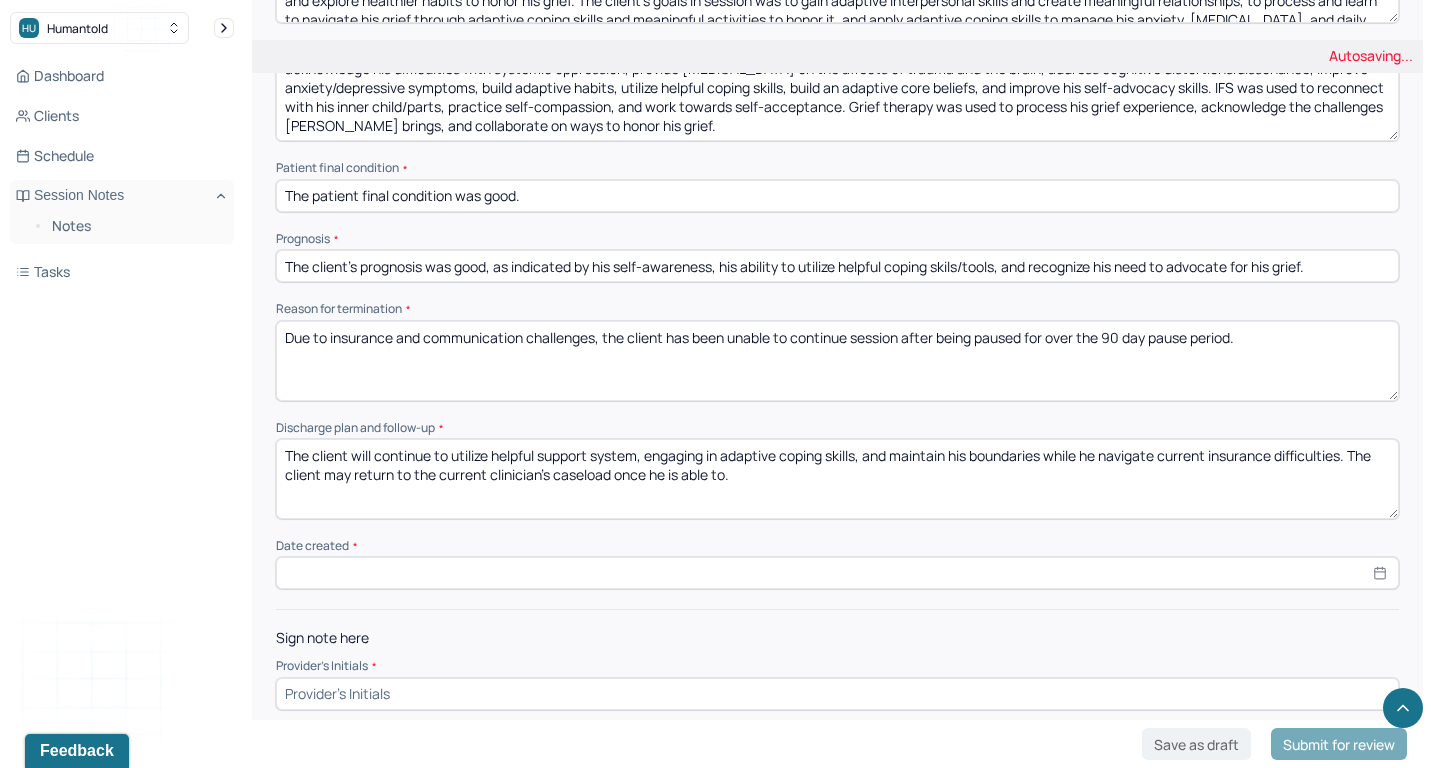 type on "The client will continue to utilize helpful support system, engaging in adaptive coping skills, and maintain his boundaries while he navigate current insurance difficulties. The client may return to the current clinician's caseload once he is able to." 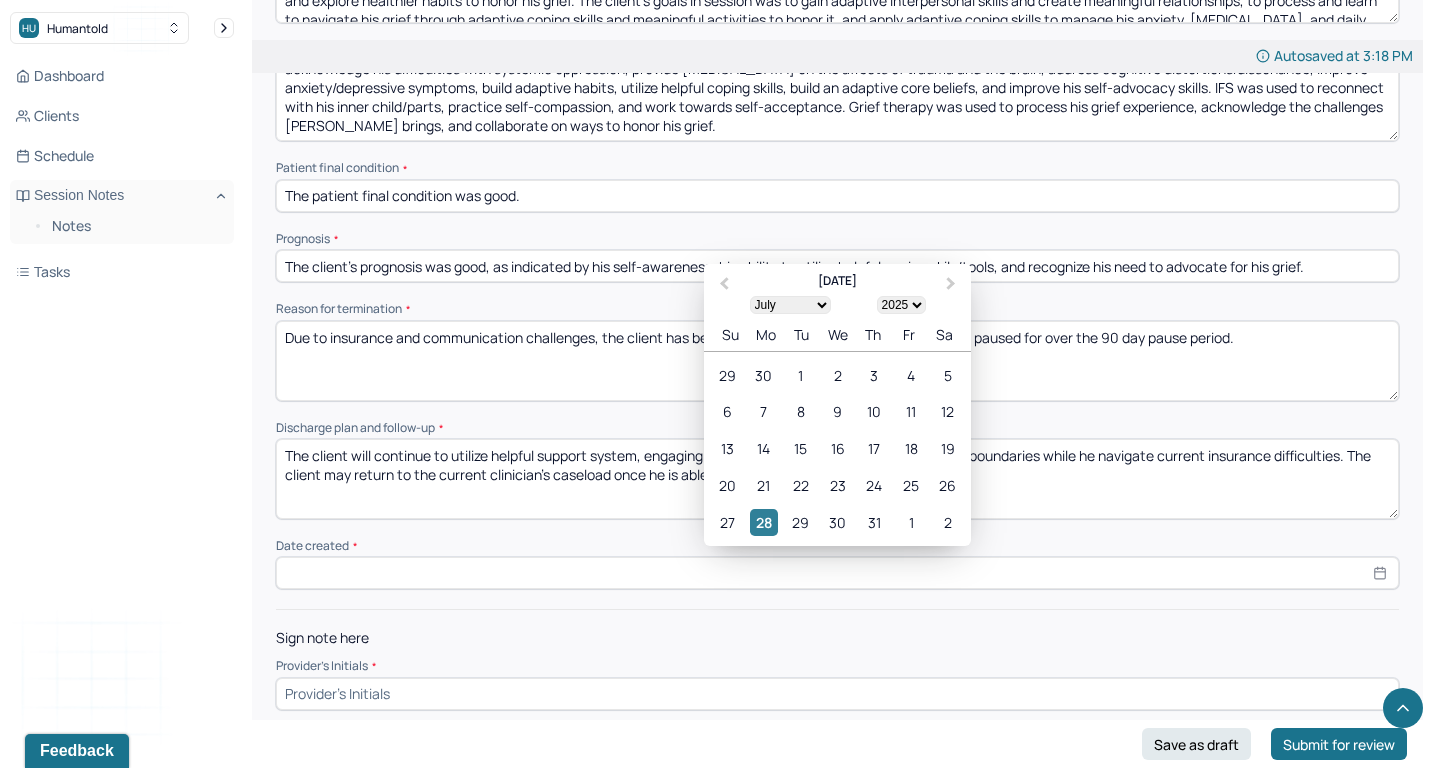 click on "28" at bounding box center [763, 522] 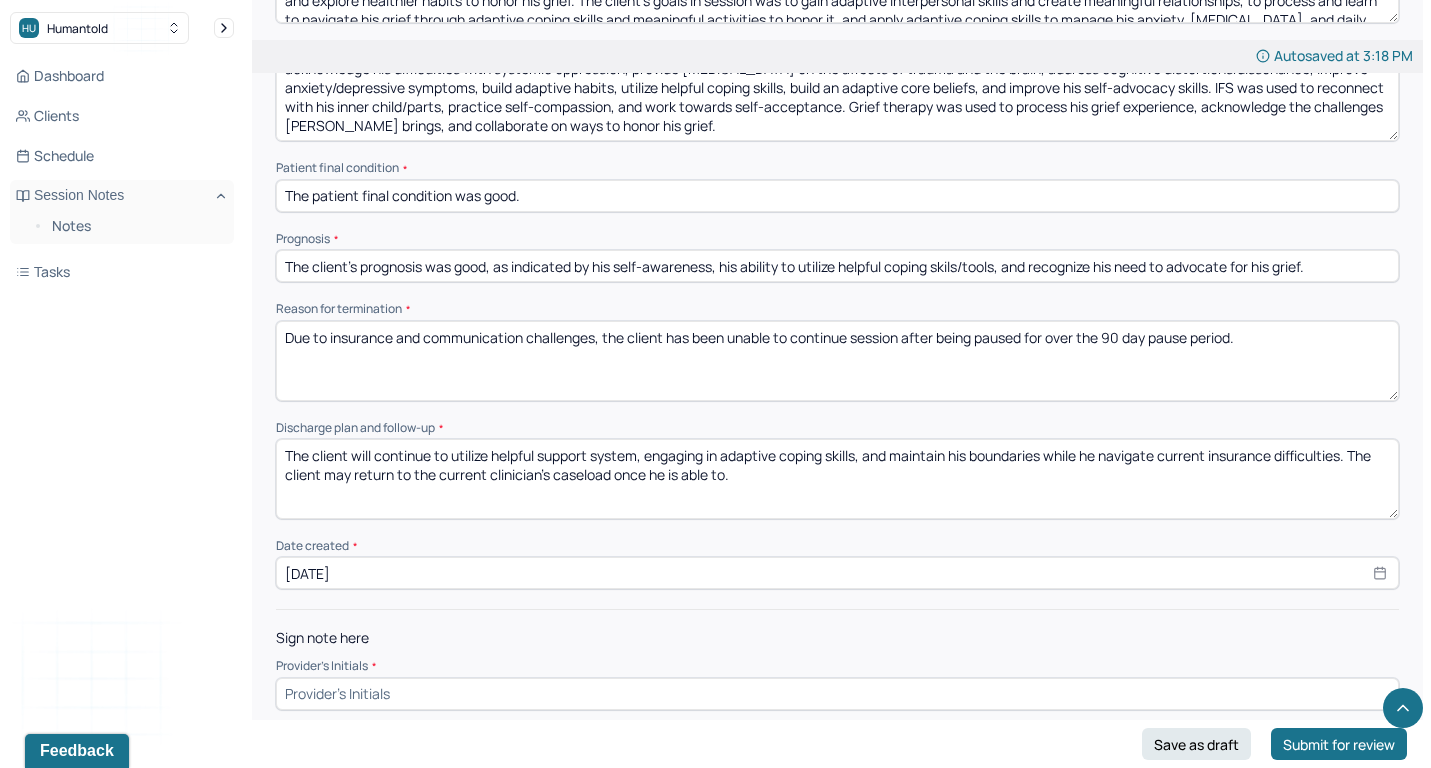 click at bounding box center (837, 694) 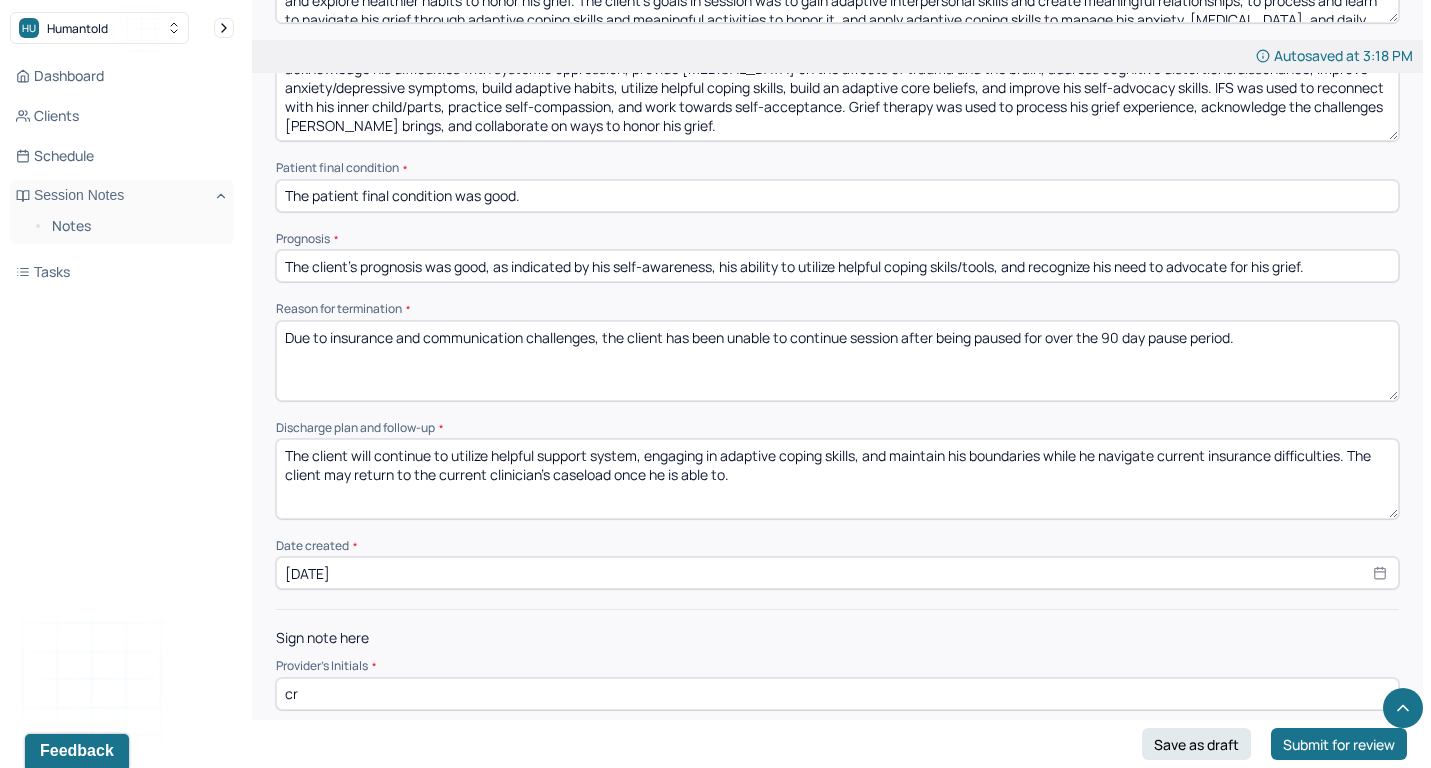 type on "cr" 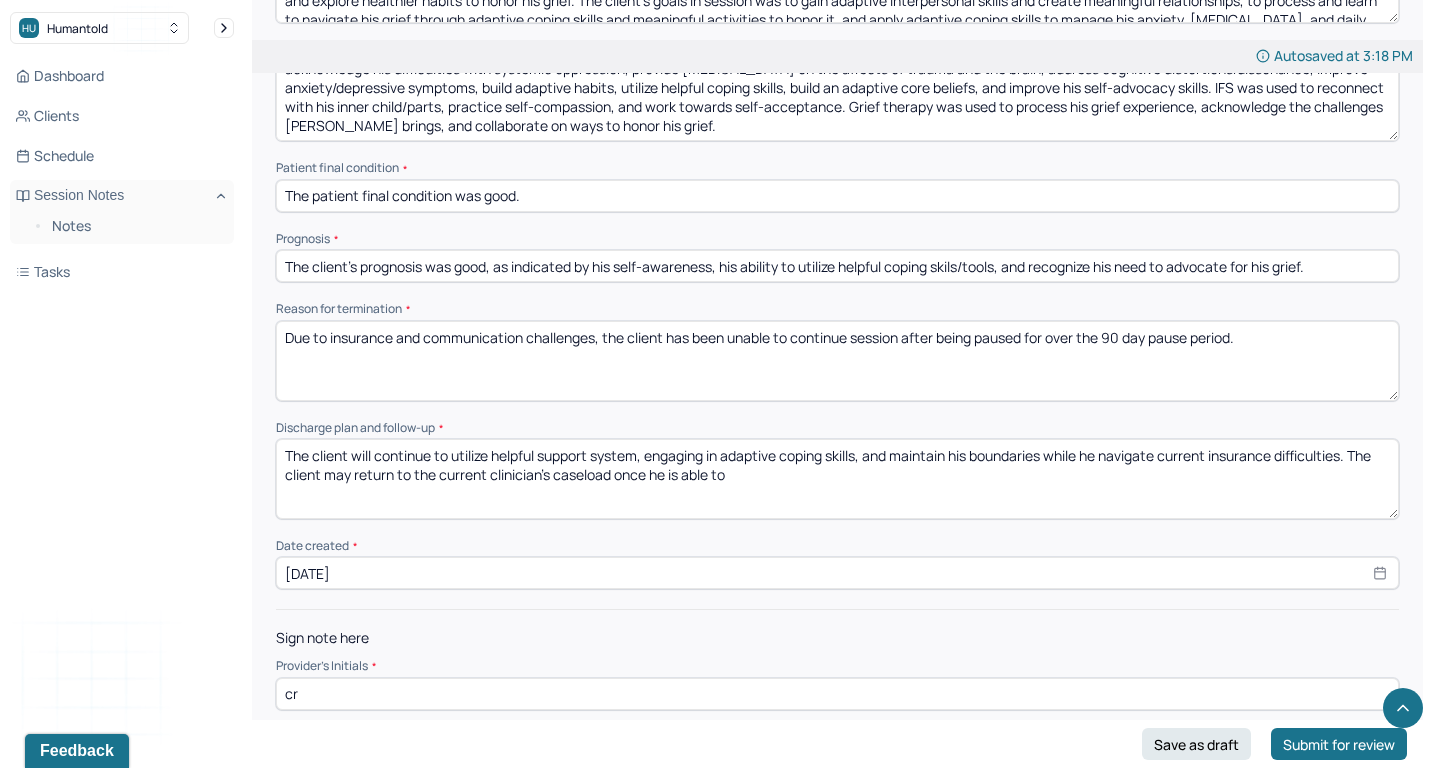 type on "The client will continue to utilize helpful support system, engaging in adaptive coping skills, and maintain his boundaries while he navigate current insurance difficulties. The client may return to the current clinician's caseload once he is able to." 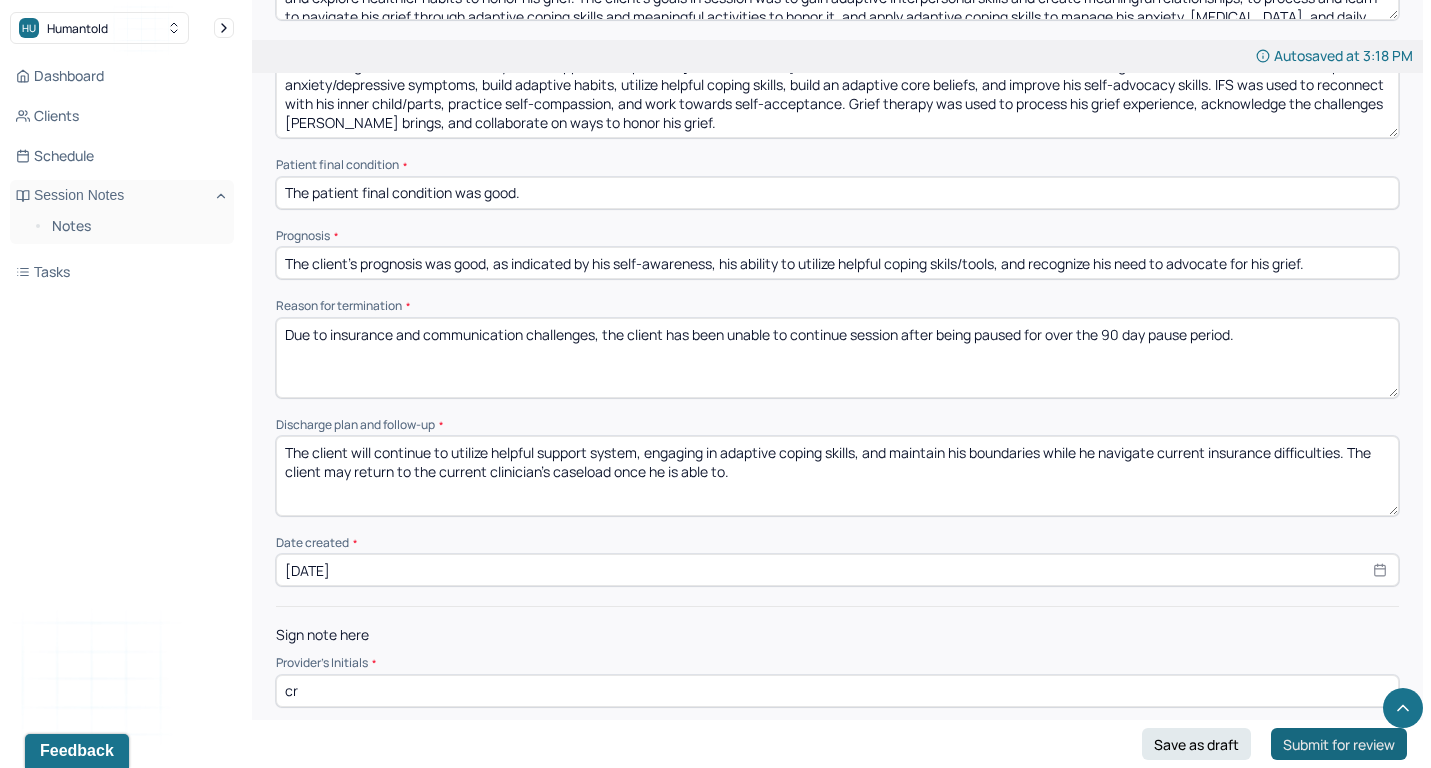 scroll, scrollTop: 1035, scrollLeft: 0, axis: vertical 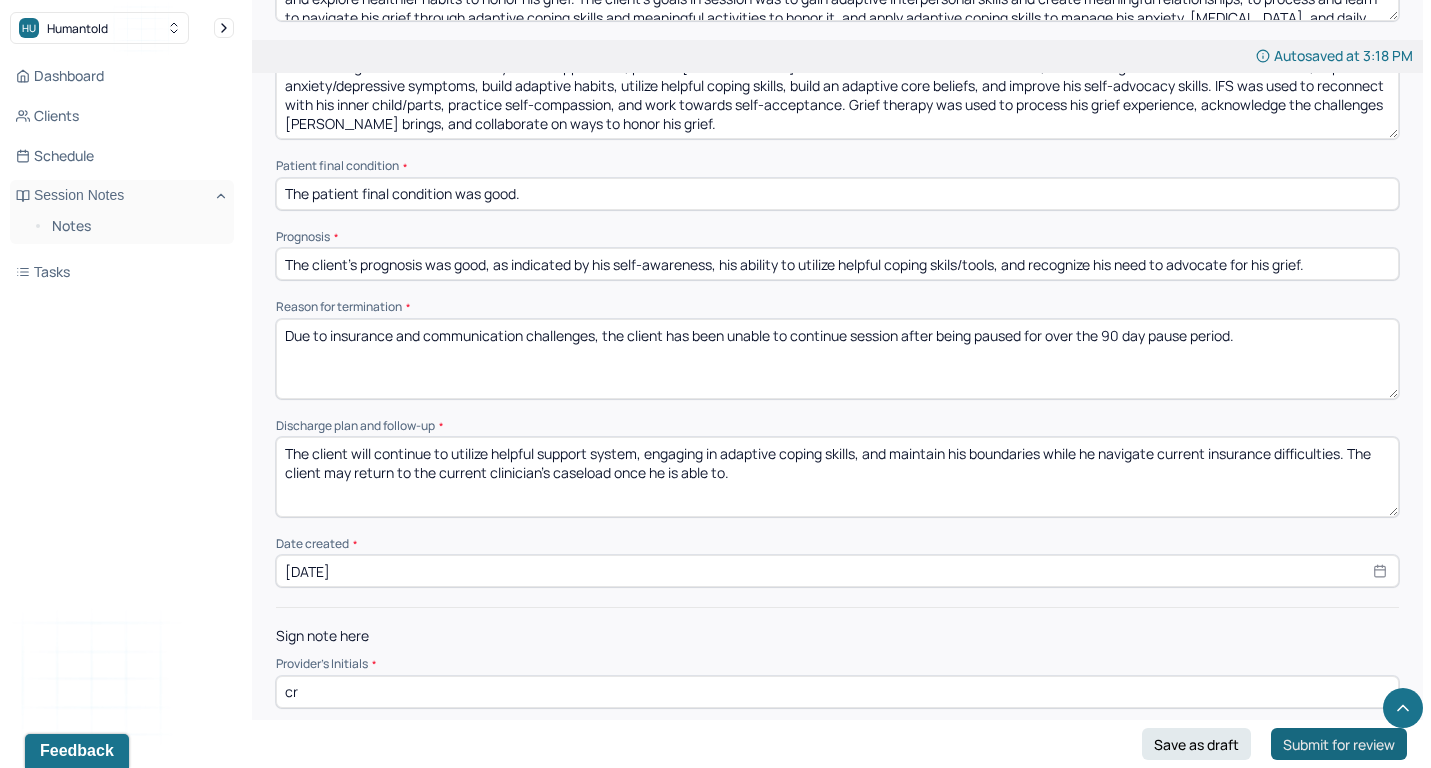 click on "Submit for review" at bounding box center [1339, 744] 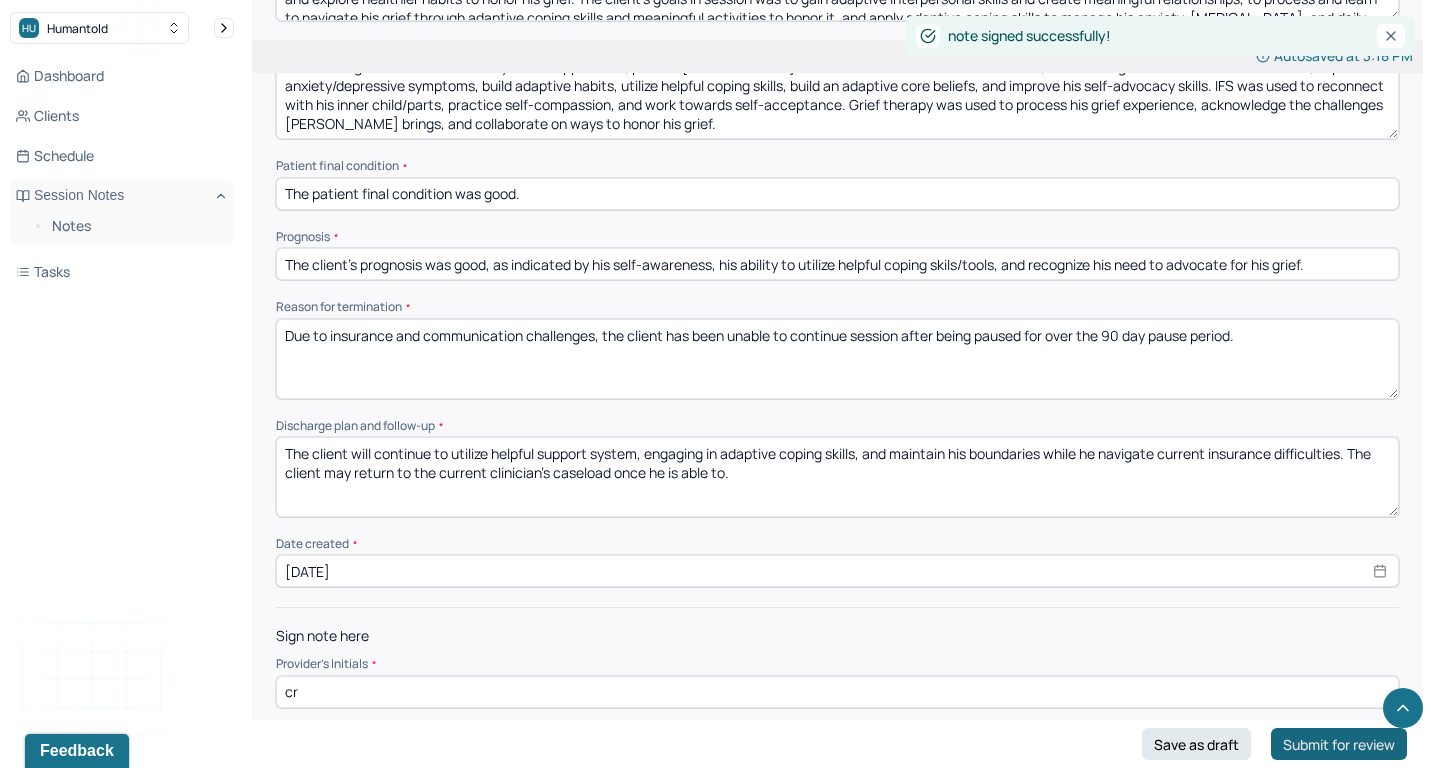 scroll, scrollTop: 0, scrollLeft: 0, axis: both 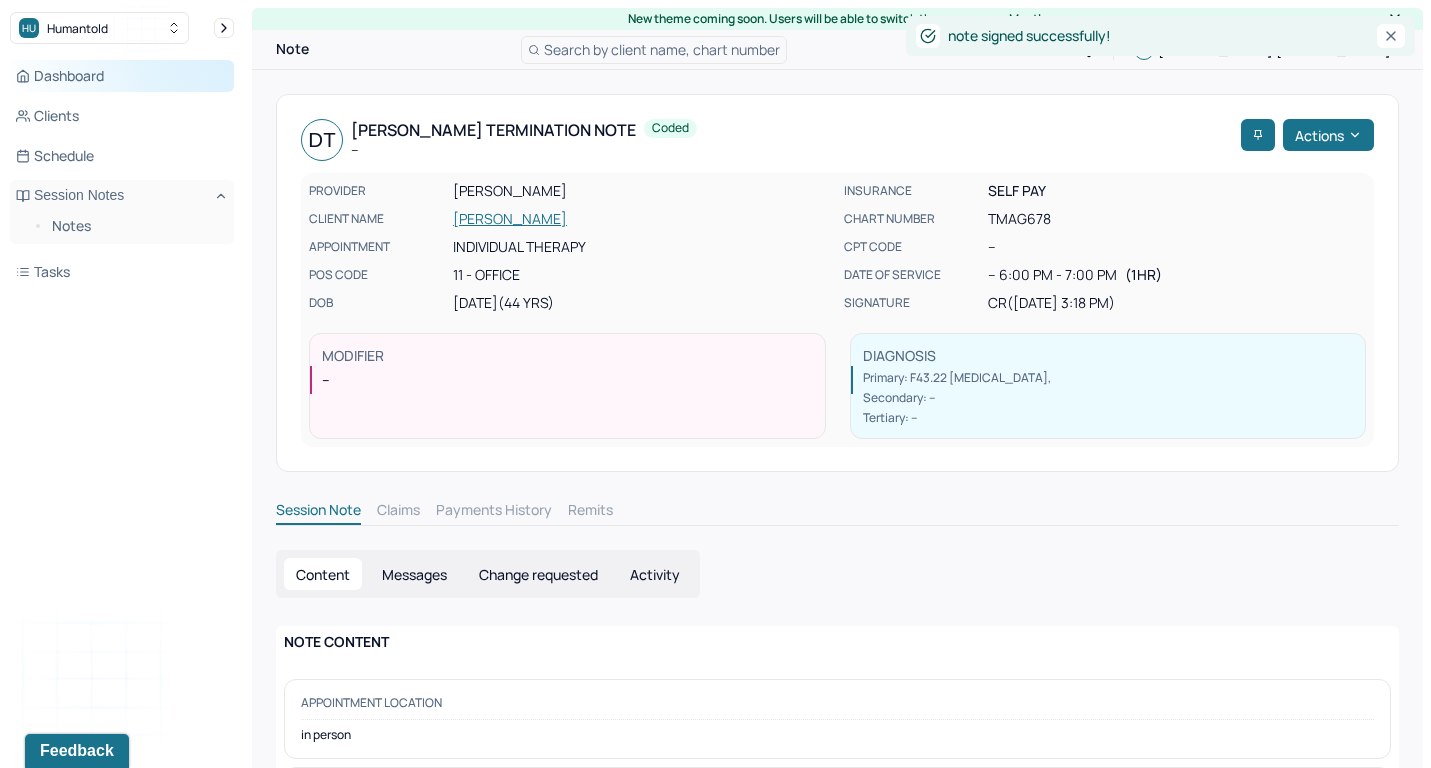 click on "Dashboard" at bounding box center [122, 76] 